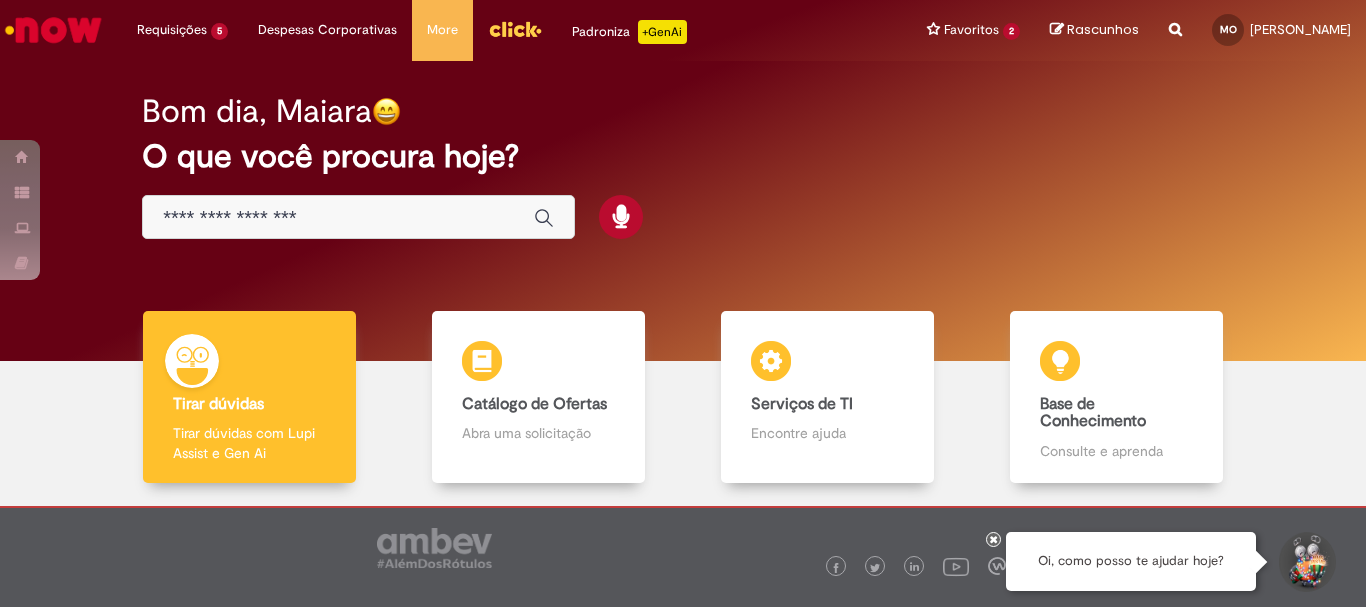 scroll, scrollTop: 0, scrollLeft: 0, axis: both 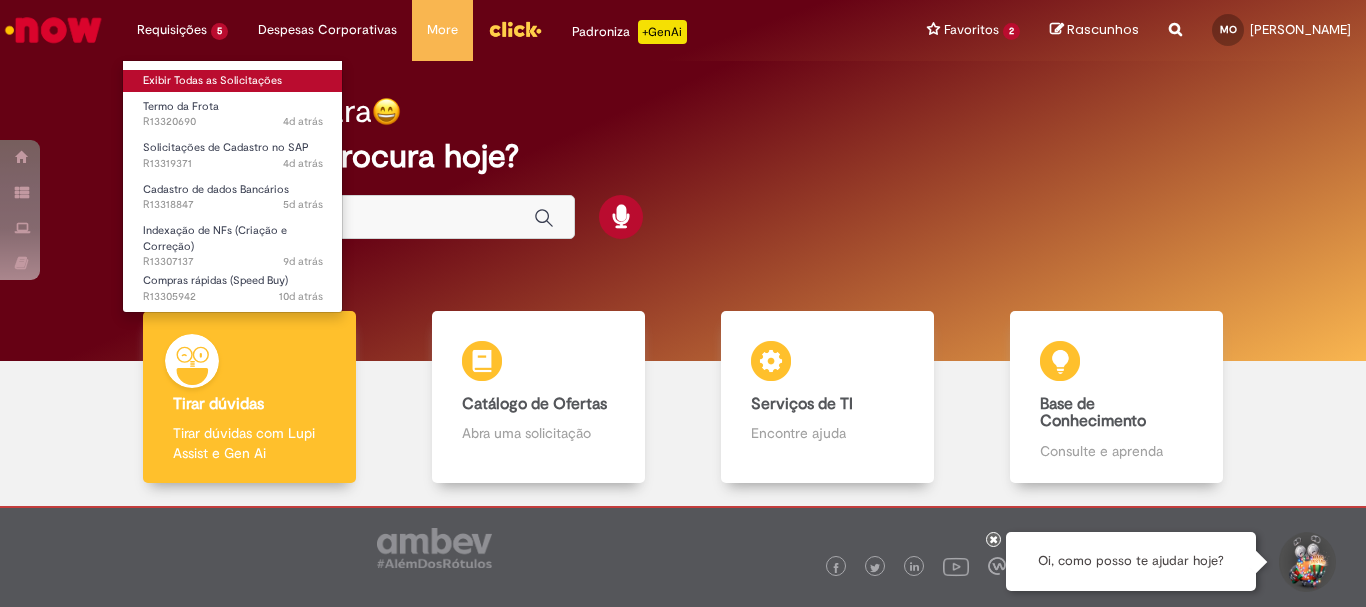 click on "Exibir Todas as Solicitações" at bounding box center (233, 81) 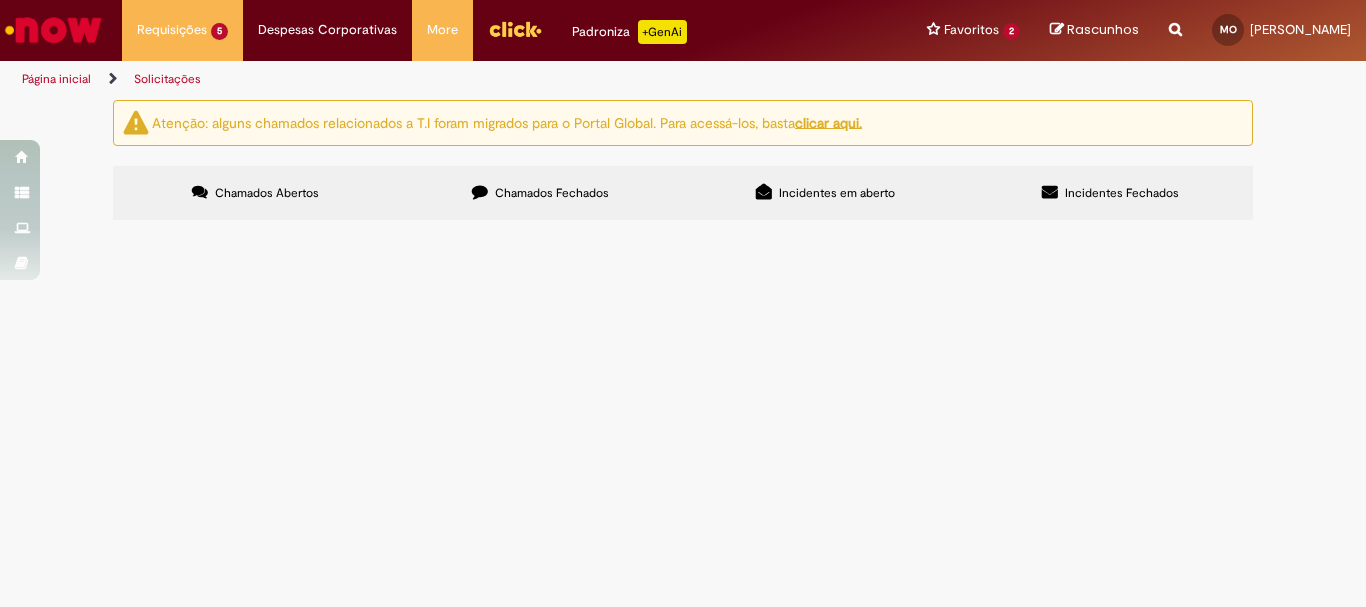click on "Realizei uma viagem pela empresa e preciso do reembolso, quando fui abrir o chamado me direcionaram para realizar esse cadastro" at bounding box center [0, 0] 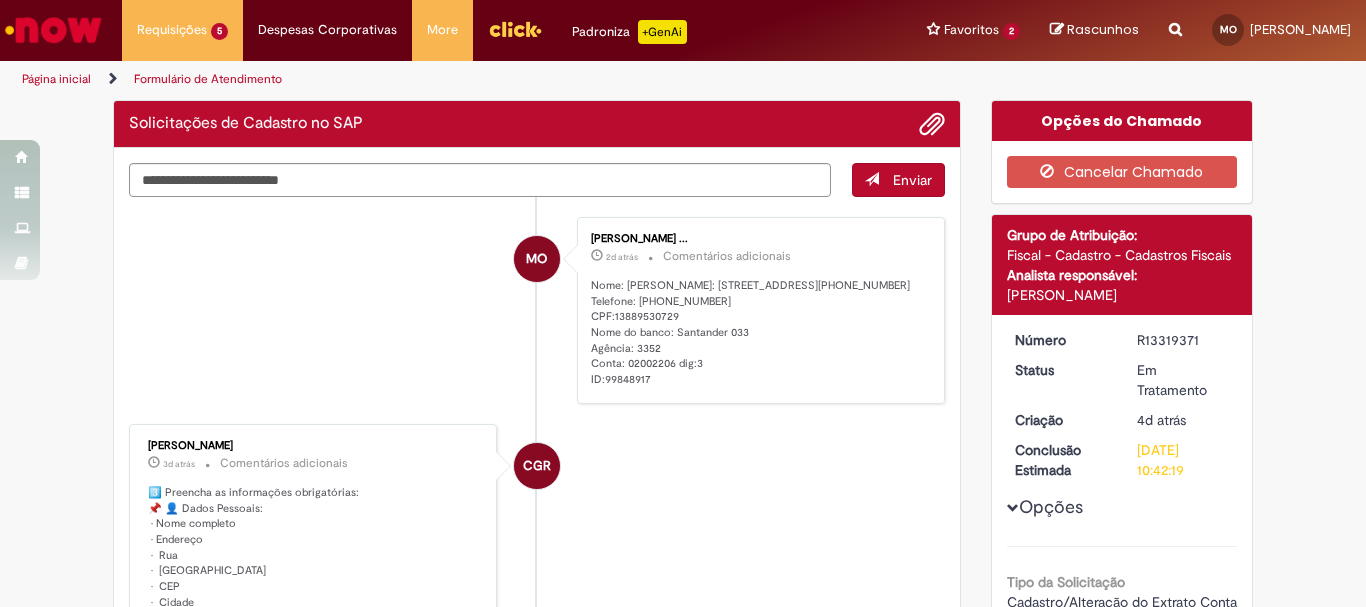 click on "MO
[PERSON_NAME] ...
2d atrás 2 dias atrás     Comentários adicionais
Nome: [PERSON_NAME]: [STREET_ADDRESS][PHONE_NUMBER]
Telefone: [PHONE_NUMBER]
CPF:13889530729
Nome do banco: Santander 033
Agência: 3352
Conta: 02002206 dig:3
ID:99848917" at bounding box center [537, 310] 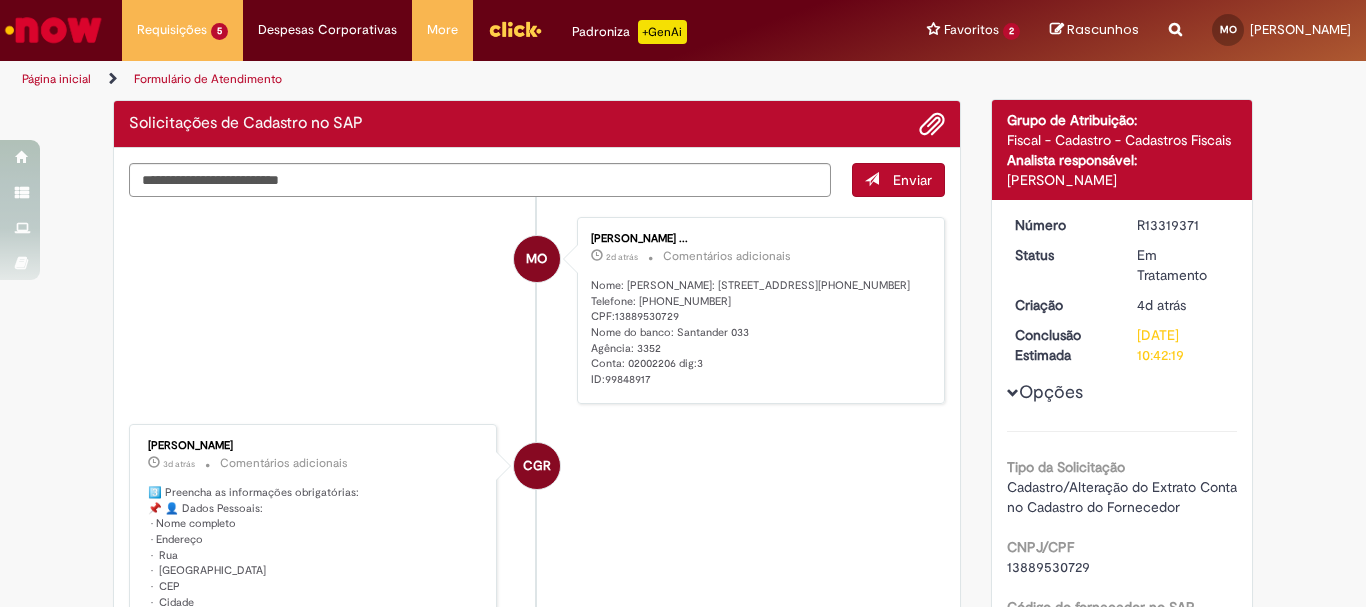 scroll, scrollTop: 0, scrollLeft: 0, axis: both 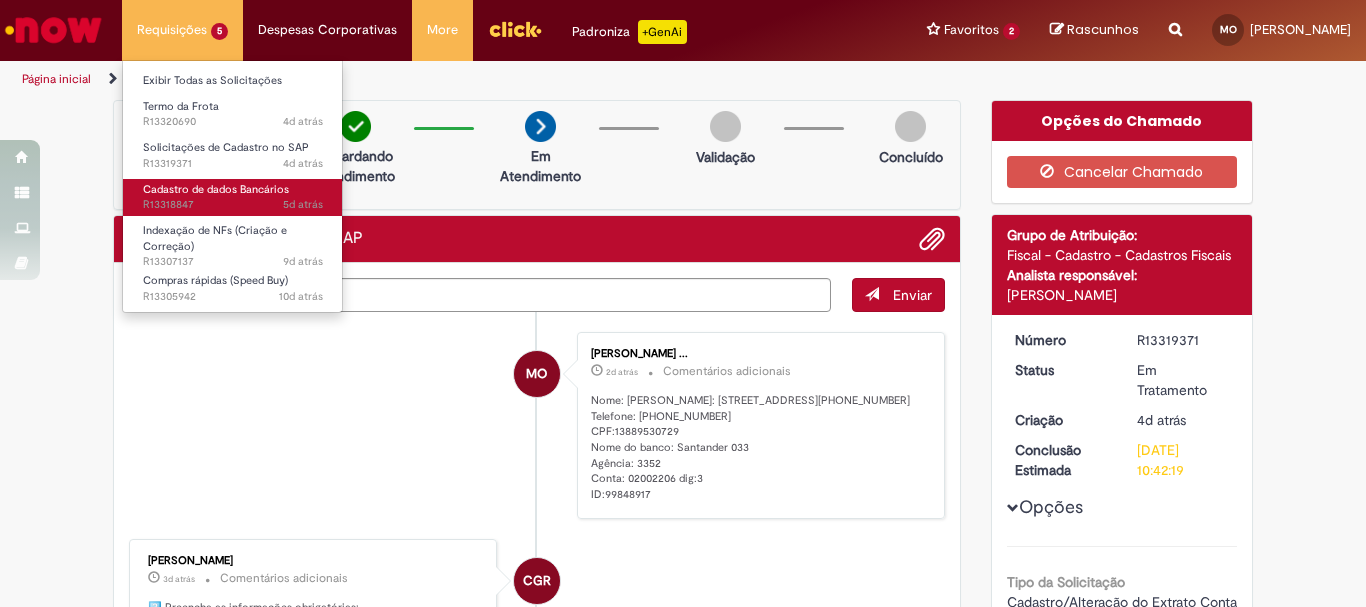 click on "Cadastro de dados Bancários
5d atrás 5 dias atrás  R13318847" at bounding box center [233, 197] 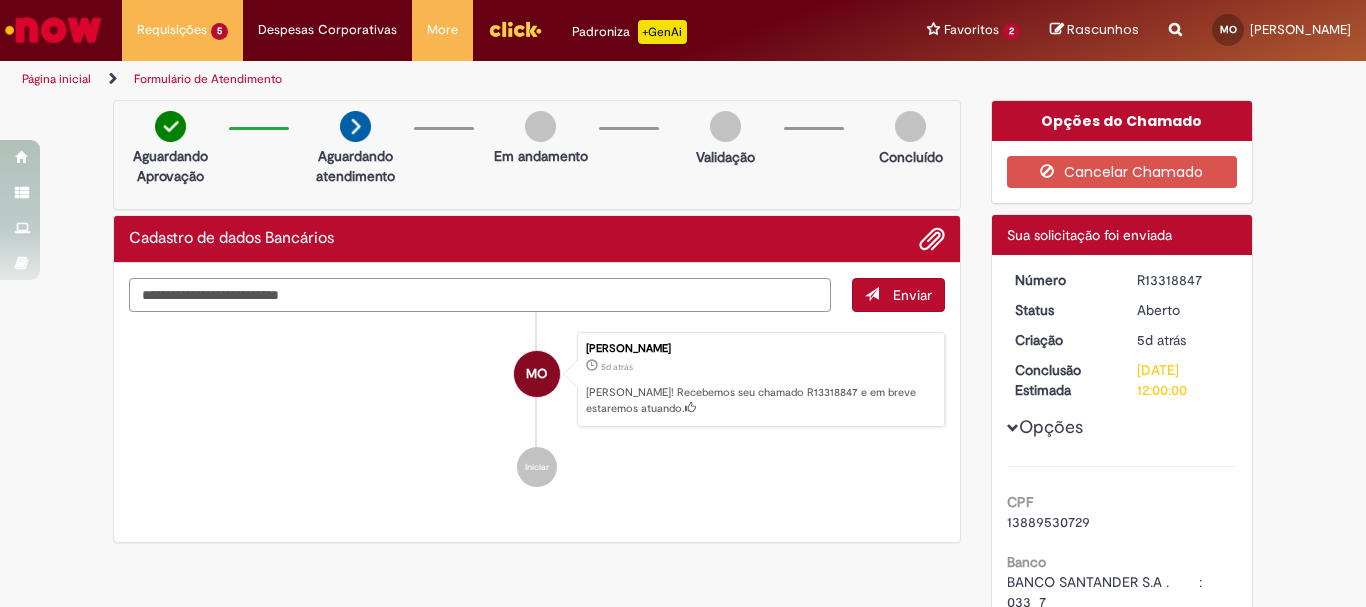 click at bounding box center (480, 295) 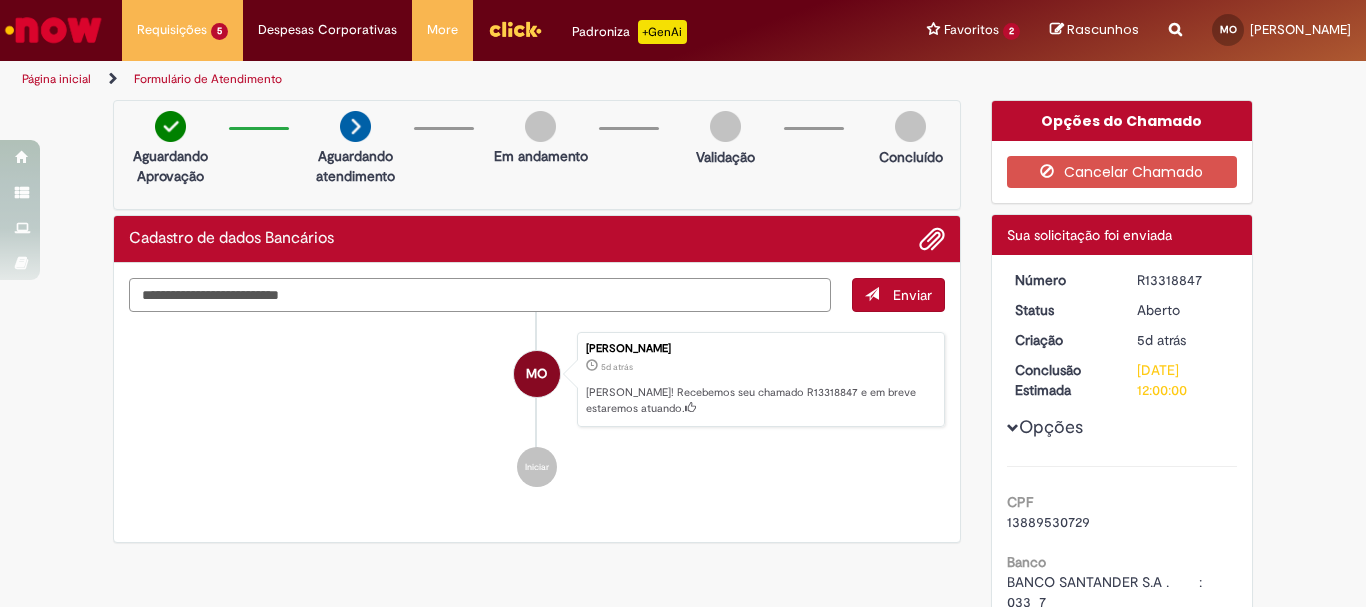 type on "*" 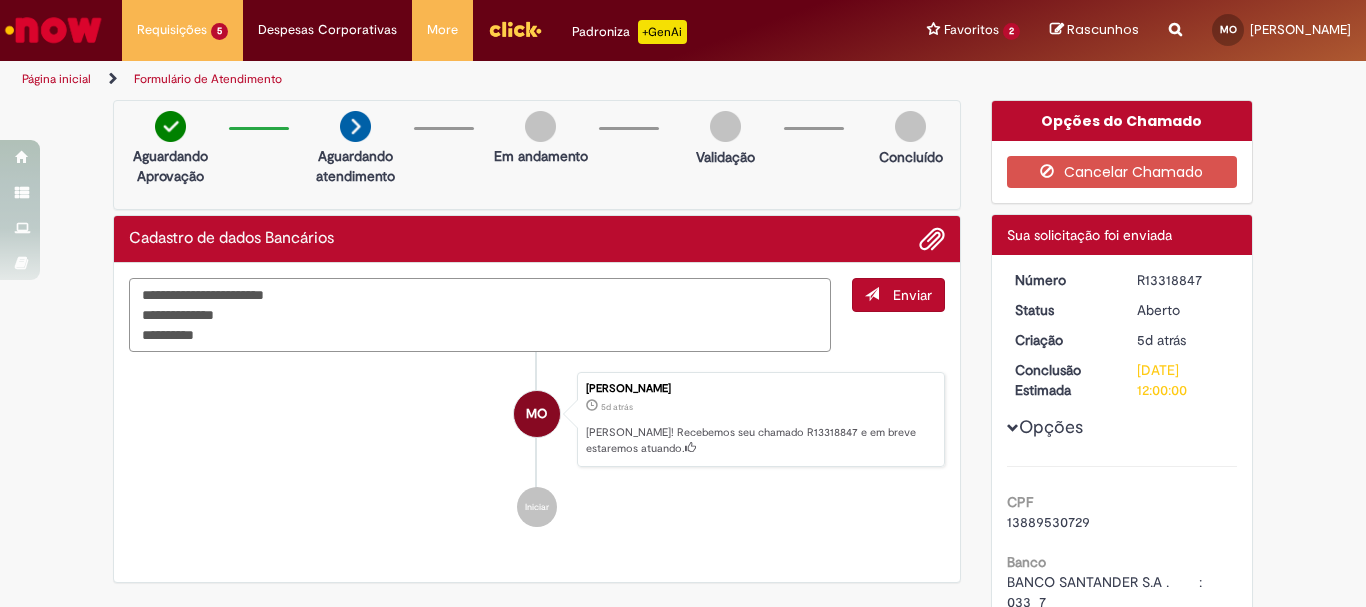 click on "**********" at bounding box center [480, 315] 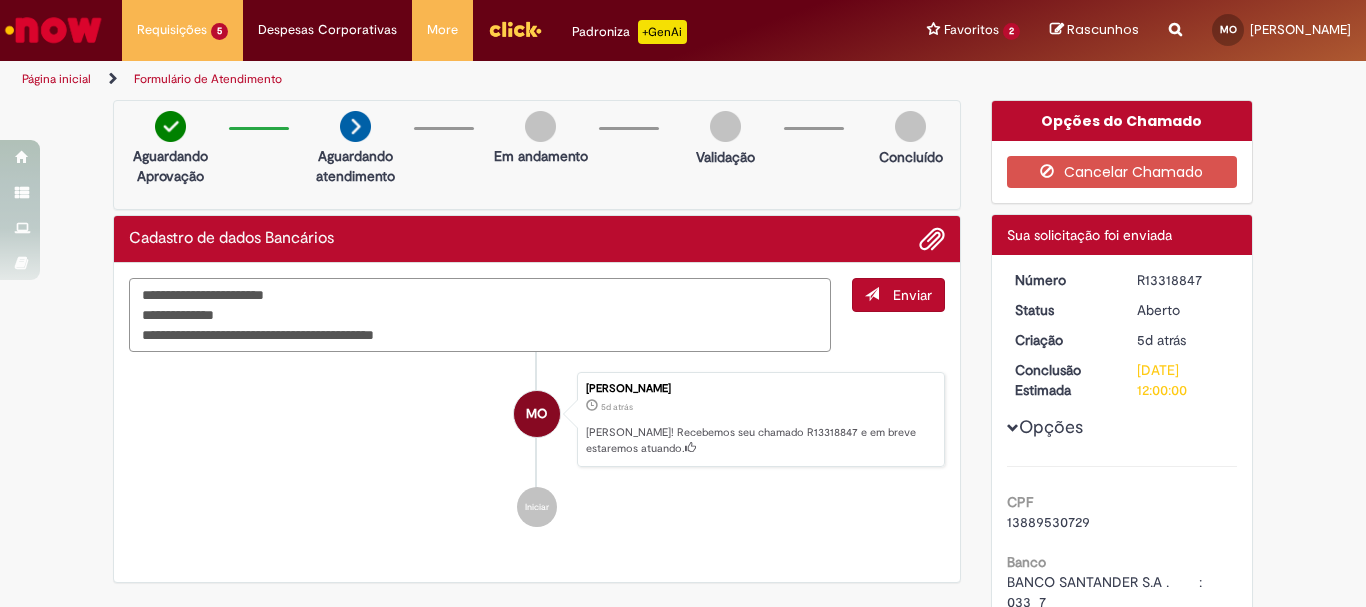 drag, startPoint x: 408, startPoint y: 332, endPoint x: 122, endPoint y: 287, distance: 289.51855 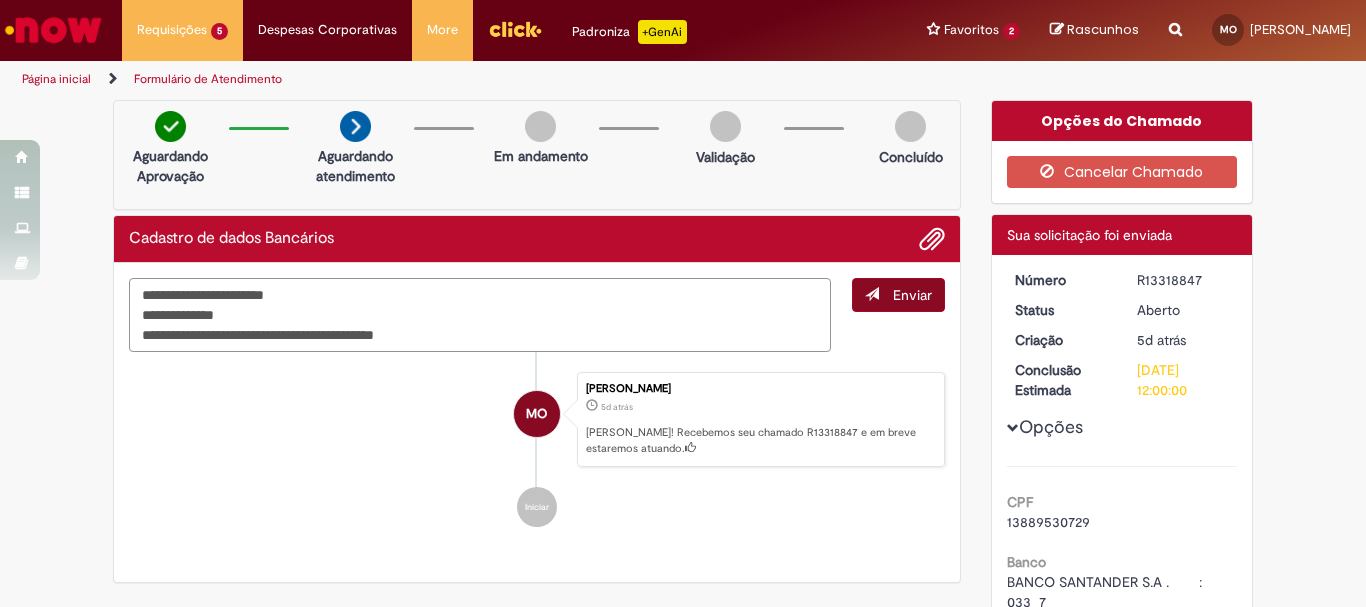 type on "**********" 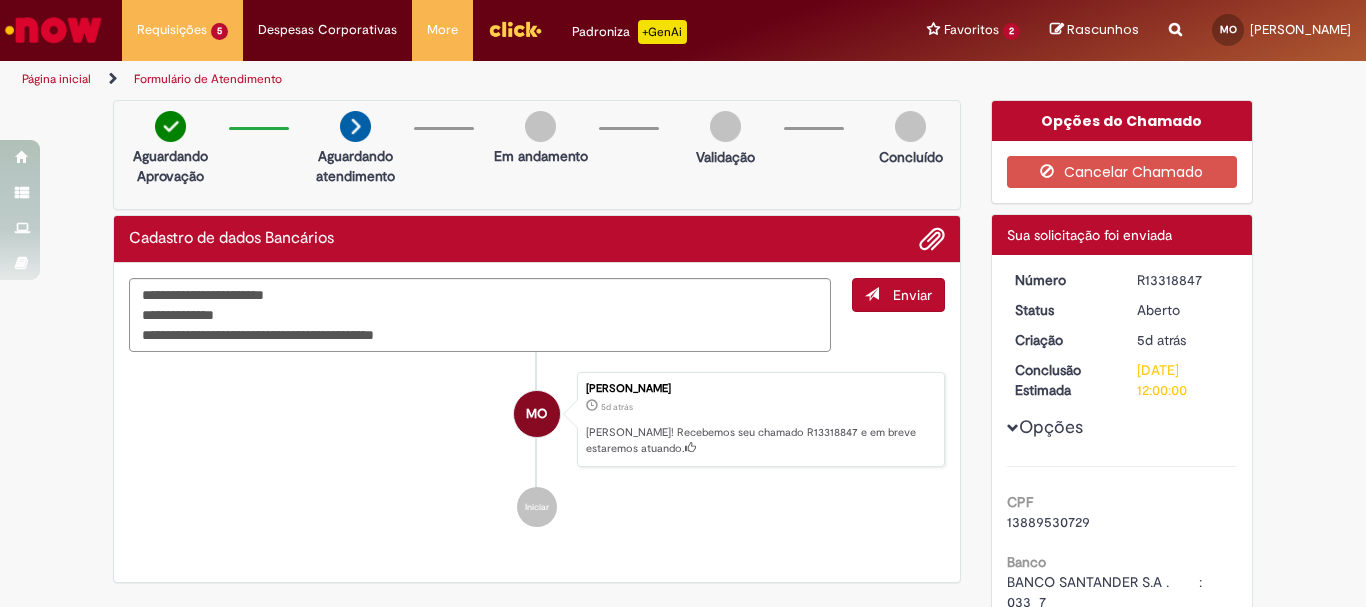 click on "Enviar" at bounding box center (912, 295) 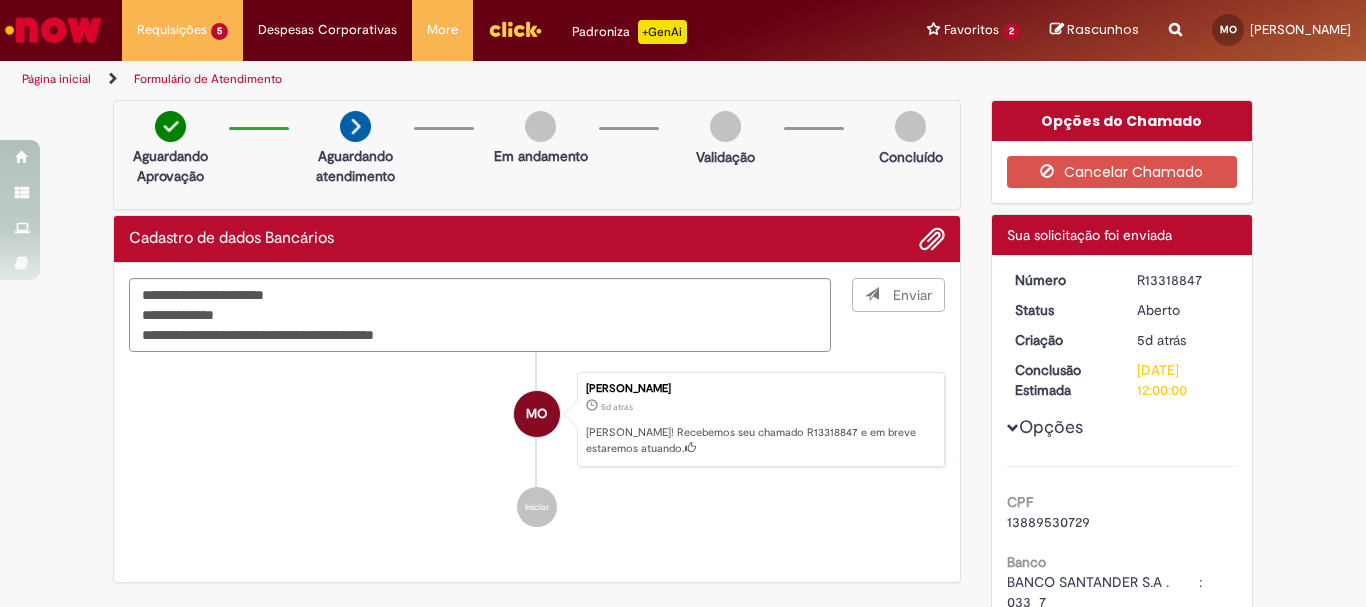 type 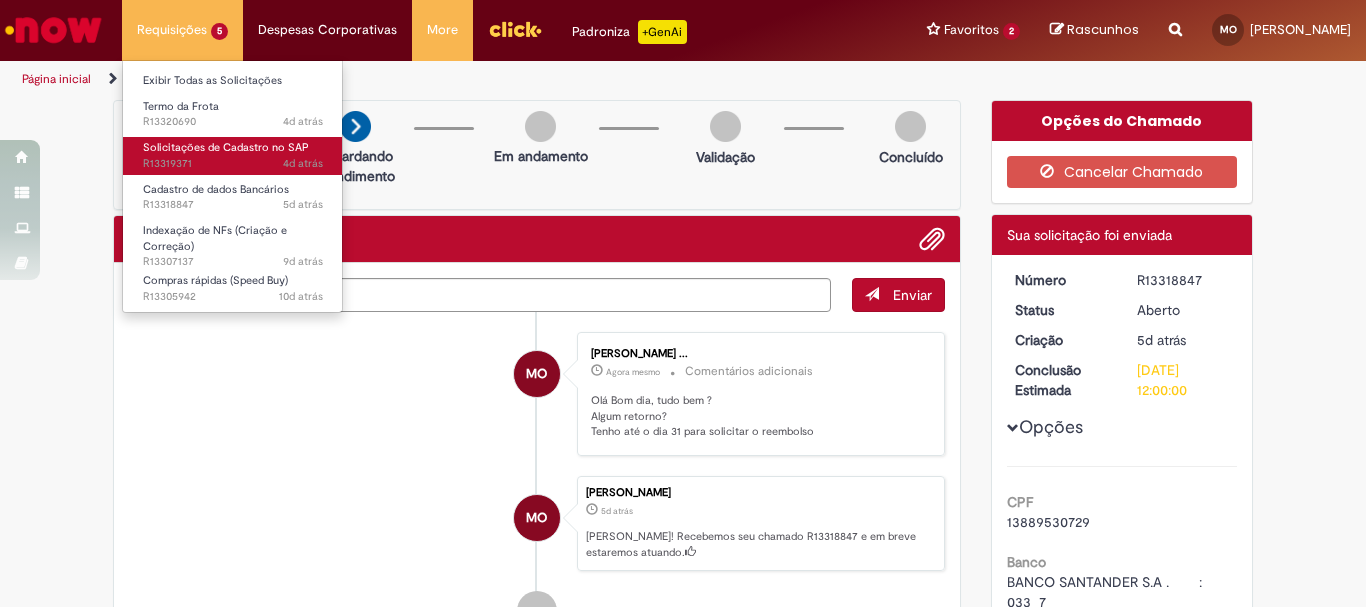 click on "Solicitações de Cadastro no SAP" at bounding box center [226, 147] 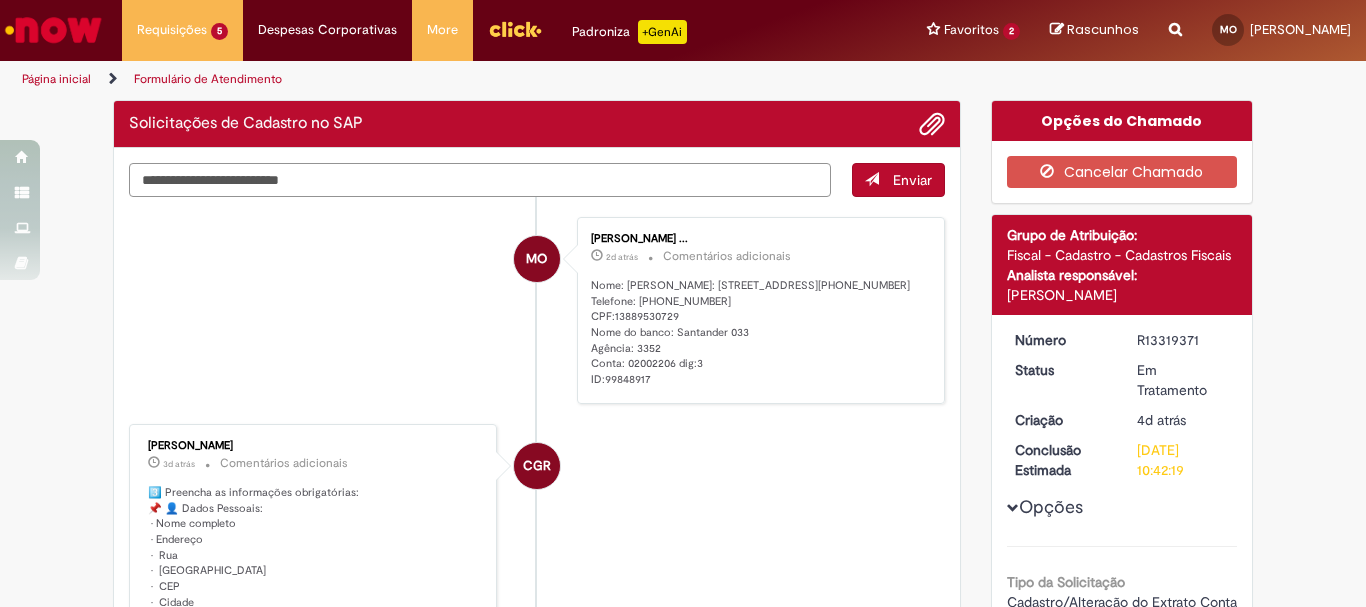 click at bounding box center (480, 180) 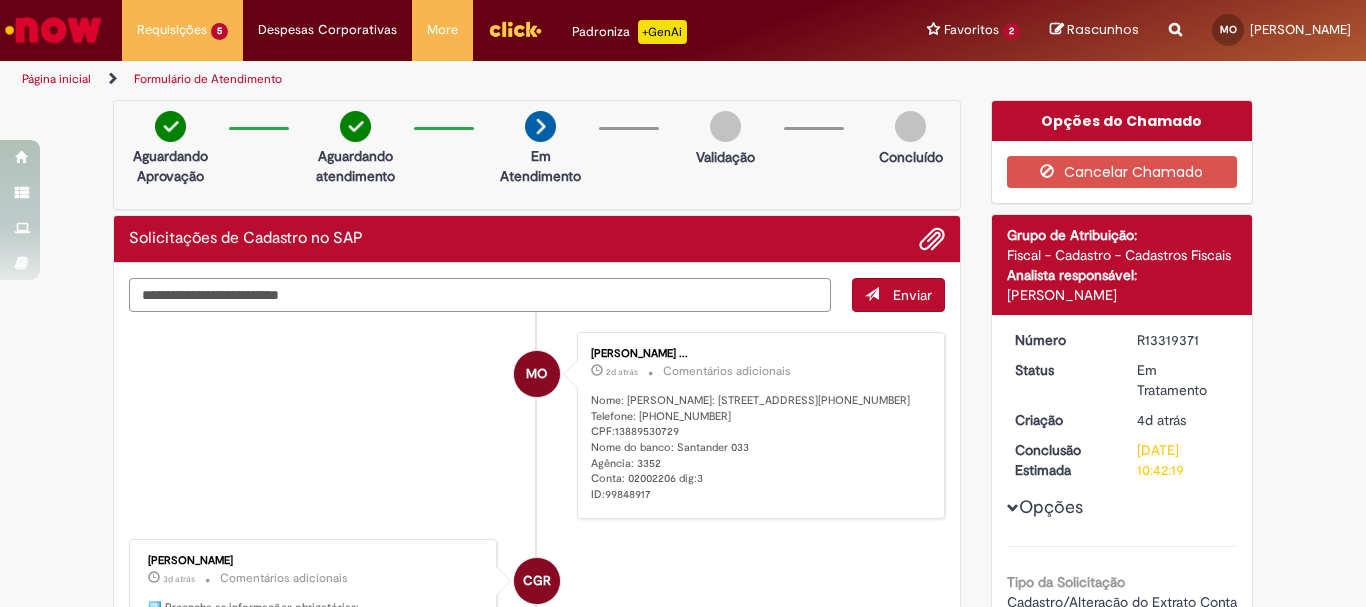 paste on "**********" 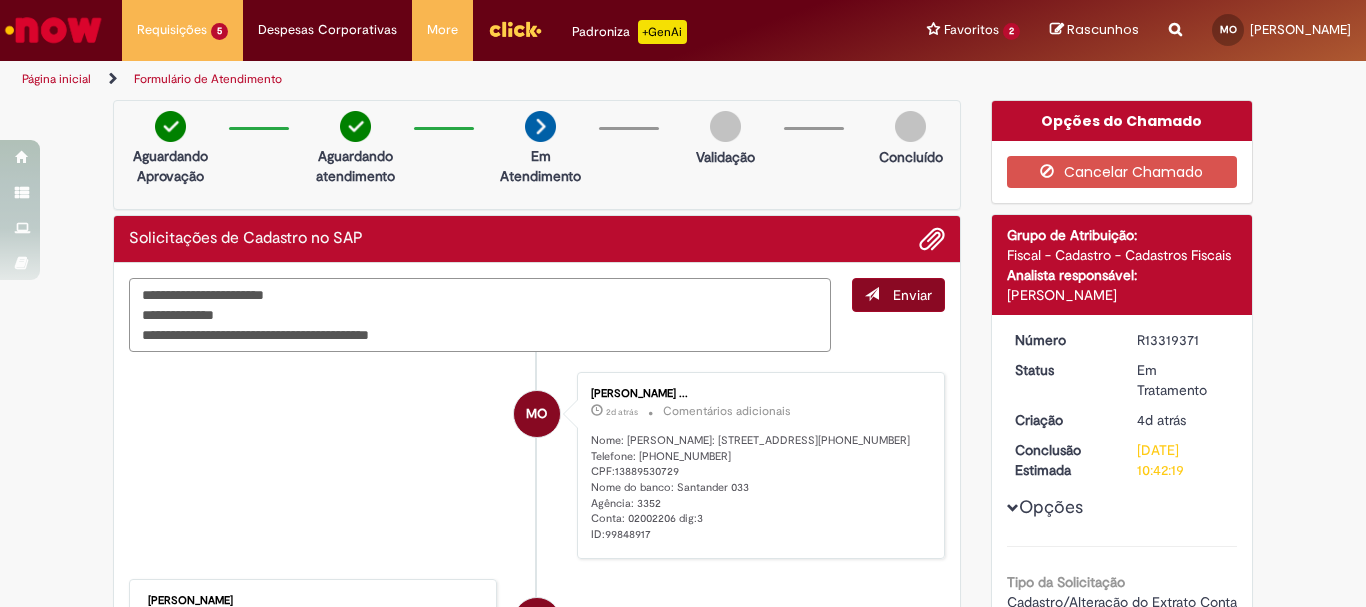 type on "**********" 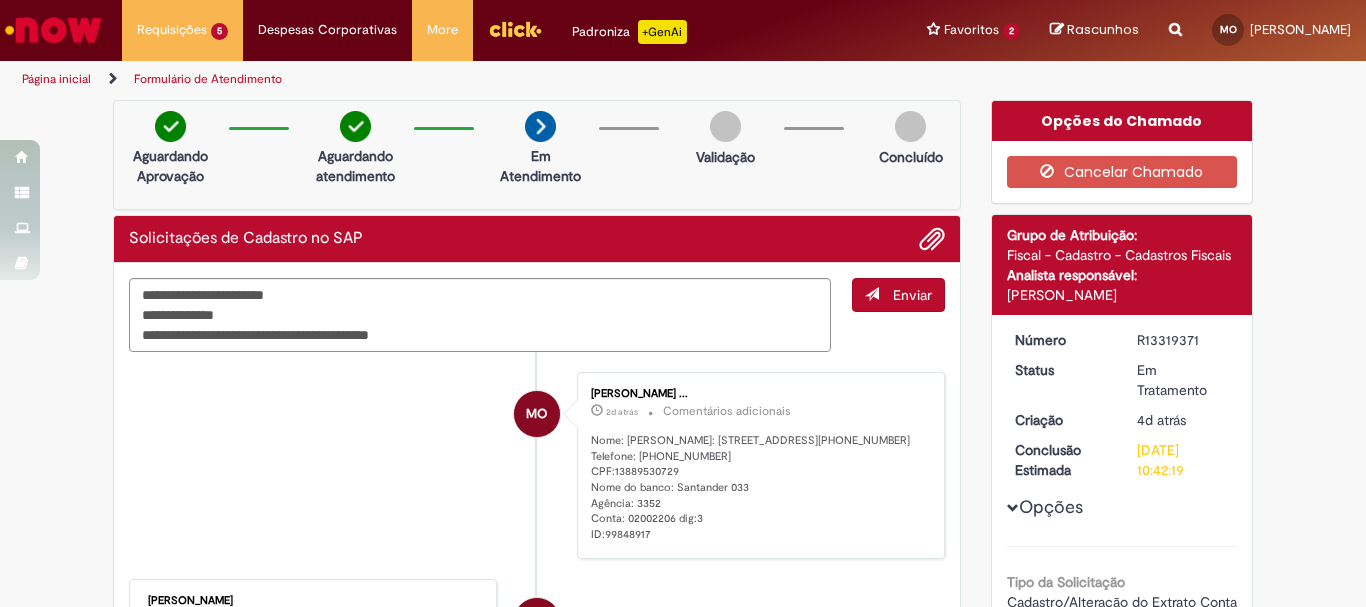 click on "Enviar" at bounding box center [898, 295] 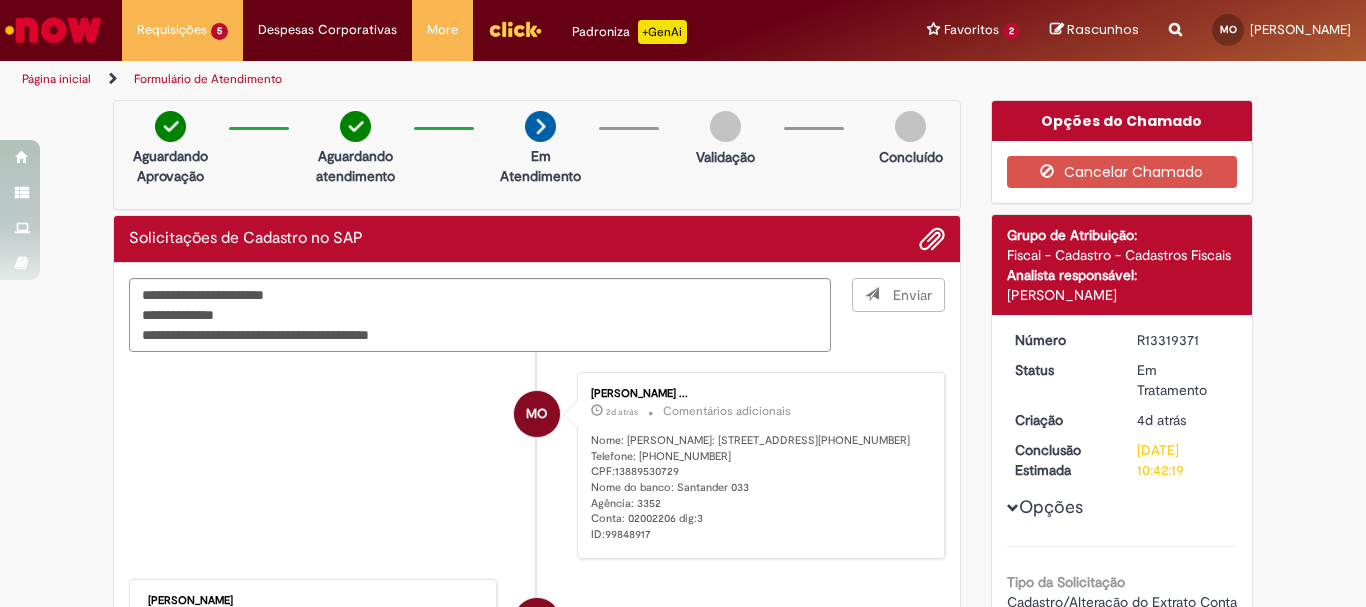 type 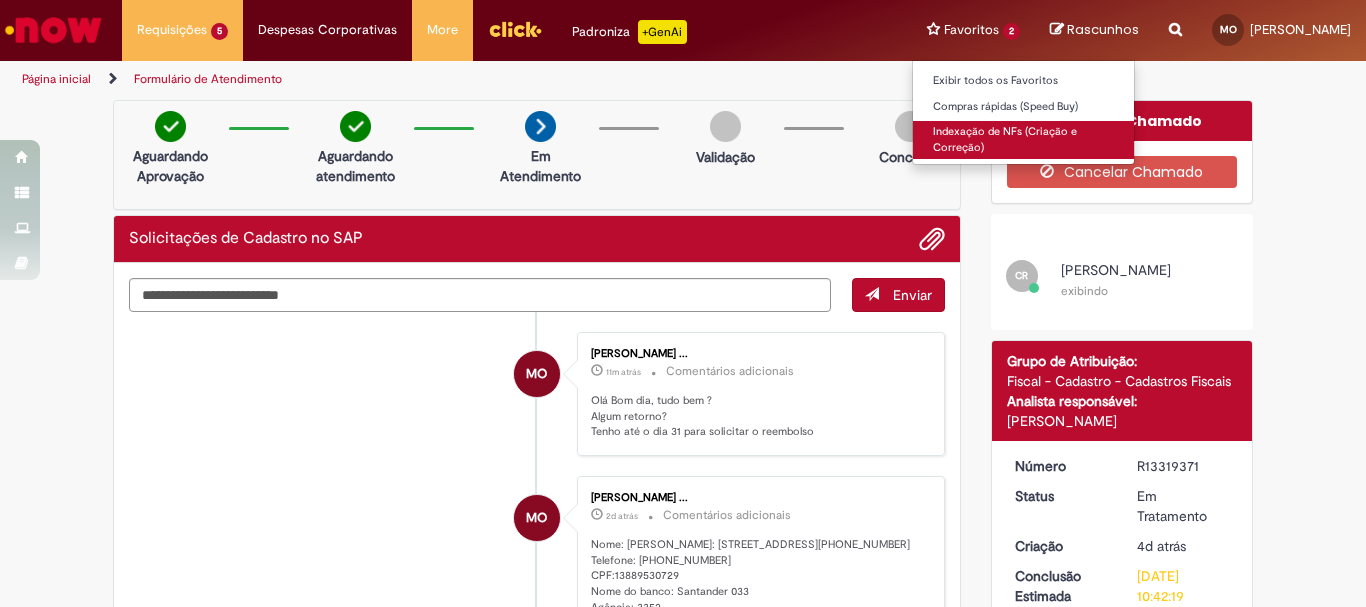 click on "Indexação de NFs (Criação e Correção)" at bounding box center (1023, 139) 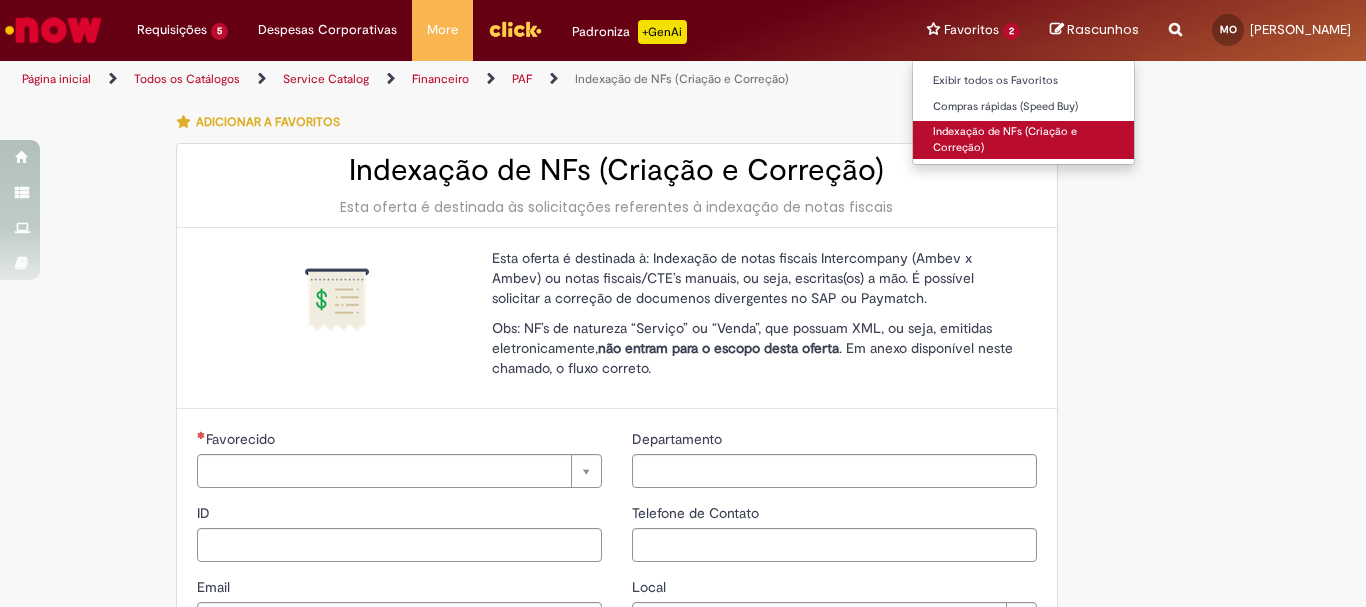 type on "********" 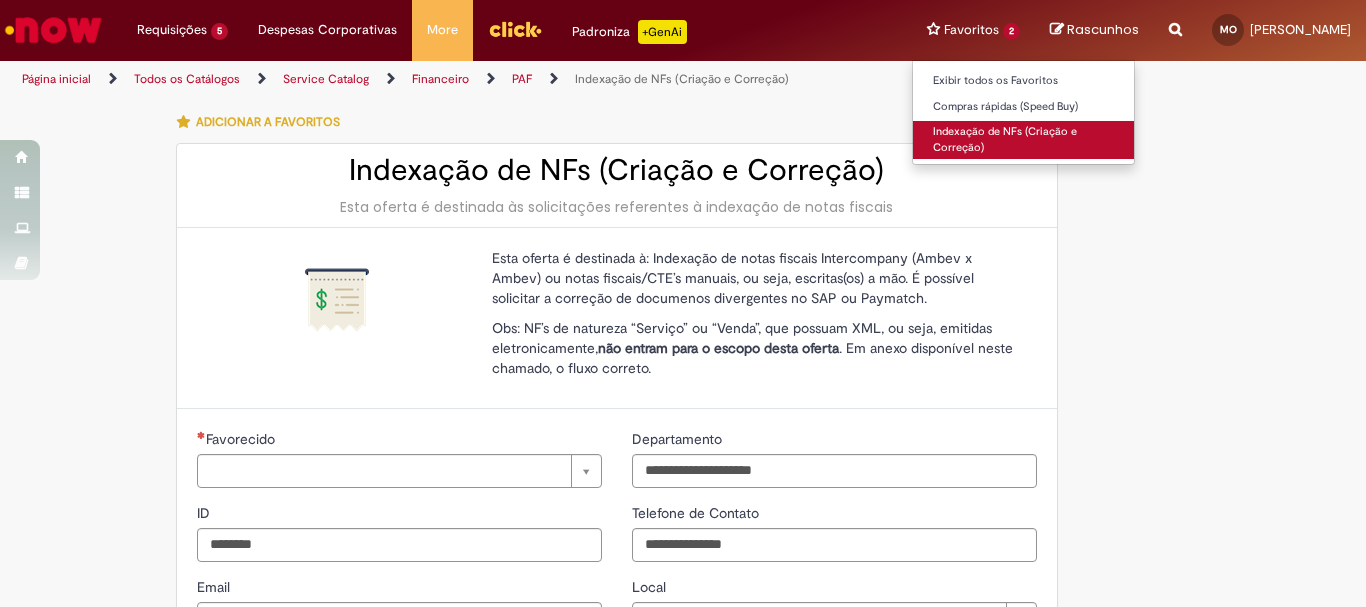 type on "**********" 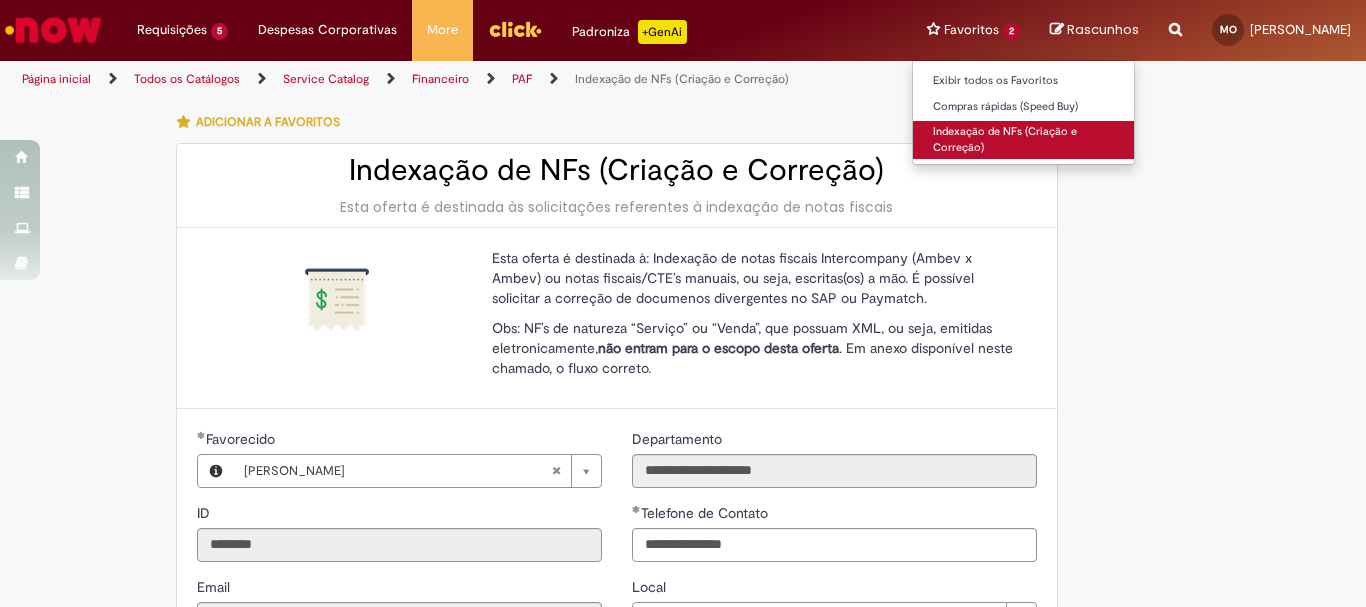 type on "**********" 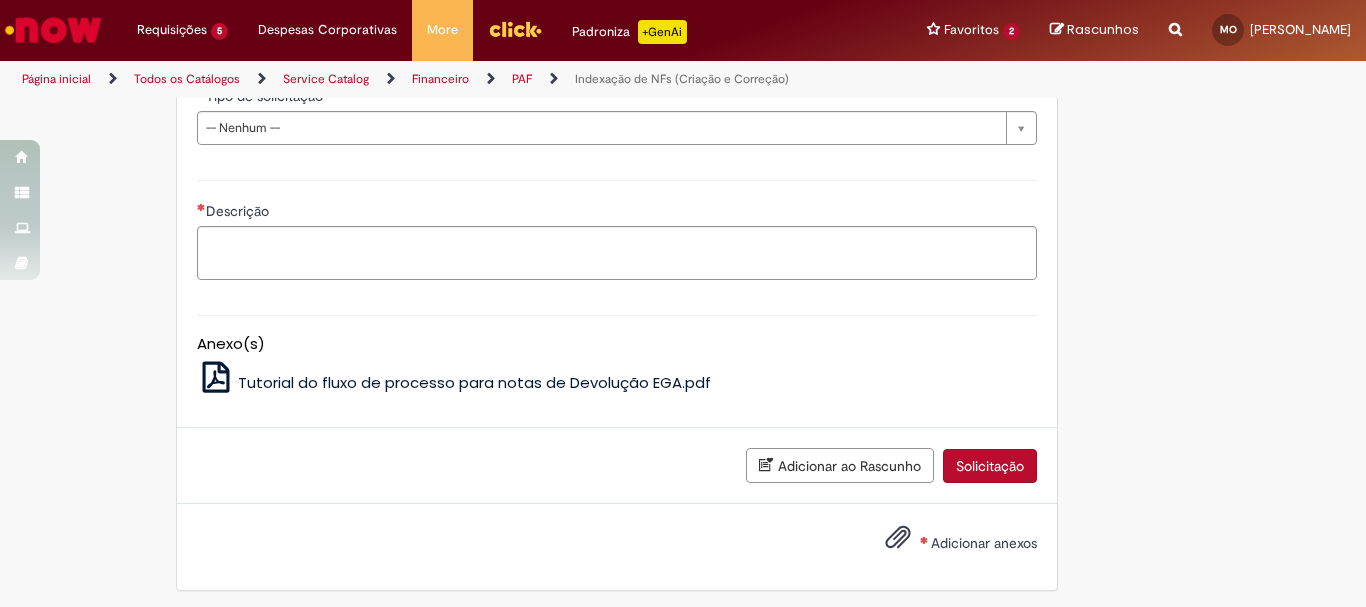 scroll, scrollTop: 706, scrollLeft: 0, axis: vertical 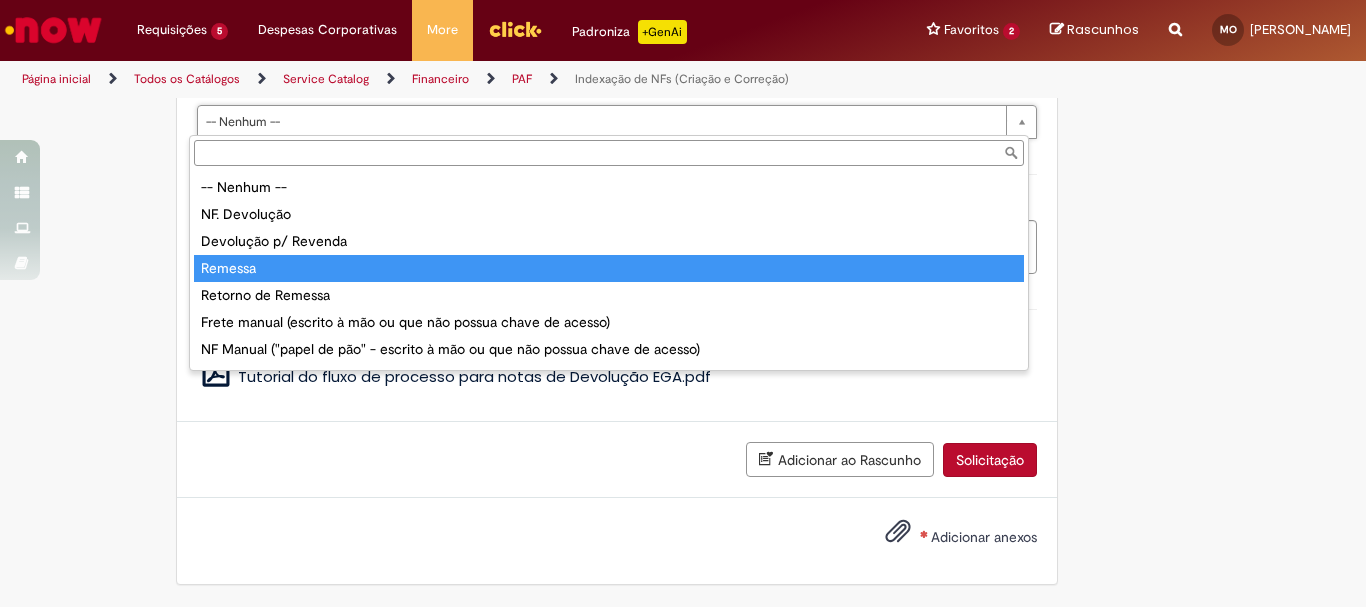 type on "*******" 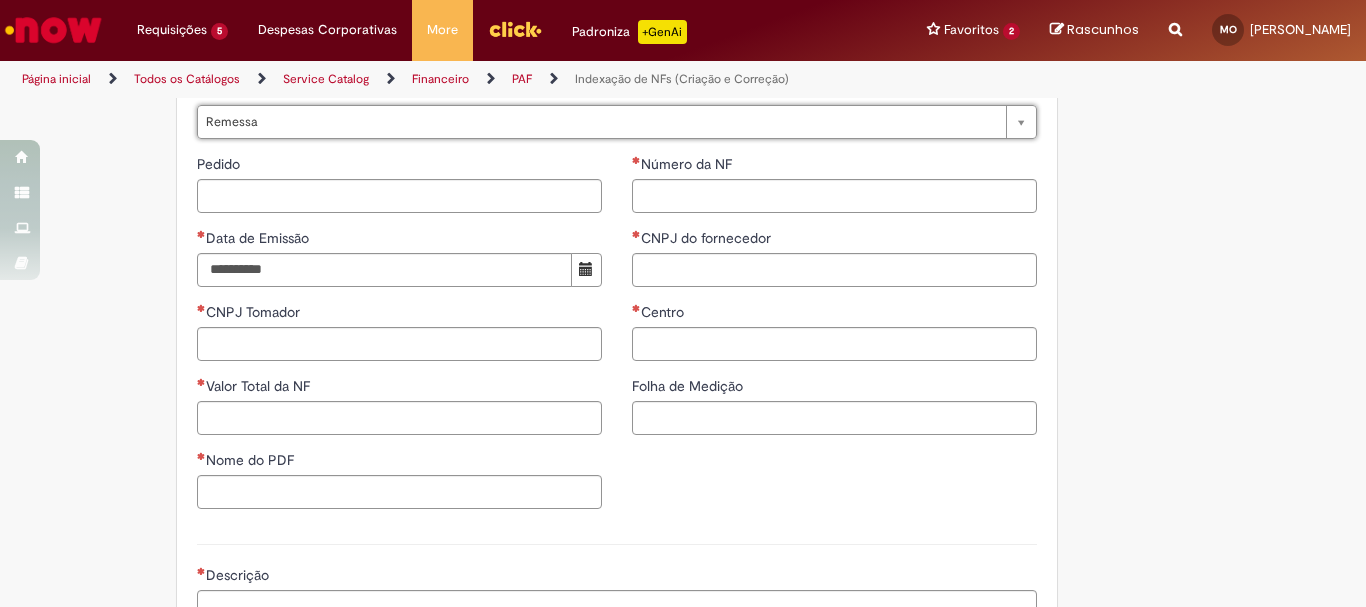 scroll, scrollTop: 704, scrollLeft: 0, axis: vertical 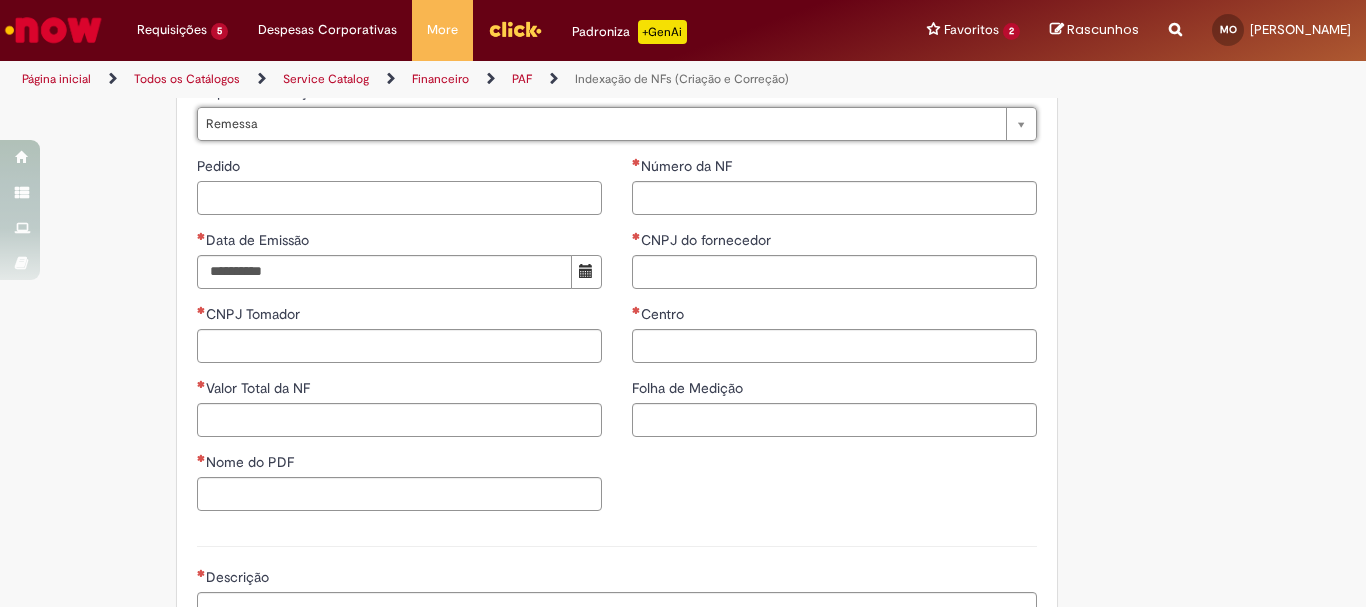 click on "Pedido" at bounding box center [399, 198] 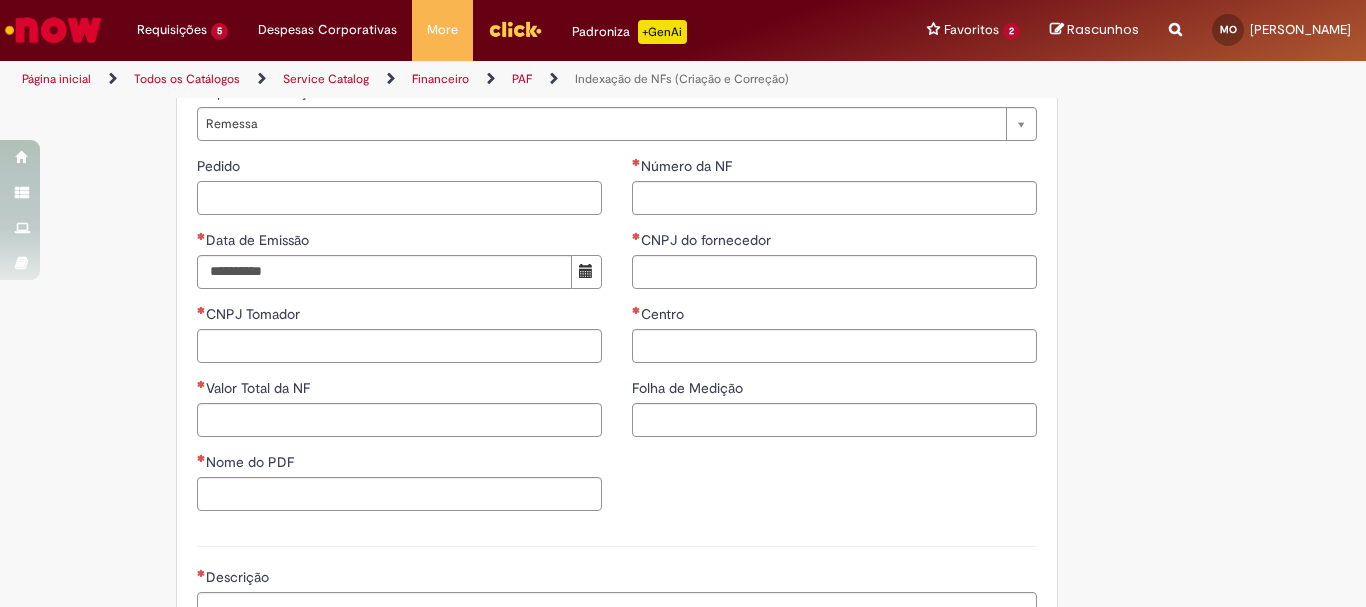paste on "**********" 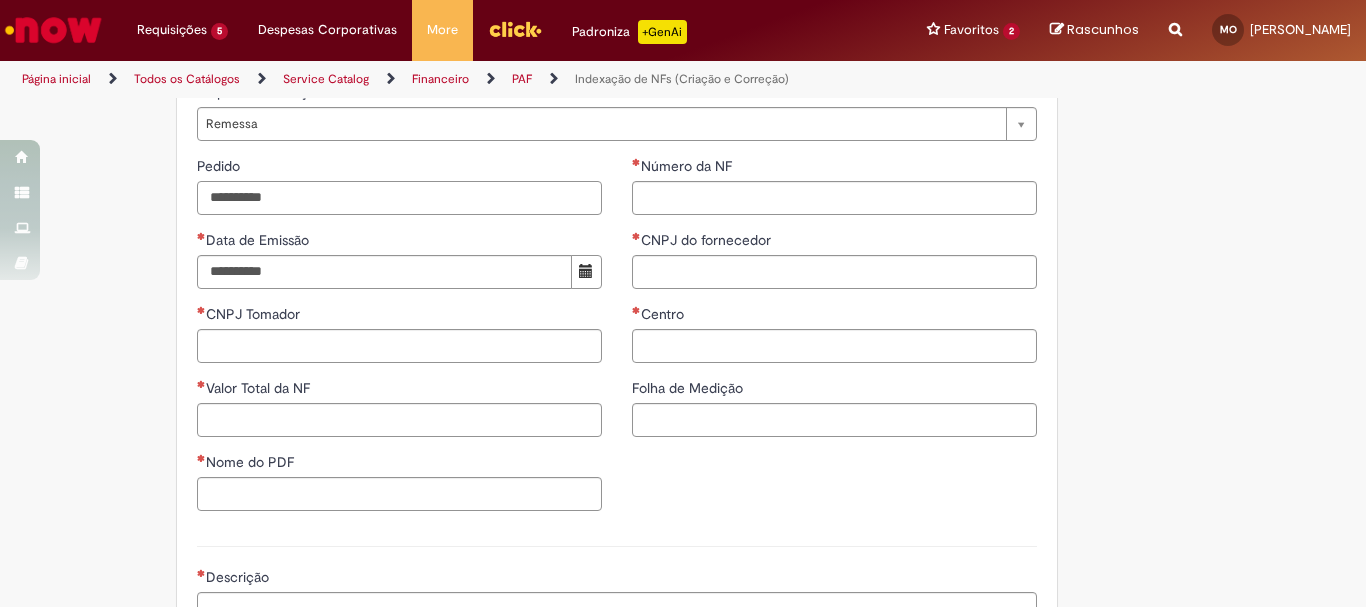 type on "**********" 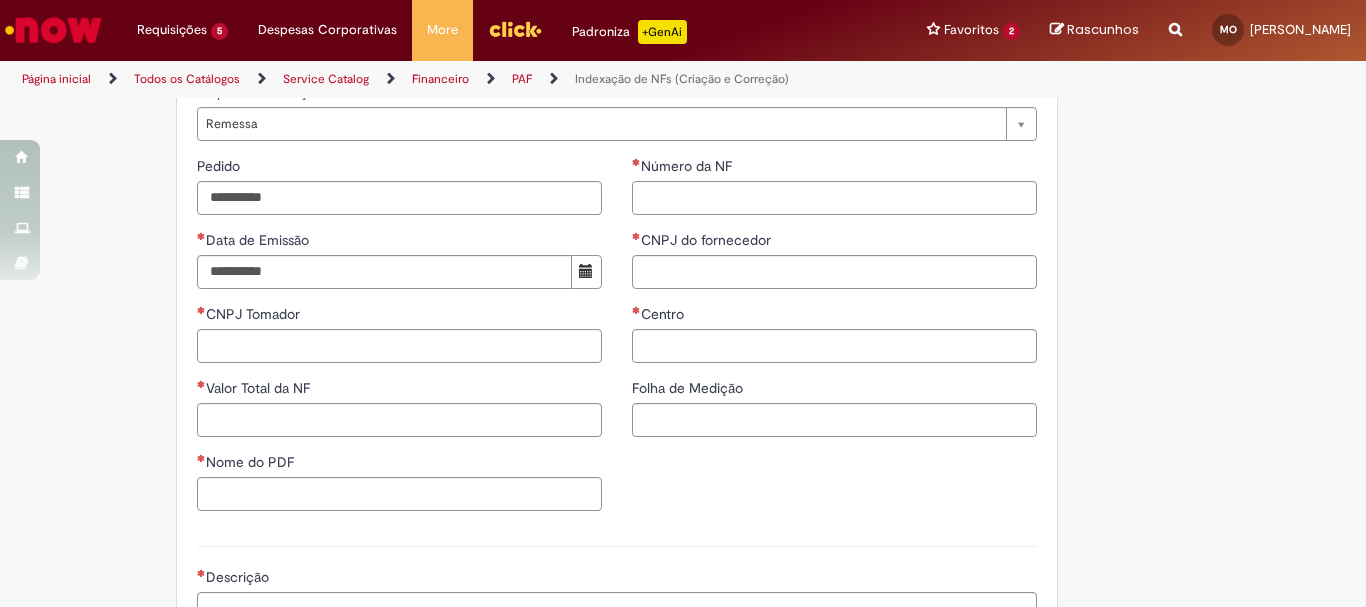 click on "Número da NF" at bounding box center [834, 198] 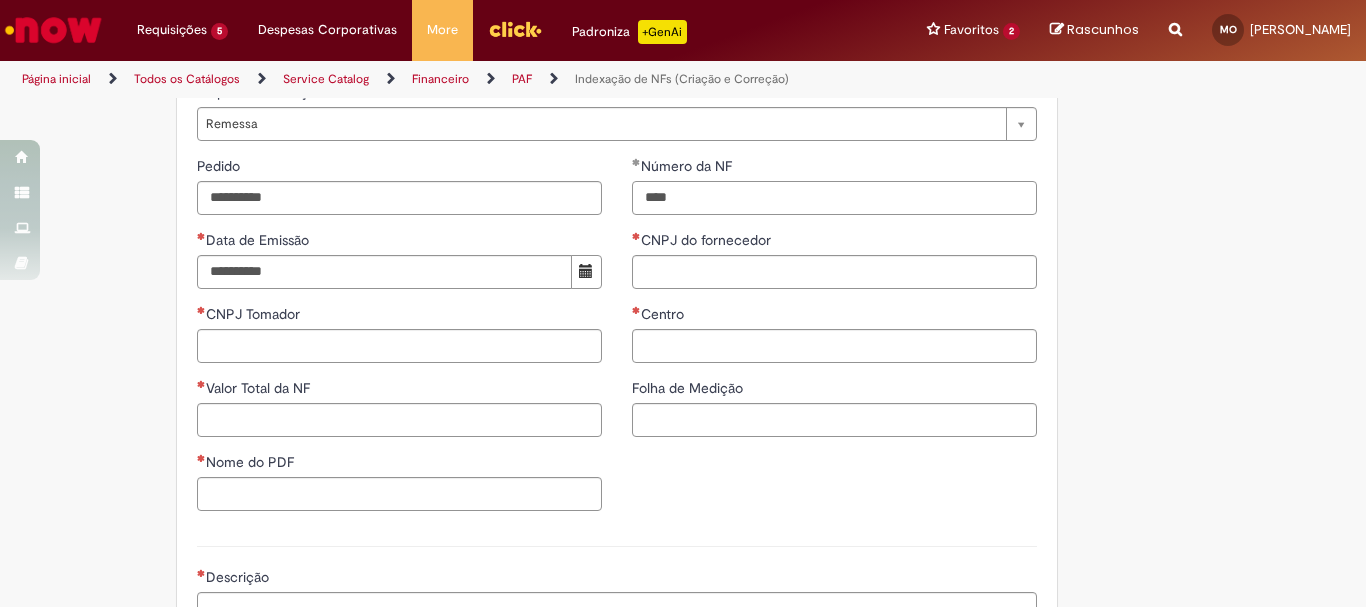 type on "****" 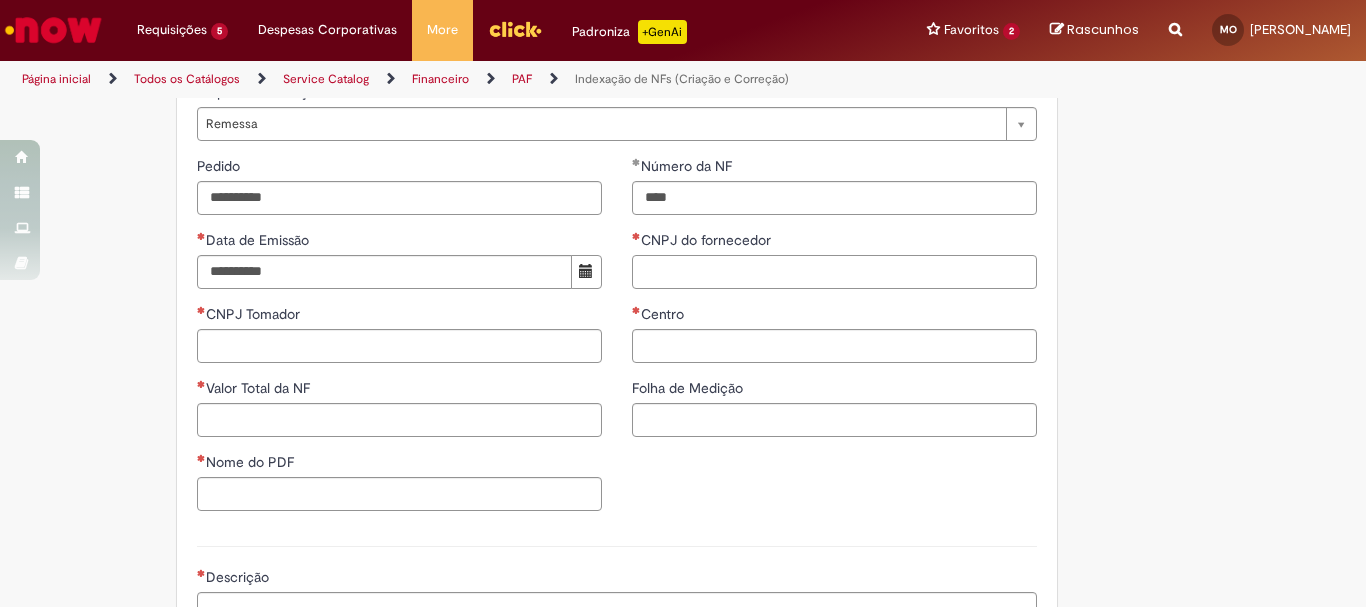 paste on "**********" 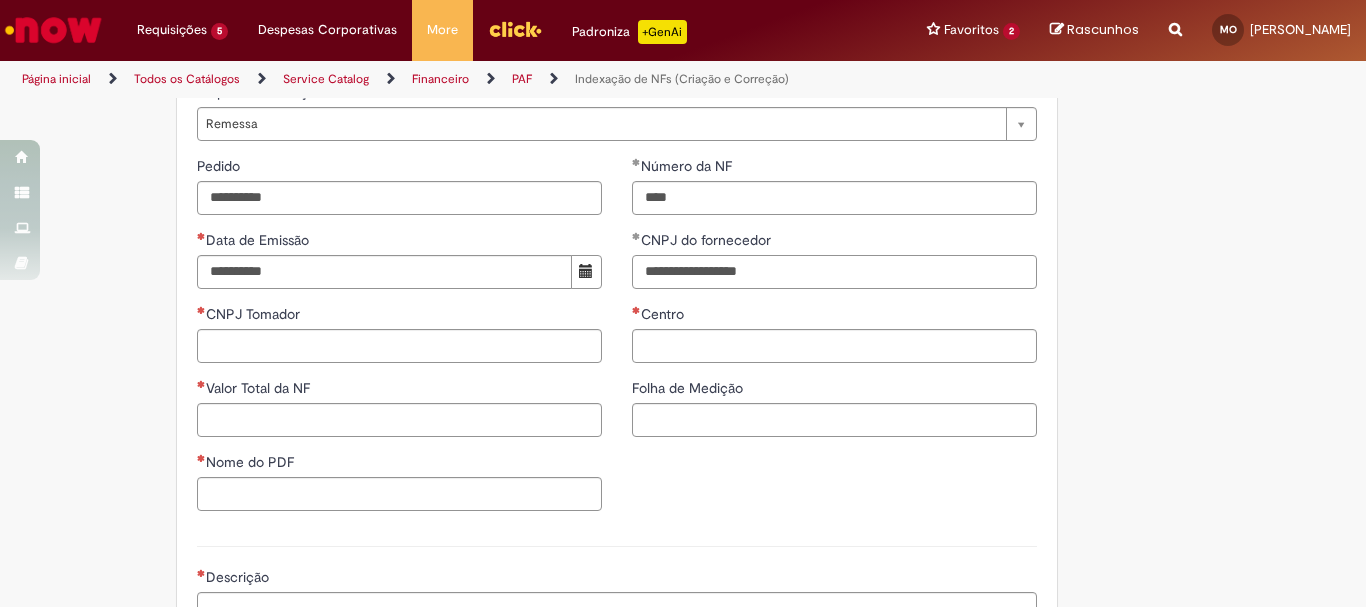 type on "**********" 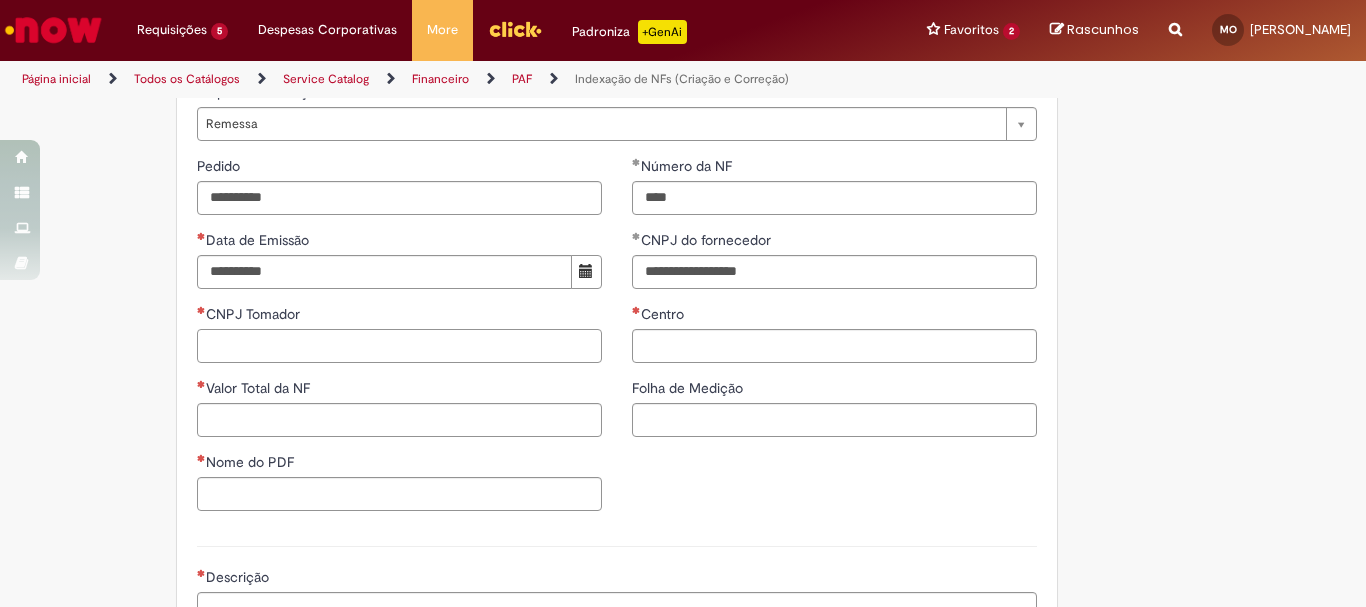click on "CNPJ Tomador" at bounding box center (399, 346) 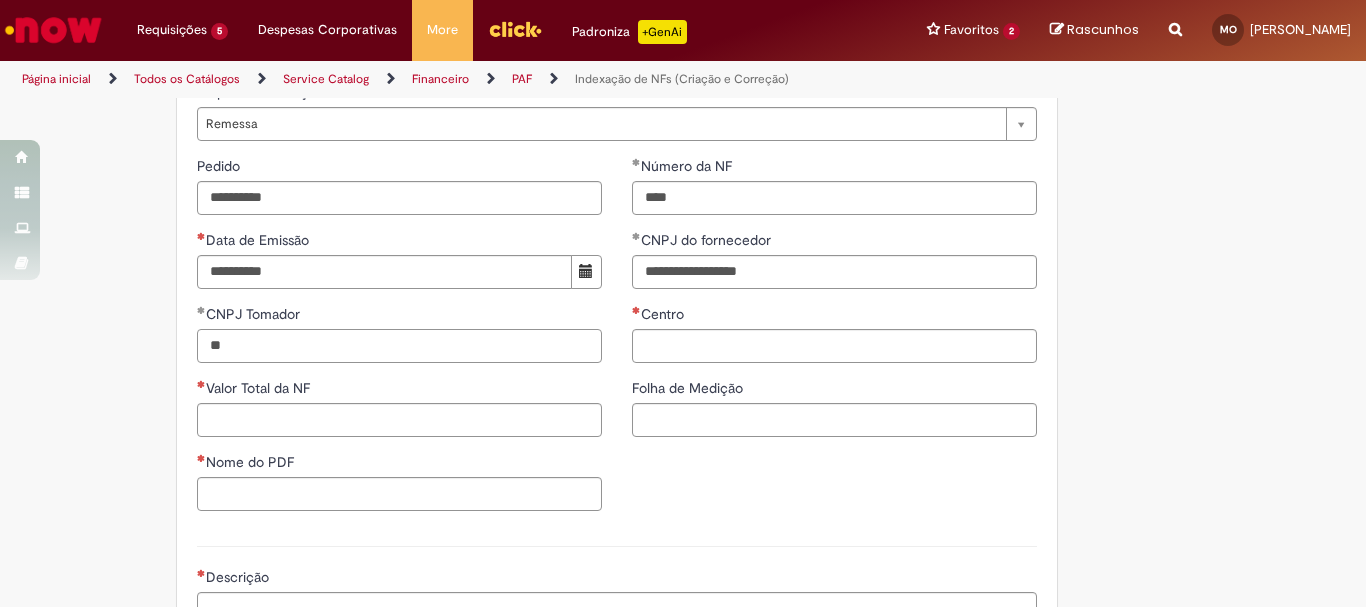 type on "*" 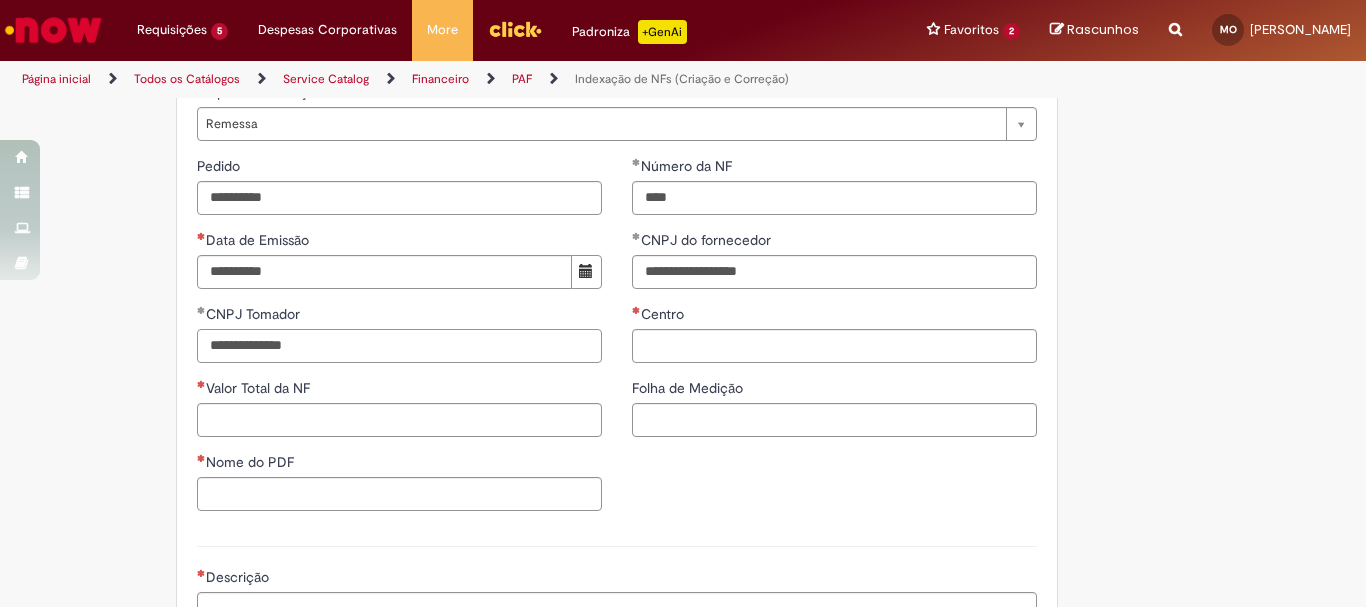 type on "**********" 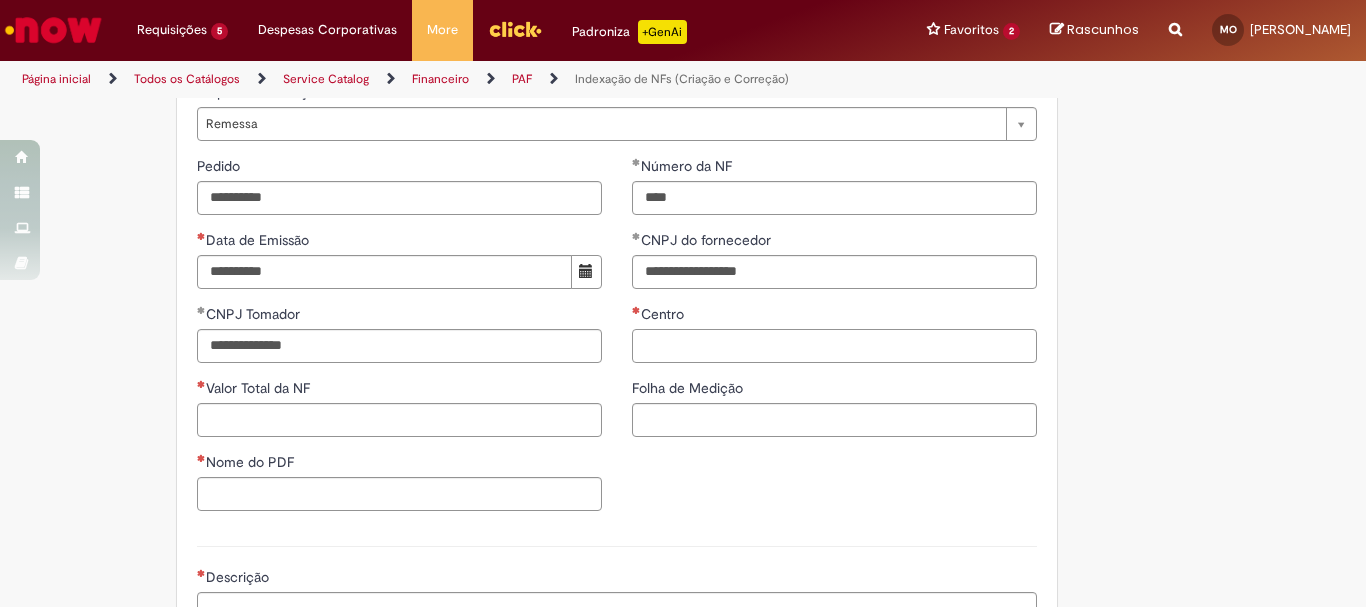click on "Centro" at bounding box center [834, 346] 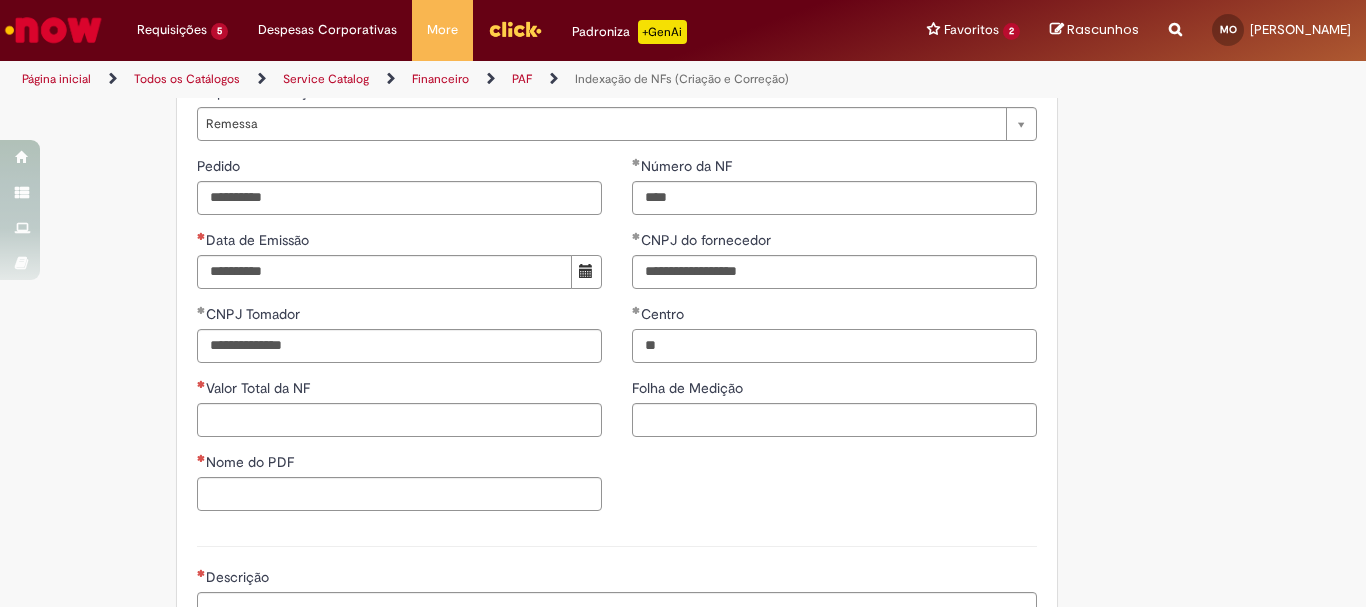 type on "*" 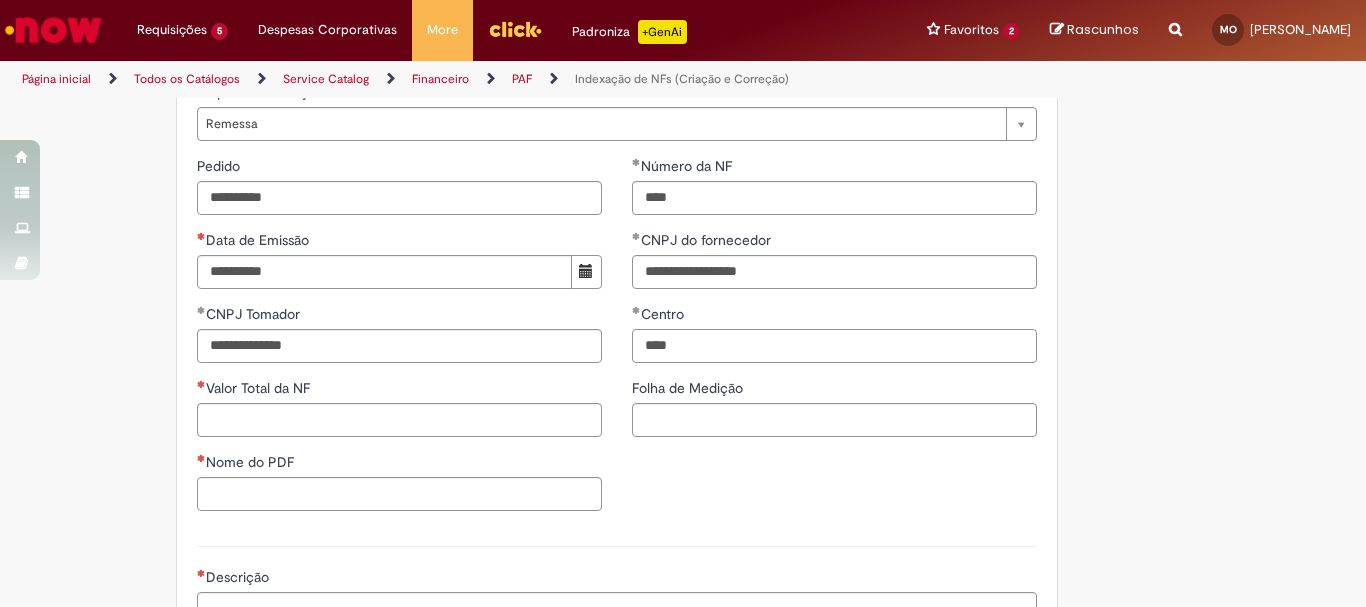 type on "****" 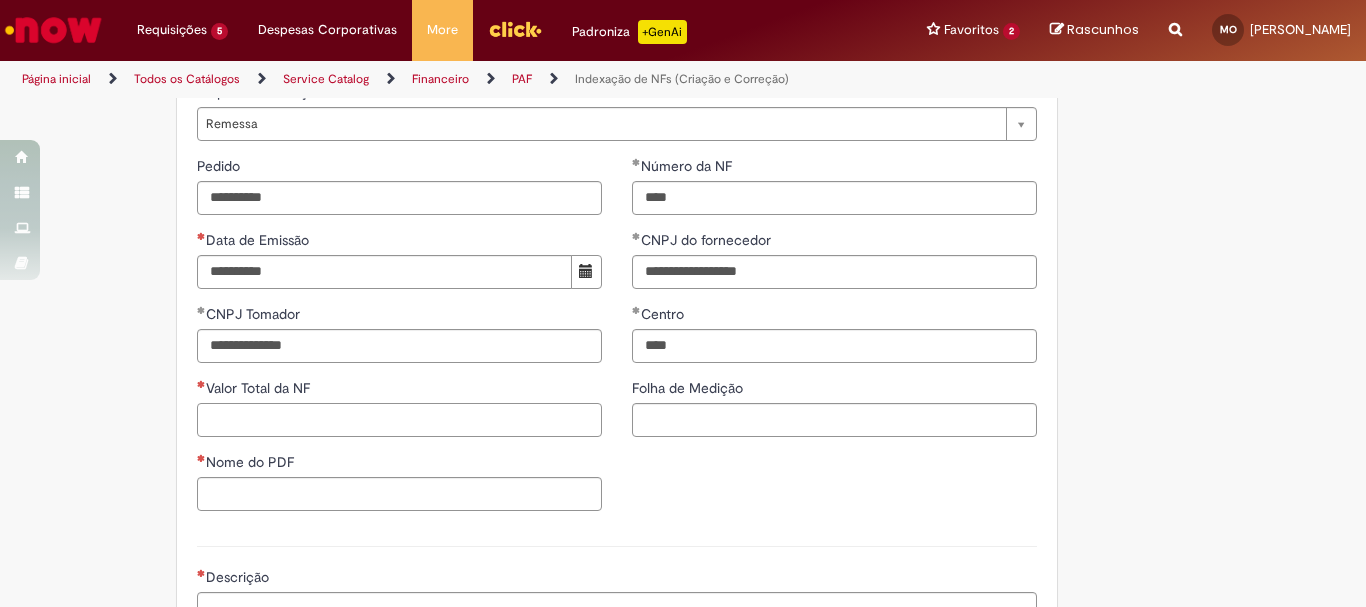 click on "Valor Total da NF" at bounding box center [399, 420] 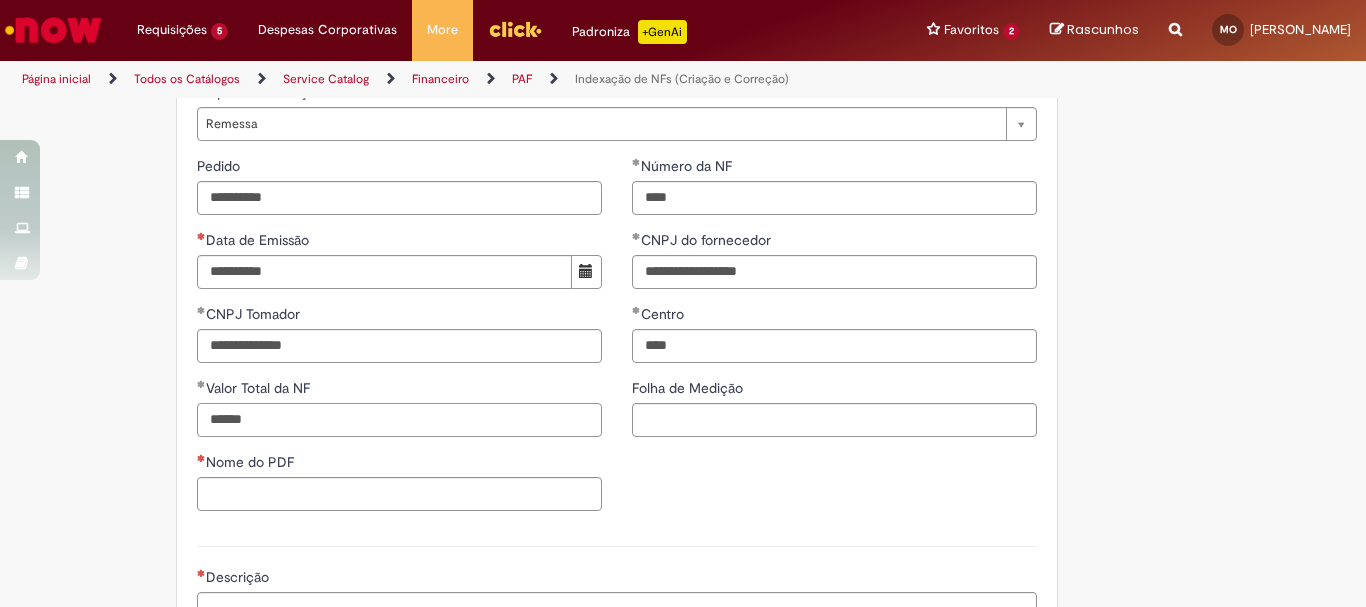 type on "******" 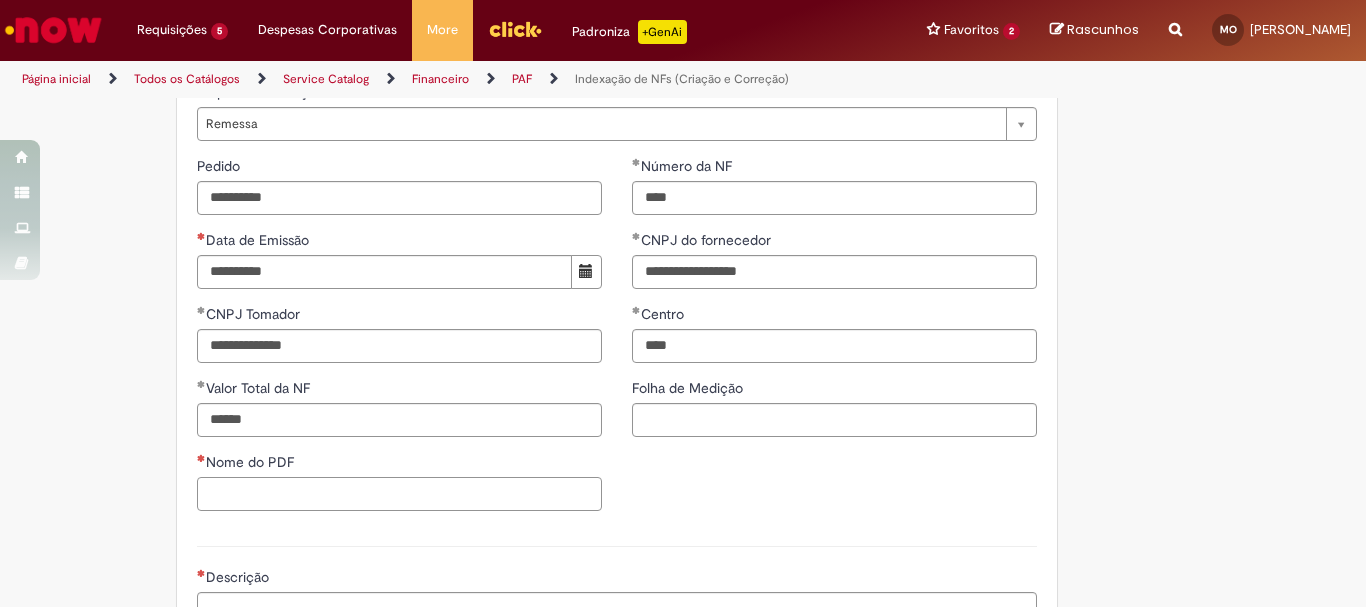 click on "Nome do PDF" at bounding box center (399, 494) 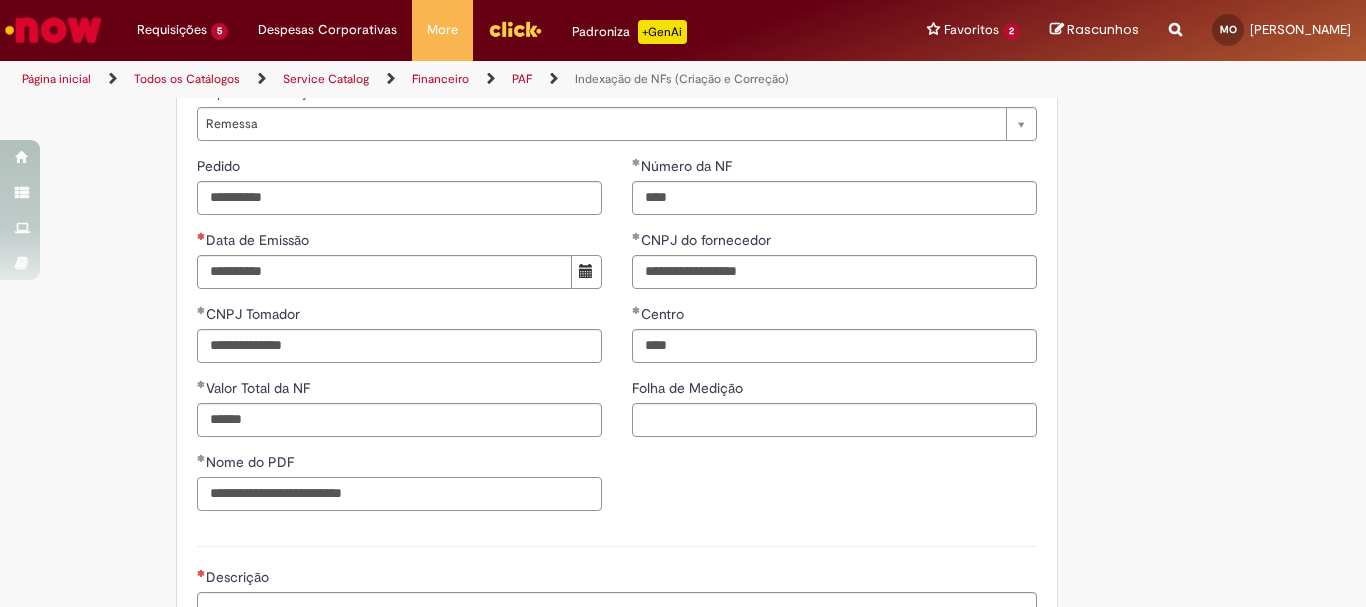 scroll, scrollTop: 904, scrollLeft: 0, axis: vertical 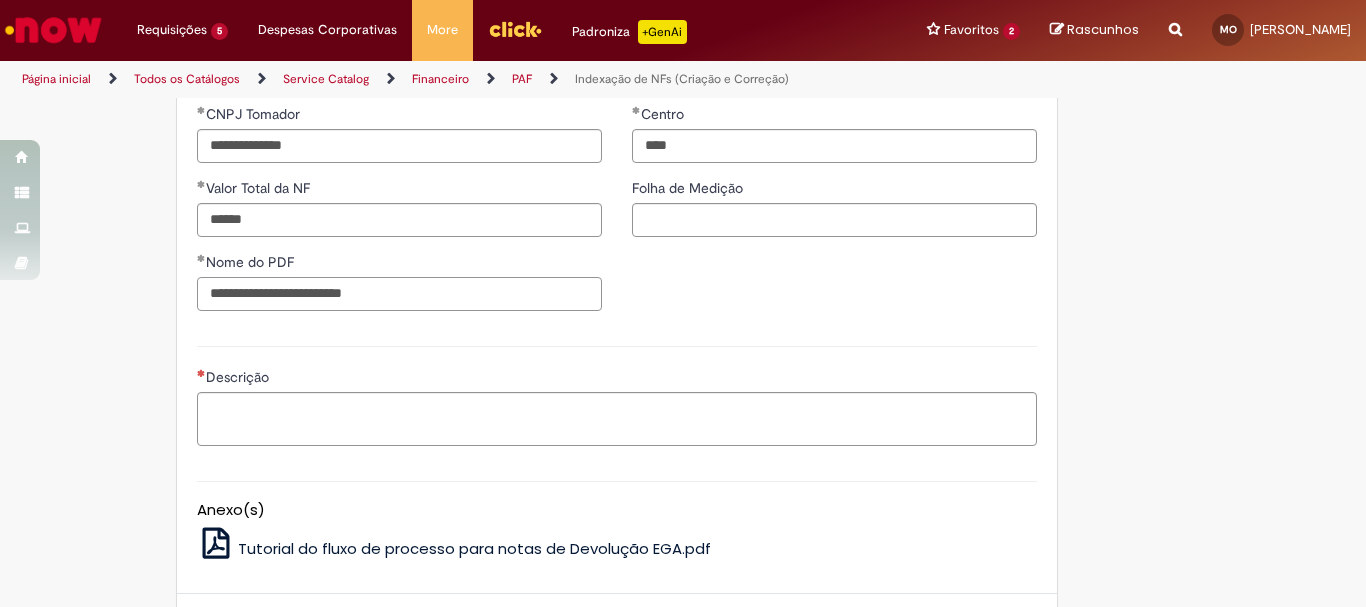 type on "**********" 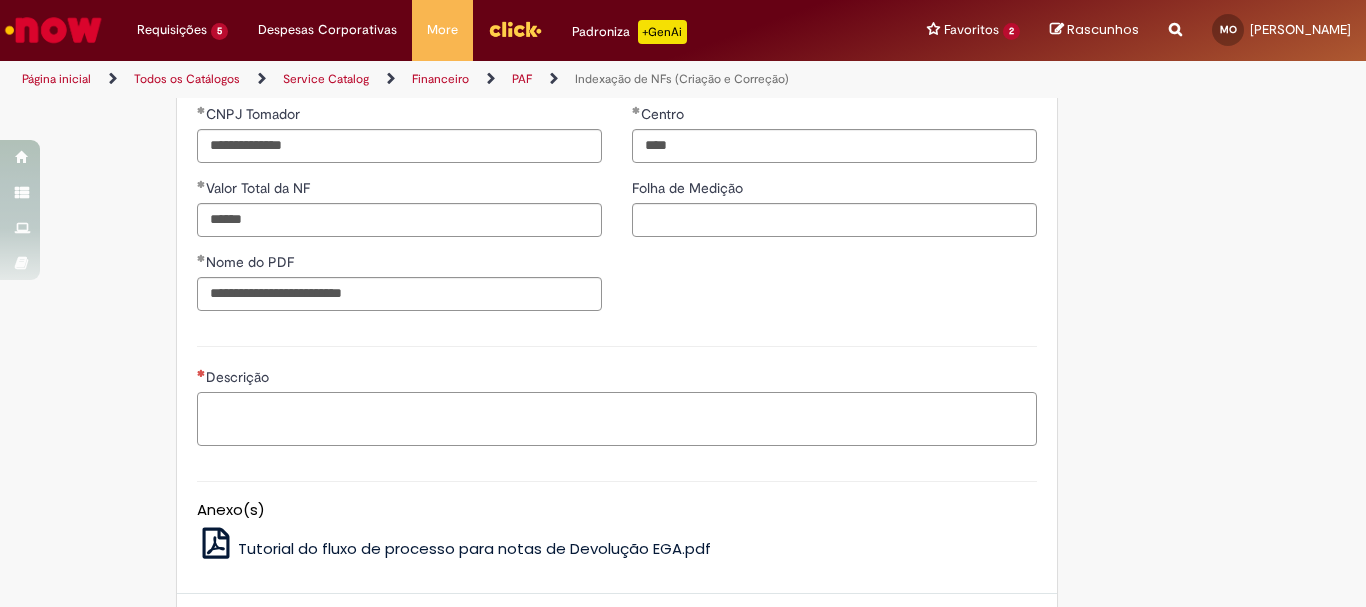 click on "Descrição" at bounding box center (617, 419) 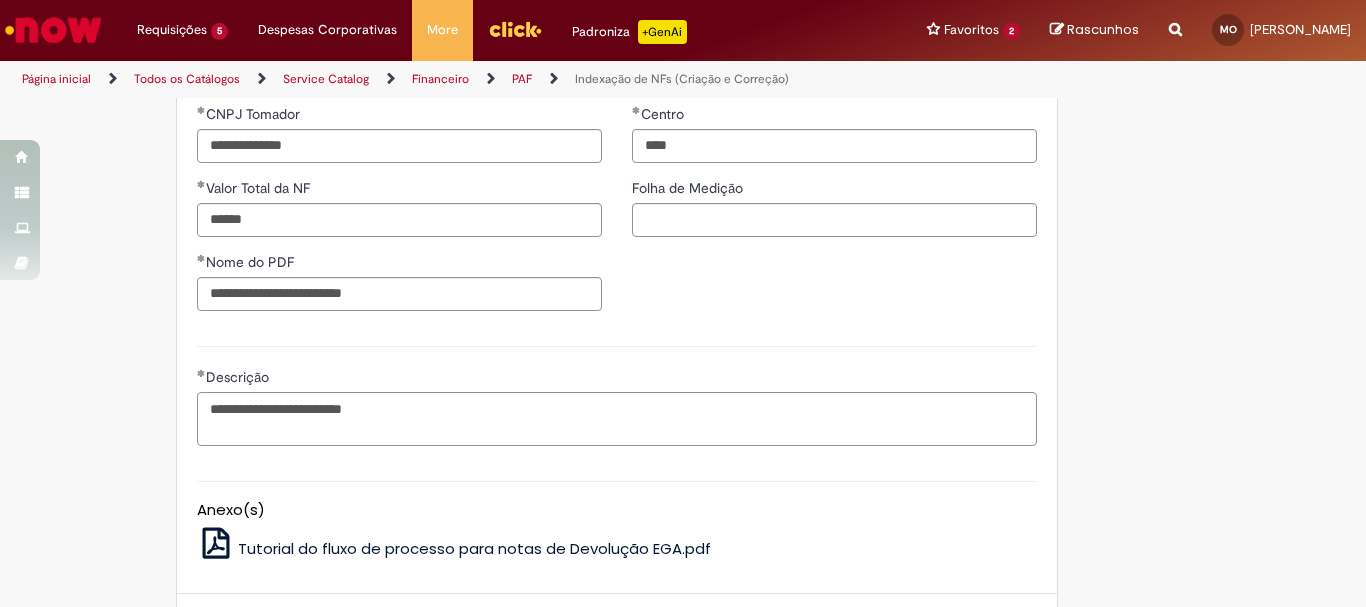 scroll, scrollTop: 1076, scrollLeft: 0, axis: vertical 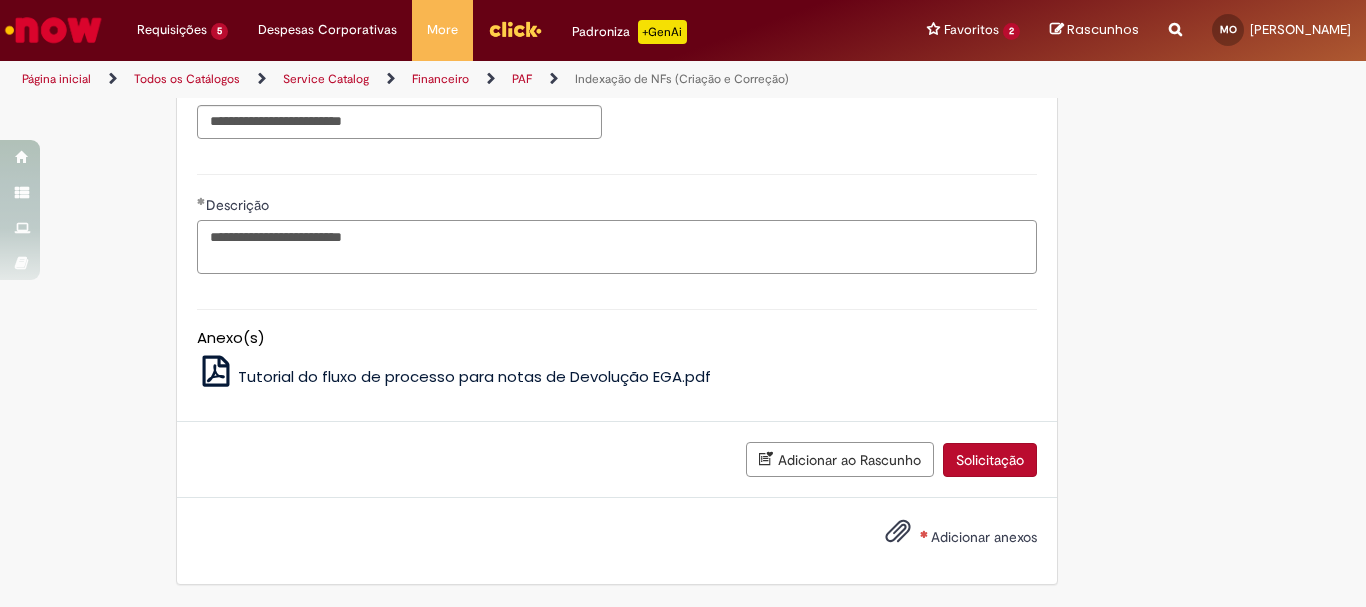 type on "**********" 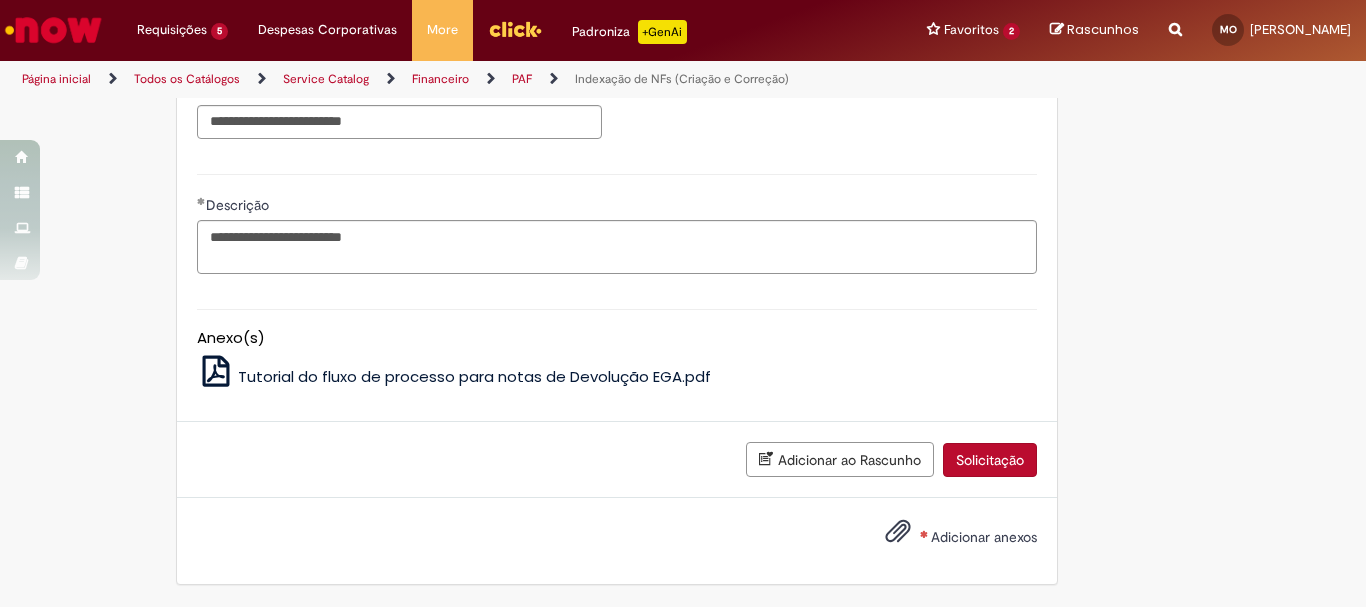 click on "Adicionar anexos" at bounding box center [984, 537] 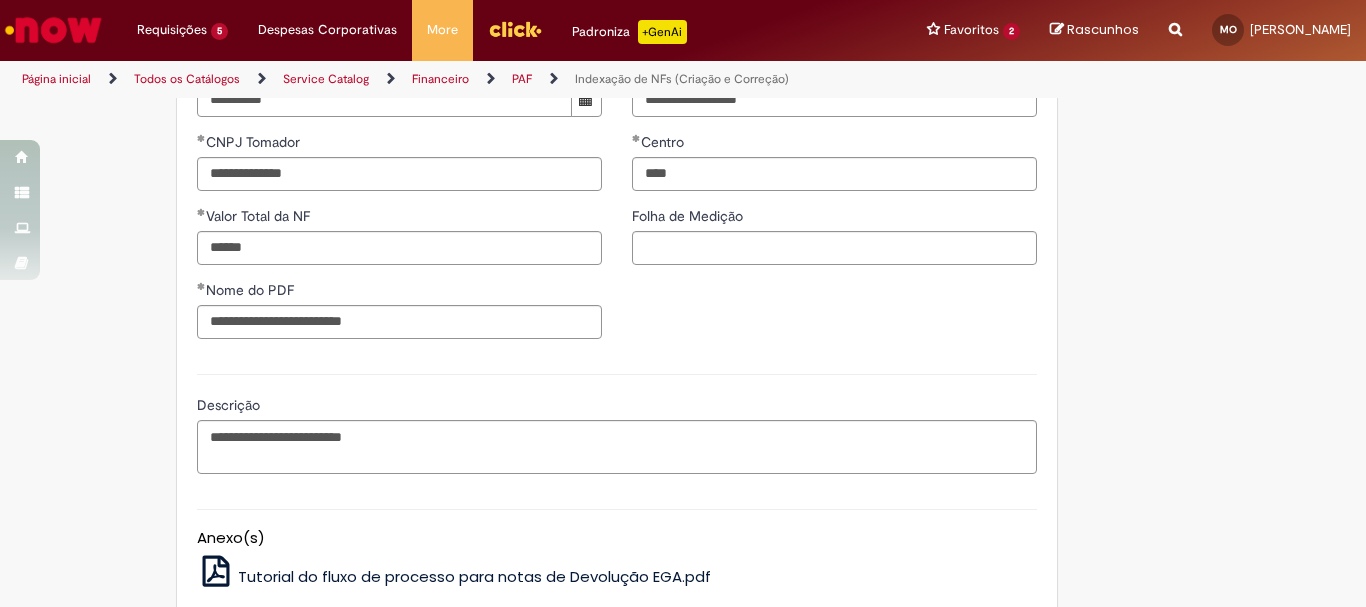 scroll, scrollTop: 676, scrollLeft: 0, axis: vertical 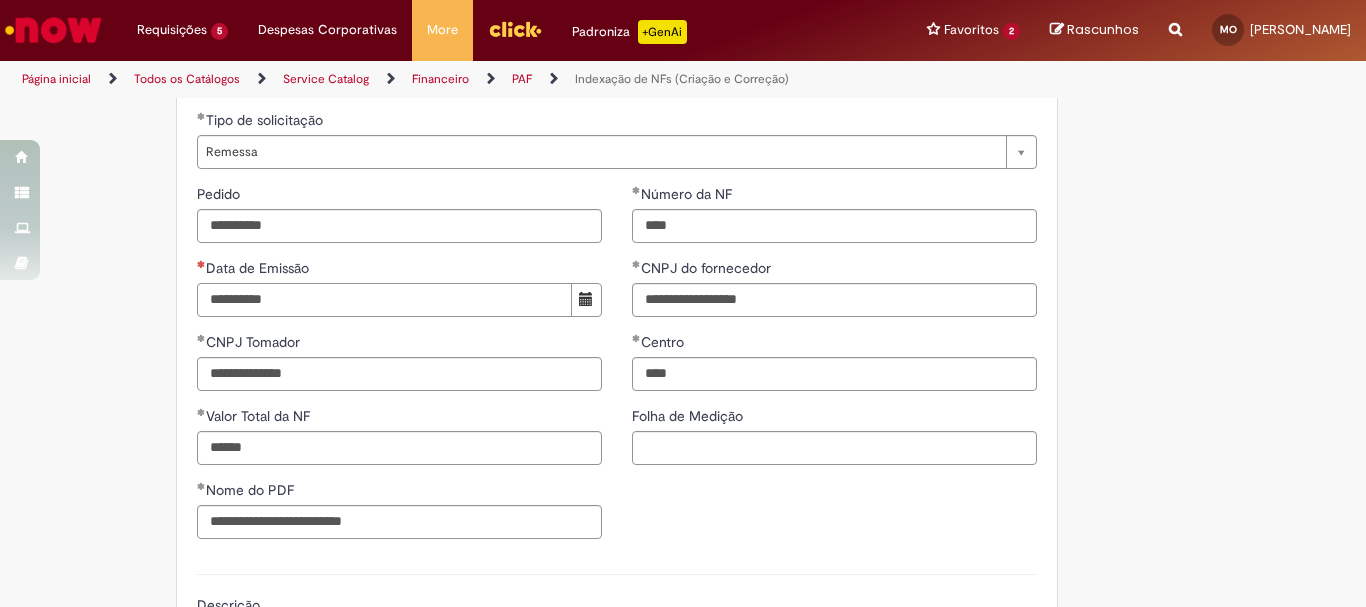 click on "Data de Emissão" at bounding box center (384, 300) 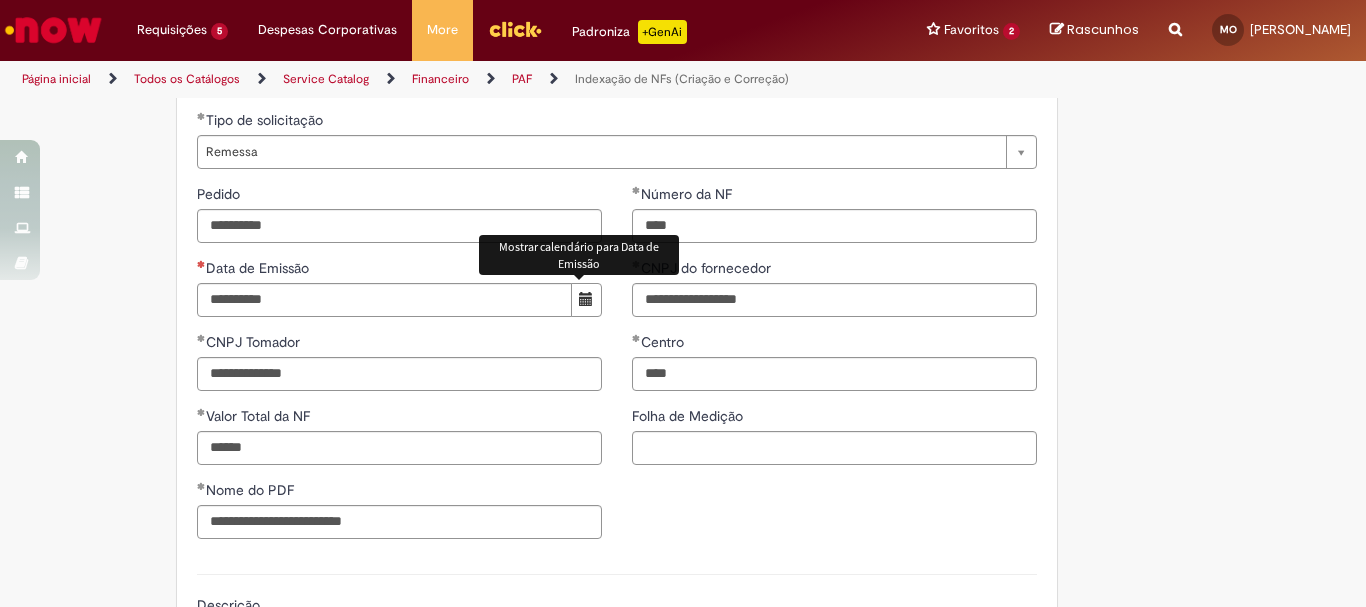 click at bounding box center (586, 299) 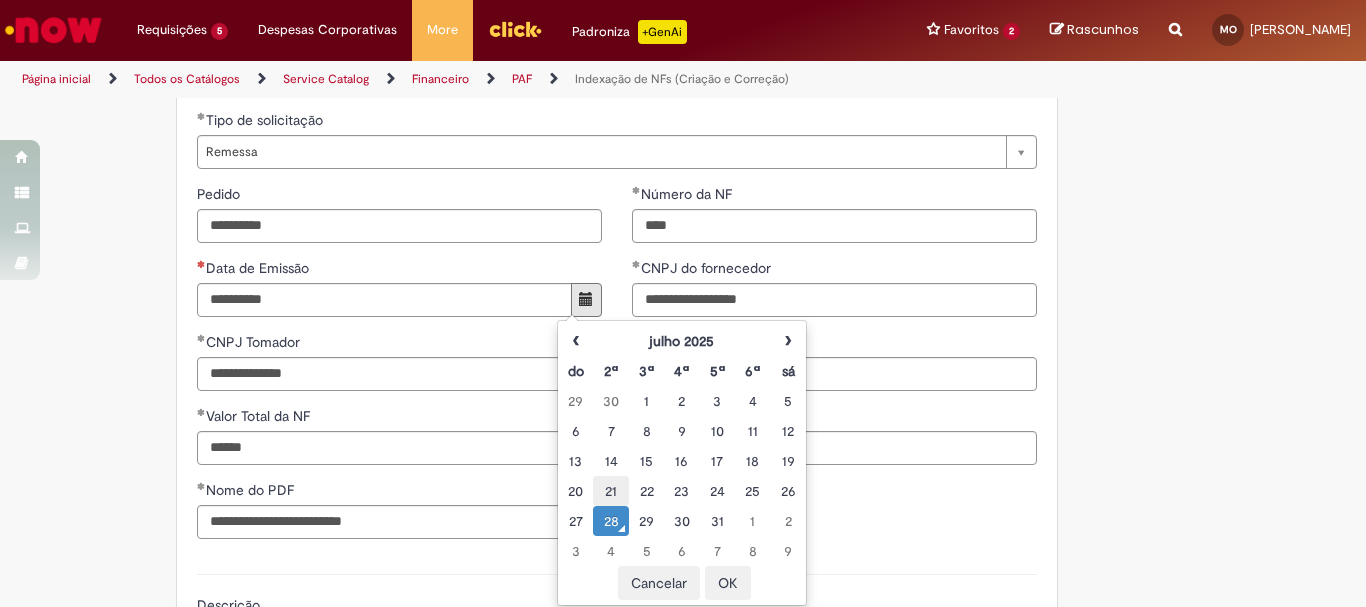 click on "21" at bounding box center (610, 491) 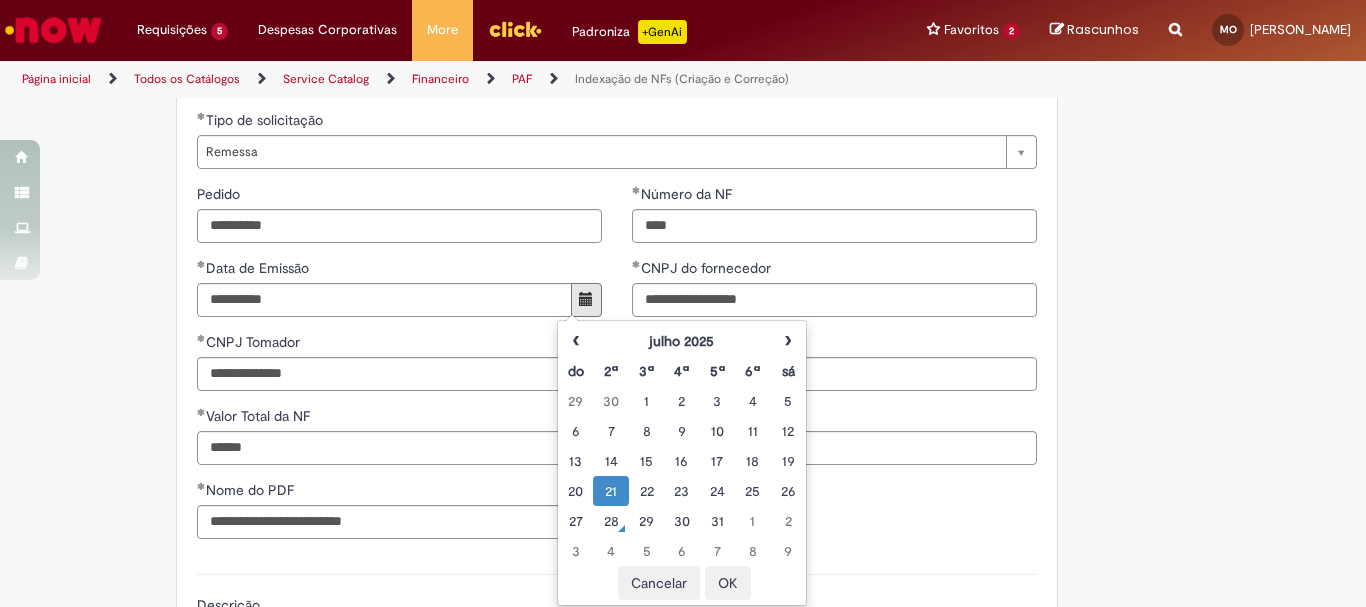 click on "**********" at bounding box center (617, 369) 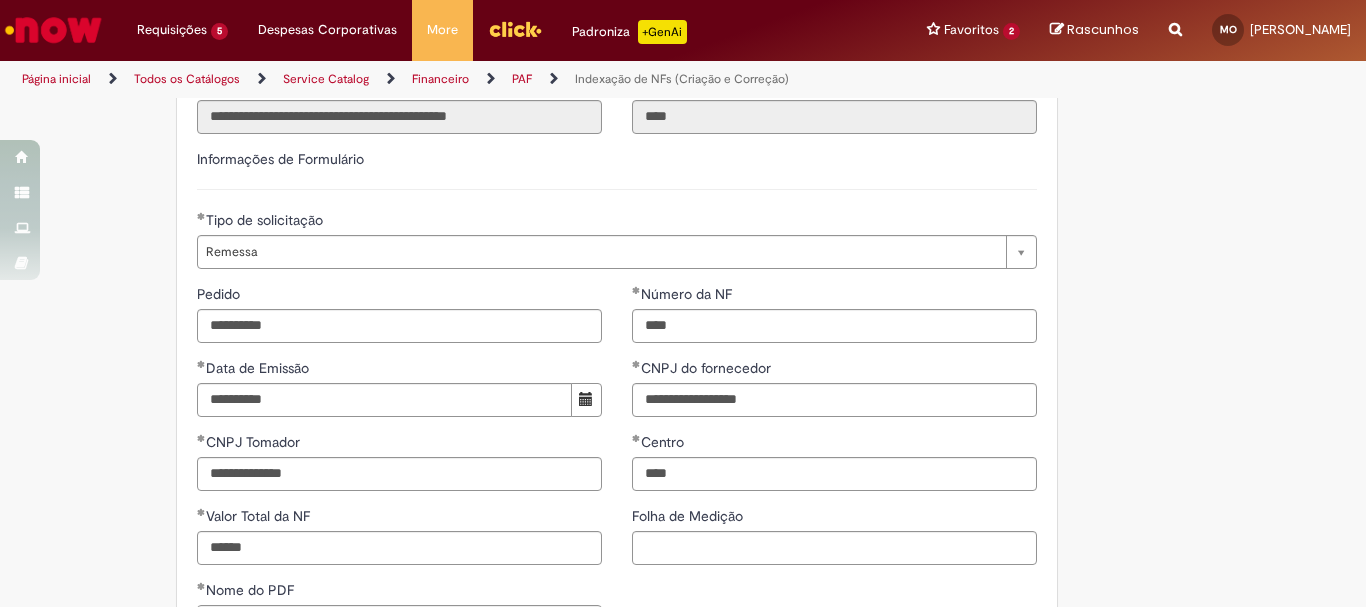 scroll, scrollTop: 676, scrollLeft: 0, axis: vertical 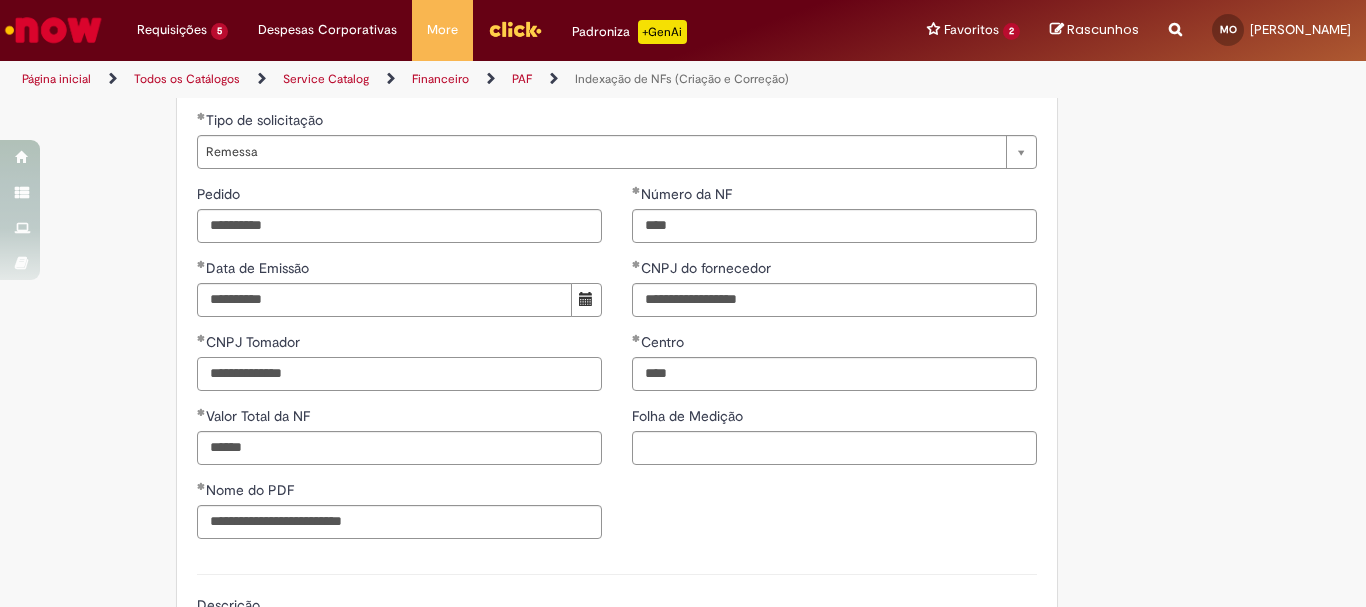drag, startPoint x: 368, startPoint y: 380, endPoint x: 166, endPoint y: 363, distance: 202.71408 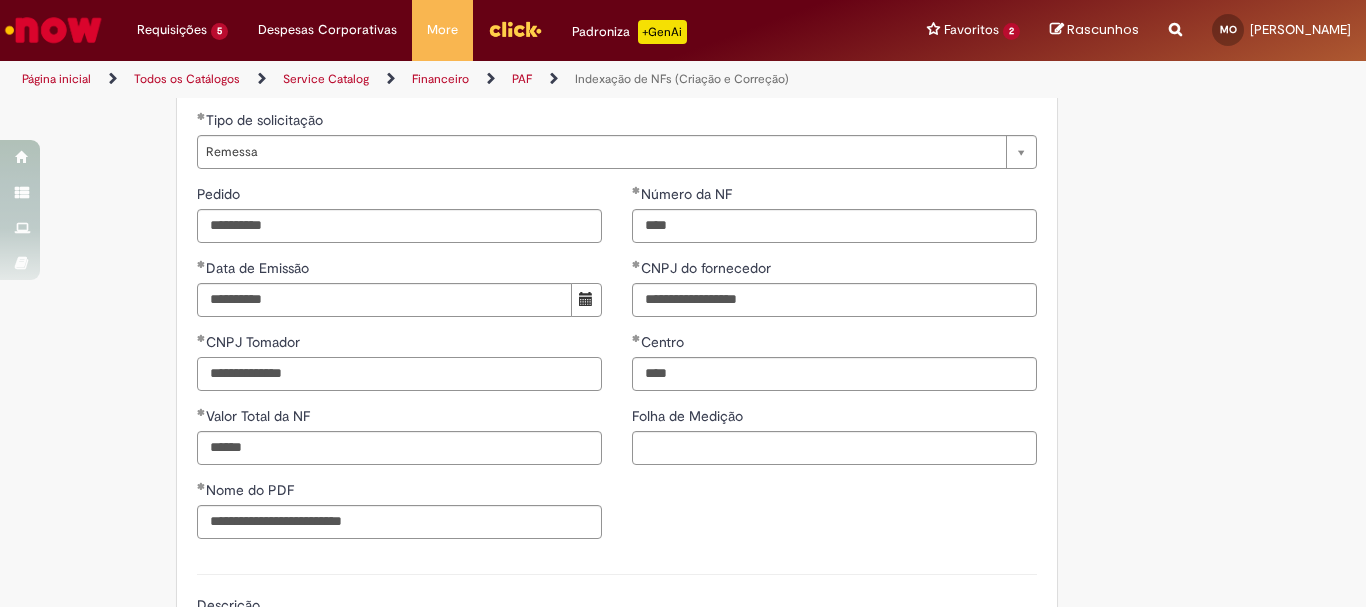 scroll, scrollTop: 876, scrollLeft: 0, axis: vertical 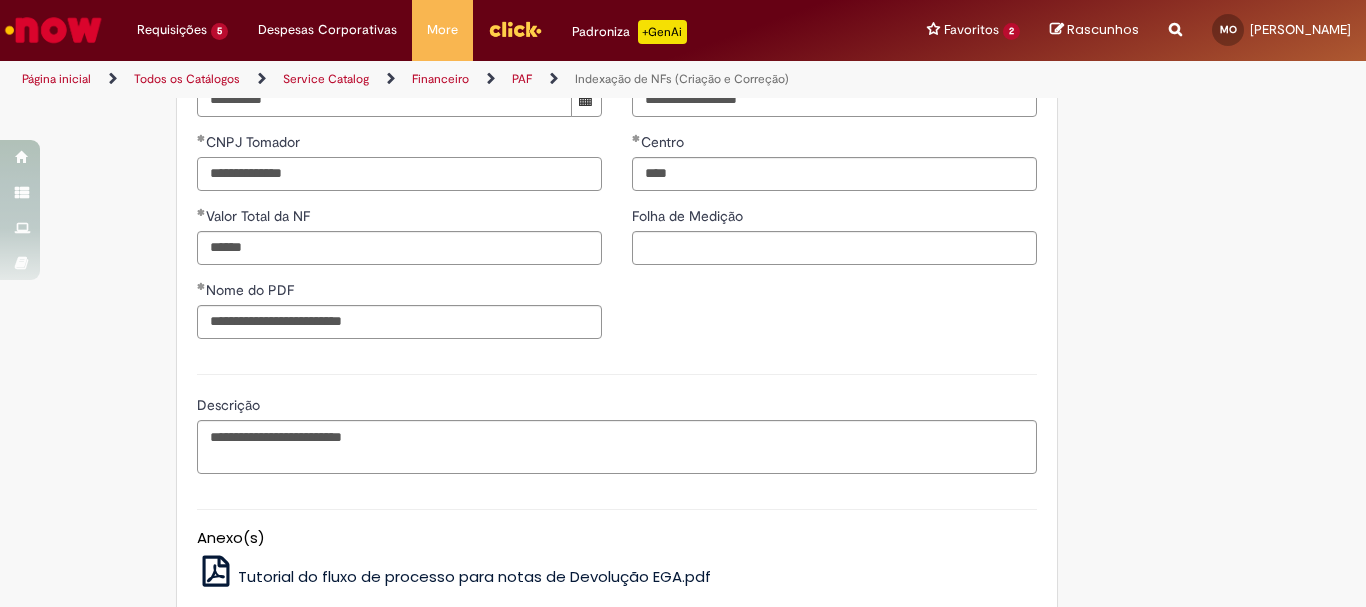 type on "**********" 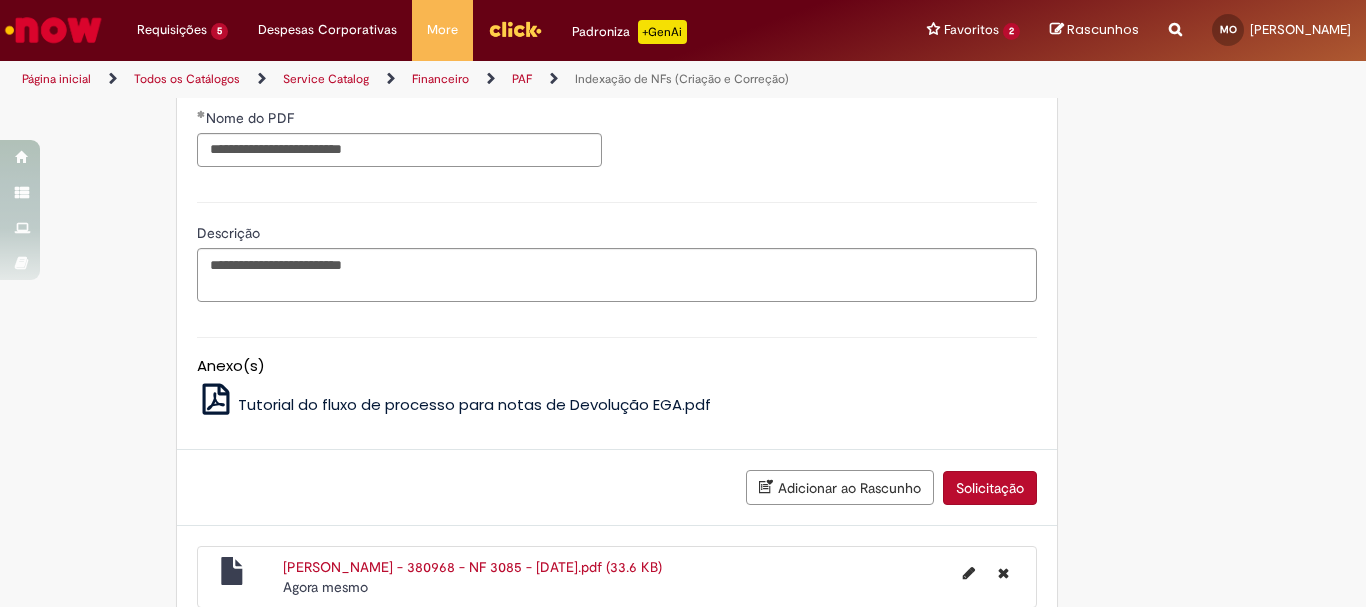 scroll, scrollTop: 1148, scrollLeft: 0, axis: vertical 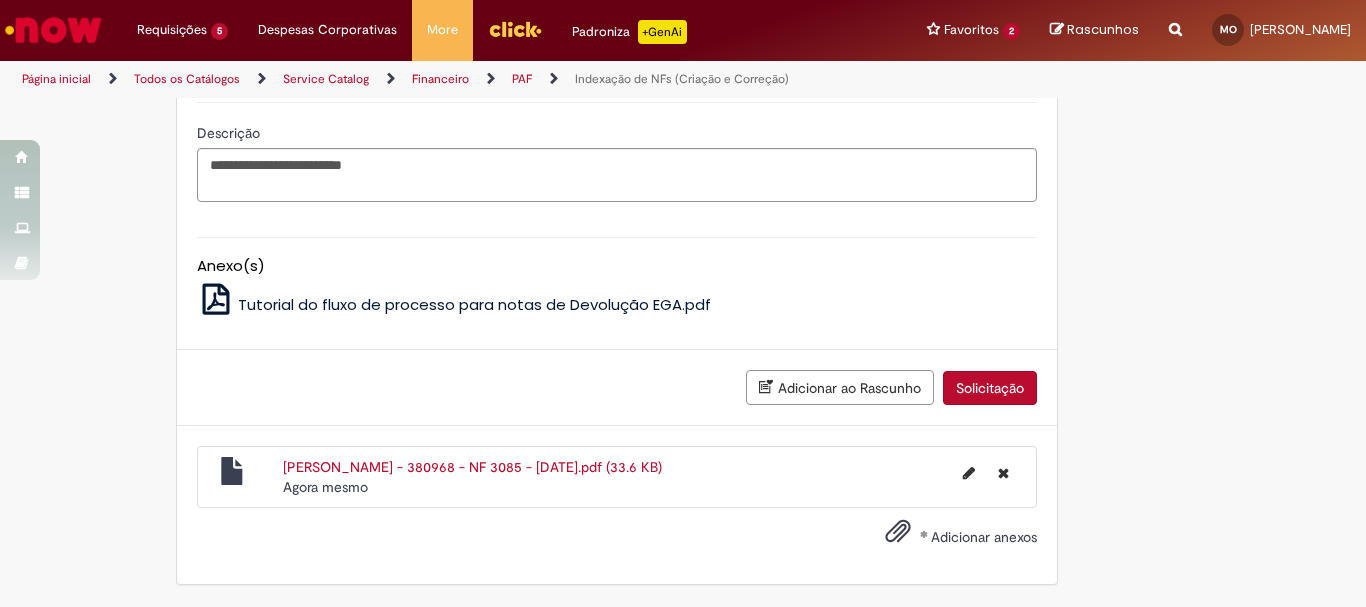 click on "Solicitação" at bounding box center [990, 388] 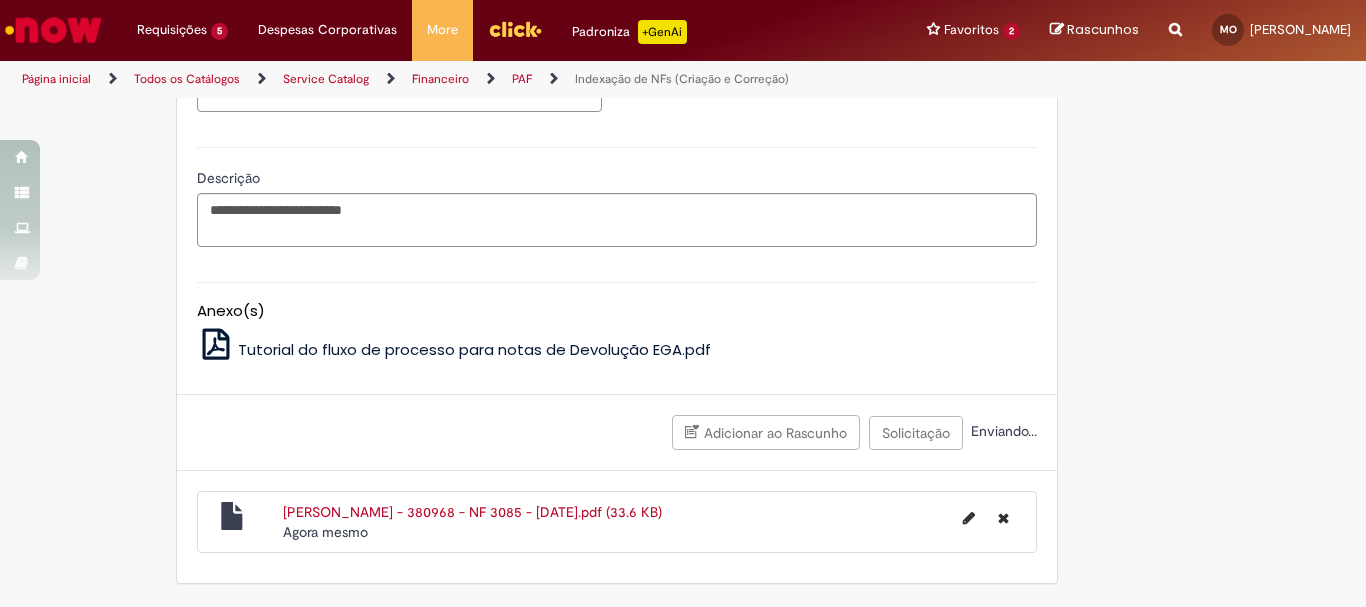 scroll, scrollTop: 1103, scrollLeft: 0, axis: vertical 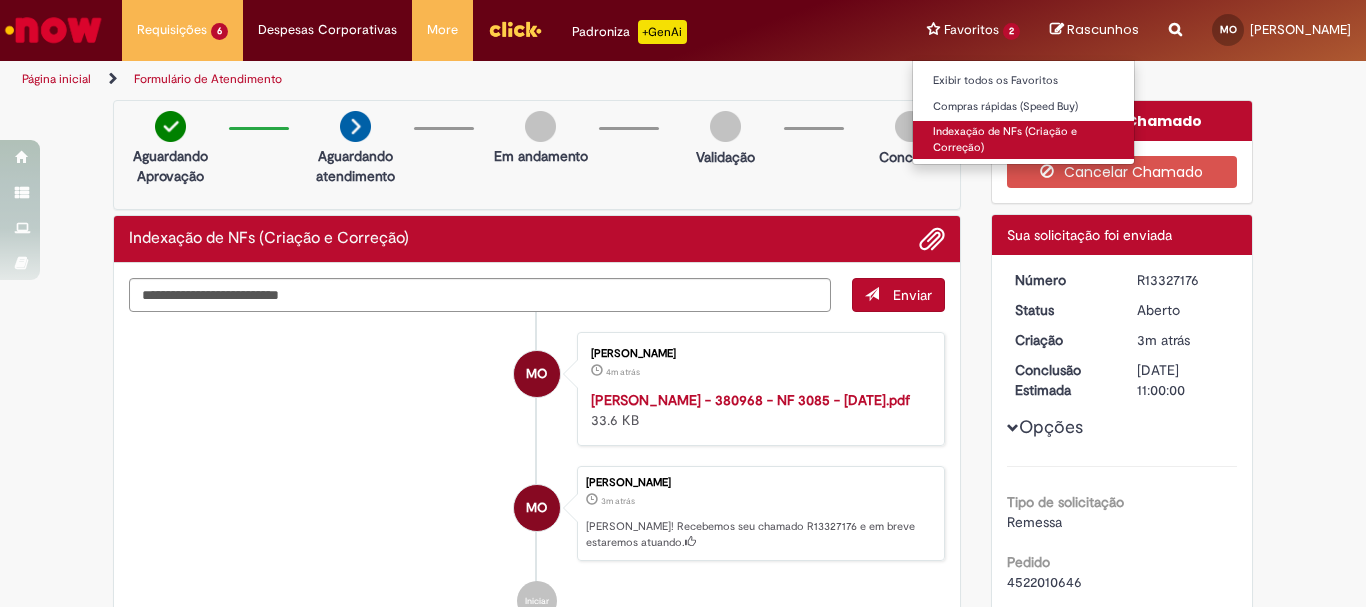 click on "Indexação de NFs (Criação e Correção)" at bounding box center [1023, 139] 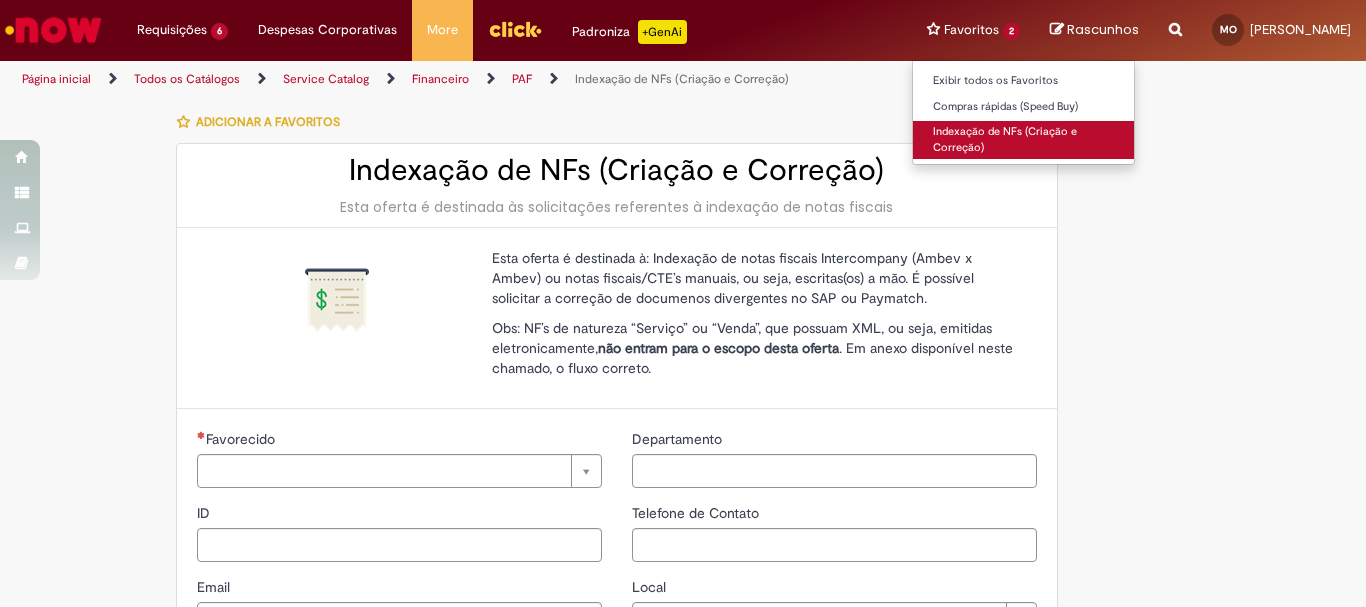 type on "********" 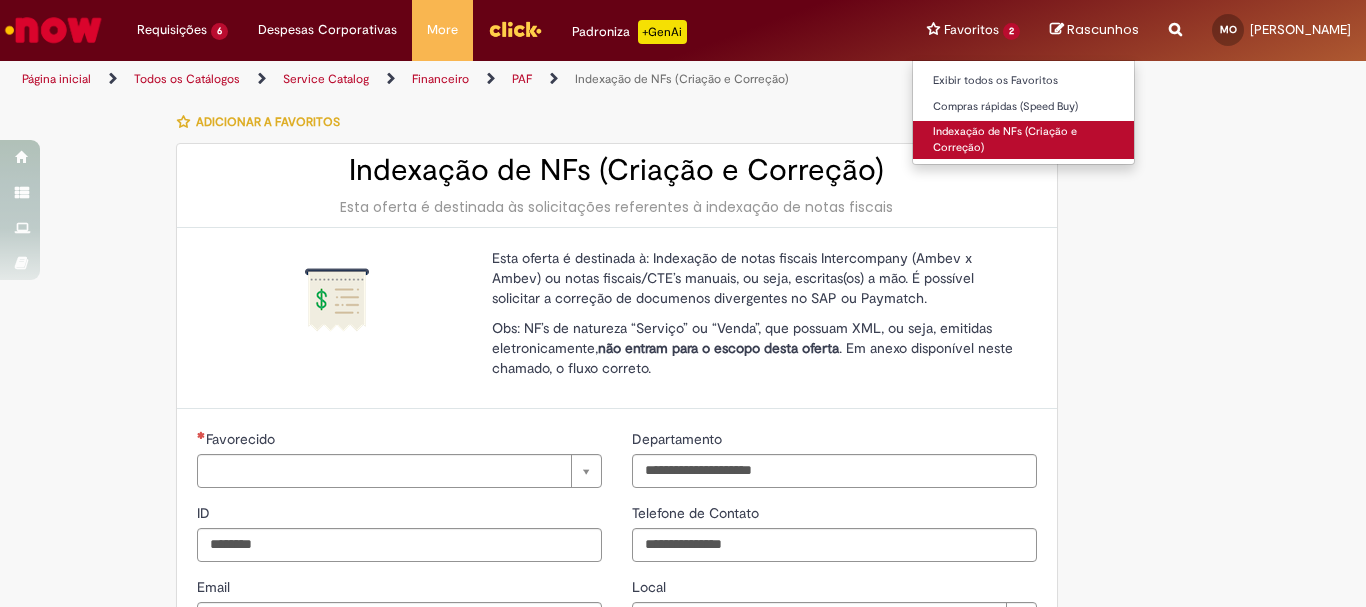 type on "**********" 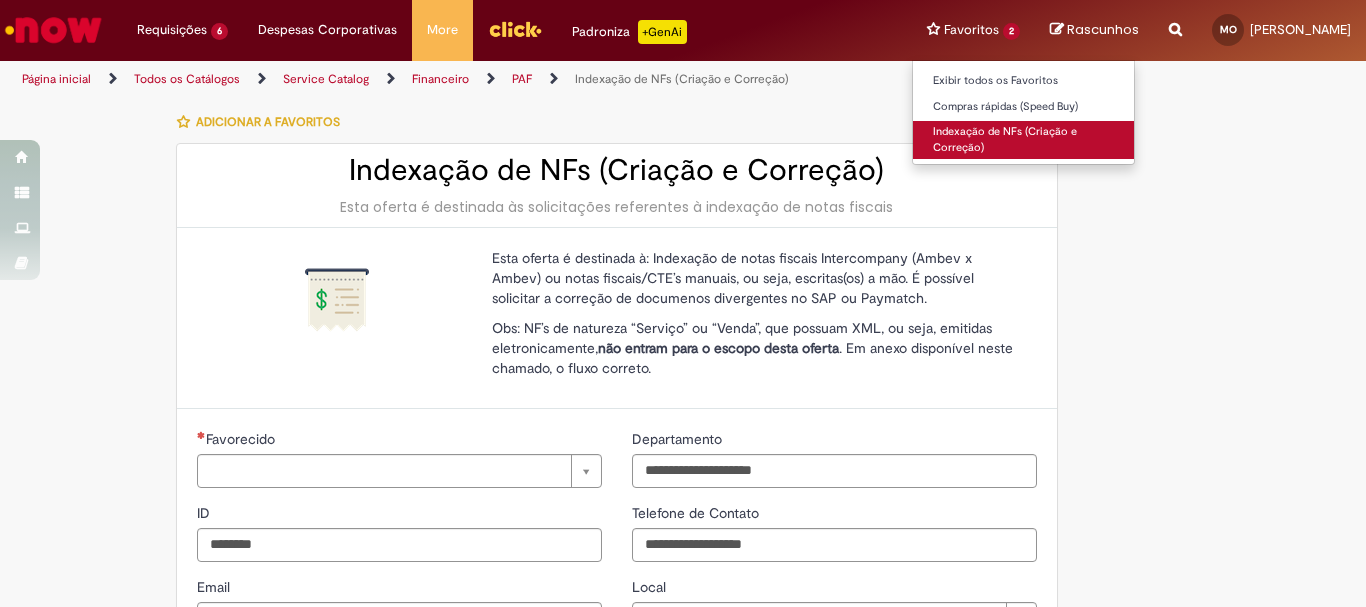type on "**********" 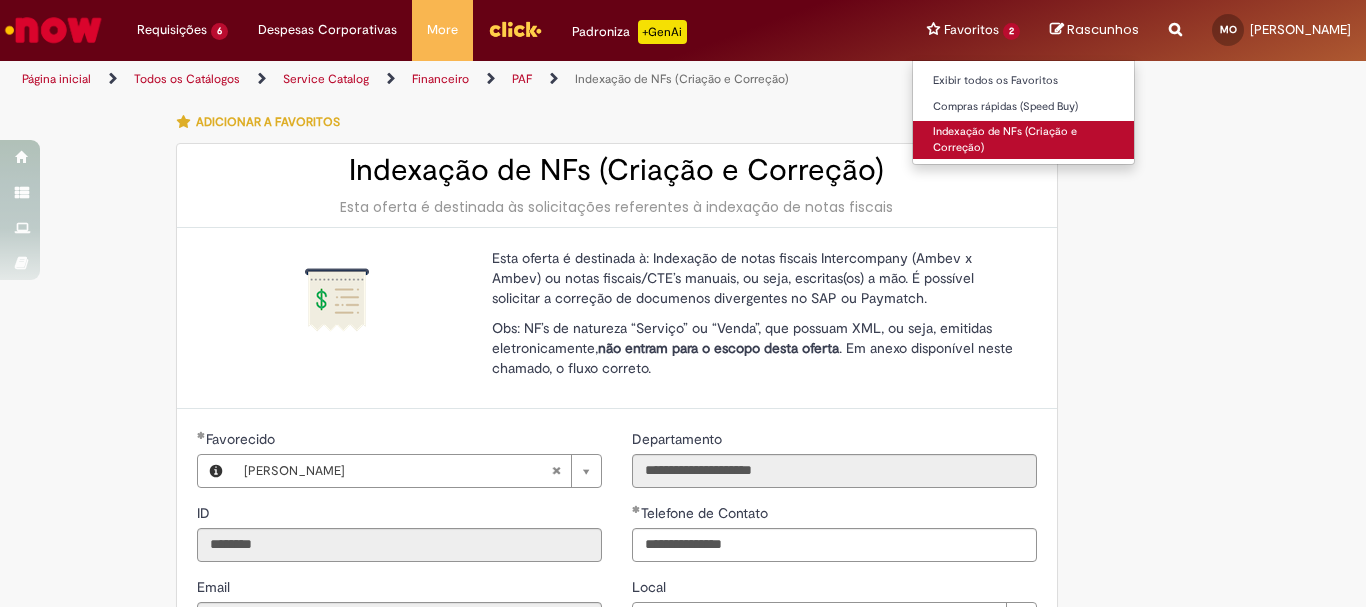 type on "**********" 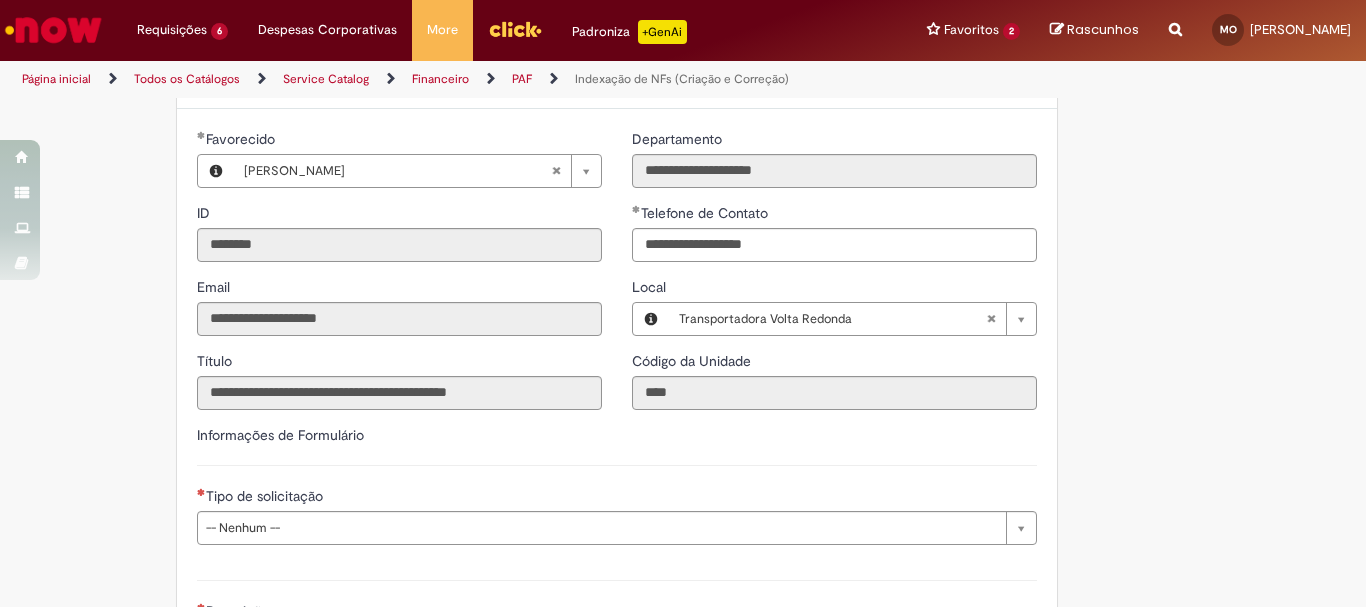 scroll, scrollTop: 500, scrollLeft: 0, axis: vertical 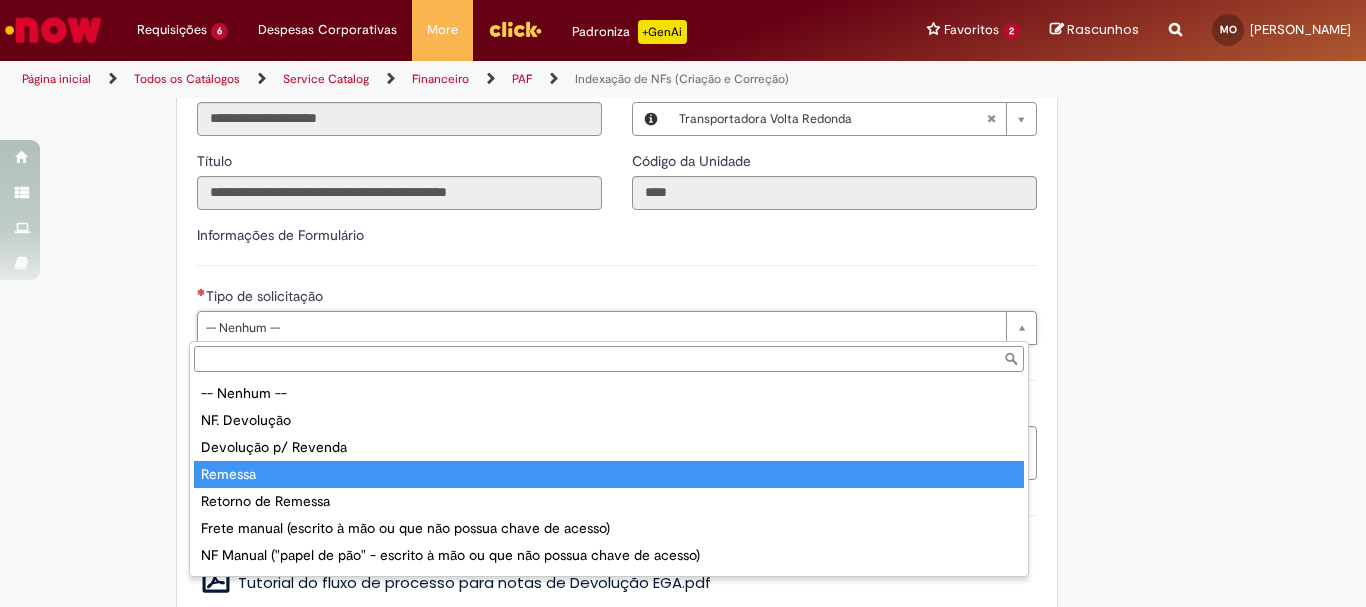 type on "*******" 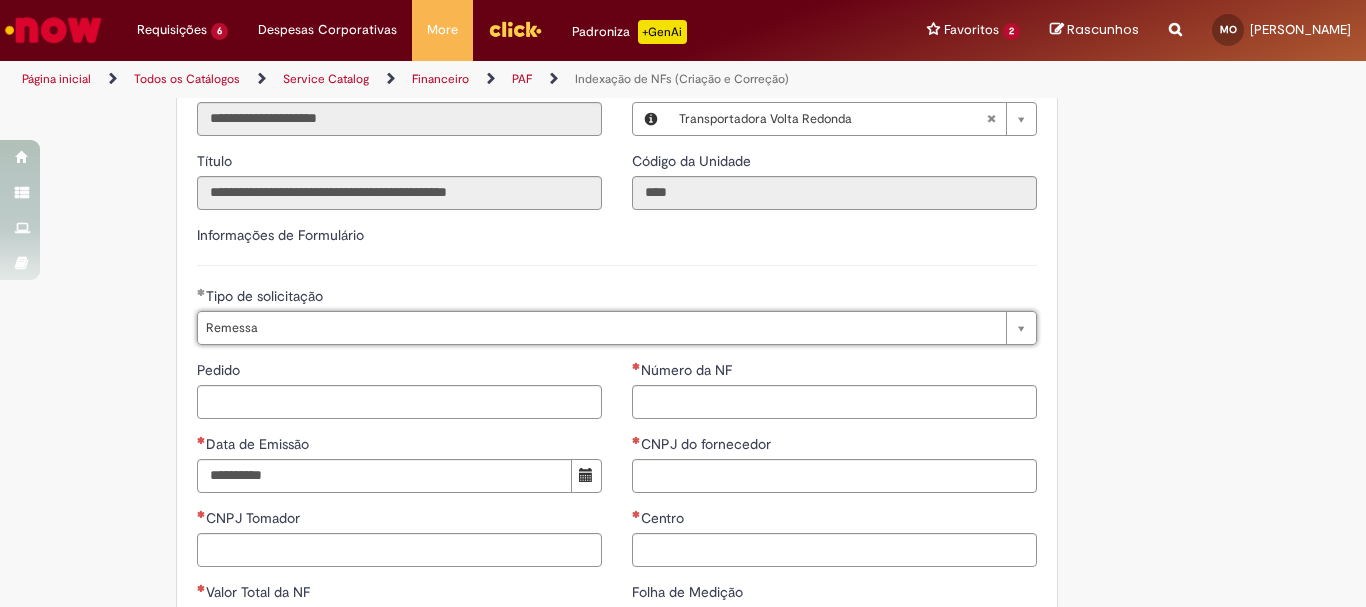 scroll, scrollTop: 700, scrollLeft: 0, axis: vertical 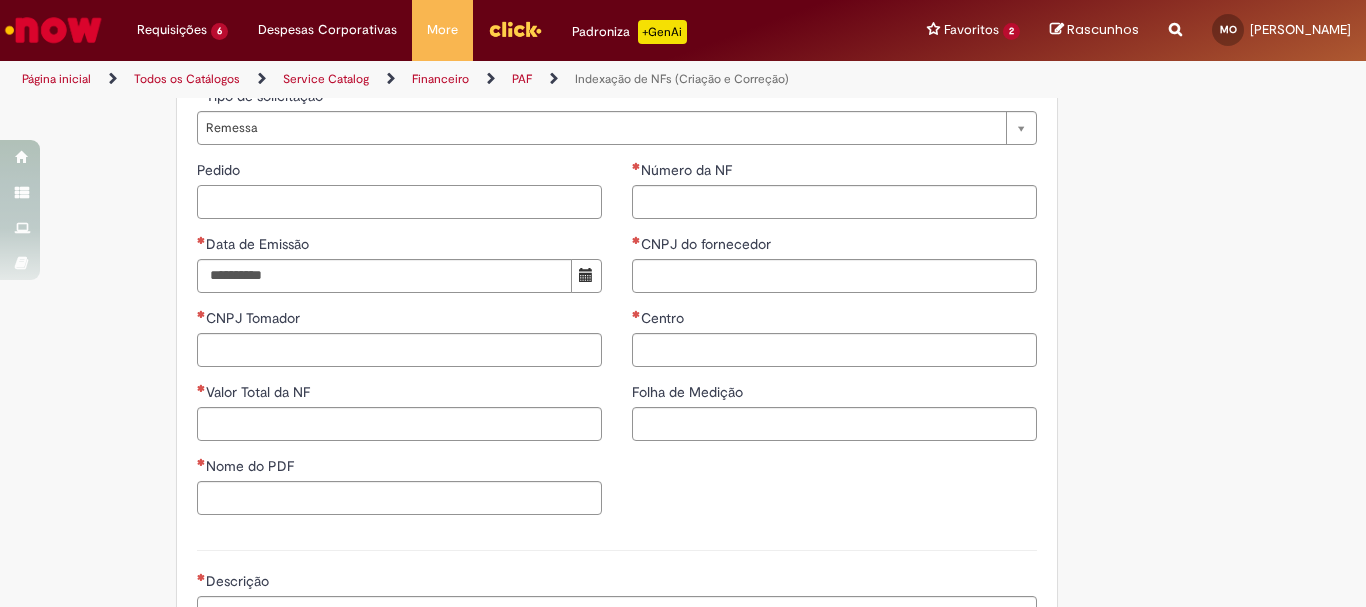 click on "Pedido" at bounding box center [399, 202] 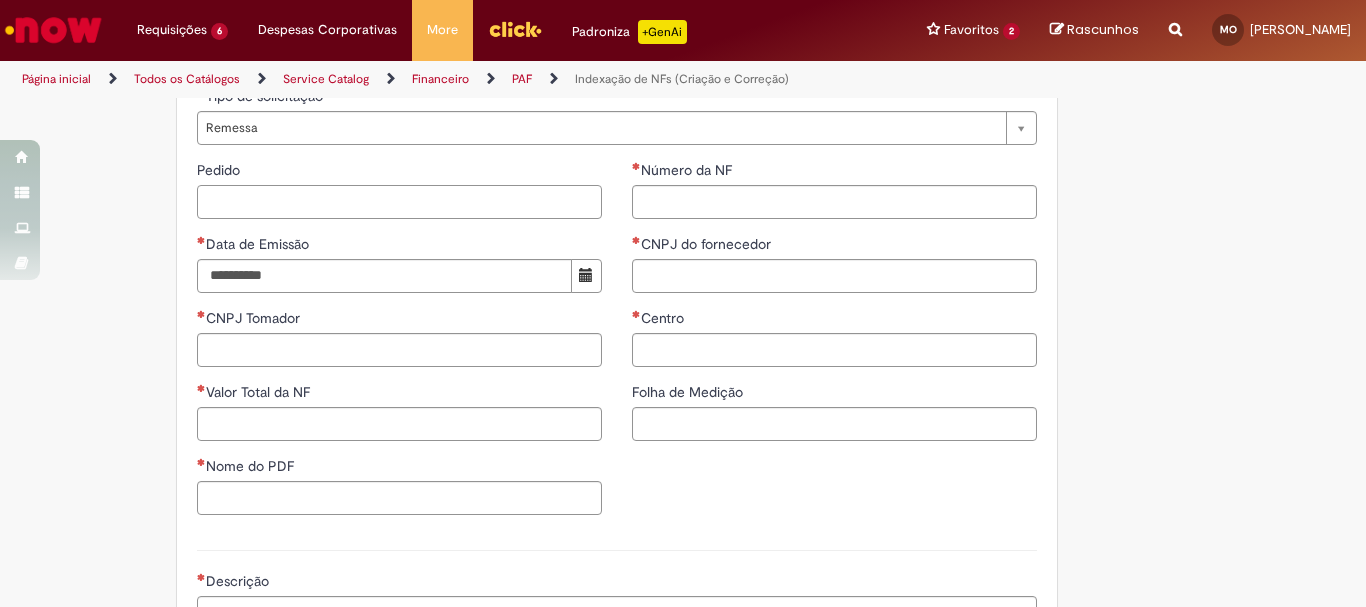 paste on "**********" 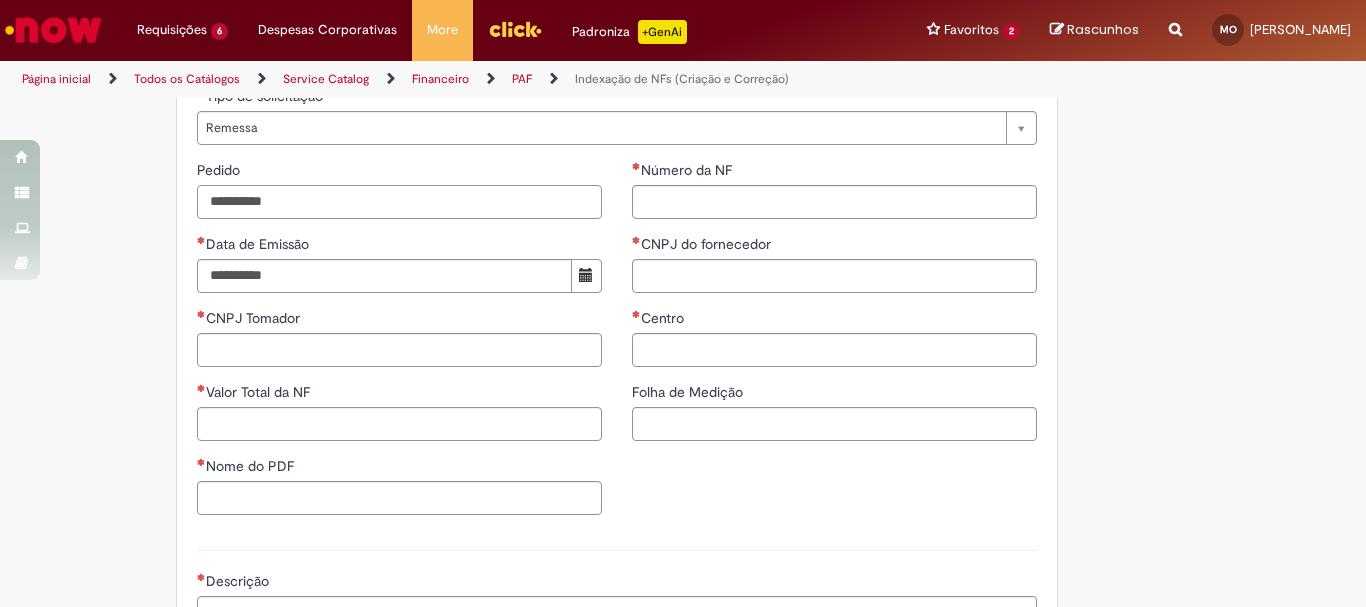 type on "**********" 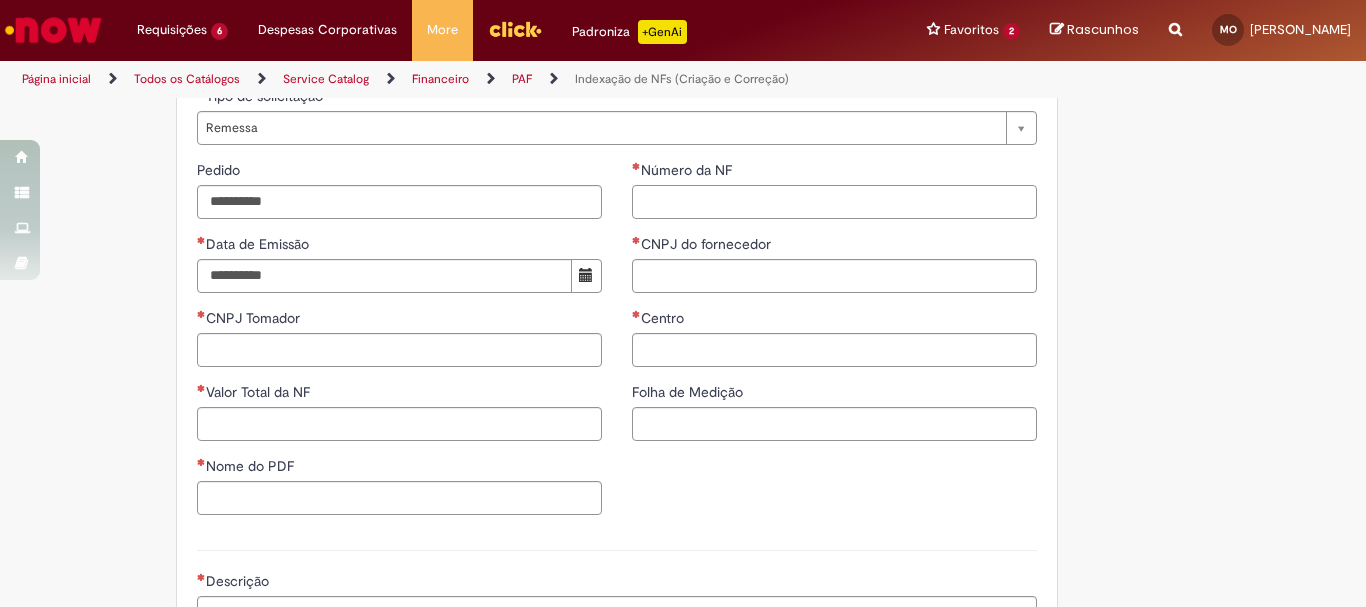 click on "Número da NF" at bounding box center (834, 202) 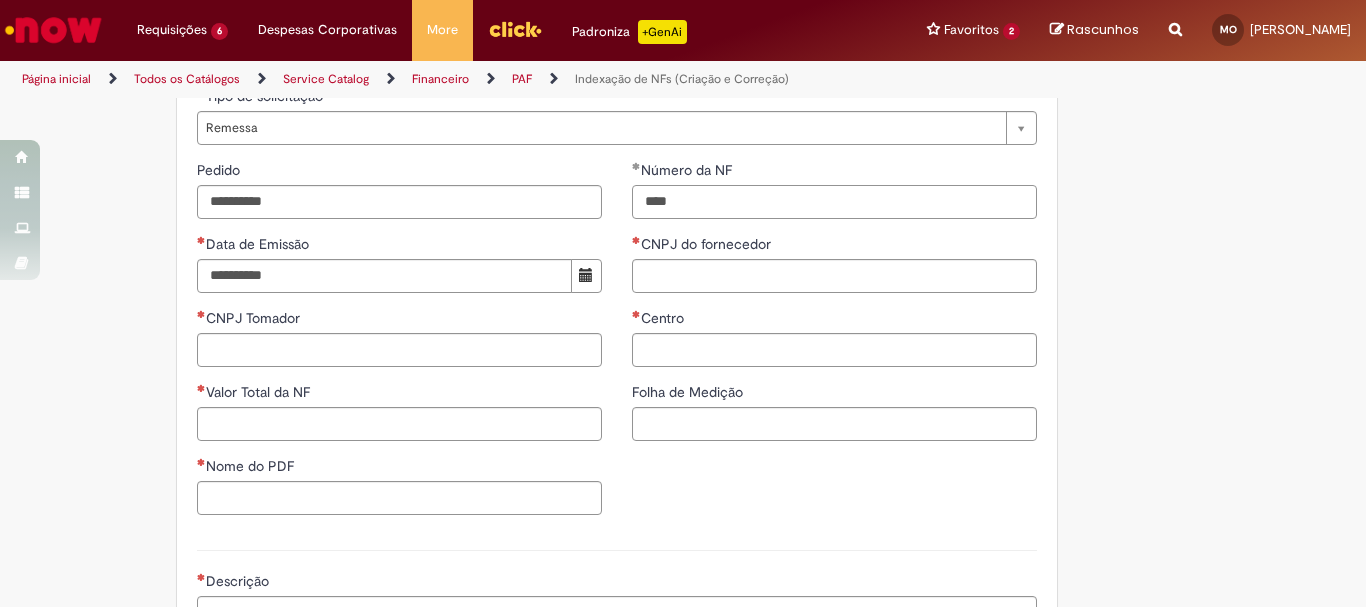 type on "****" 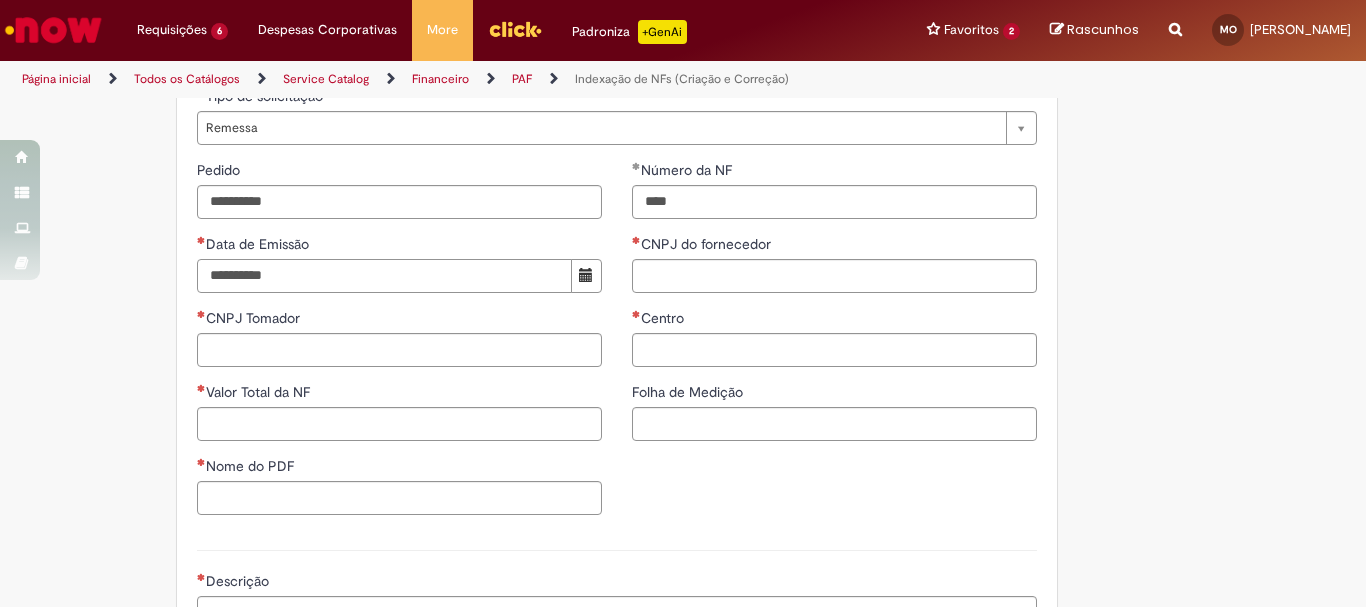 click on "Data de Emissão" at bounding box center [384, 276] 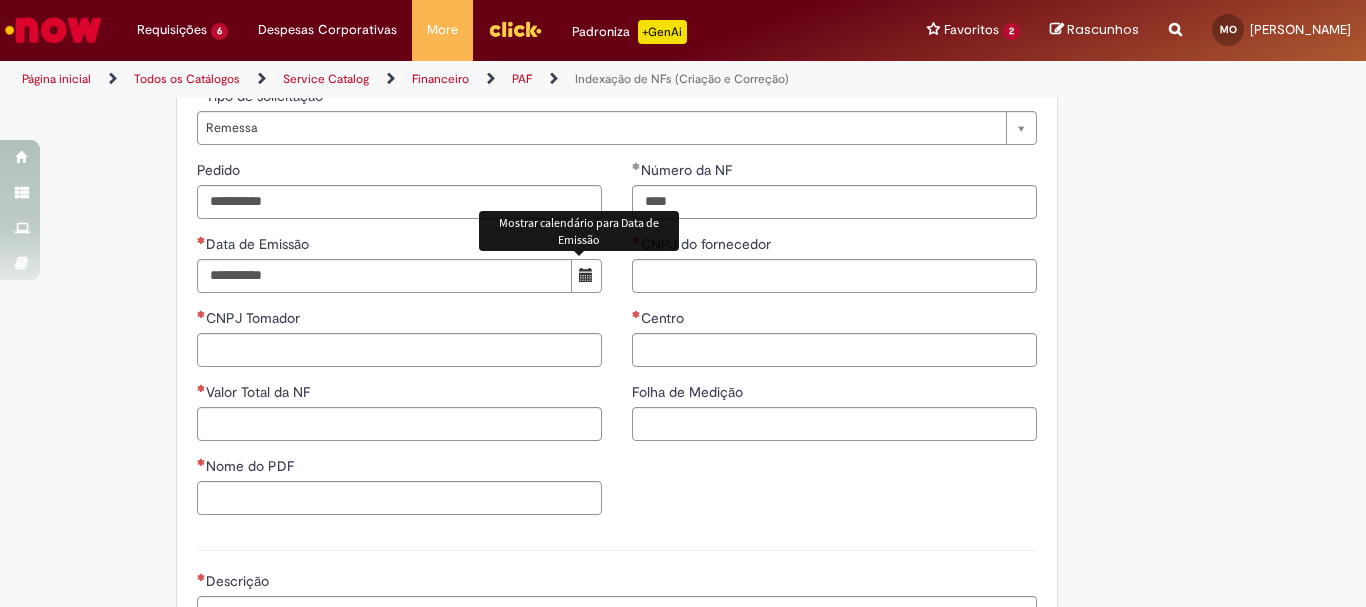 click at bounding box center [586, 275] 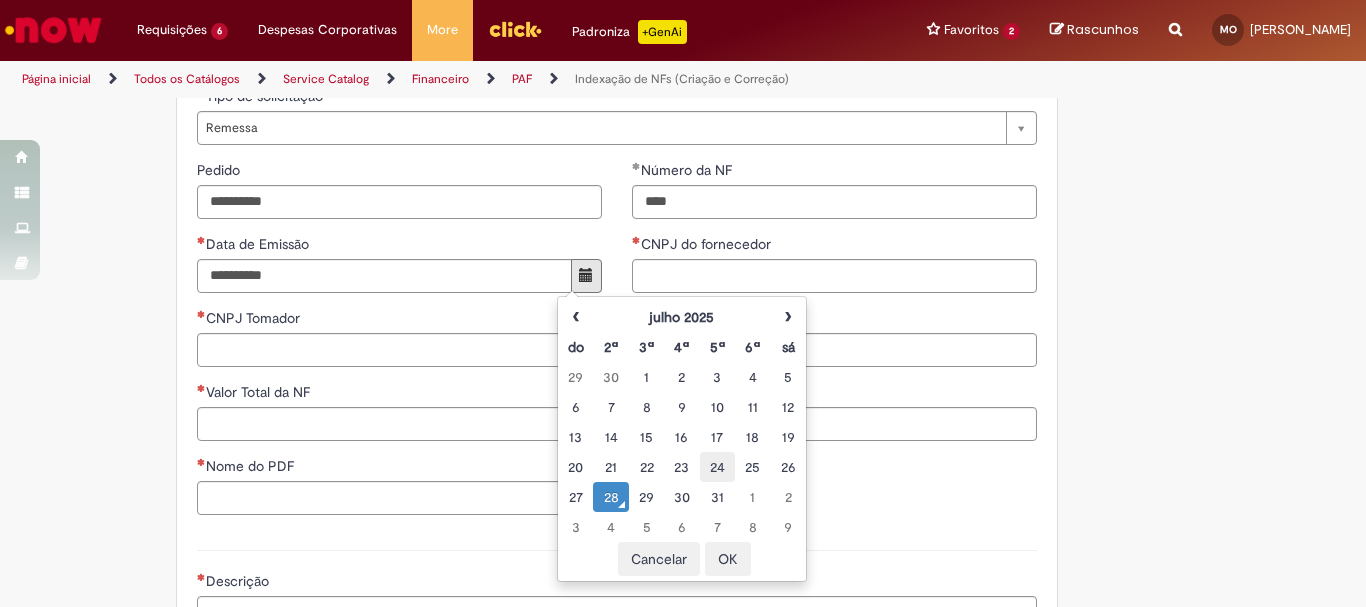 click on "24" at bounding box center [717, 467] 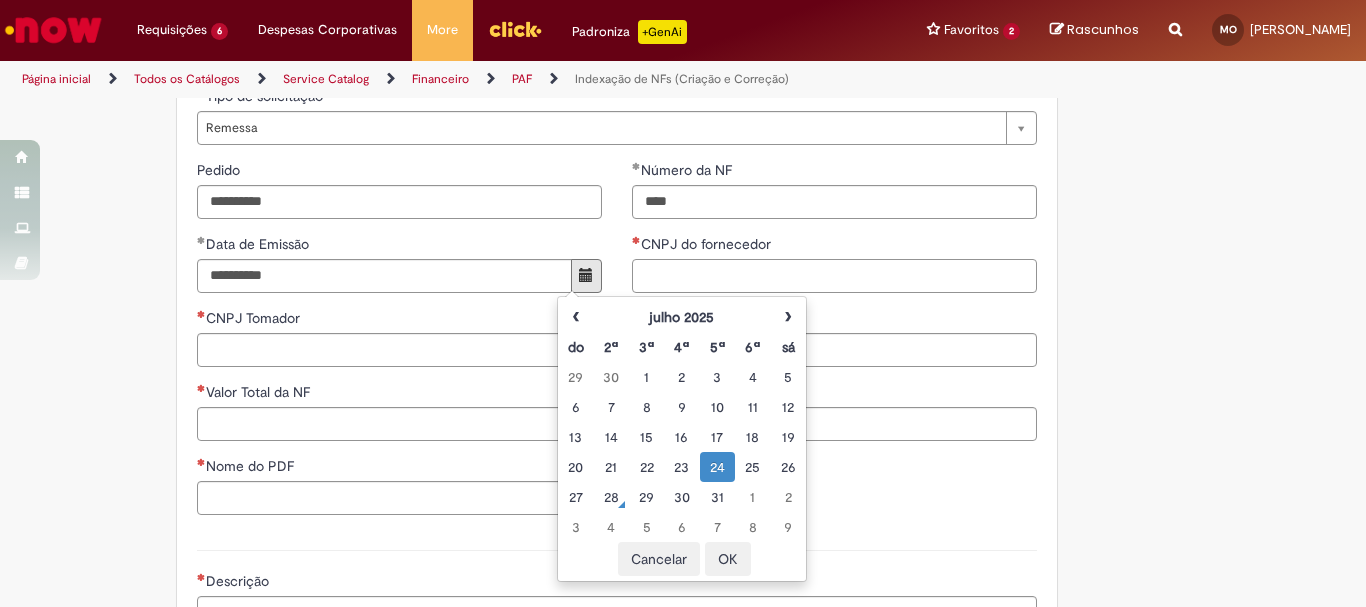 click on "CNPJ do fornecedor" at bounding box center [834, 276] 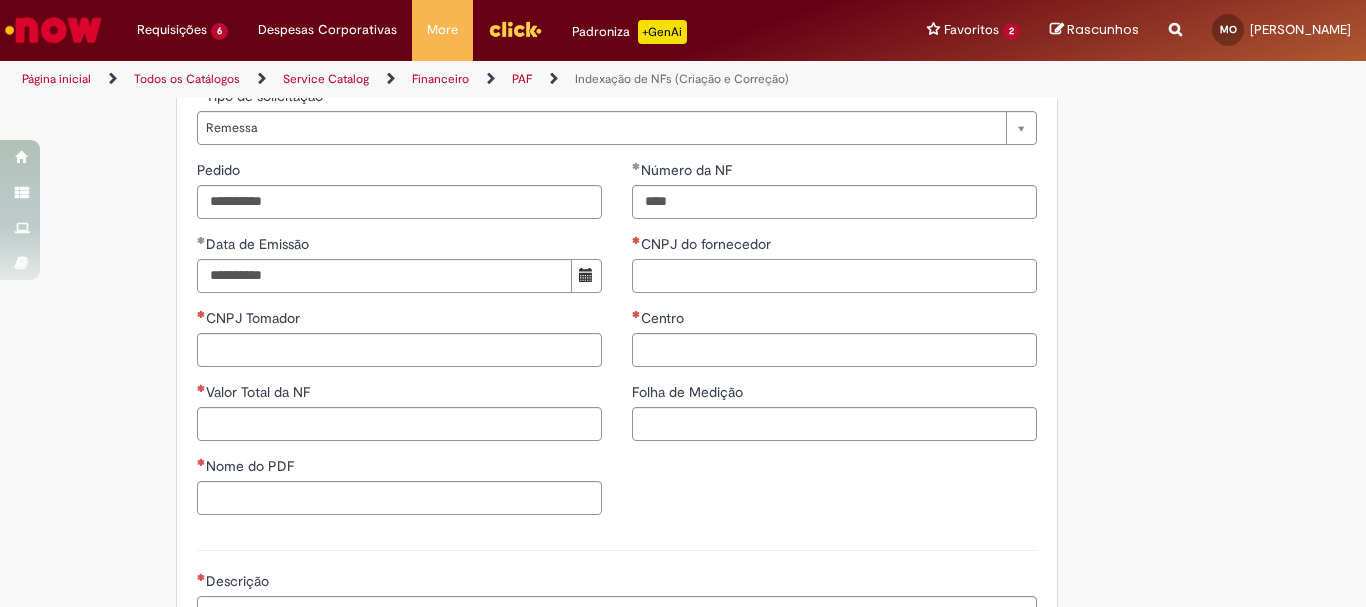 paste on "**********" 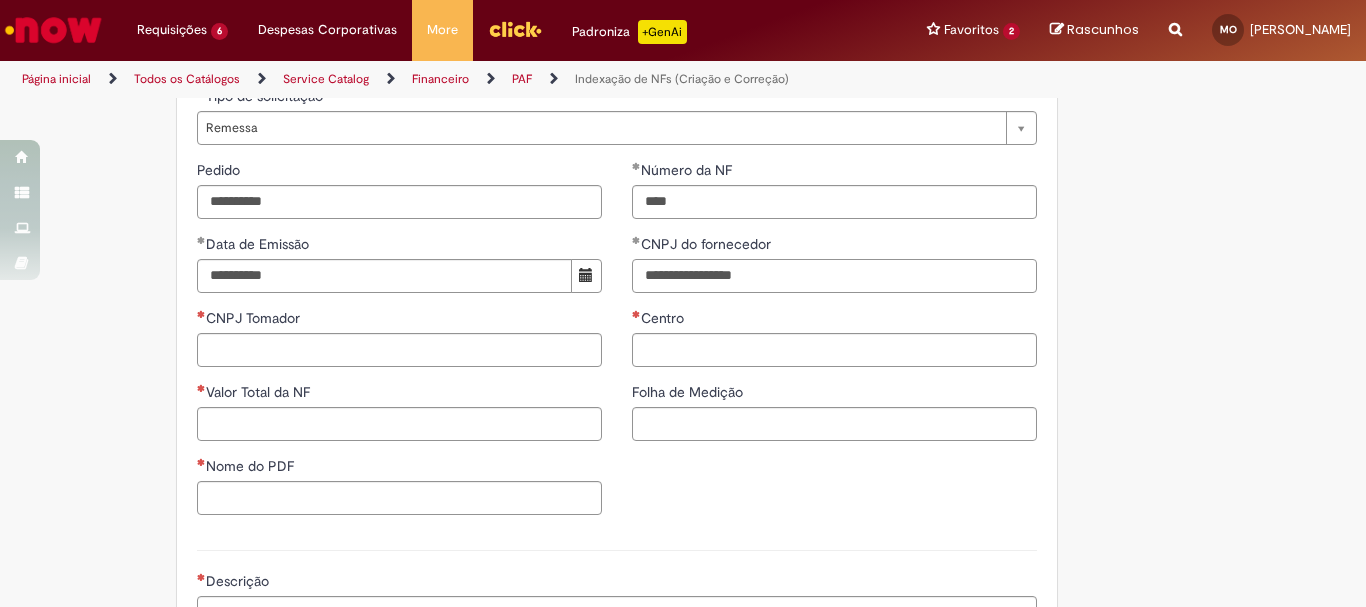 type on "**********" 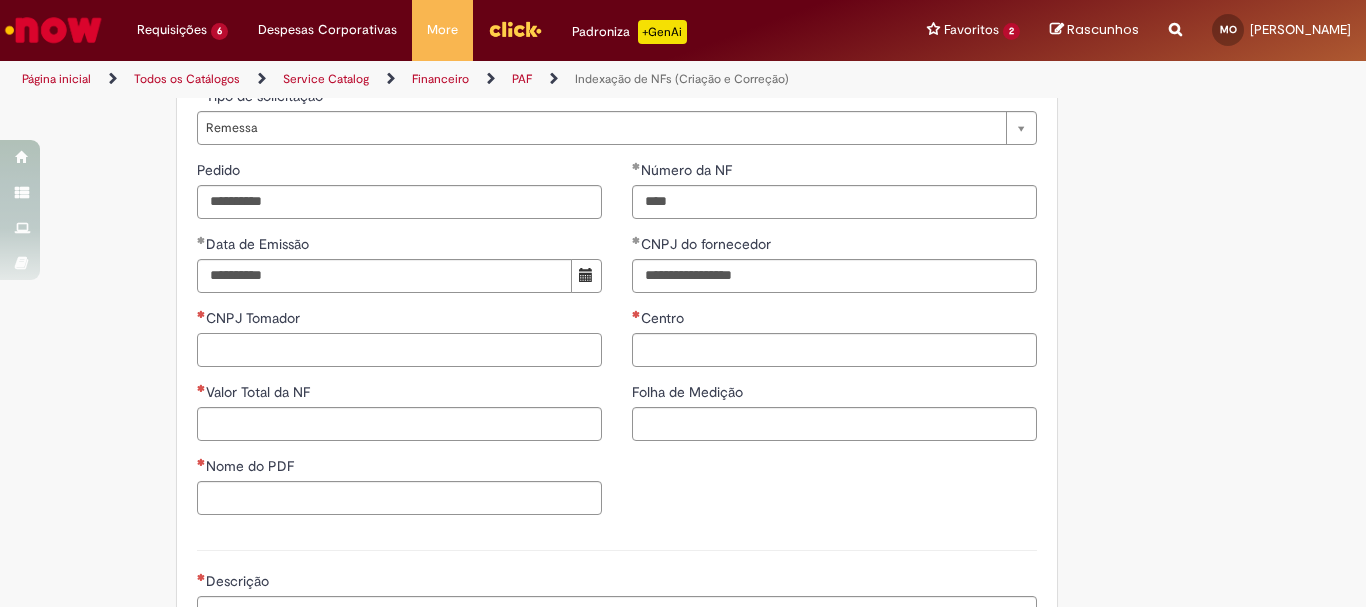 click on "CNPJ Tomador" at bounding box center (399, 350) 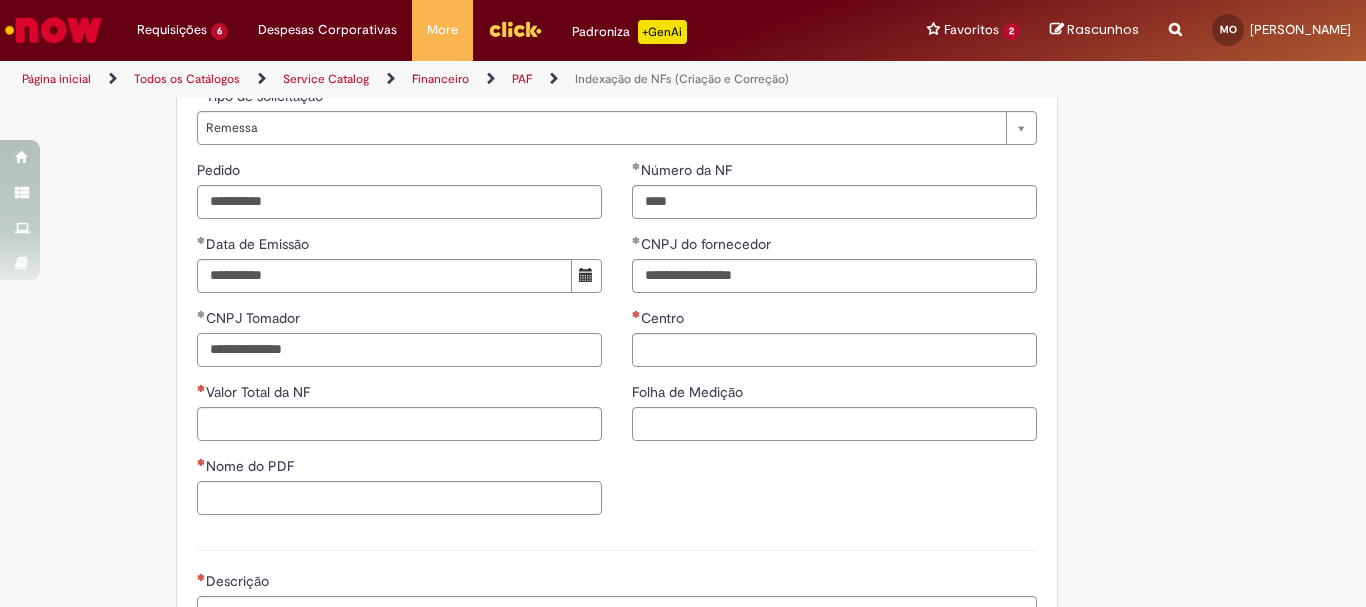 type on "**********" 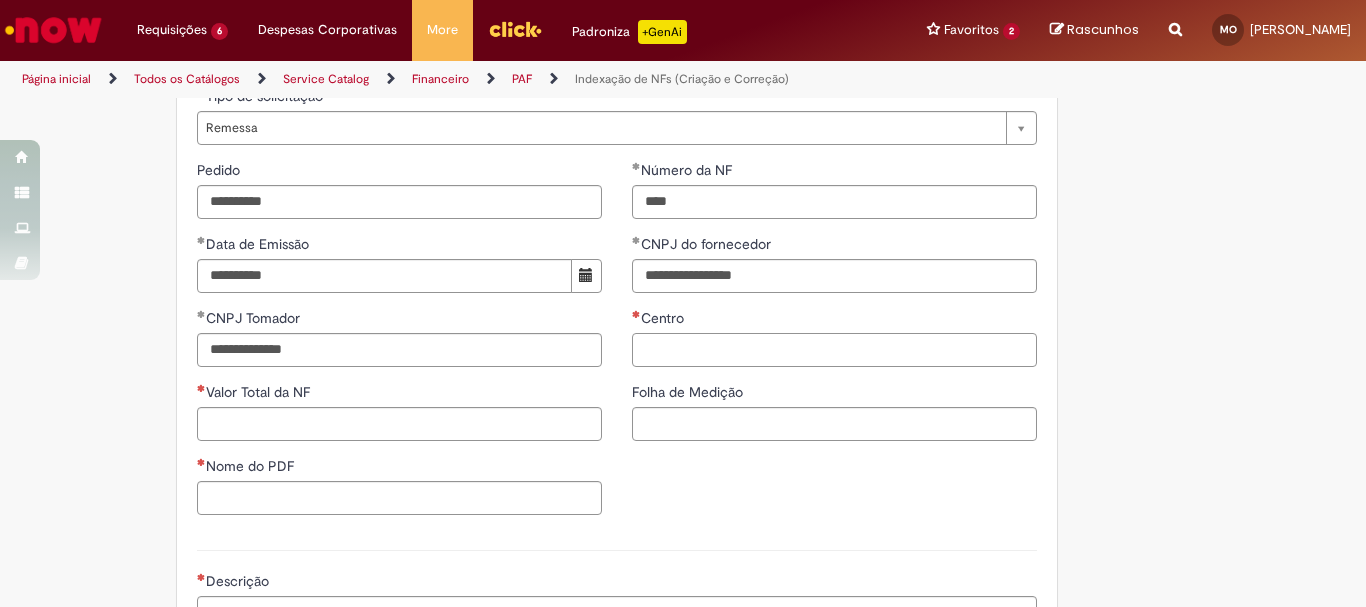 click on "Centro" at bounding box center (834, 350) 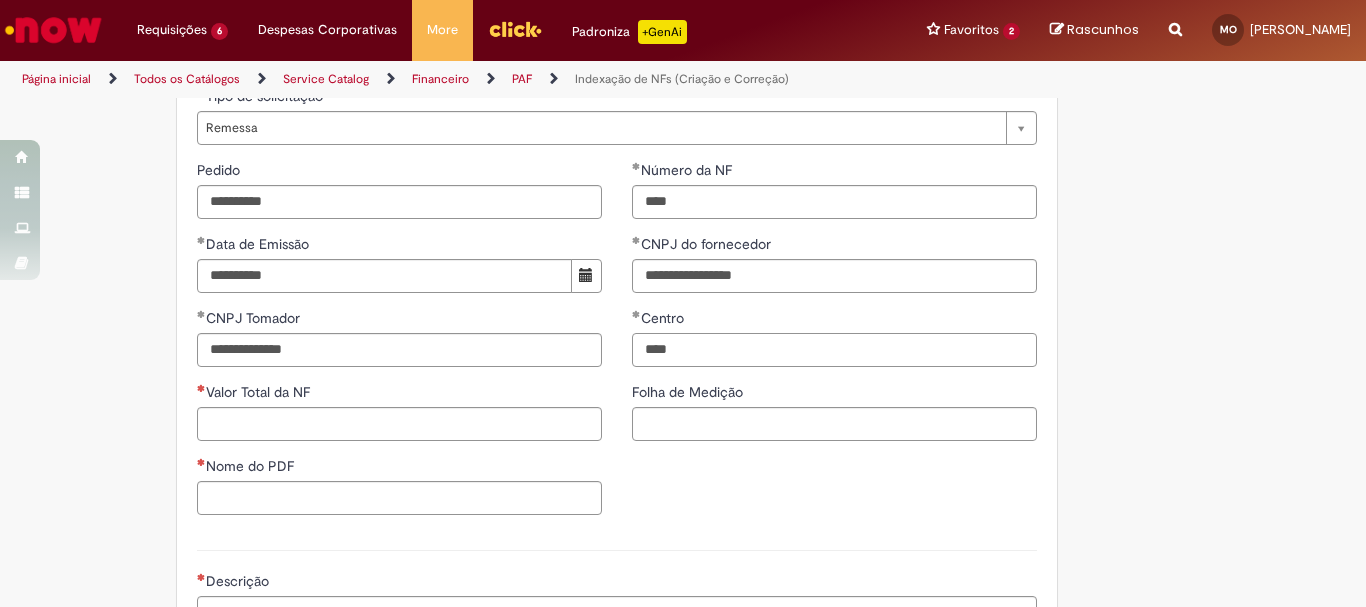 type on "****" 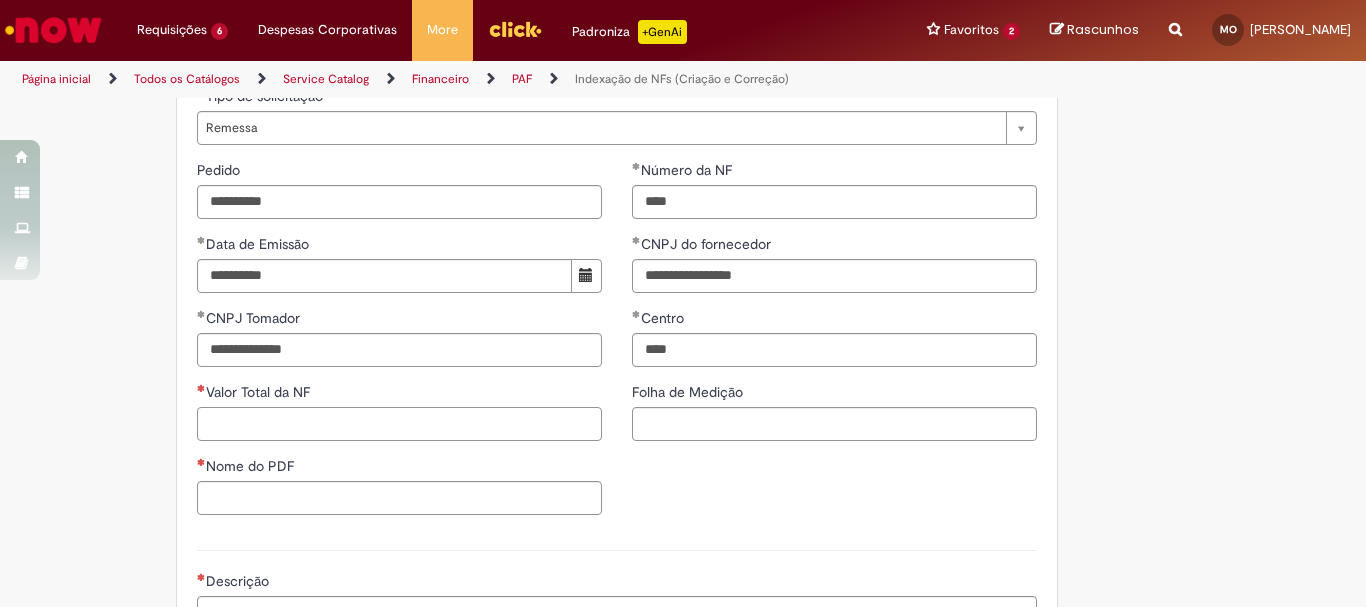 click on "Valor Total da NF" at bounding box center [399, 424] 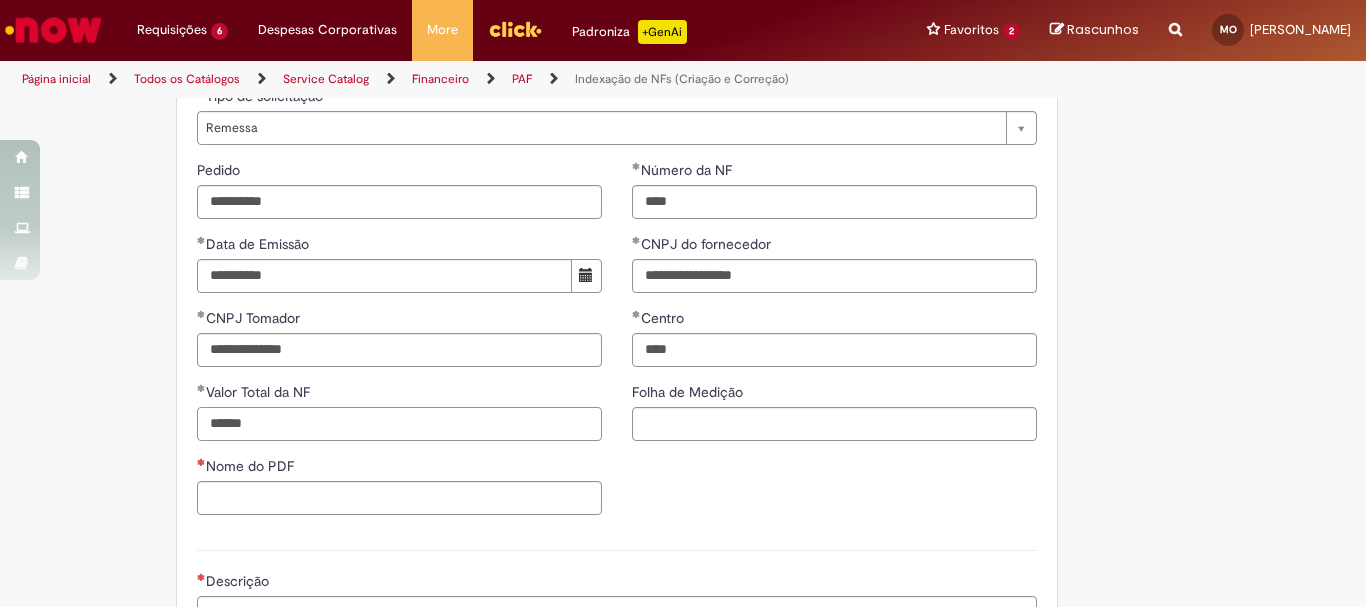 type on "******" 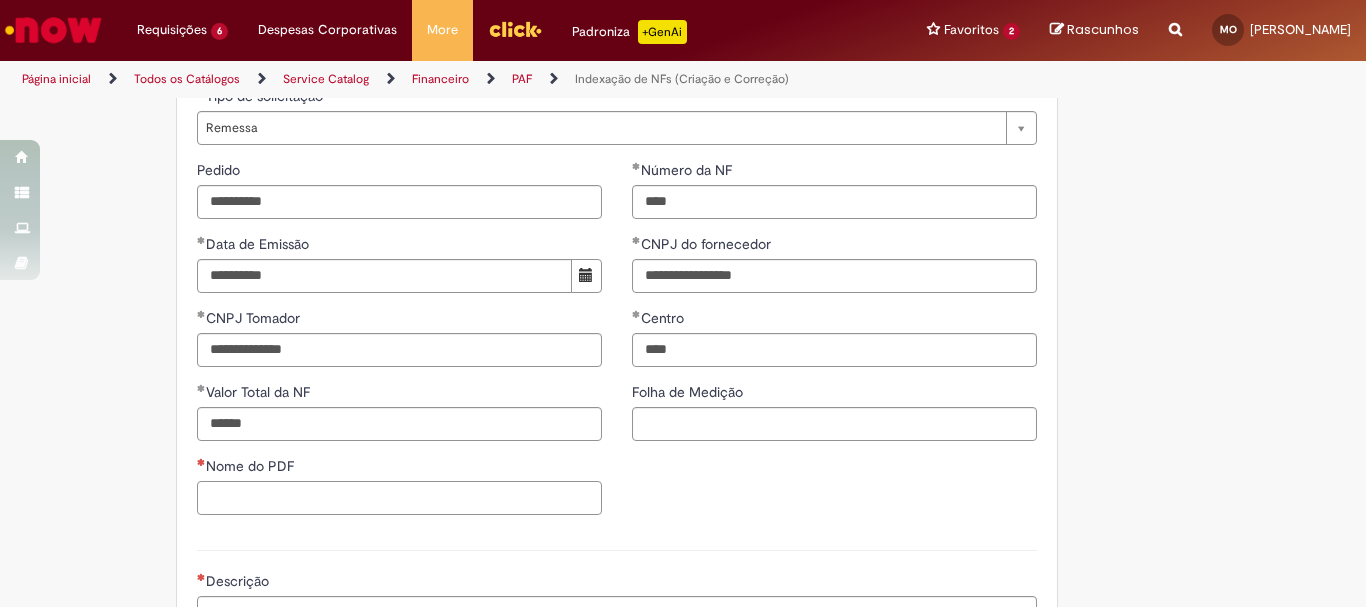 type on "*" 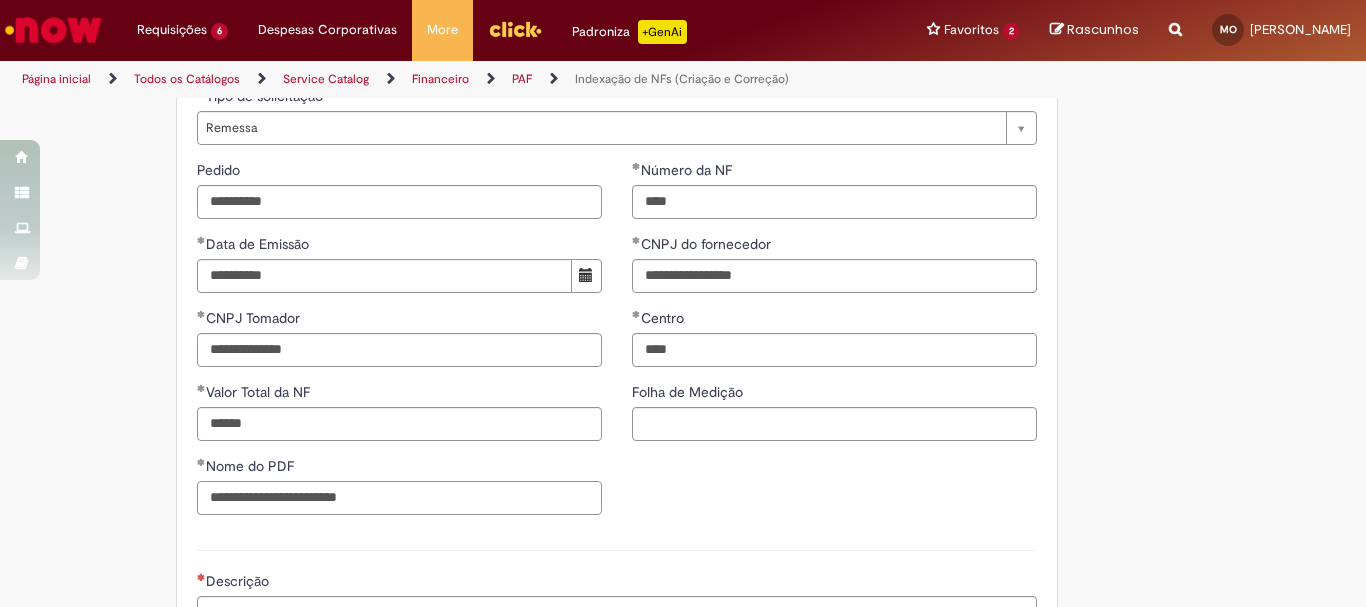 scroll, scrollTop: 1000, scrollLeft: 0, axis: vertical 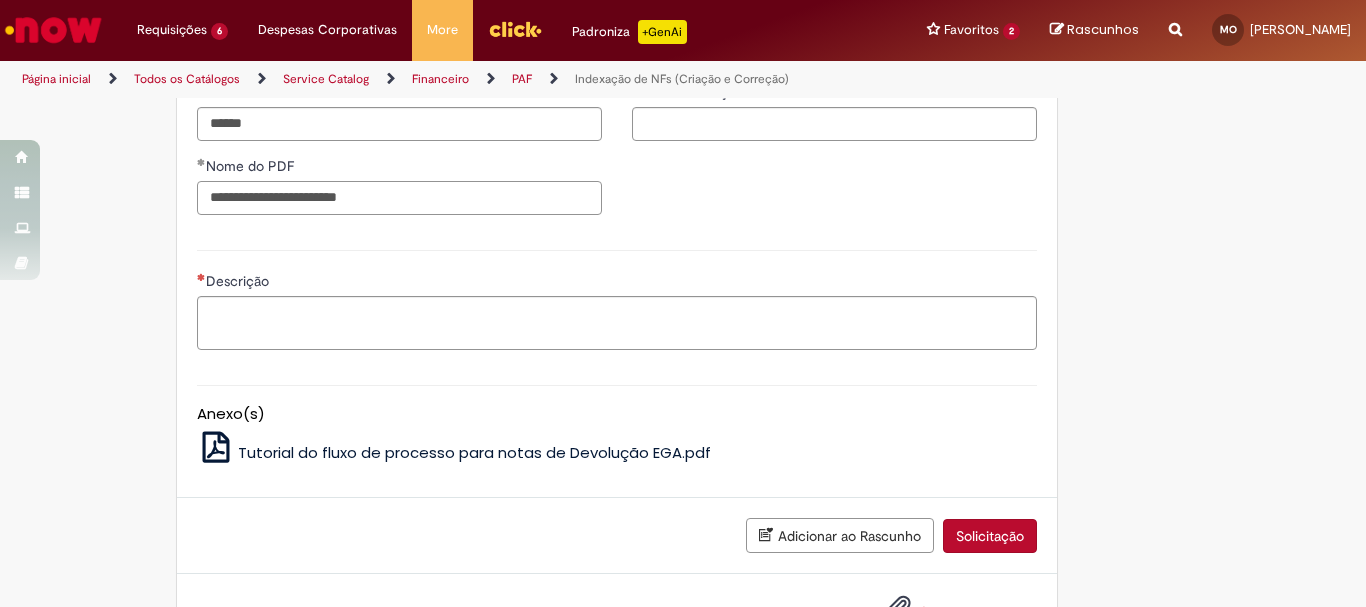 type on "**********" 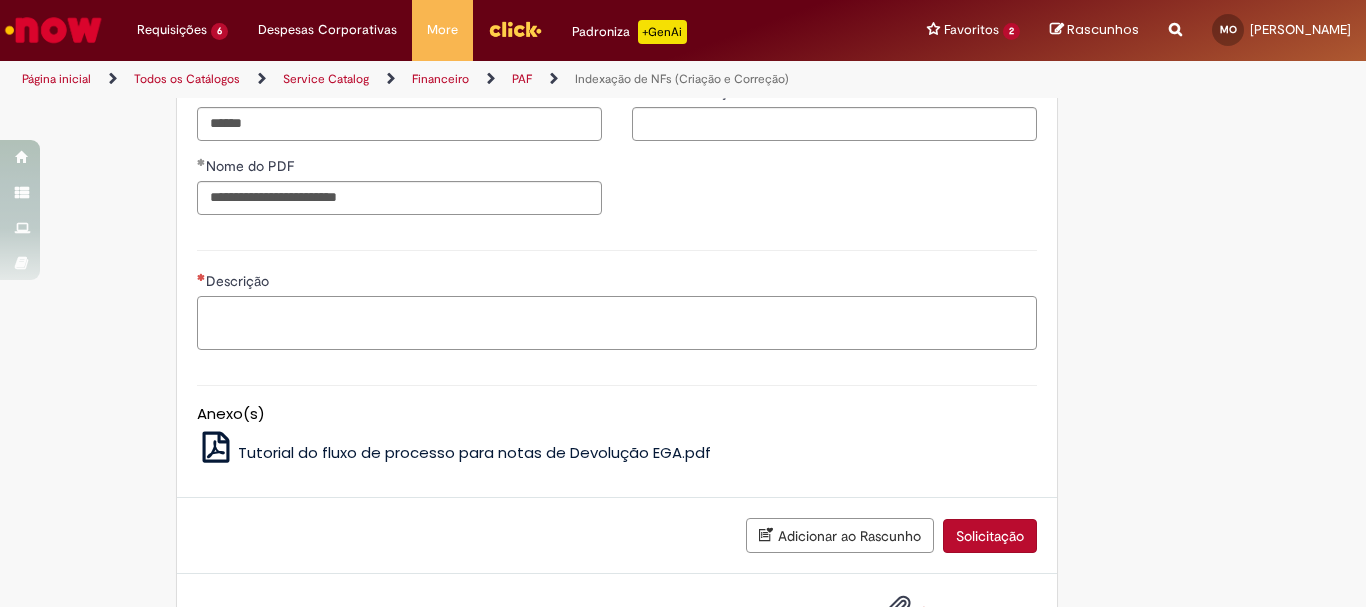 click on "Descrição" at bounding box center (617, 323) 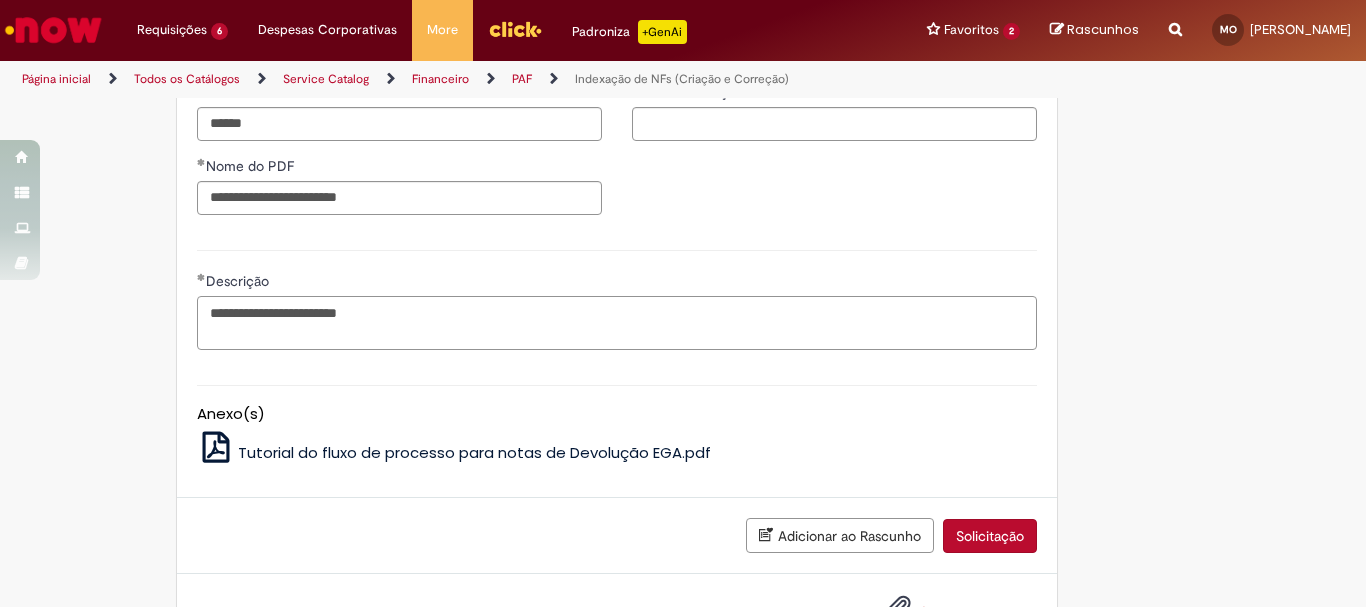 type on "**********" 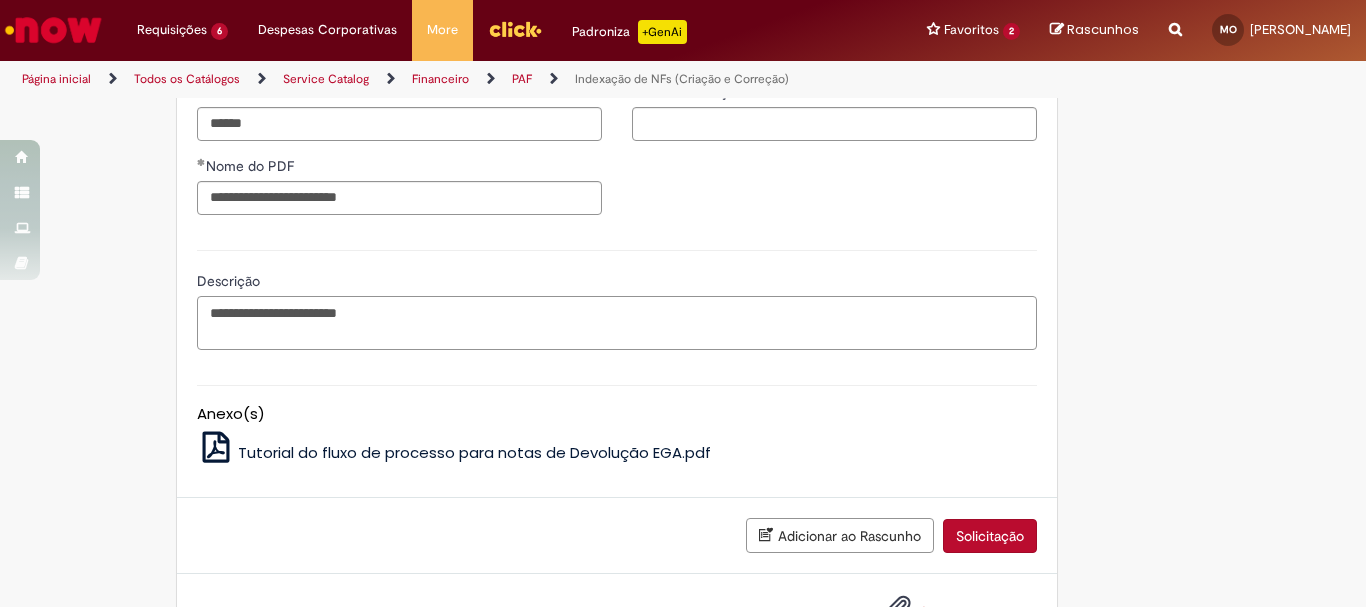 scroll, scrollTop: 1076, scrollLeft: 0, axis: vertical 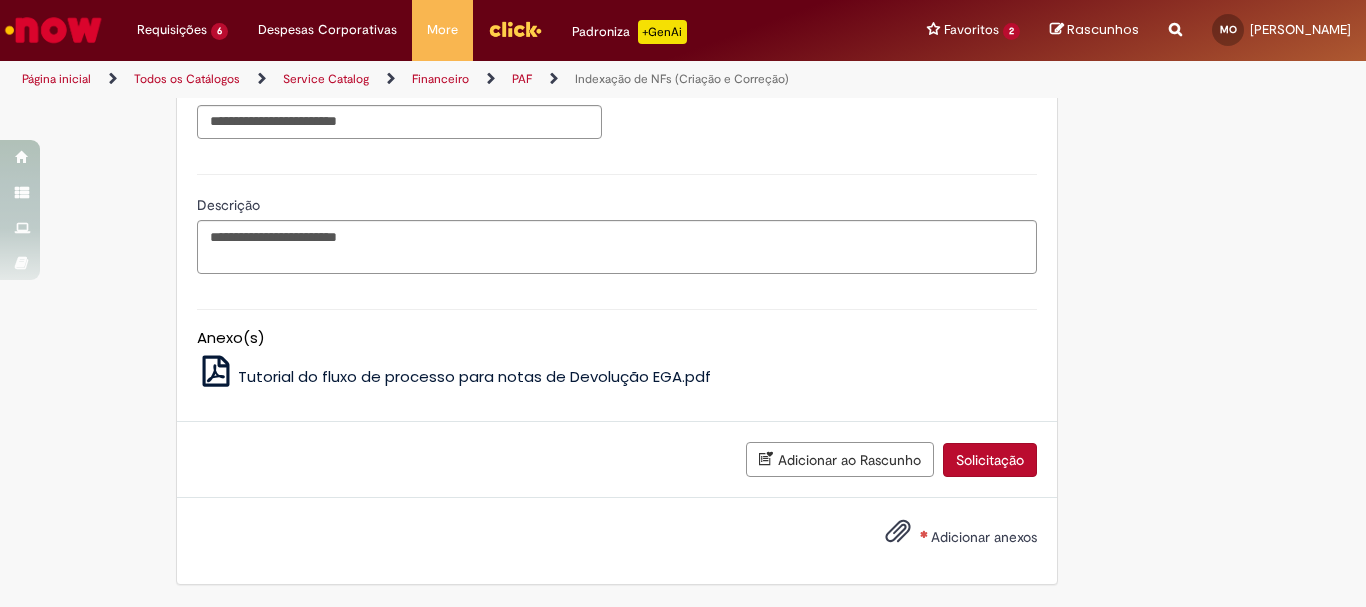 click on "Adicionar anexos" at bounding box center [984, 537] 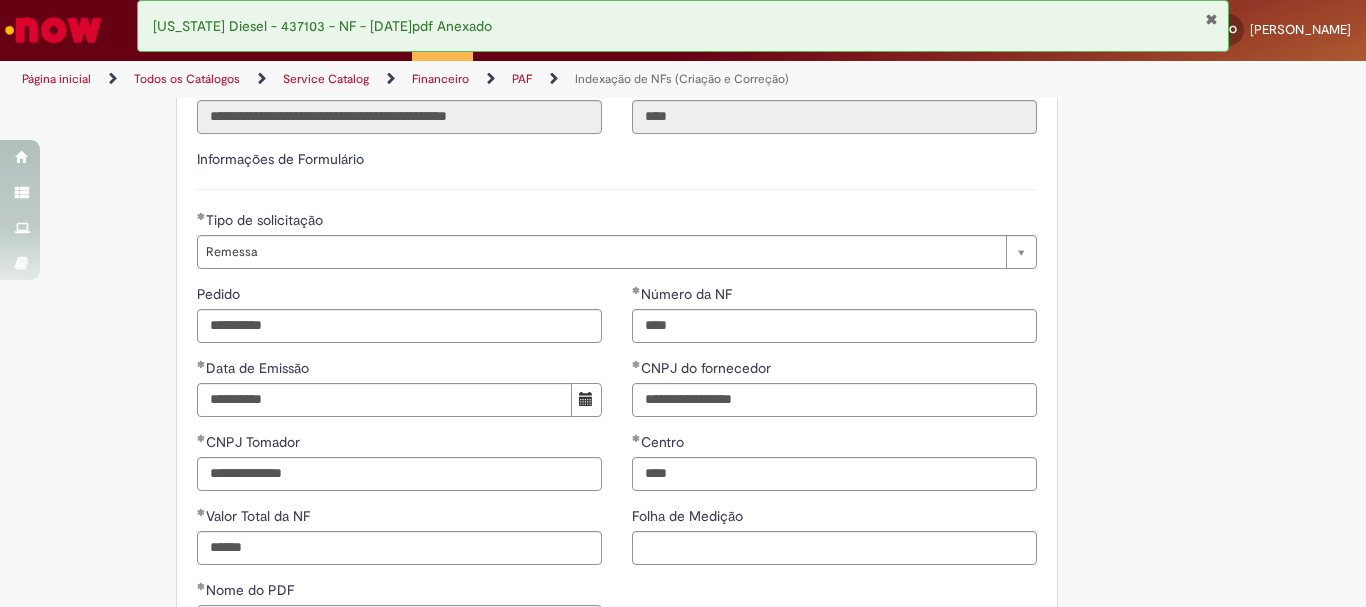 scroll, scrollTop: 676, scrollLeft: 0, axis: vertical 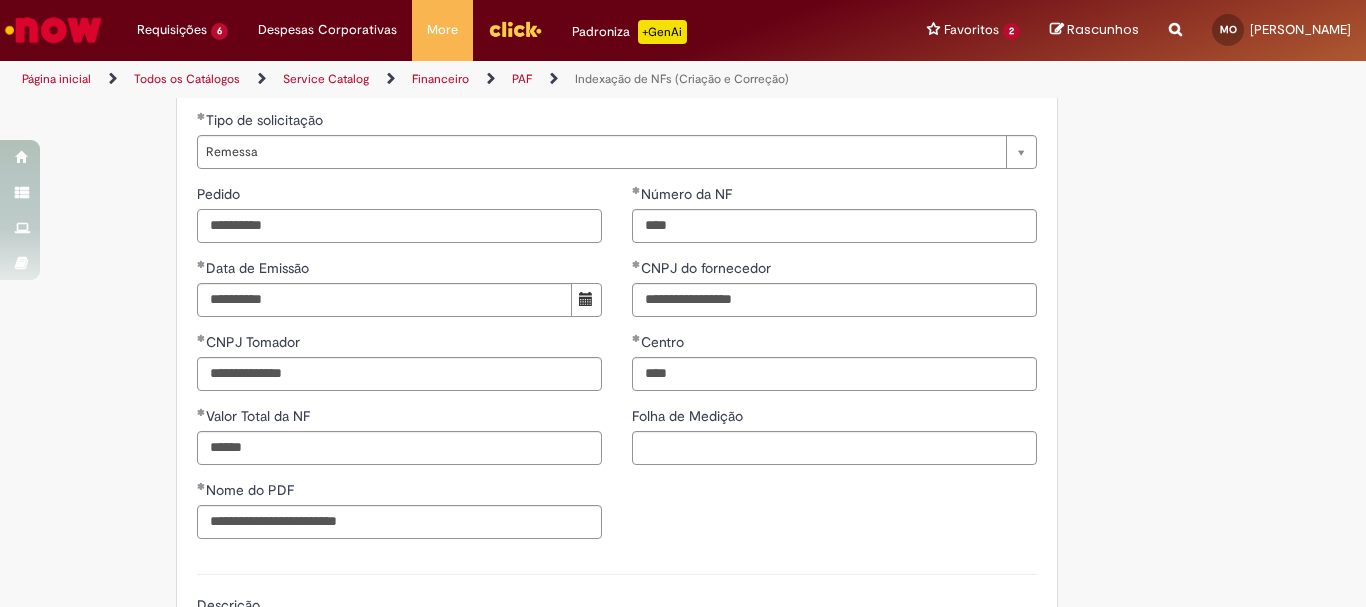 click on "**********" at bounding box center (399, 226) 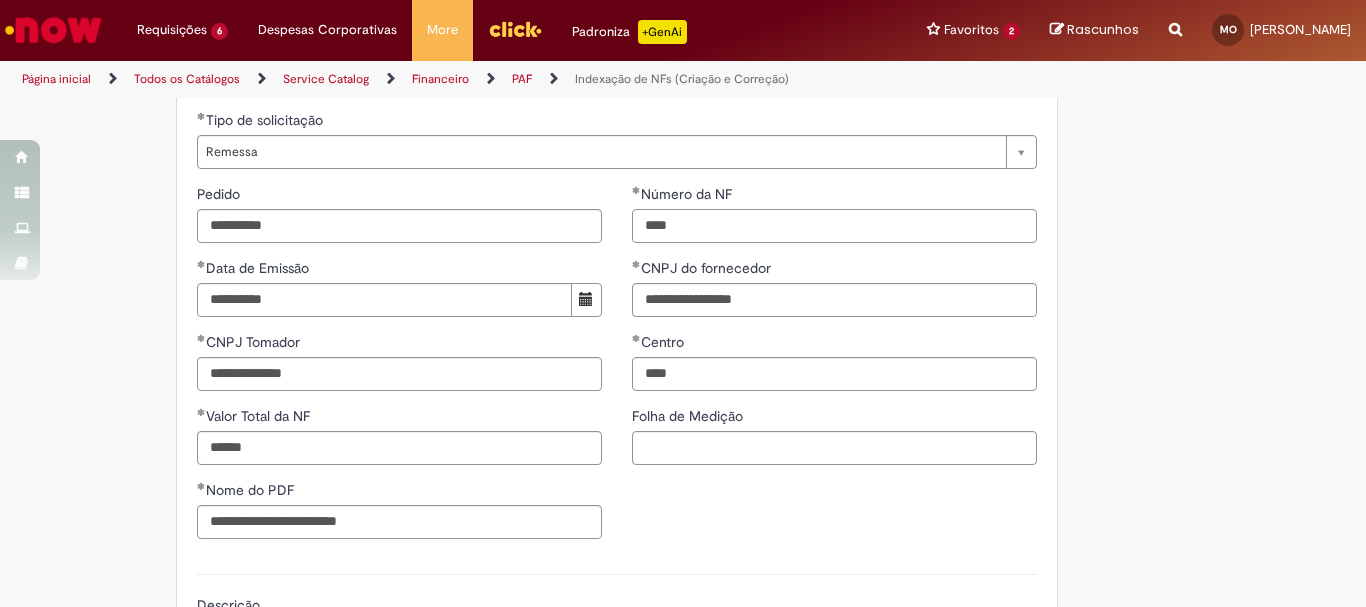 click on "****" at bounding box center (834, 226) 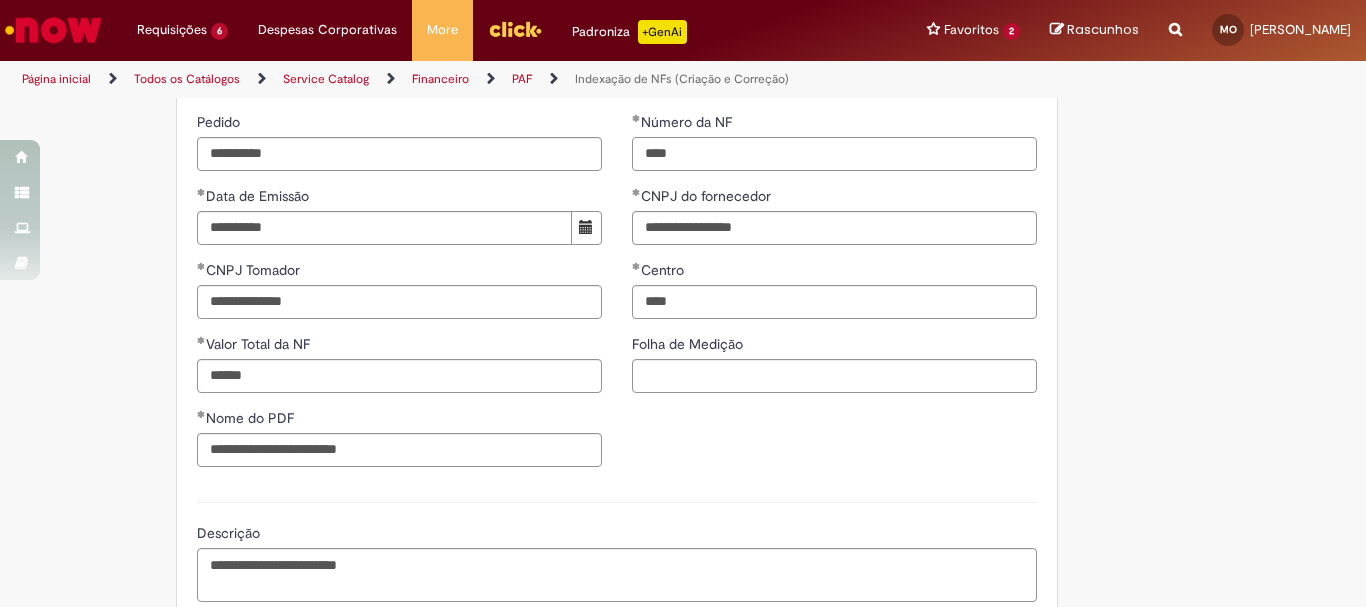 scroll, scrollTop: 848, scrollLeft: 0, axis: vertical 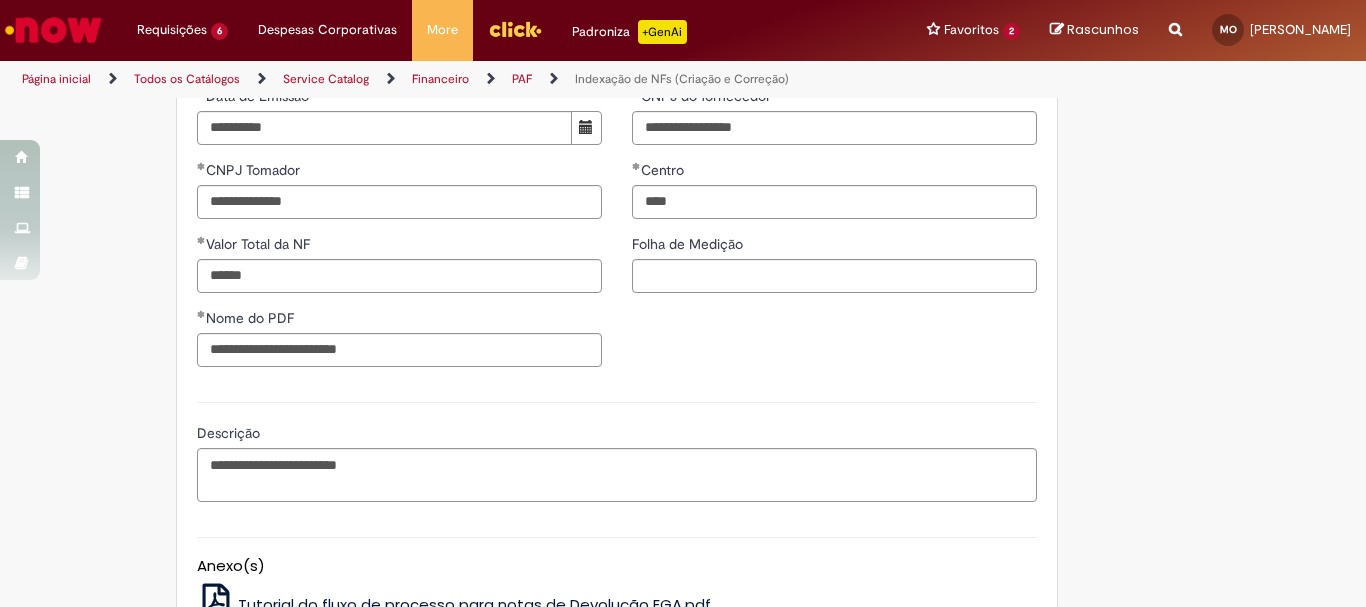click on "**********" at bounding box center (617, 197) 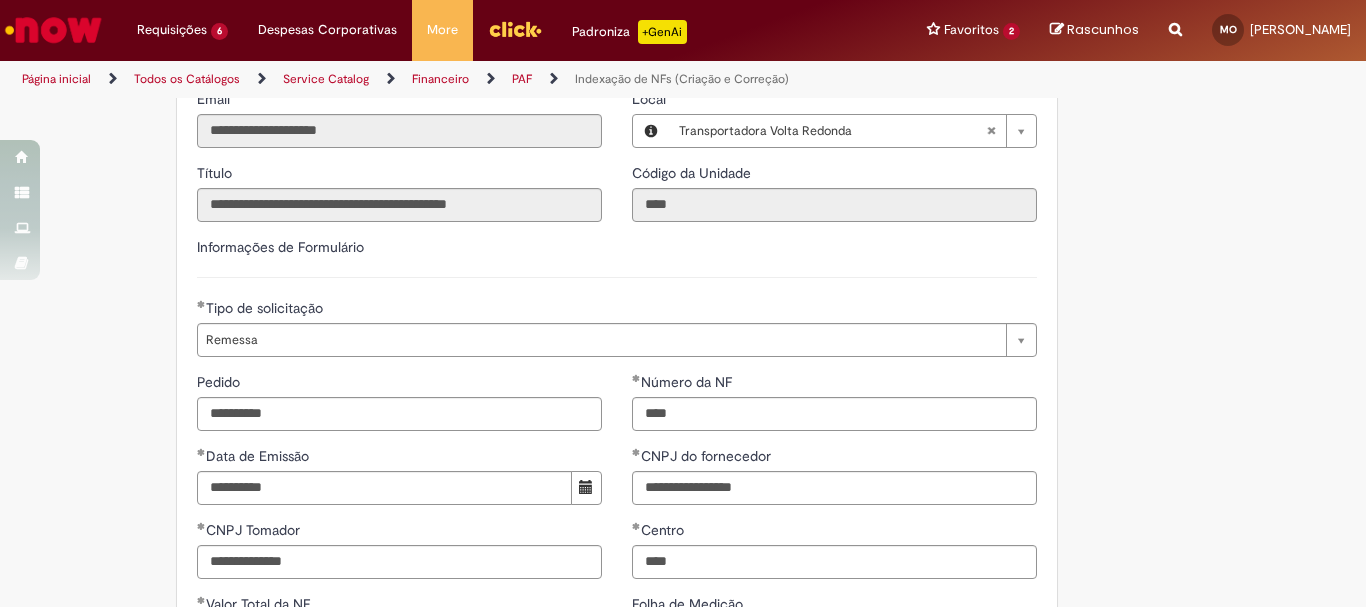 scroll, scrollTop: 608, scrollLeft: 0, axis: vertical 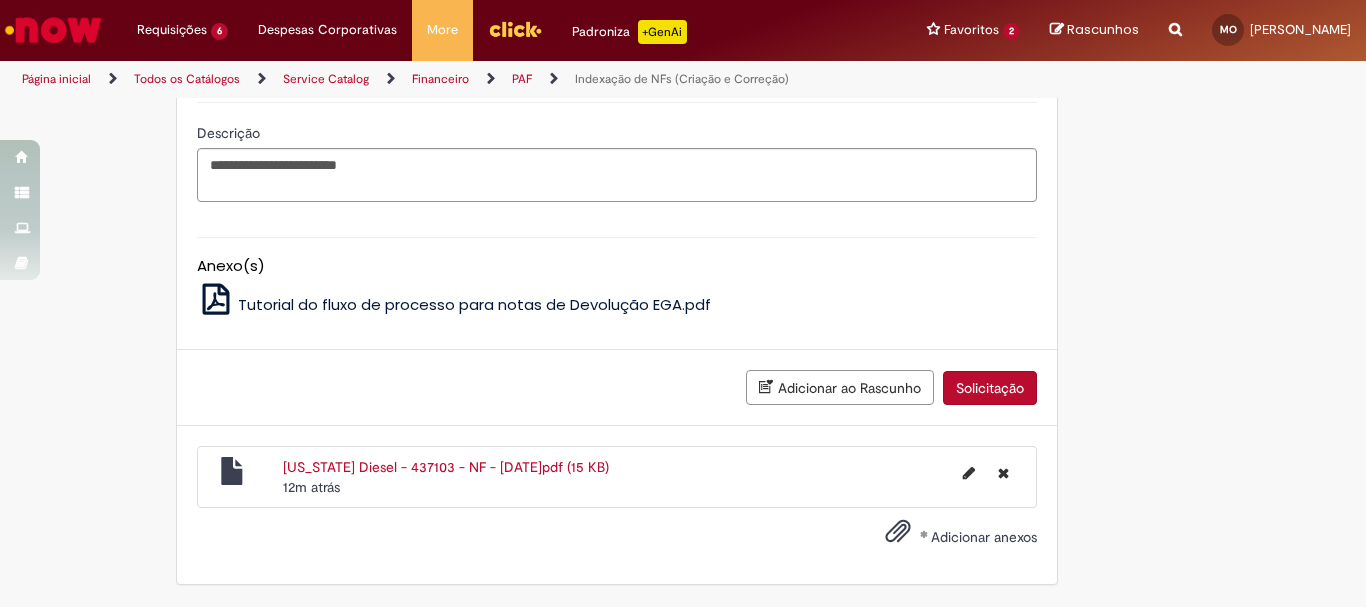 click on "Solicitação" at bounding box center (990, 388) 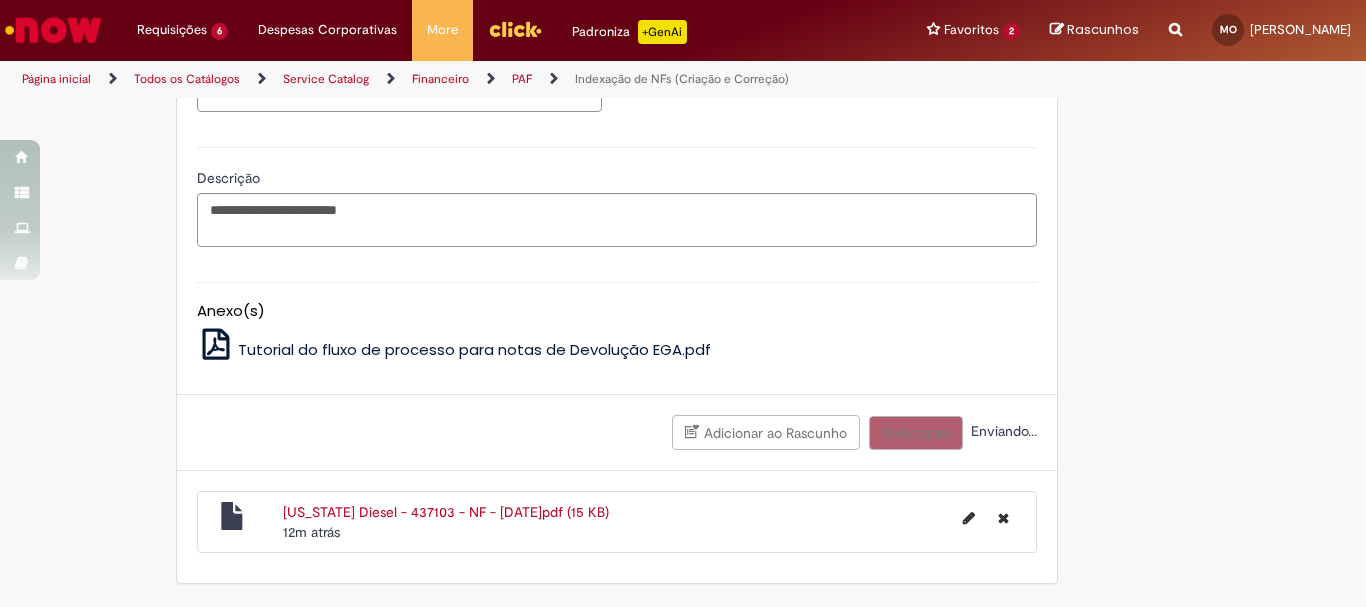 scroll, scrollTop: 1103, scrollLeft: 0, axis: vertical 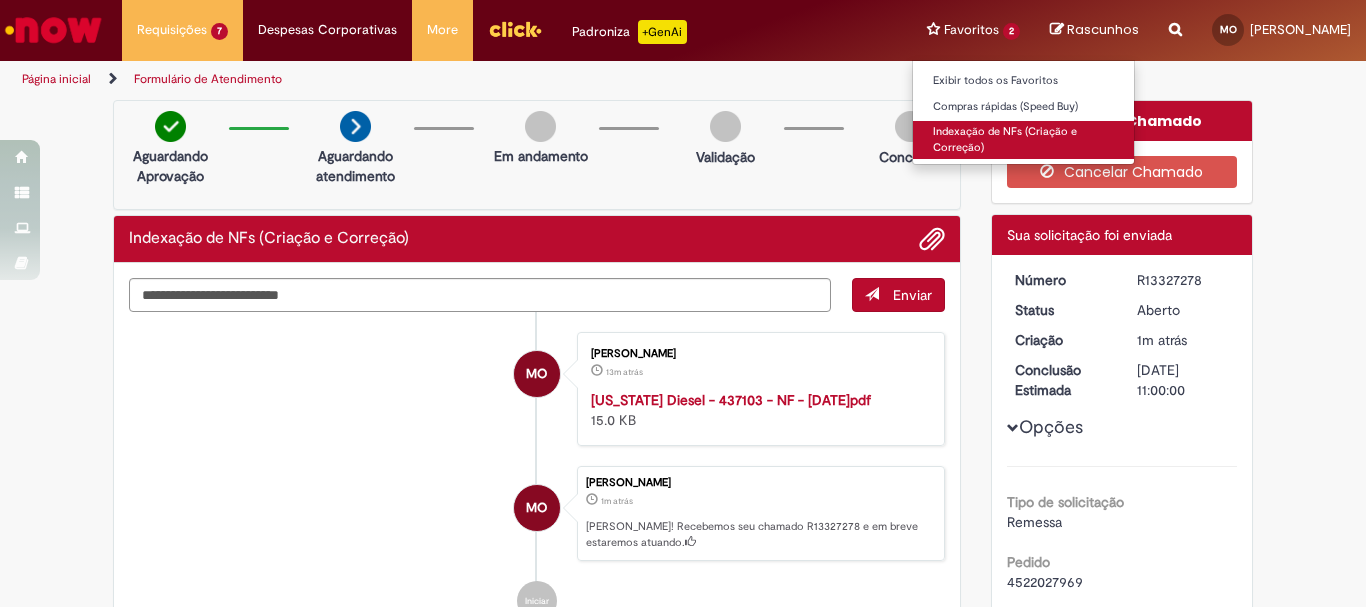 click on "Indexação de NFs (Criação e Correção)" at bounding box center [1023, 139] 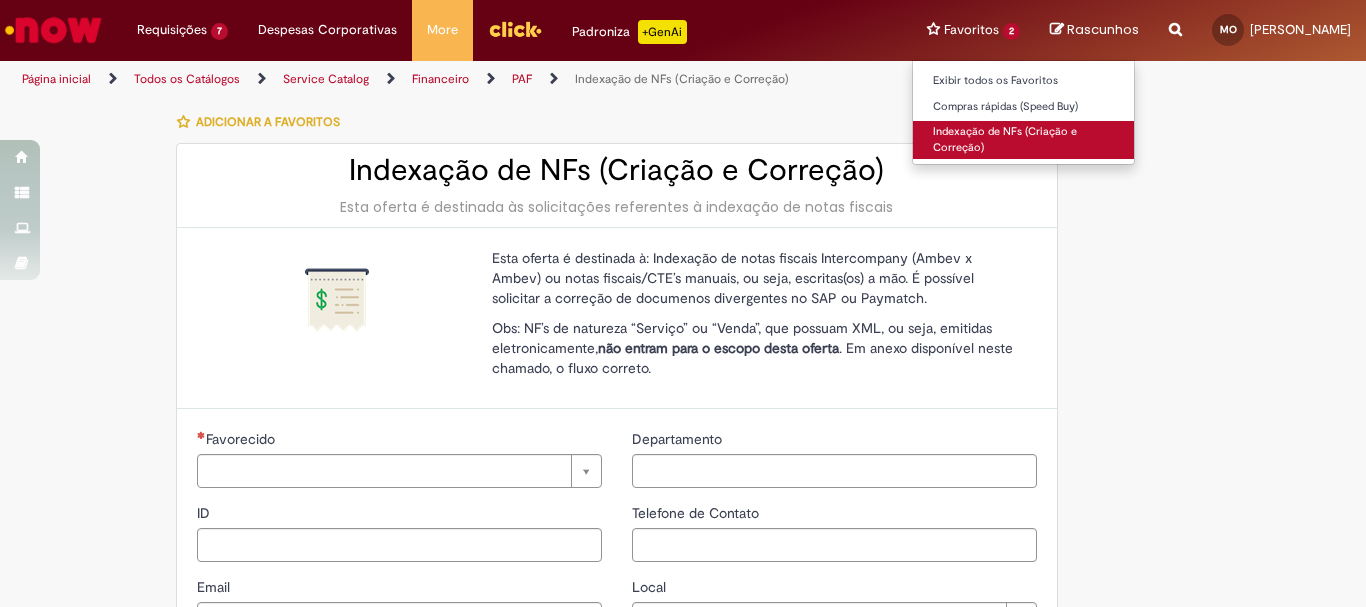 type on "********" 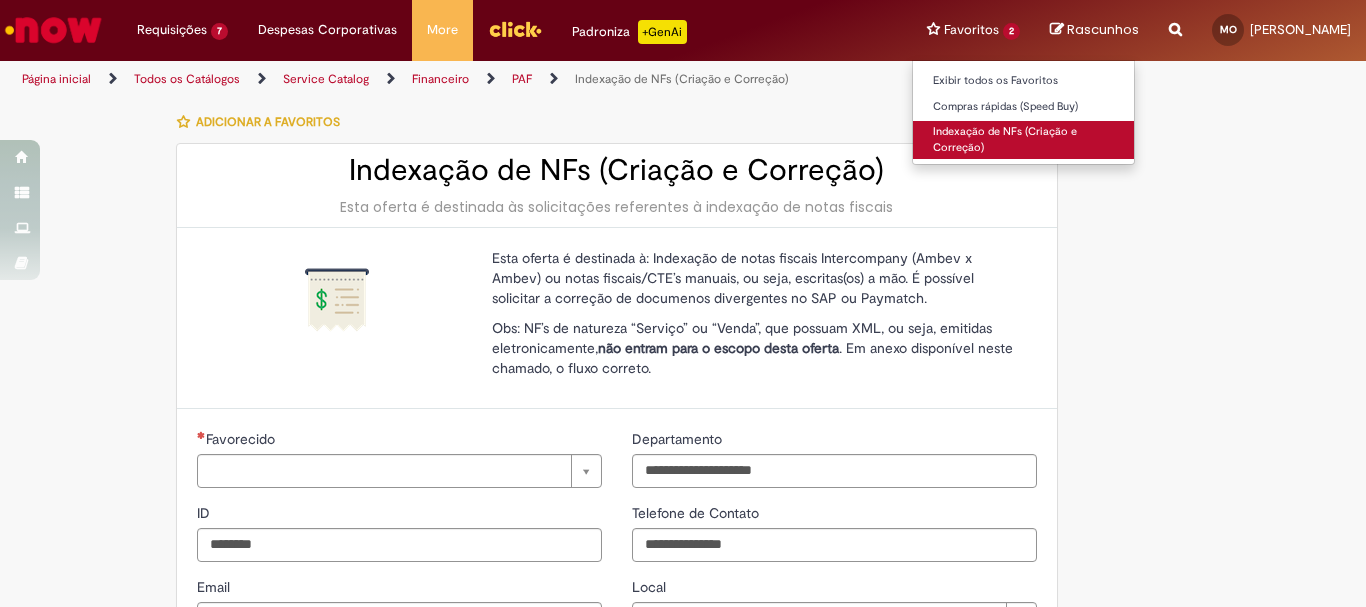 type on "**********" 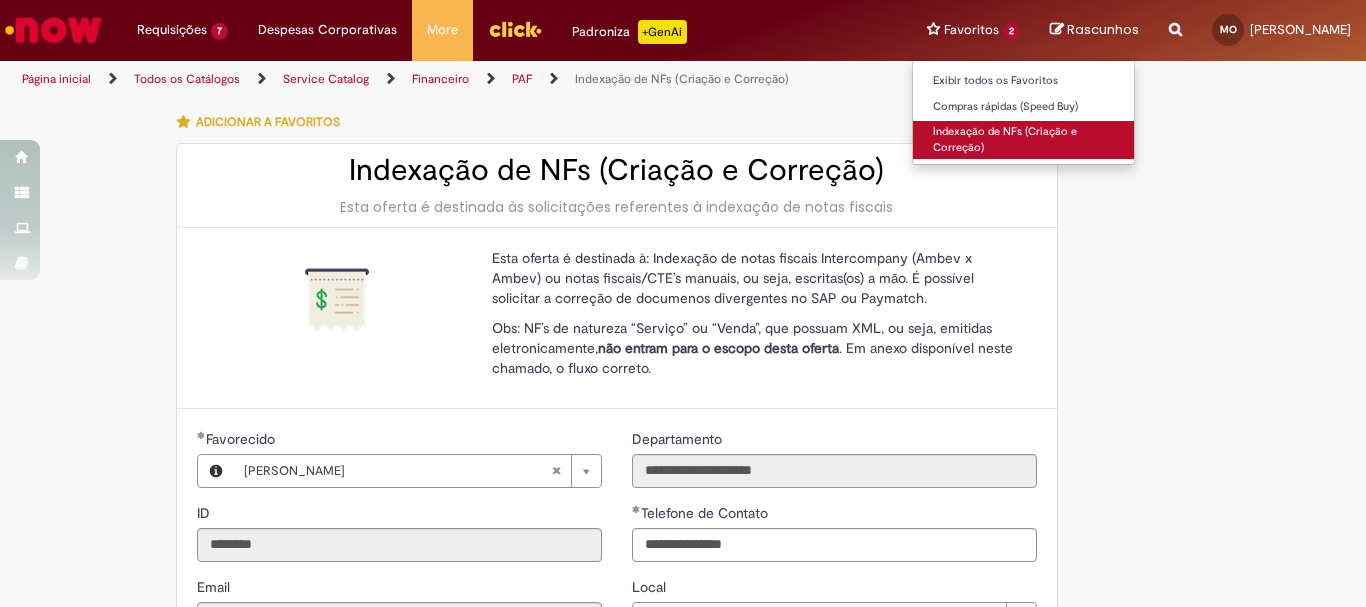 type on "**********" 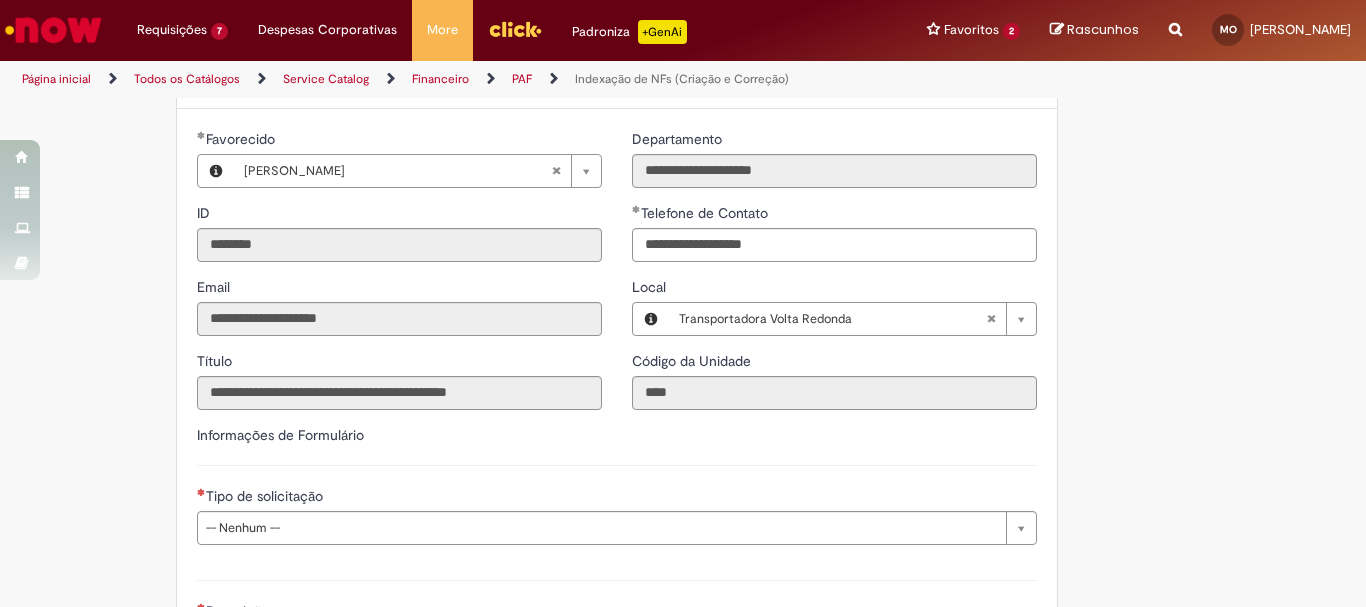 scroll, scrollTop: 600, scrollLeft: 0, axis: vertical 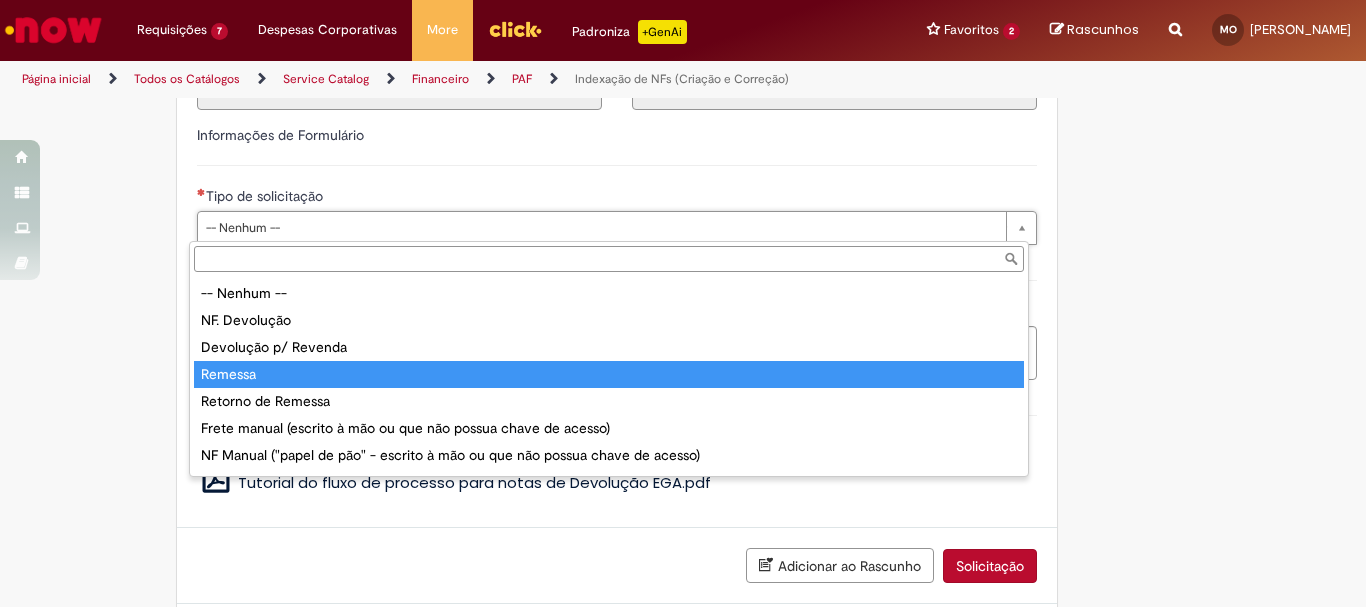 type on "*******" 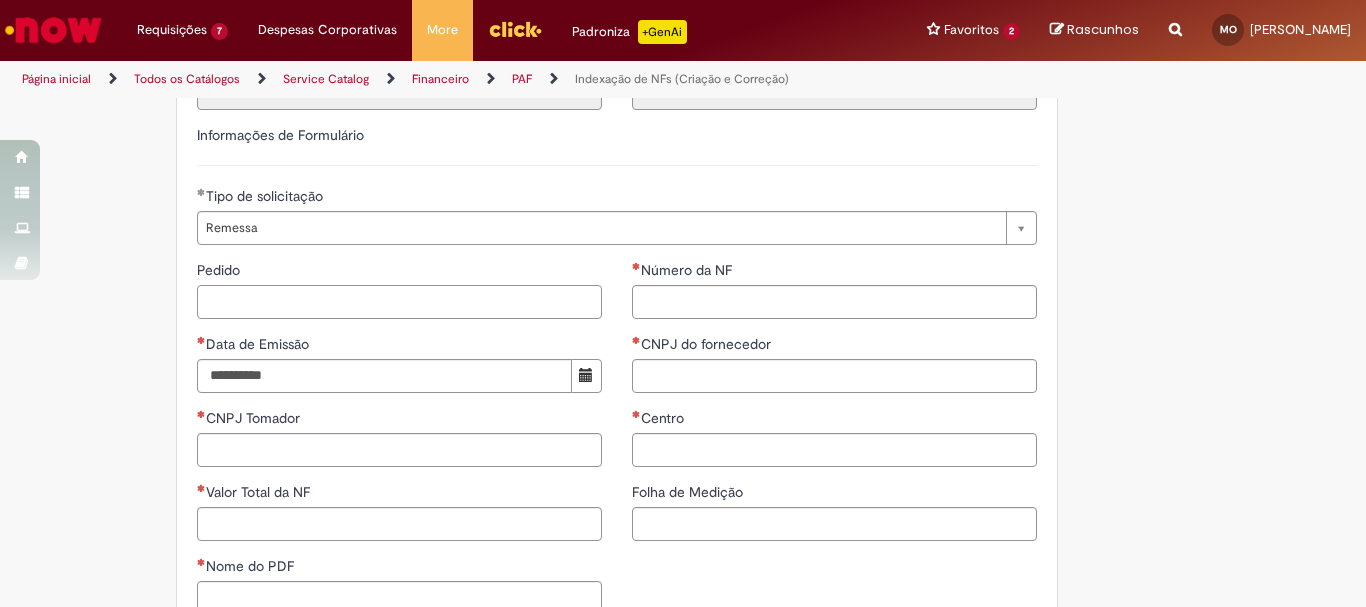 click on "Pedido" at bounding box center (399, 302) 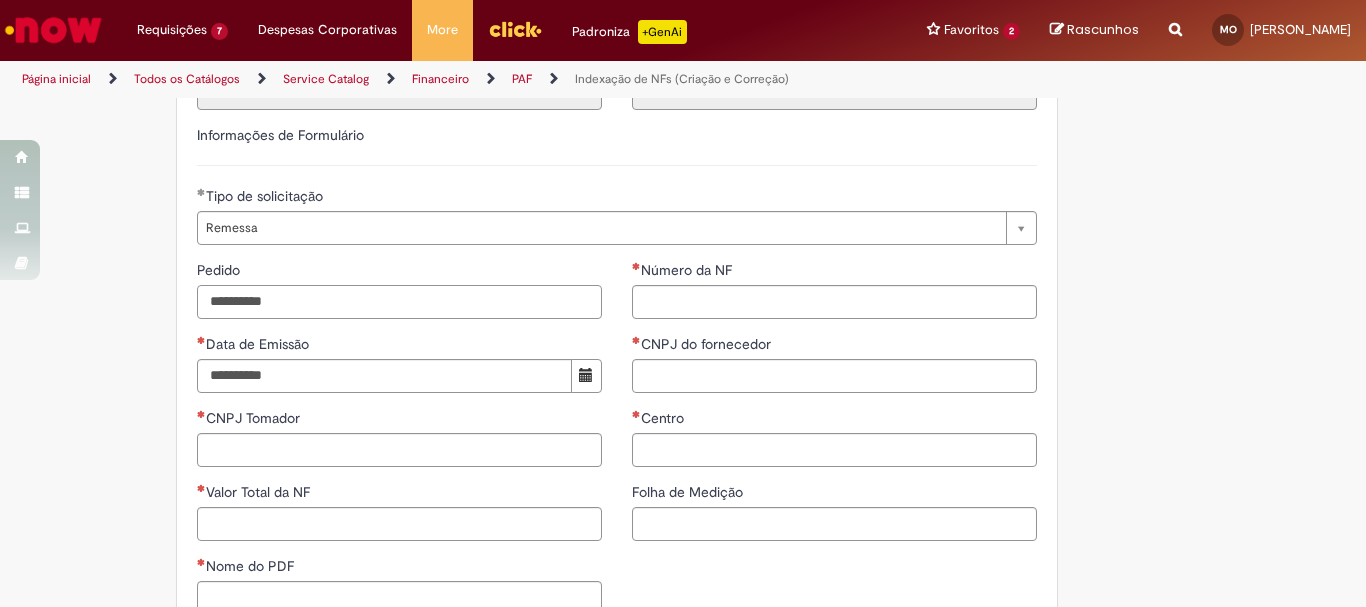 type on "**********" 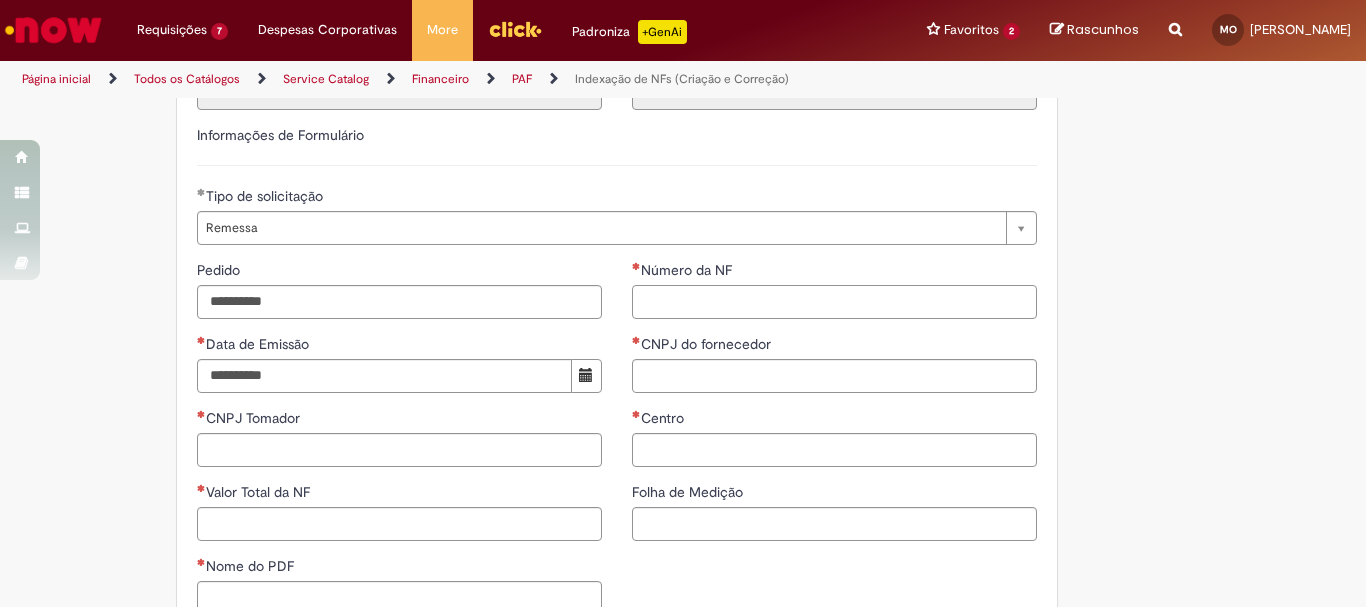 click on "Número da NF" at bounding box center [834, 302] 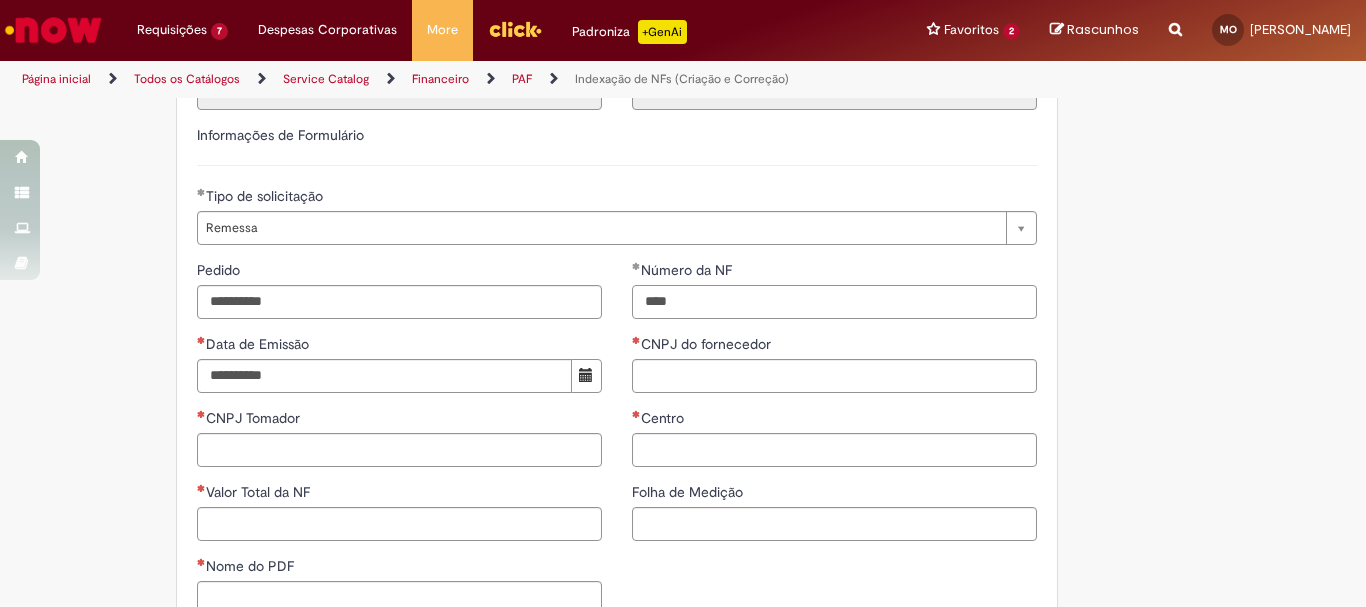 type on "****" 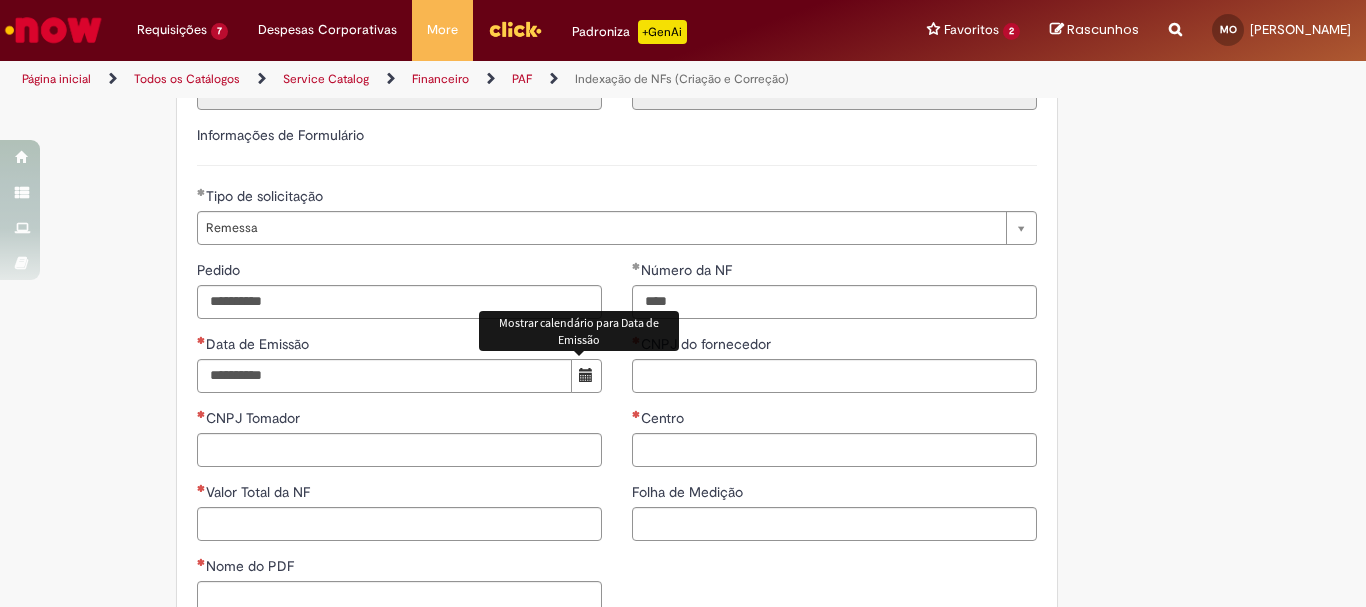 click at bounding box center (586, 375) 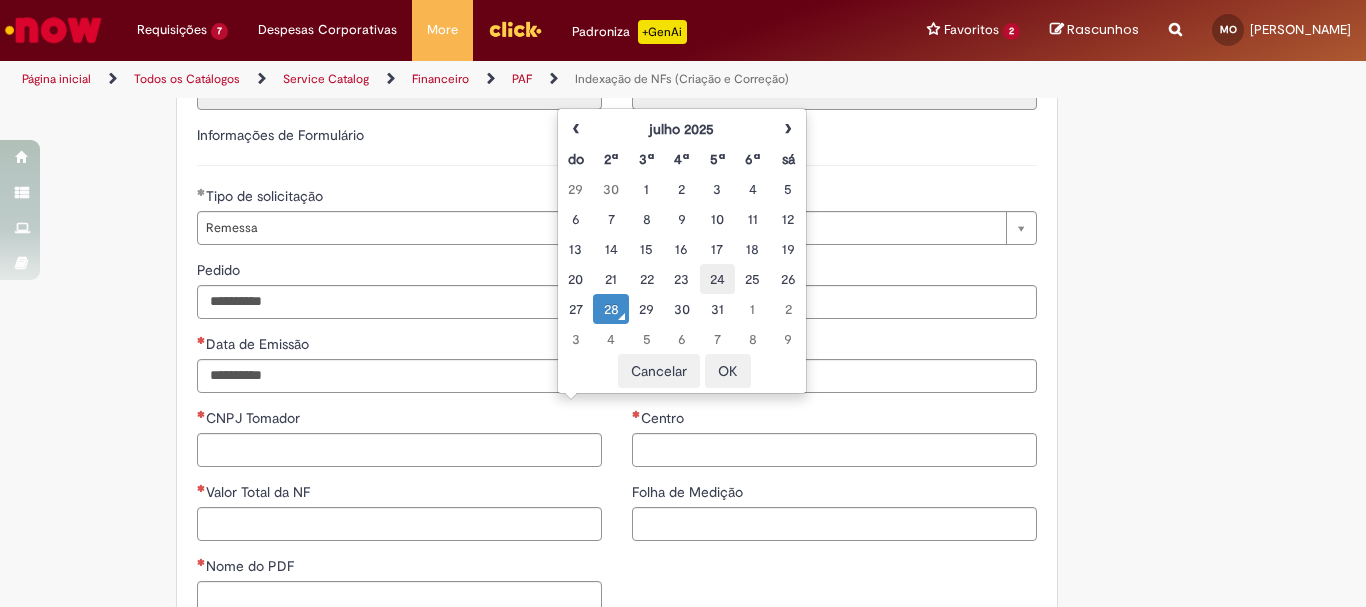 click on "24" at bounding box center (717, 279) 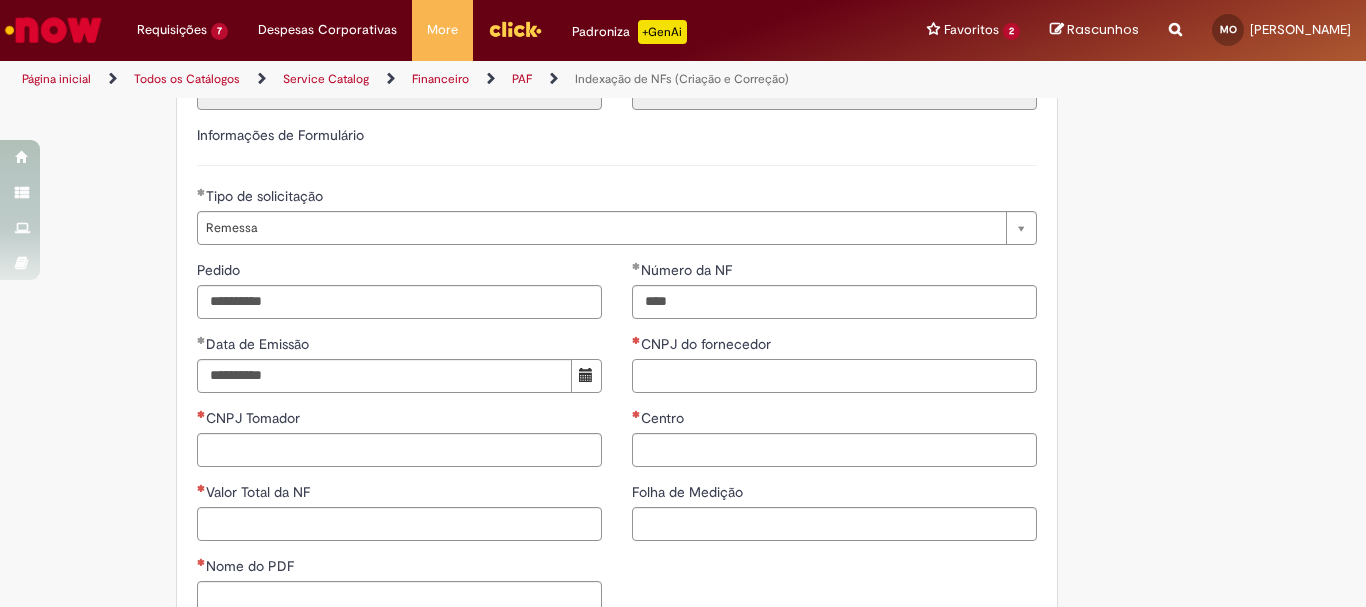 click on "CNPJ do fornecedor" at bounding box center [834, 376] 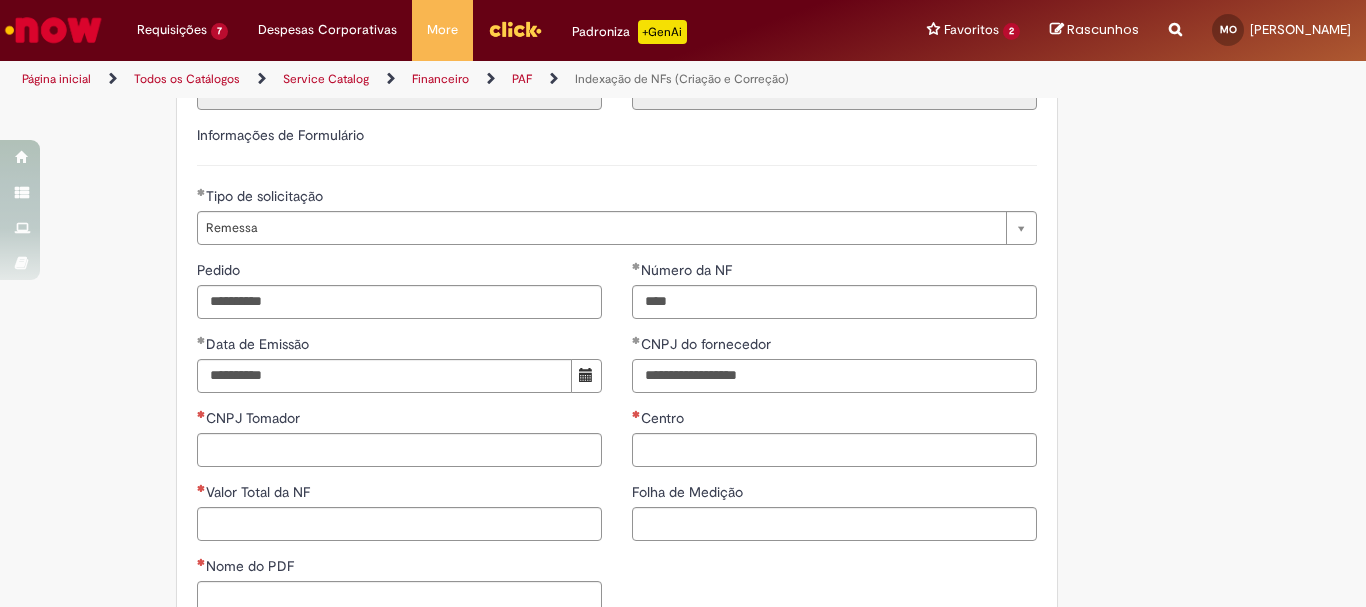 click on "**********" at bounding box center (834, 376) 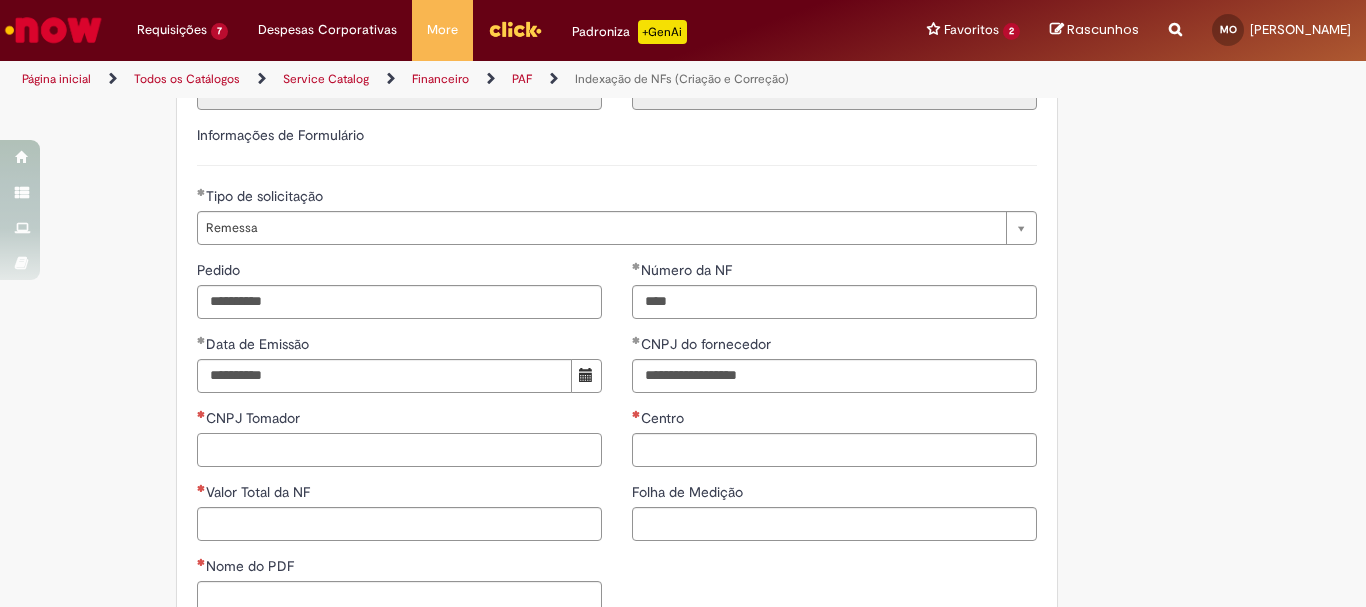 click on "CNPJ Tomador" at bounding box center [399, 450] 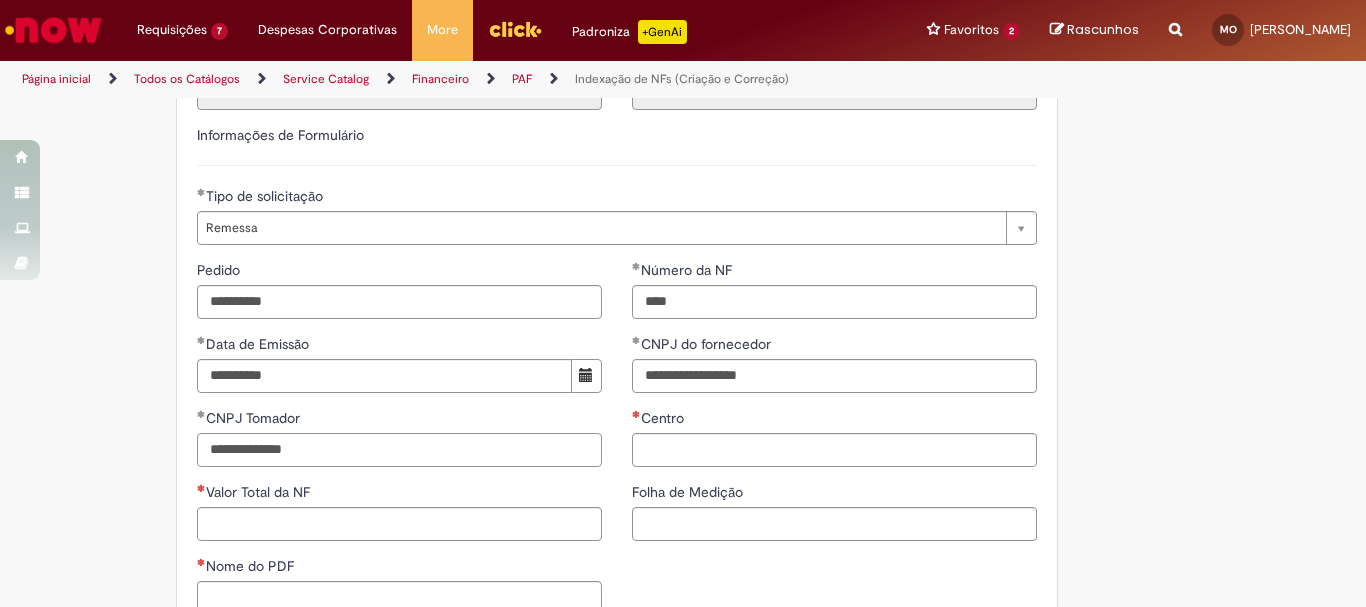 type on "**********" 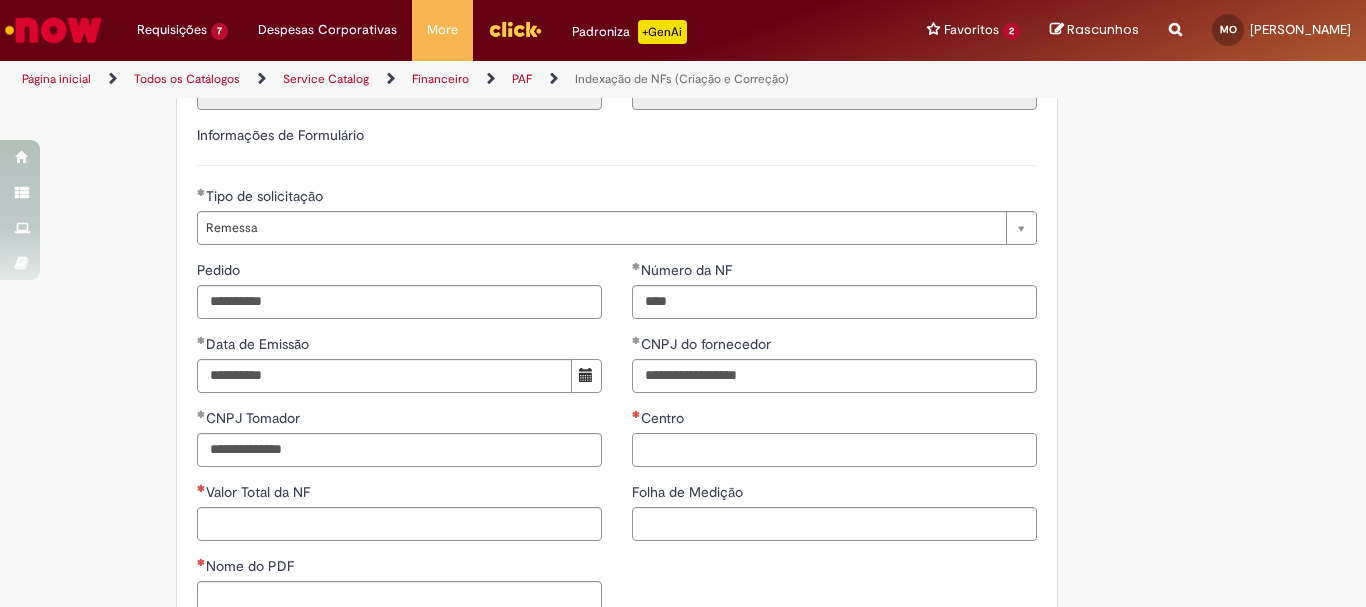 click on "Centro" at bounding box center [834, 450] 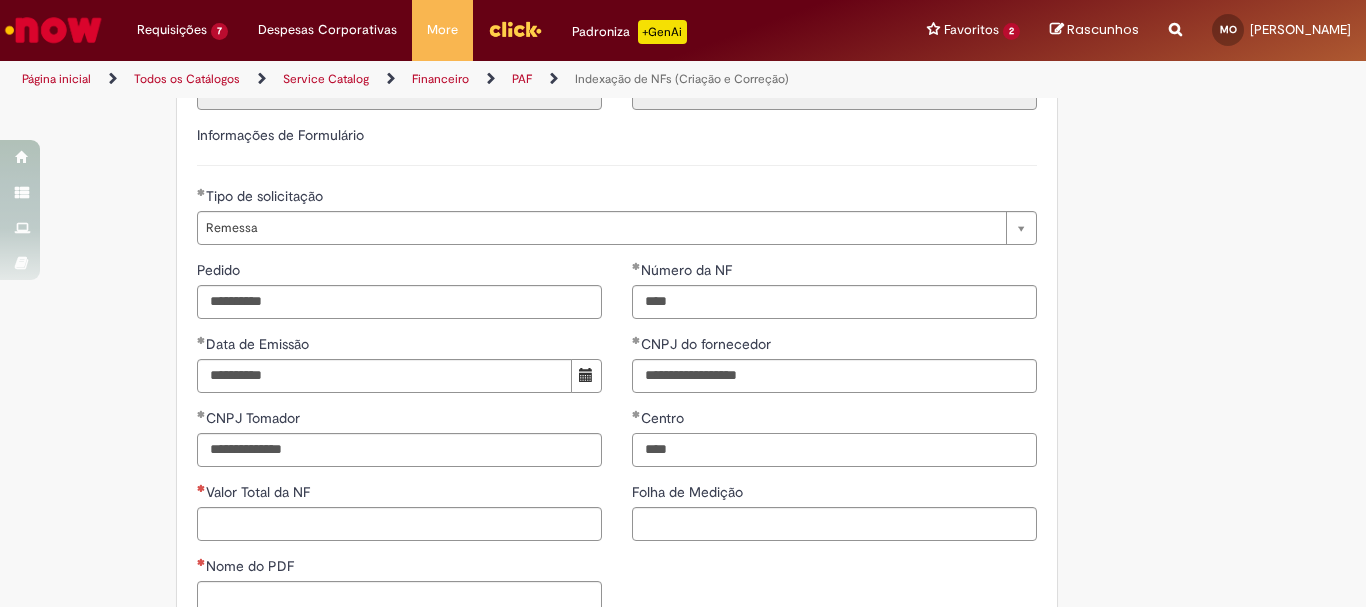 type on "****" 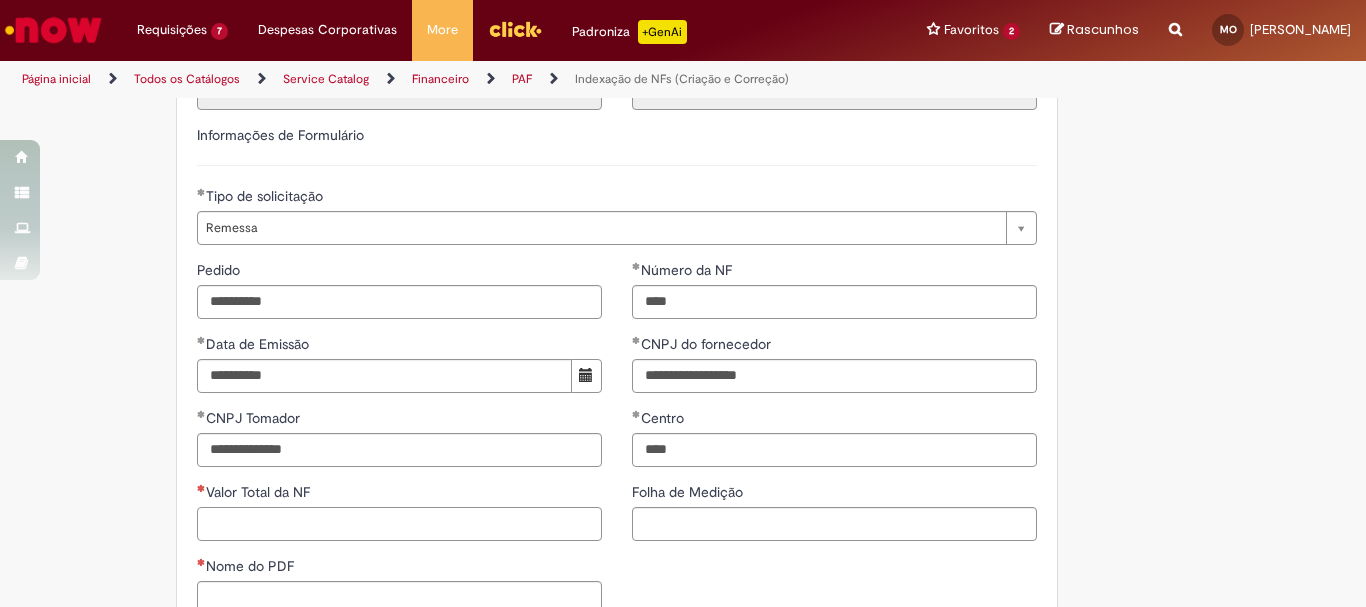 click on "Valor Total da NF" at bounding box center (399, 524) 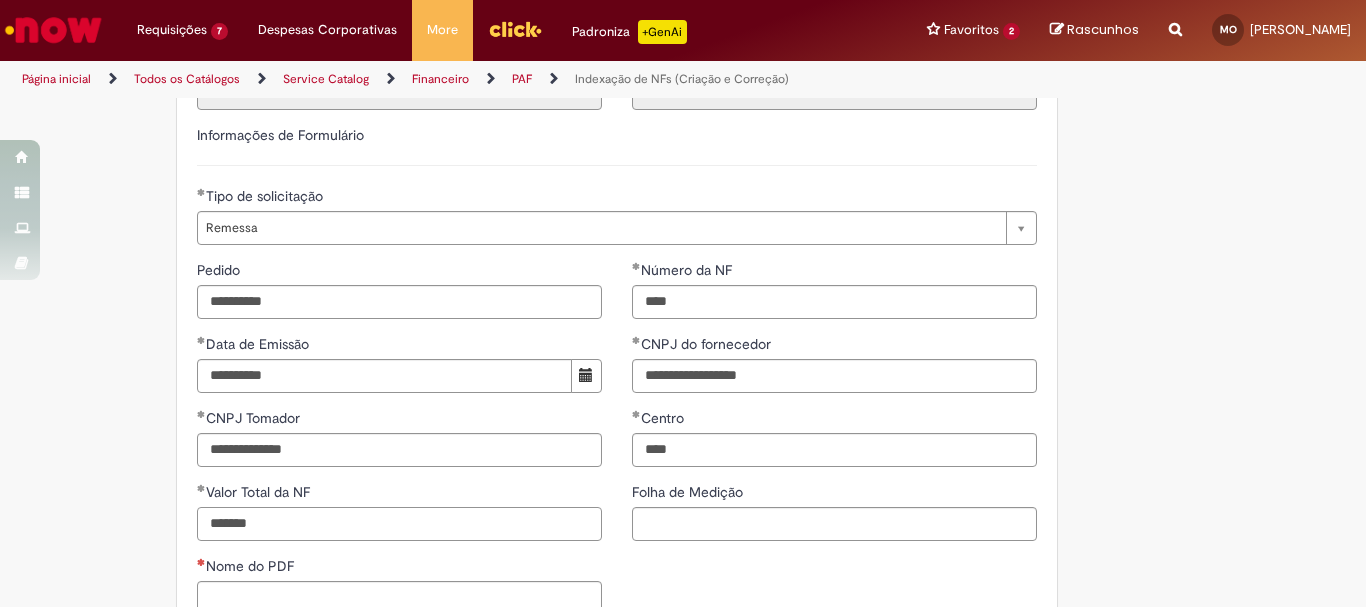 scroll, scrollTop: 700, scrollLeft: 0, axis: vertical 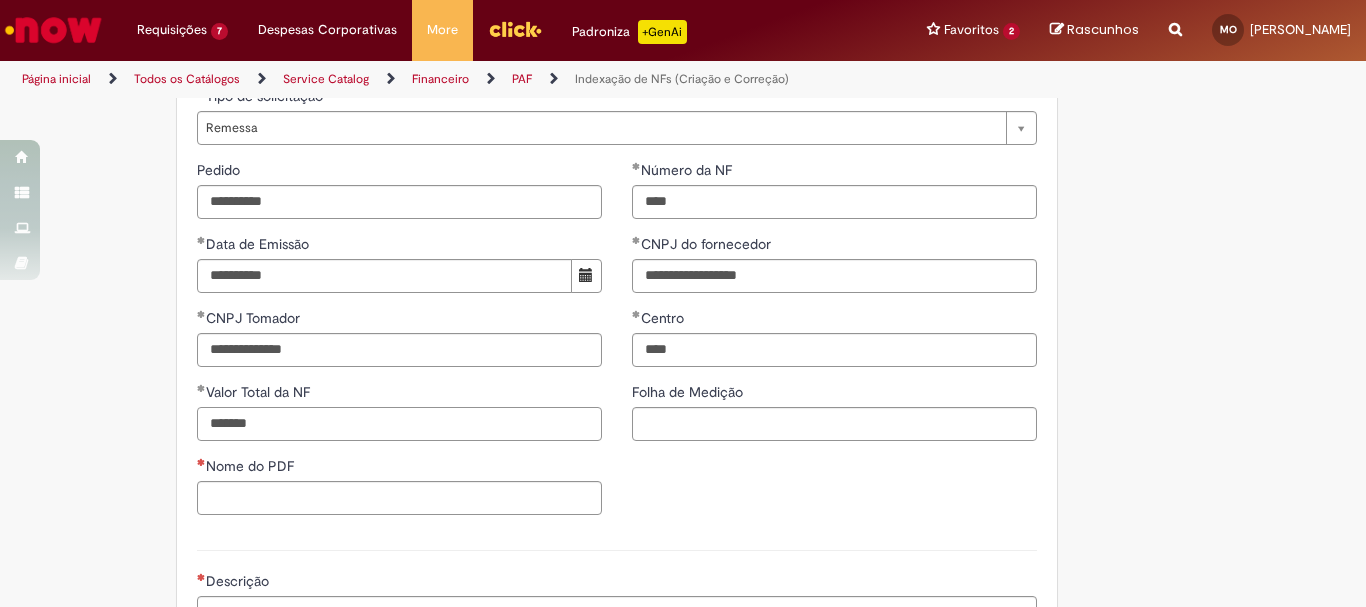 type on "*******" 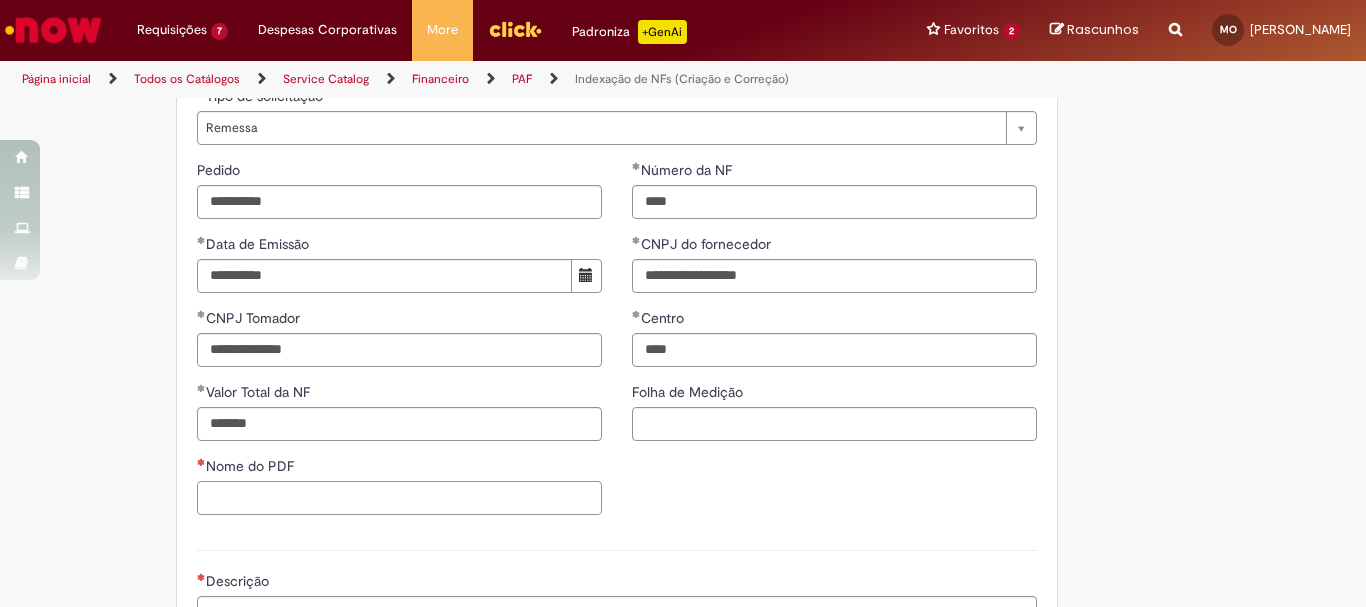 click on "Nome do PDF" at bounding box center [399, 498] 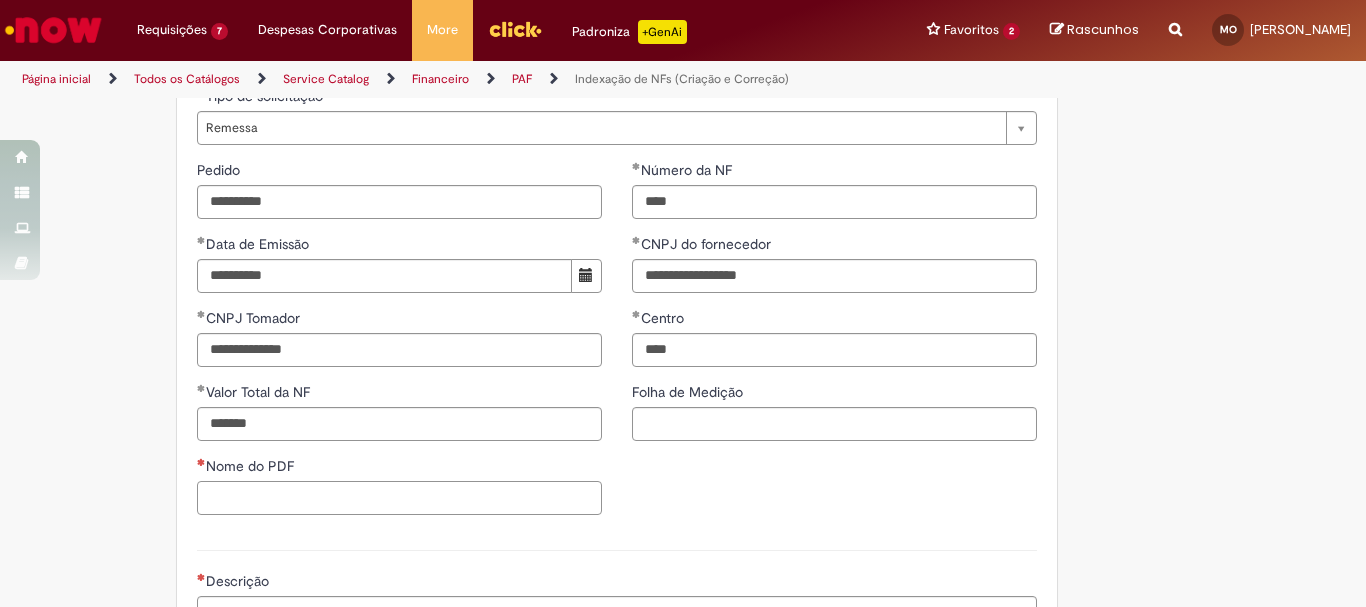 type on "*" 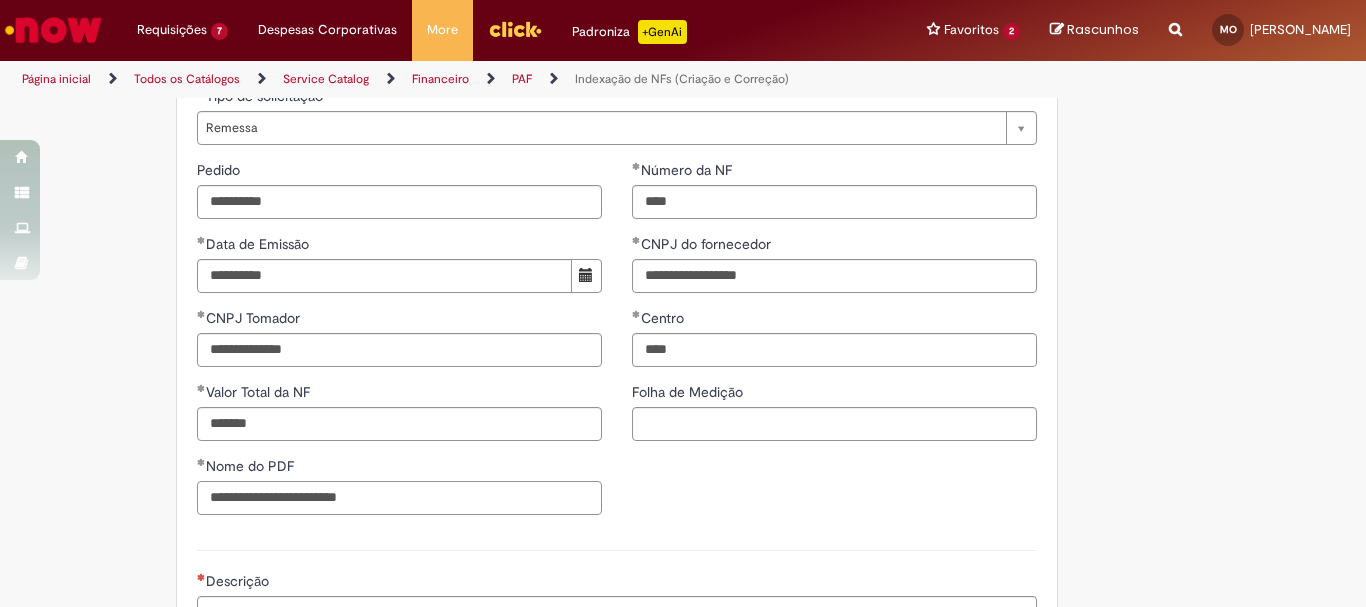 scroll, scrollTop: 800, scrollLeft: 0, axis: vertical 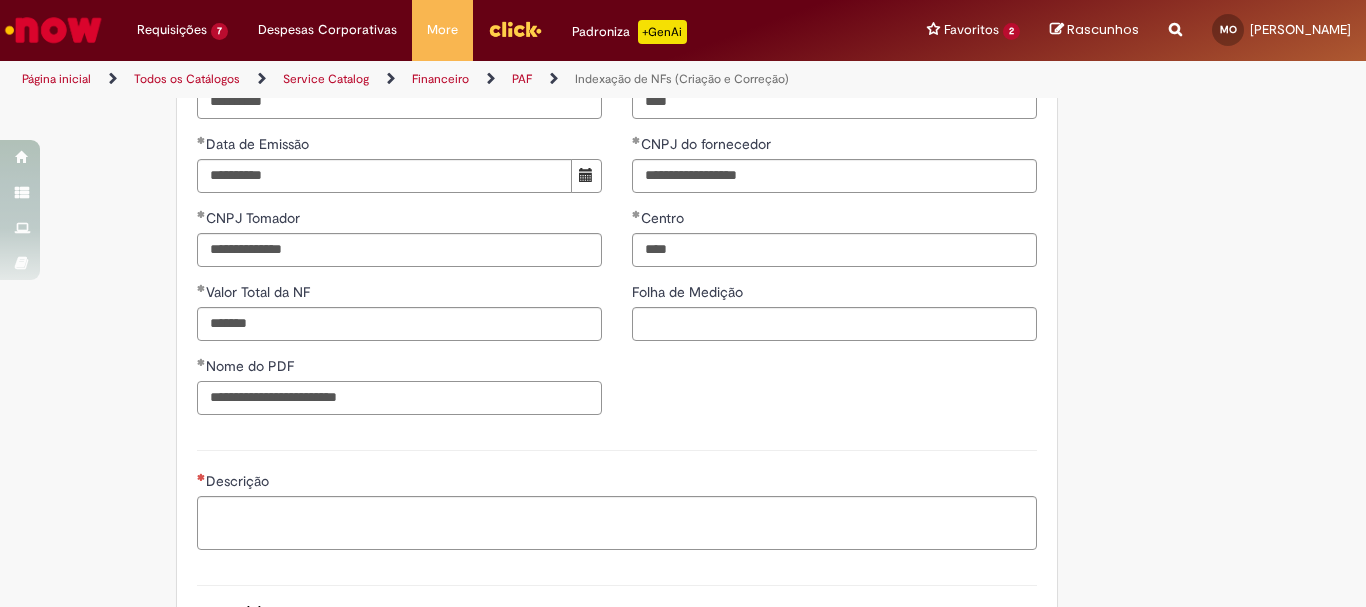 type on "**********" 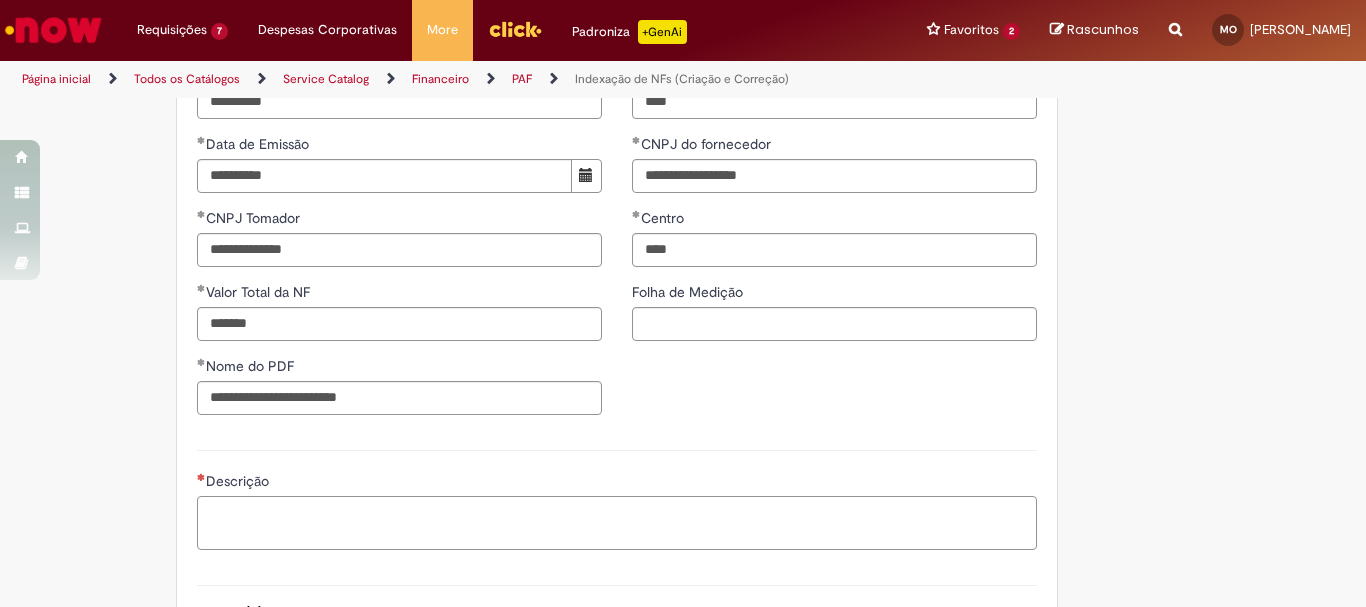 click on "Descrição" at bounding box center [617, 523] 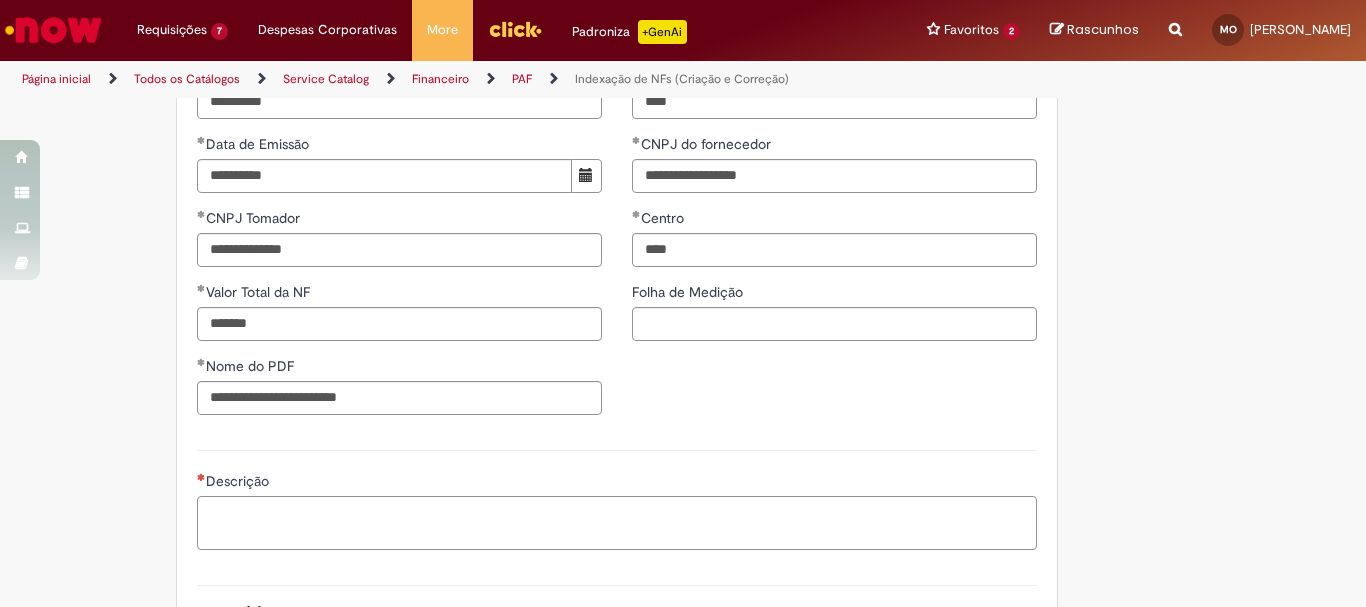 paste on "**********" 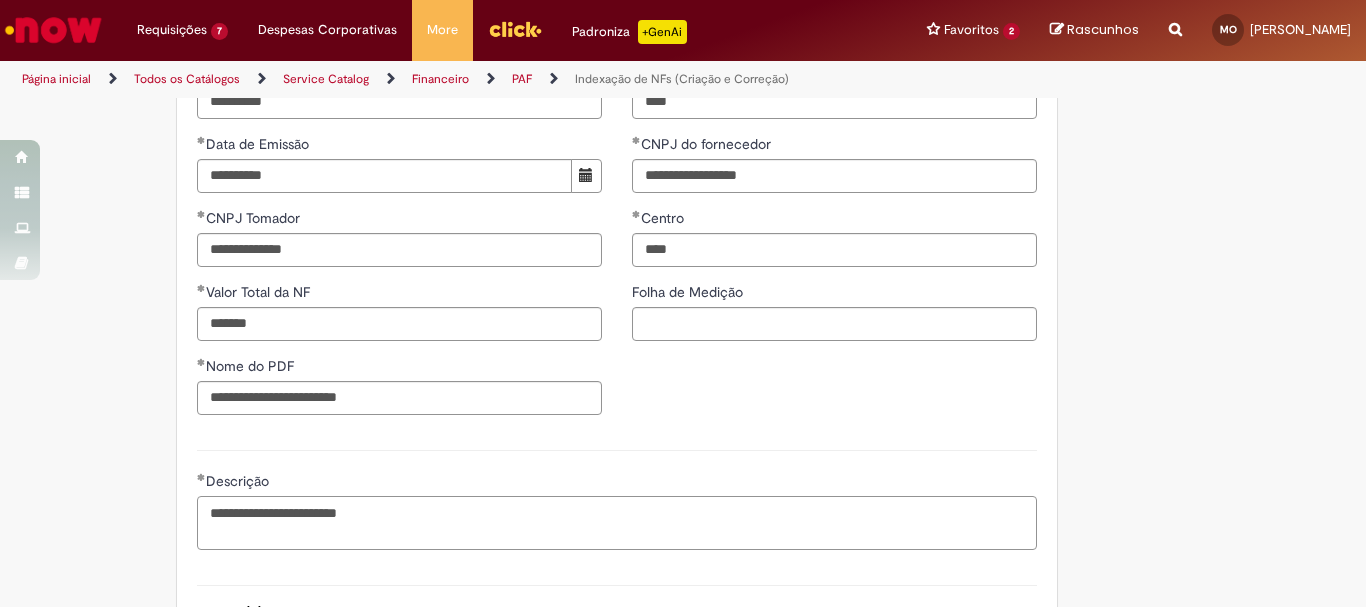 click on "**********" at bounding box center (617, 523) 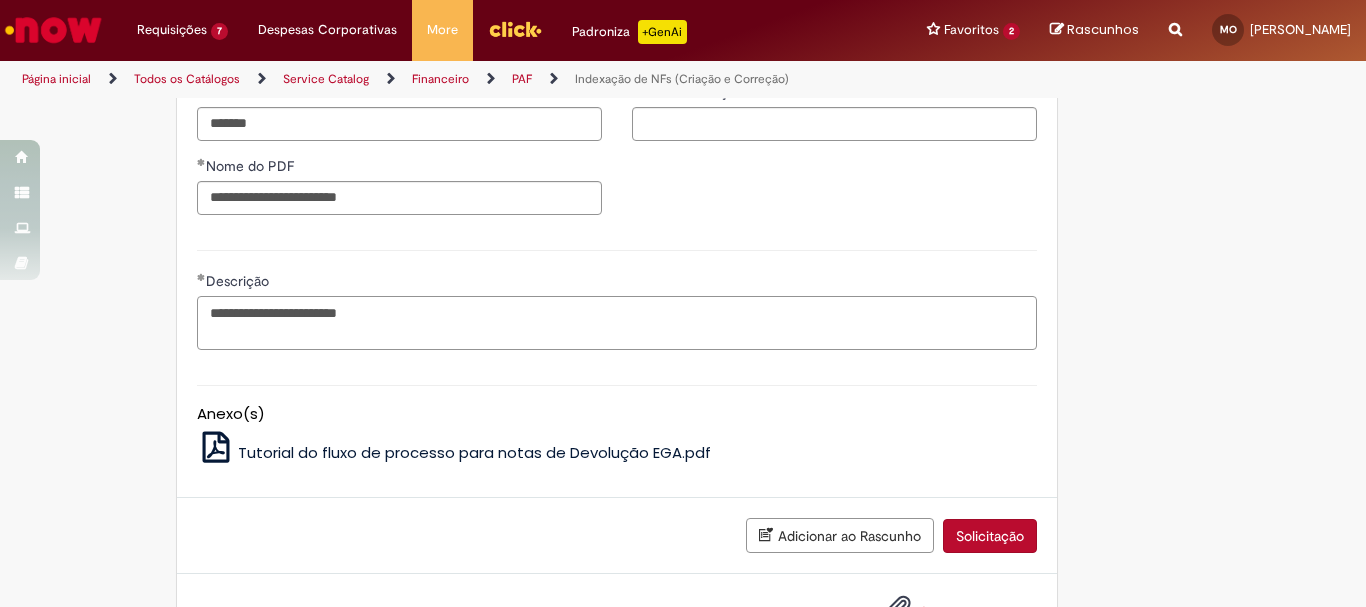 scroll, scrollTop: 1076, scrollLeft: 0, axis: vertical 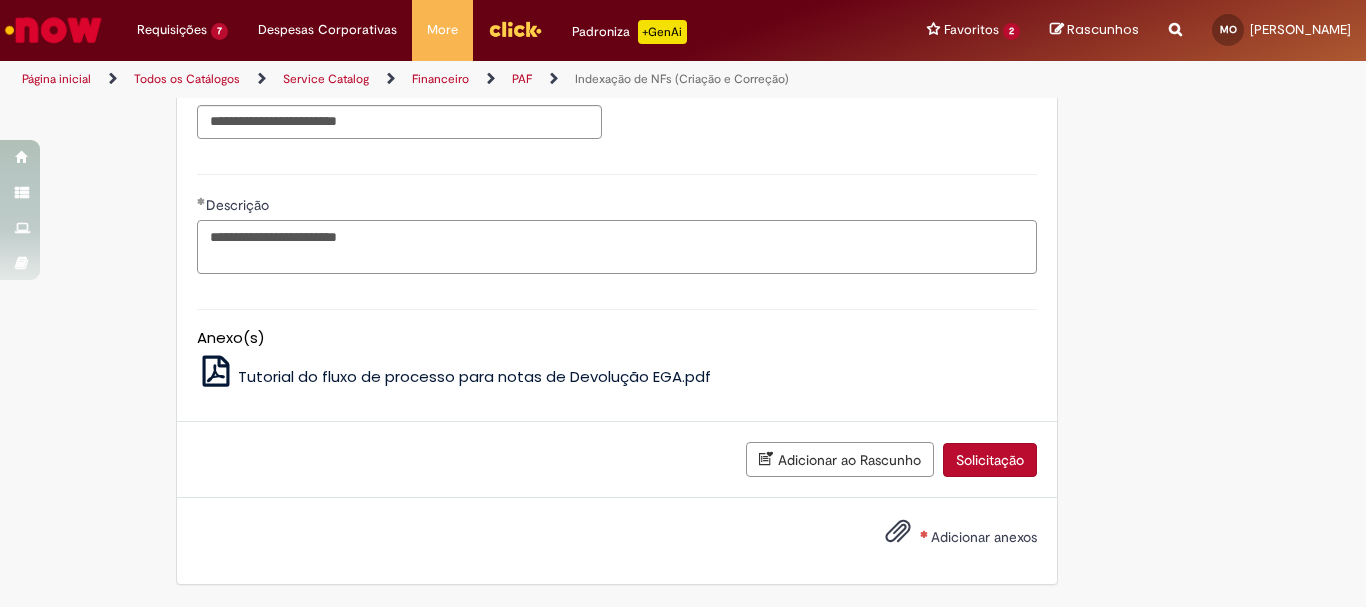 type on "**********" 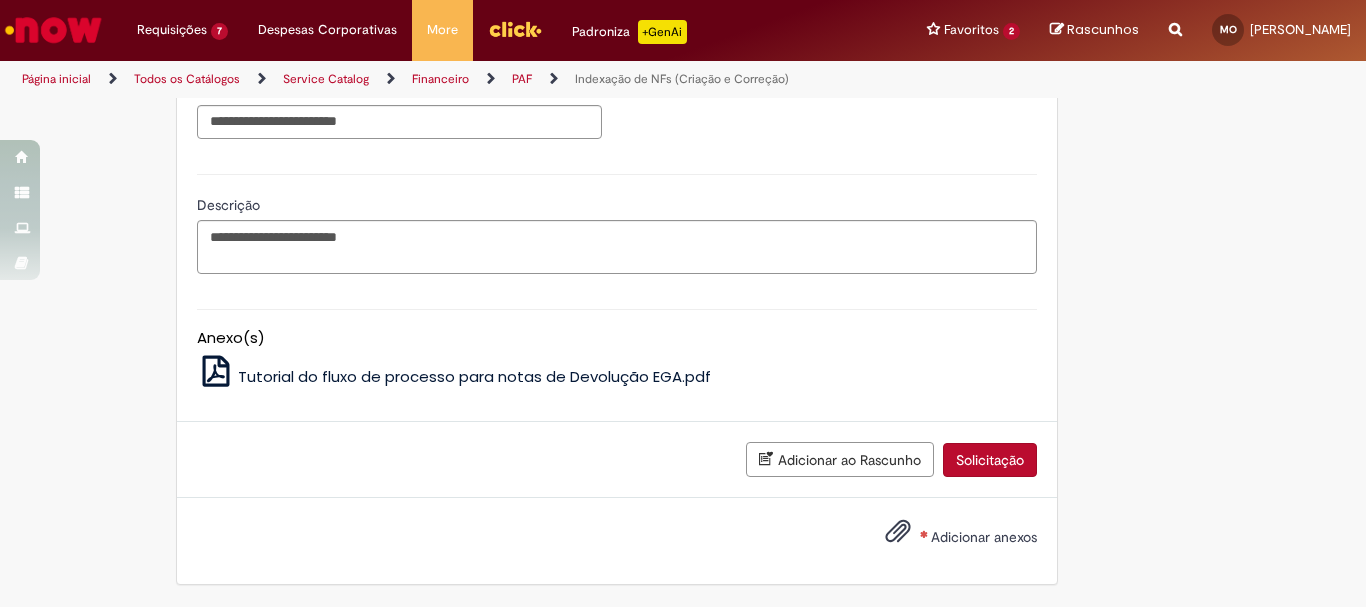 click on "Adicionar anexos" at bounding box center [984, 537] 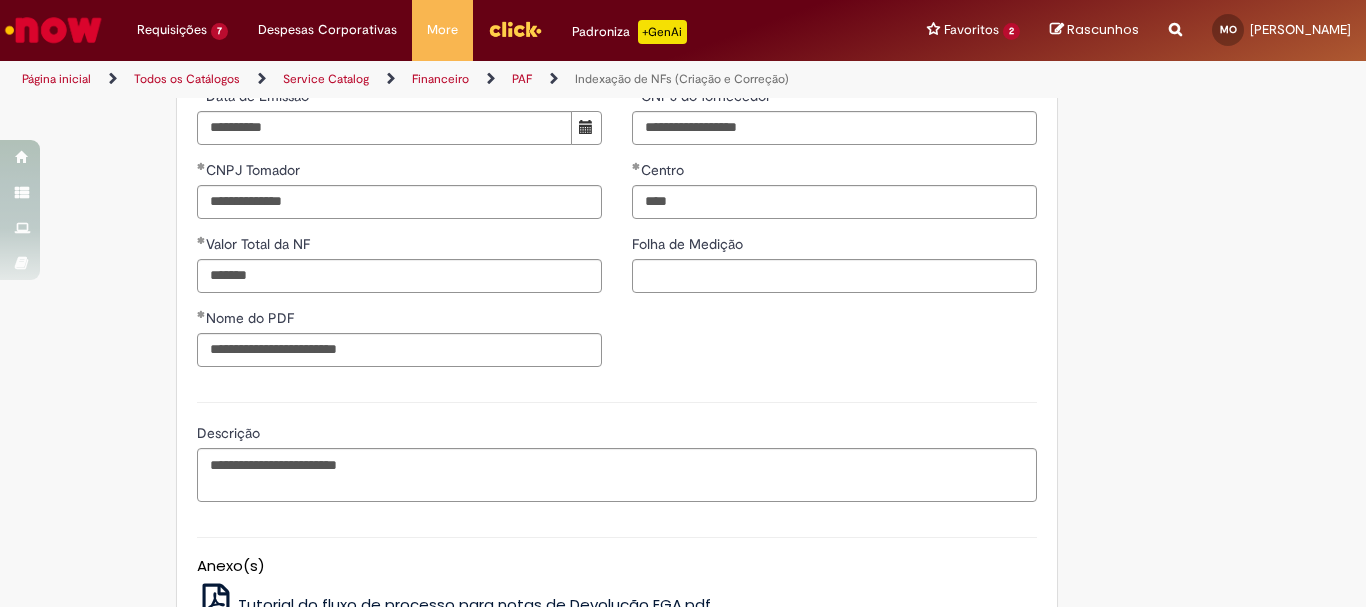 scroll, scrollTop: 1148, scrollLeft: 0, axis: vertical 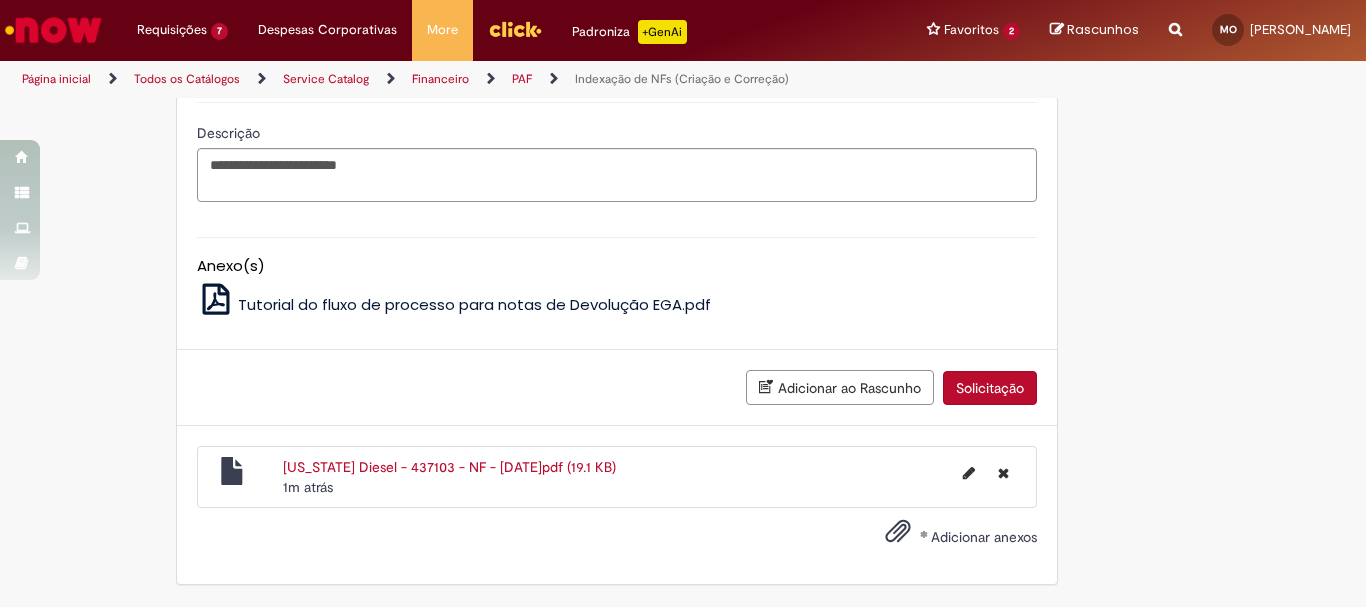 click on "Solicitação" at bounding box center [990, 388] 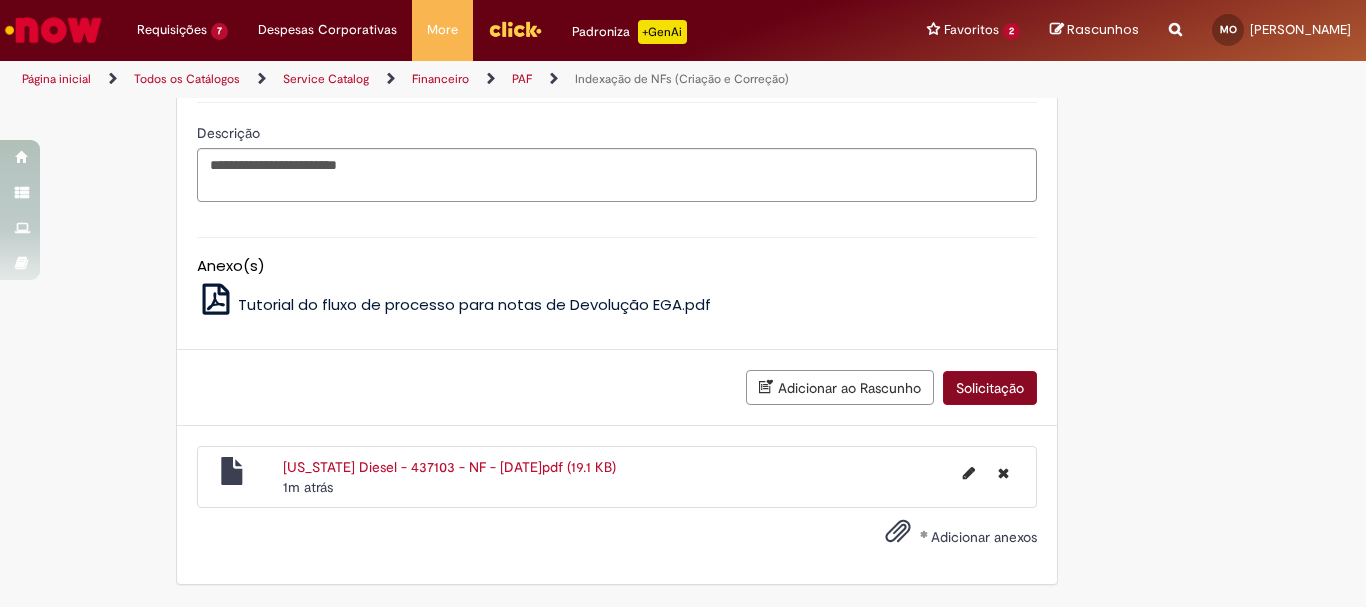 scroll, scrollTop: 1103, scrollLeft: 0, axis: vertical 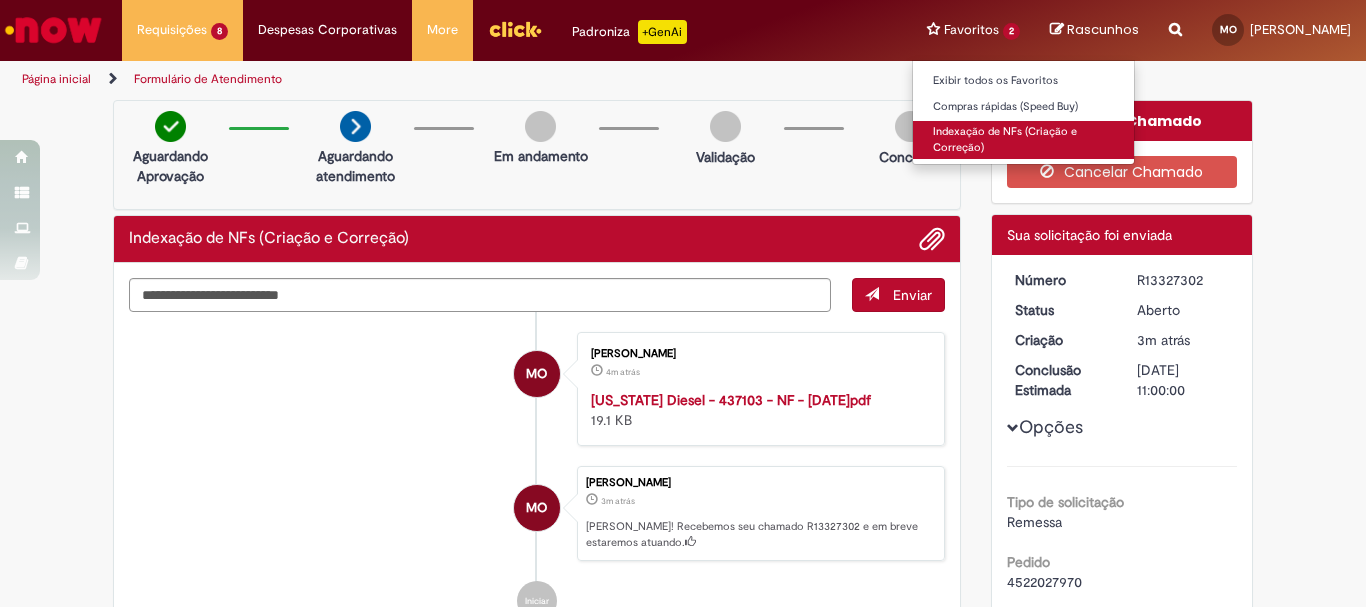 click on "Indexação de NFs (Criação e Correção)" at bounding box center (1023, 139) 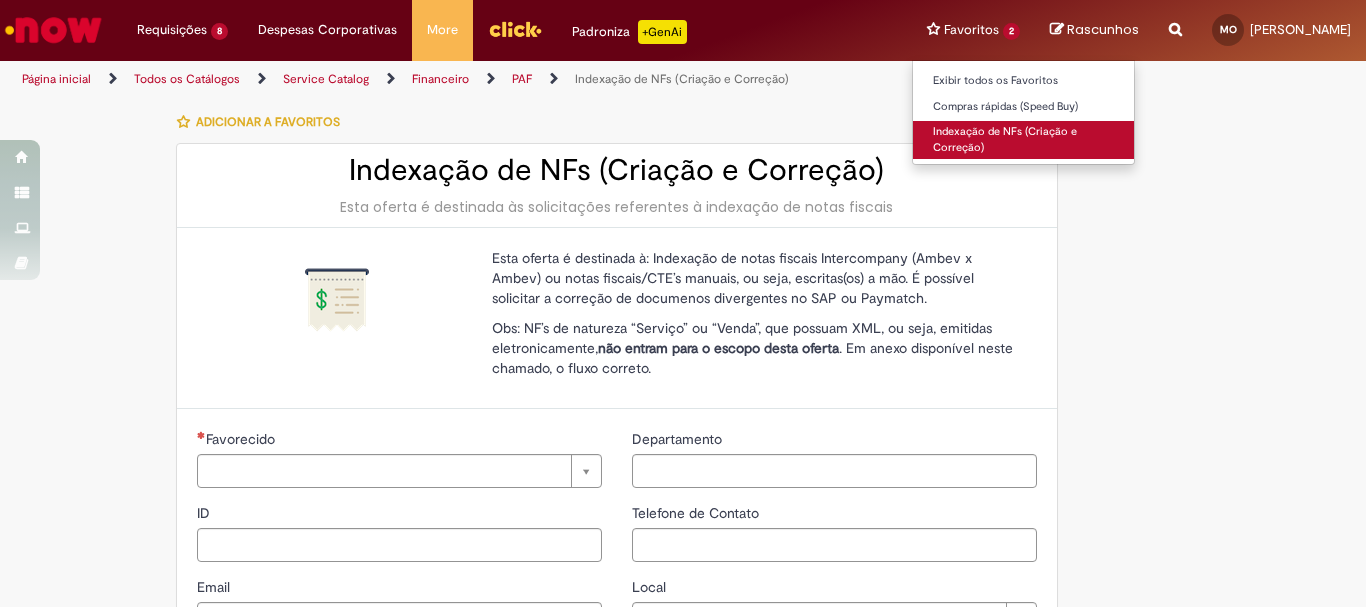 type on "********" 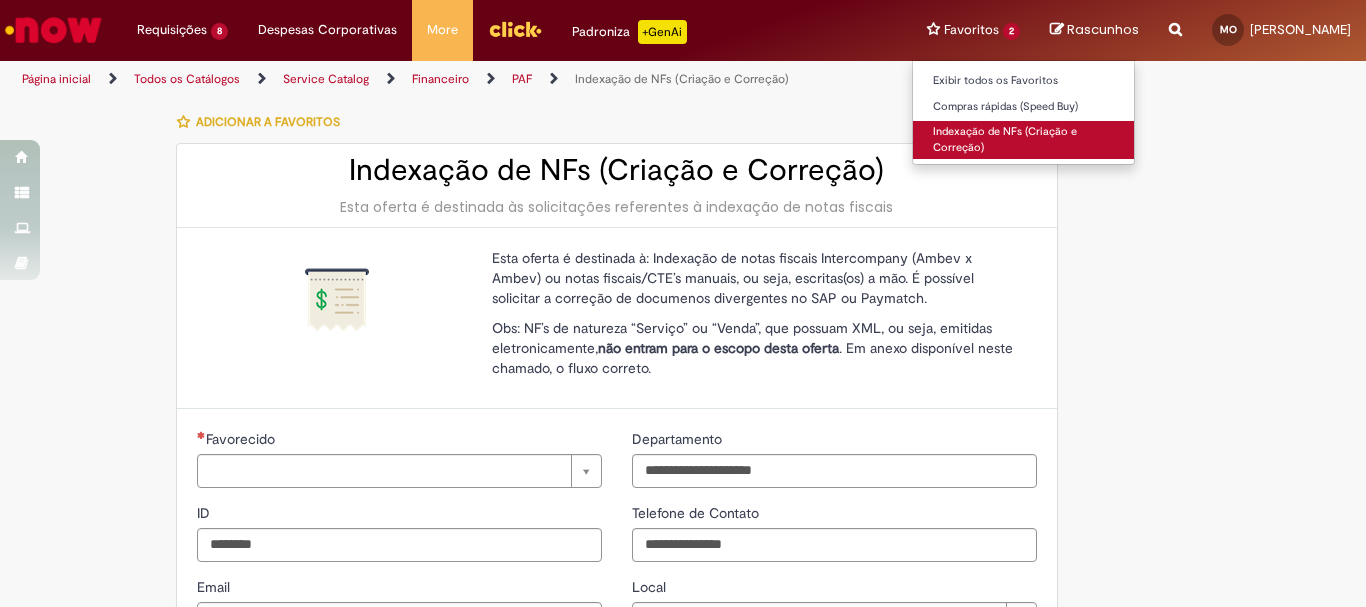 type on "**********" 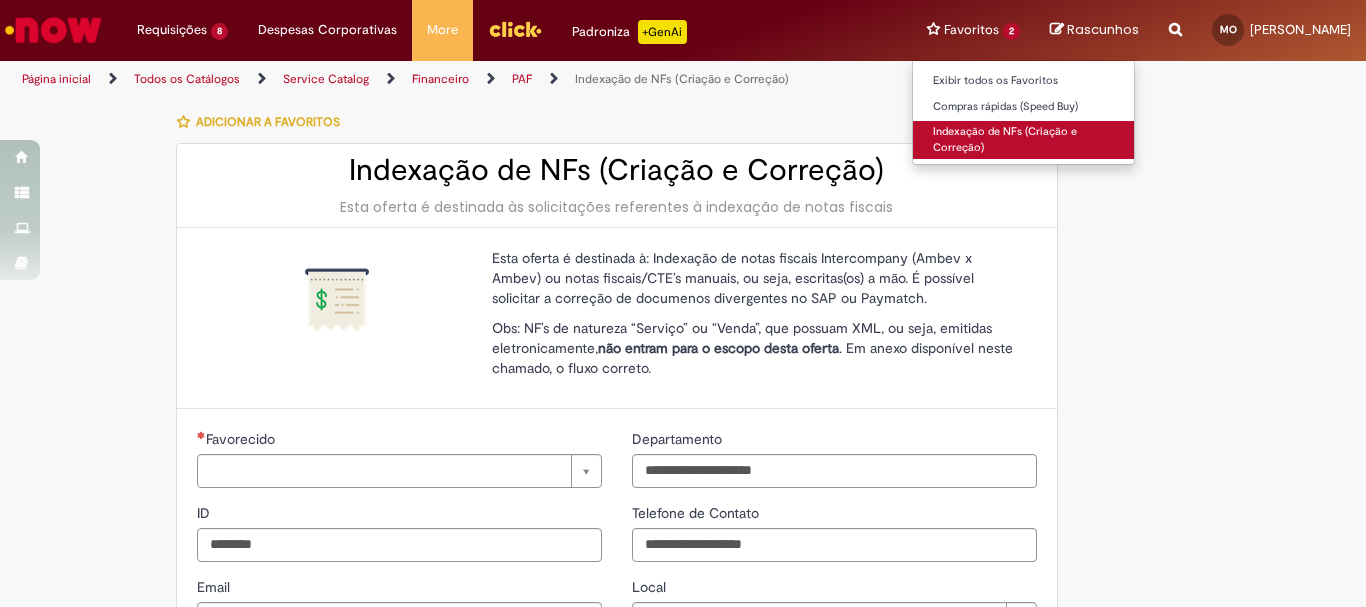 type on "**********" 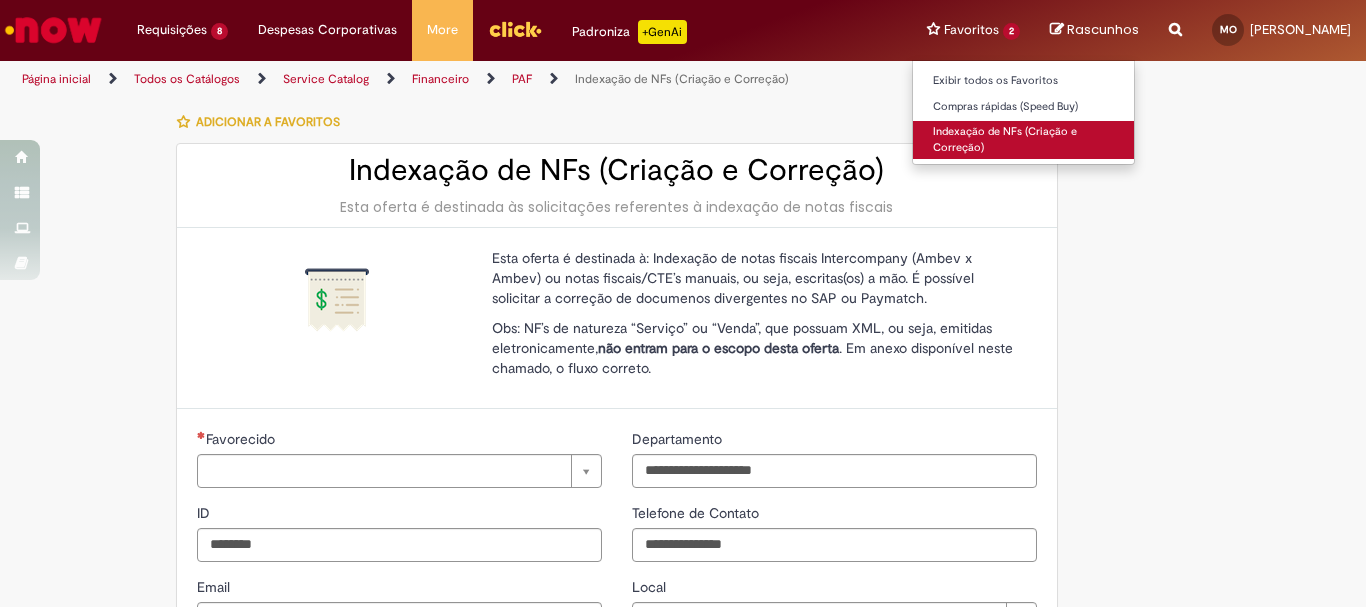 type on "**********" 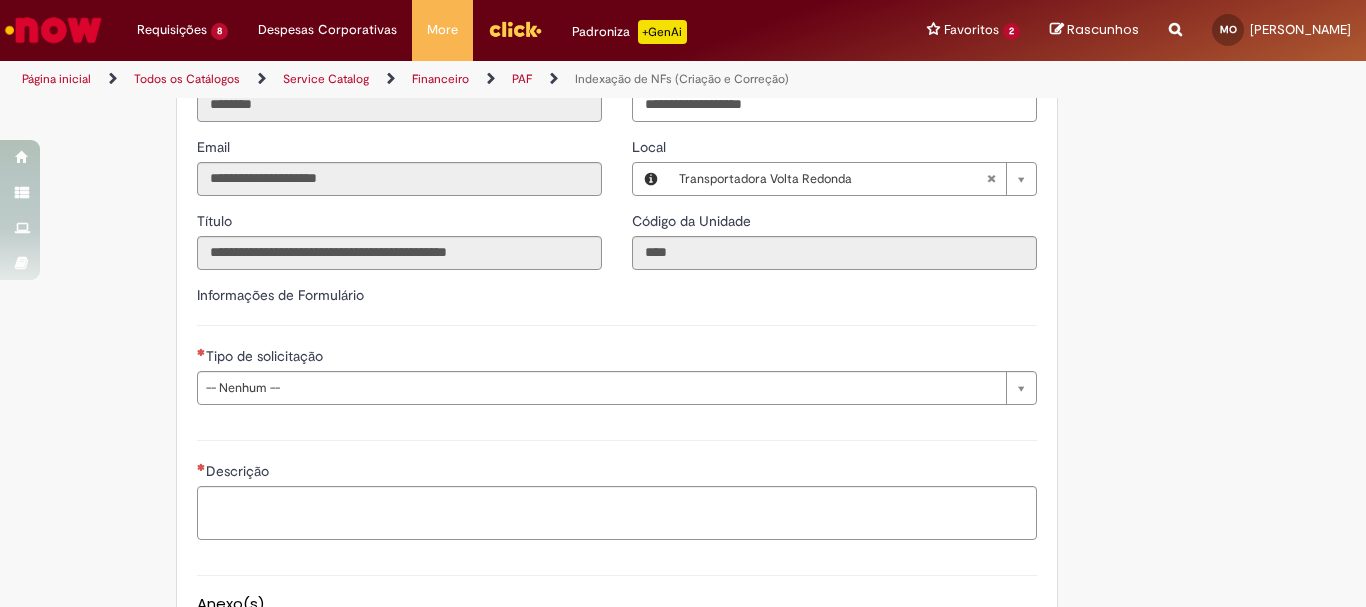 scroll, scrollTop: 480, scrollLeft: 0, axis: vertical 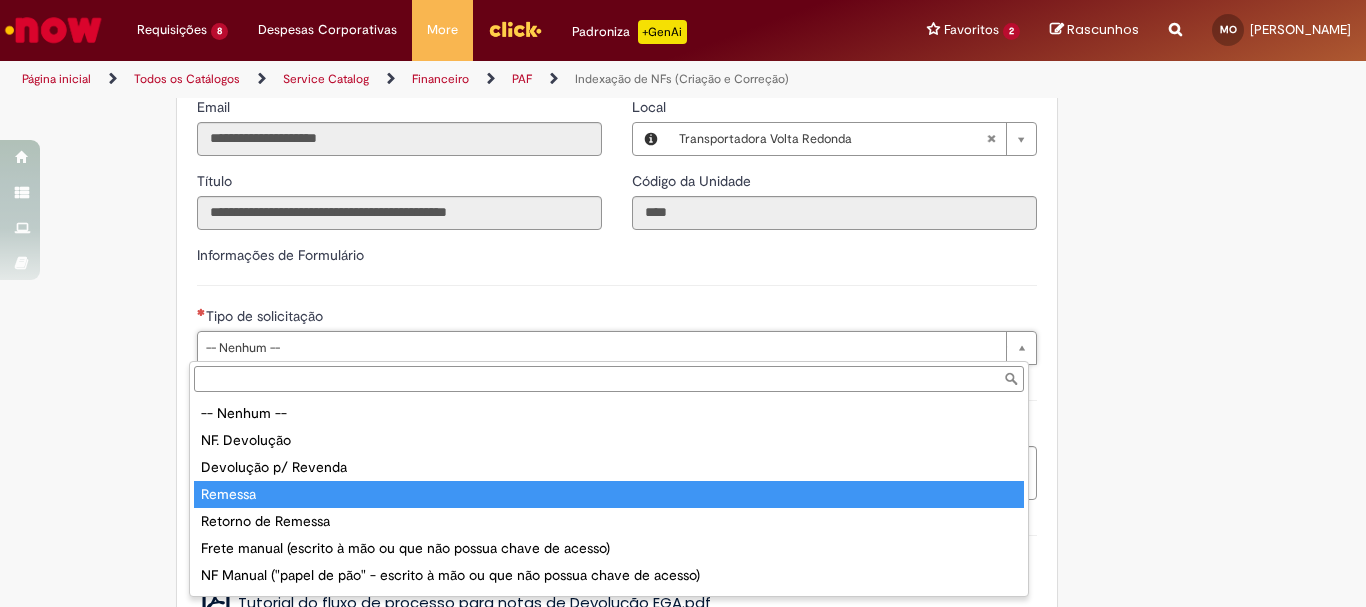 type on "*******" 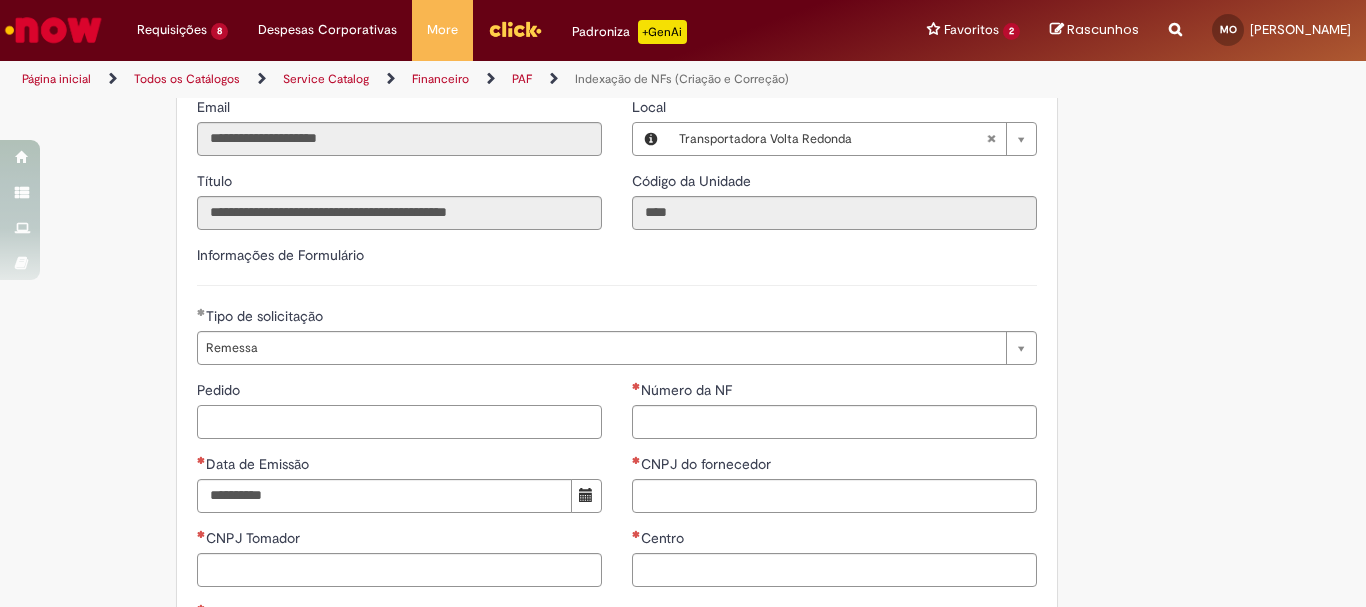 click on "Pedido" at bounding box center [399, 422] 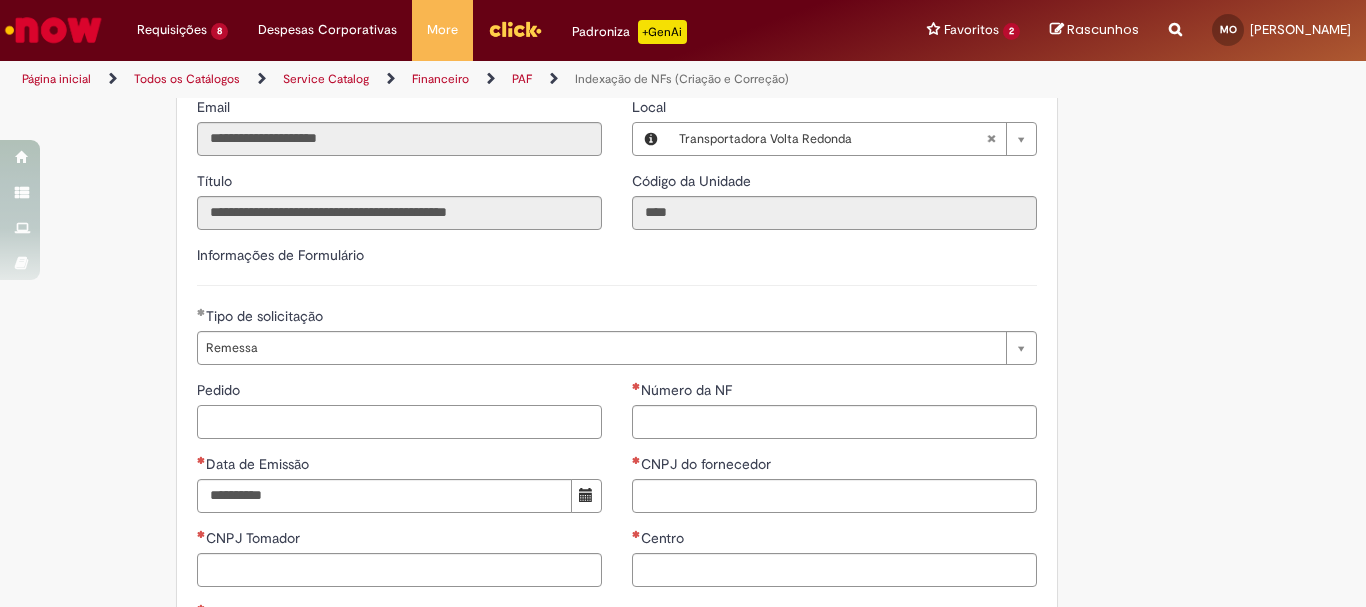paste on "**********" 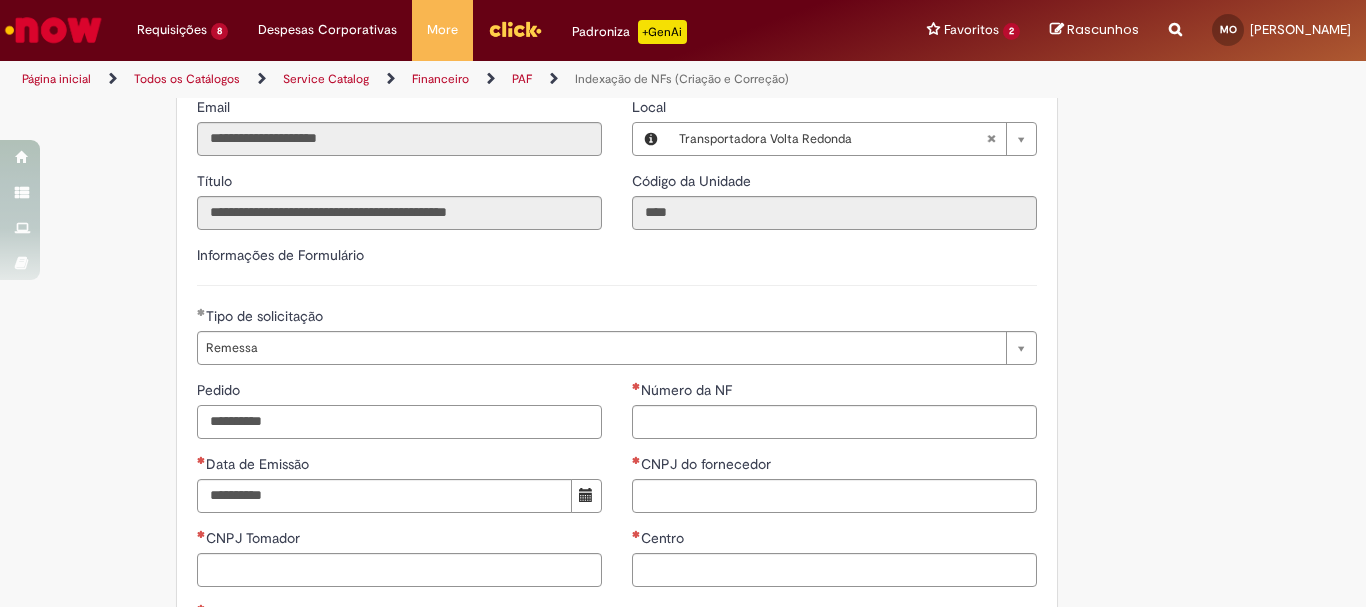 type on "**********" 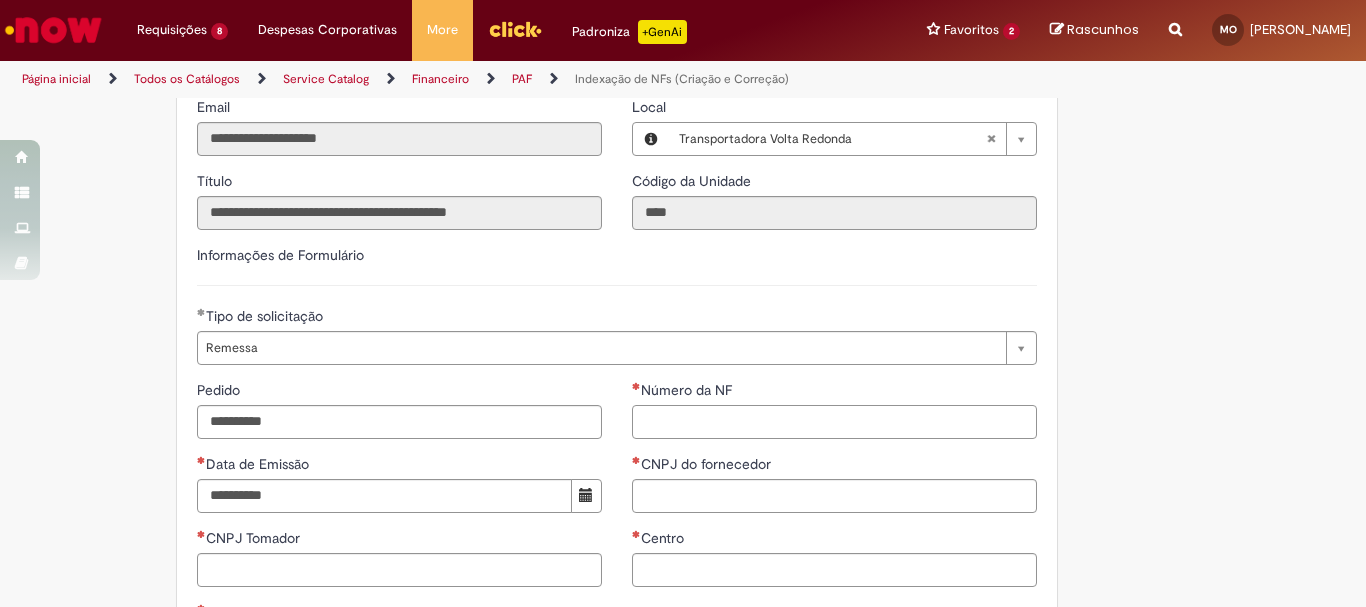 click on "Número da NF" at bounding box center (834, 422) 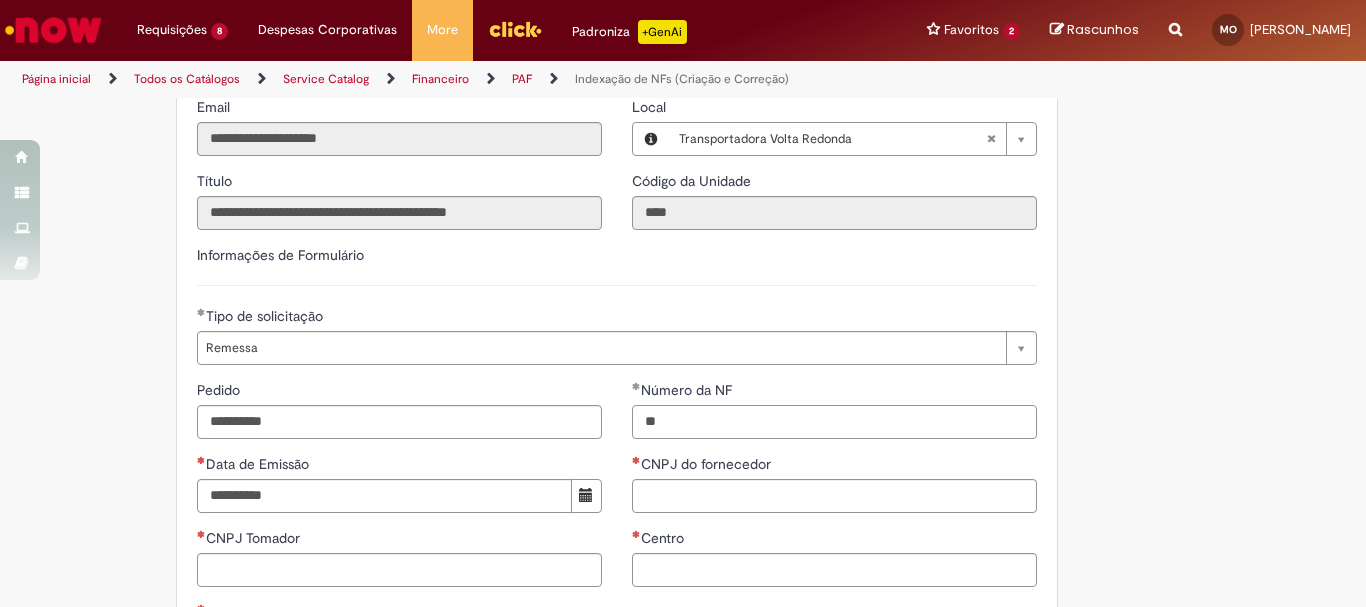 type on "*" 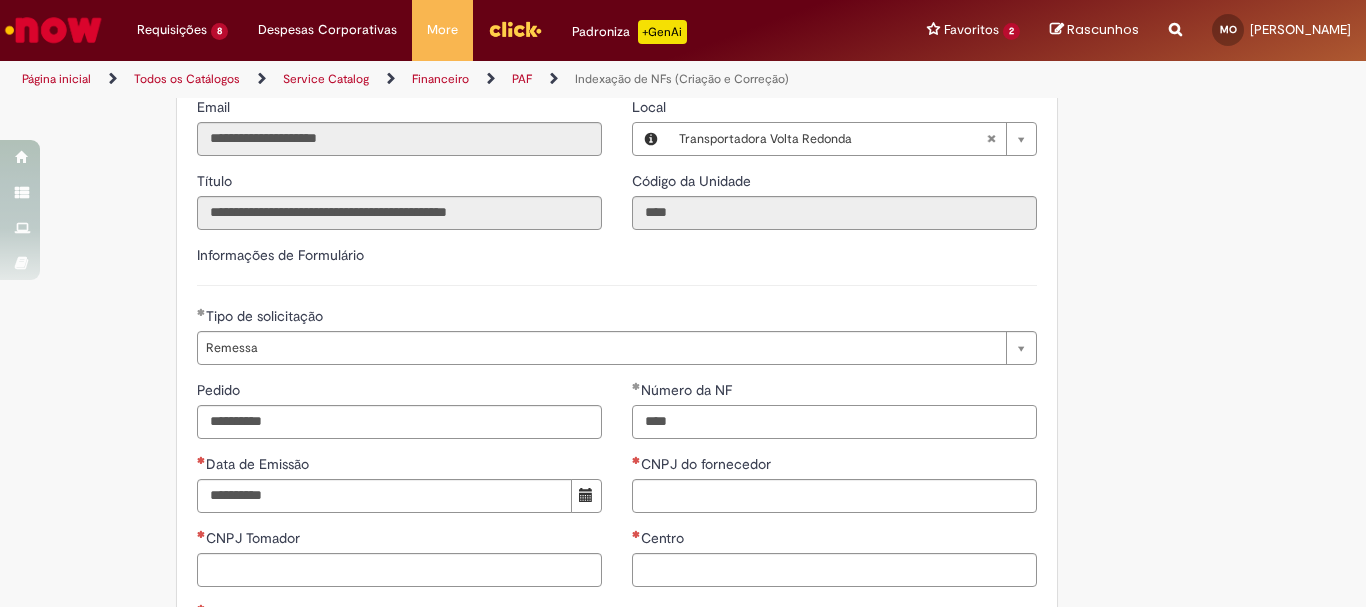 type on "****" 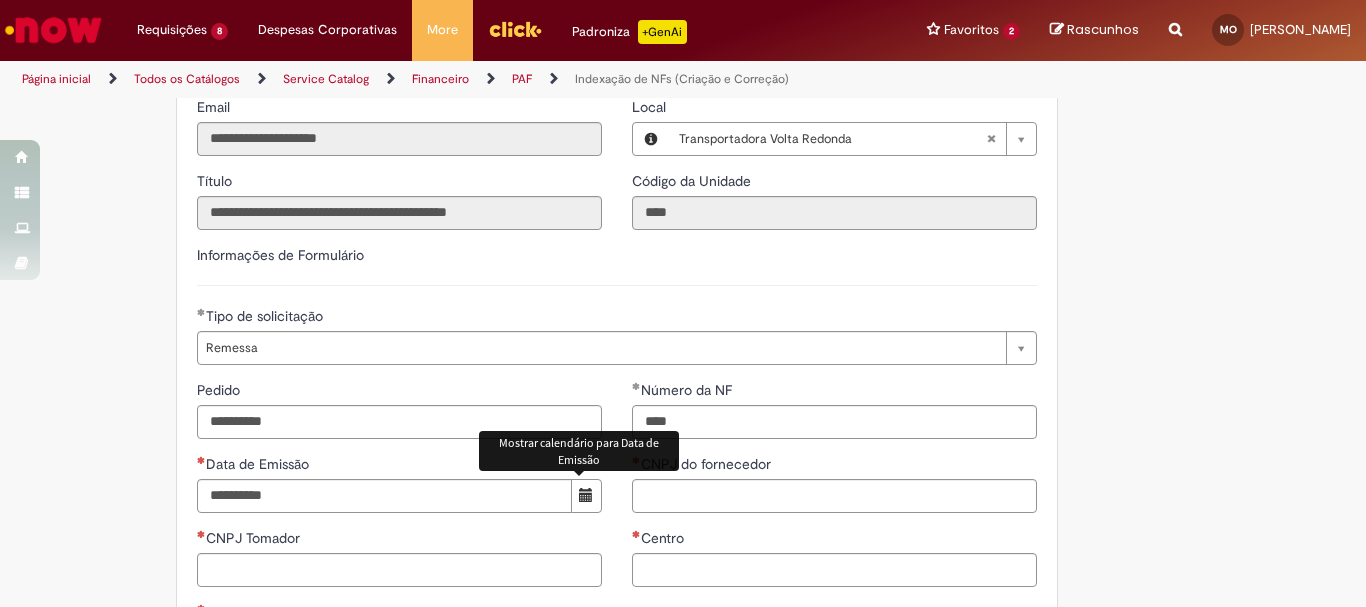 click at bounding box center [586, 495] 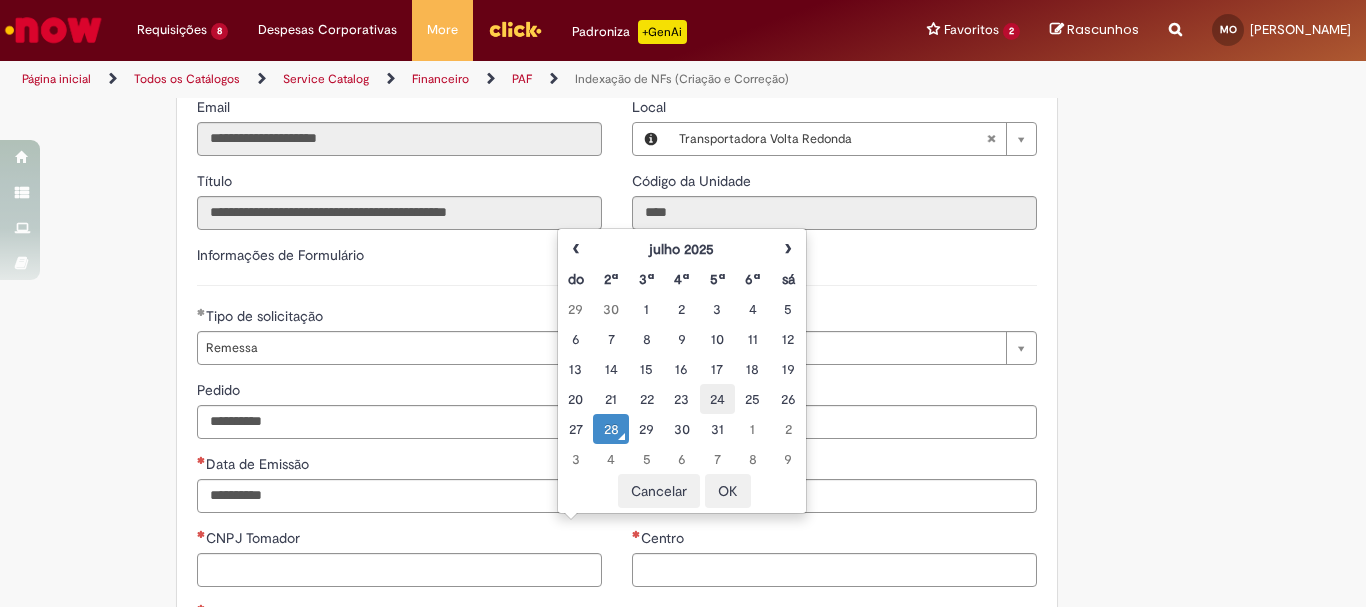 click on "24" at bounding box center [717, 399] 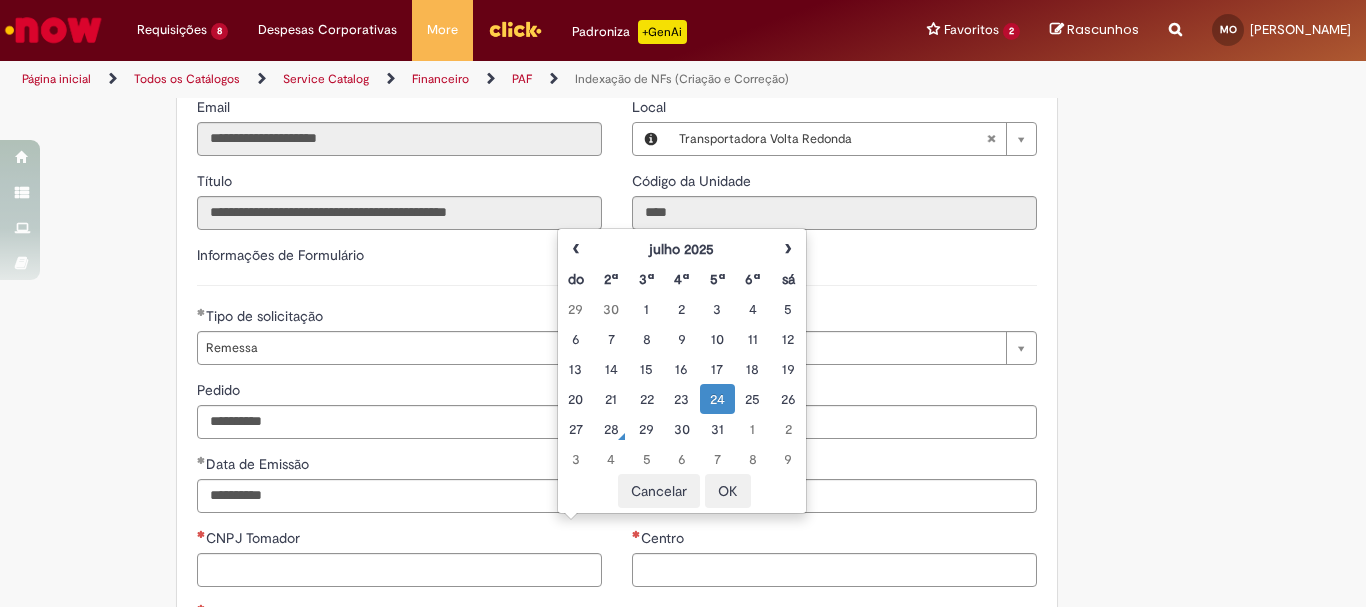 click on "24" at bounding box center (717, 399) 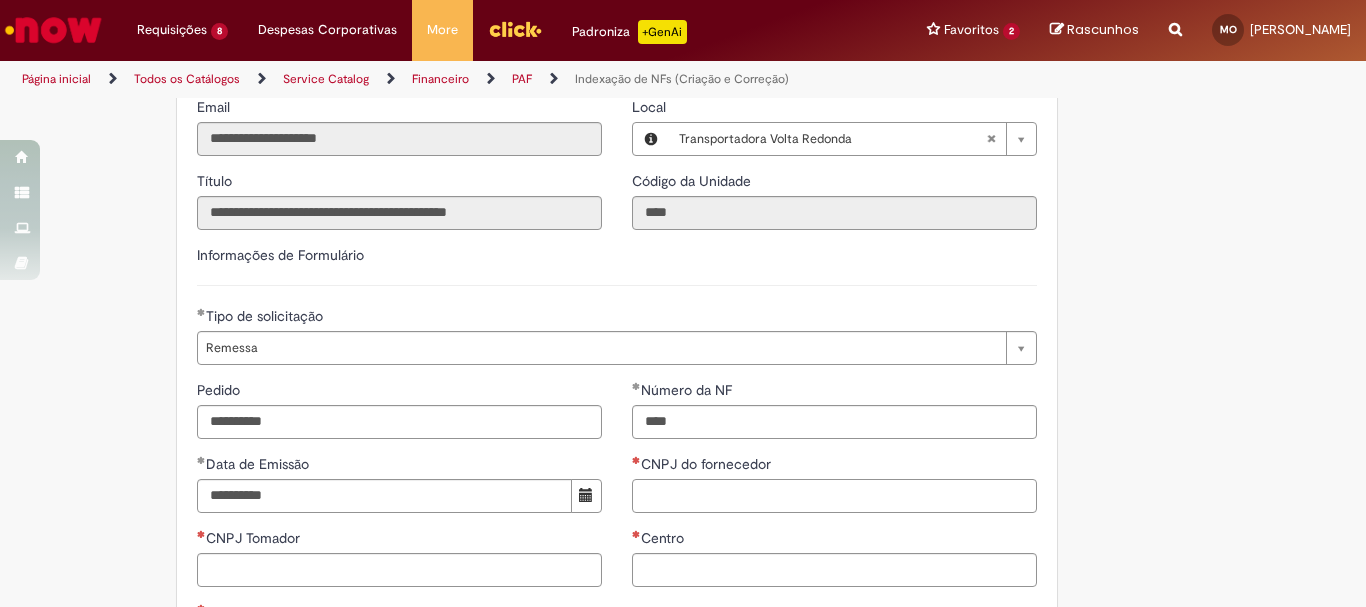 click on "CNPJ do fornecedor" at bounding box center (834, 496) 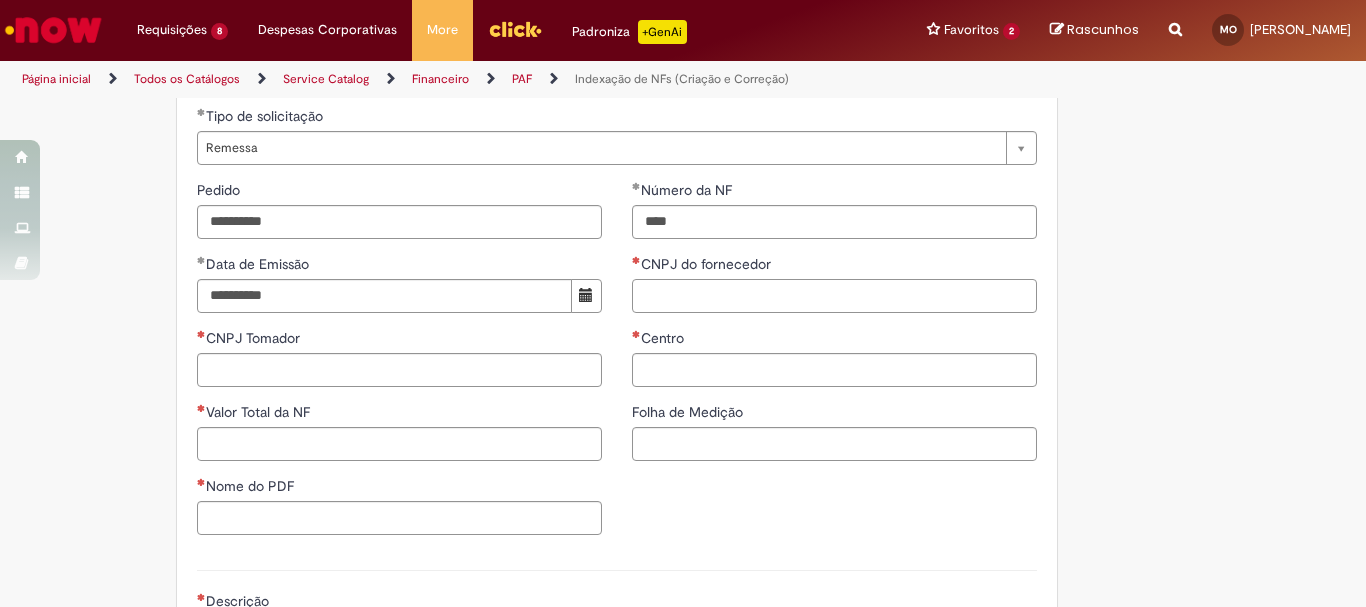 paste on "**********" 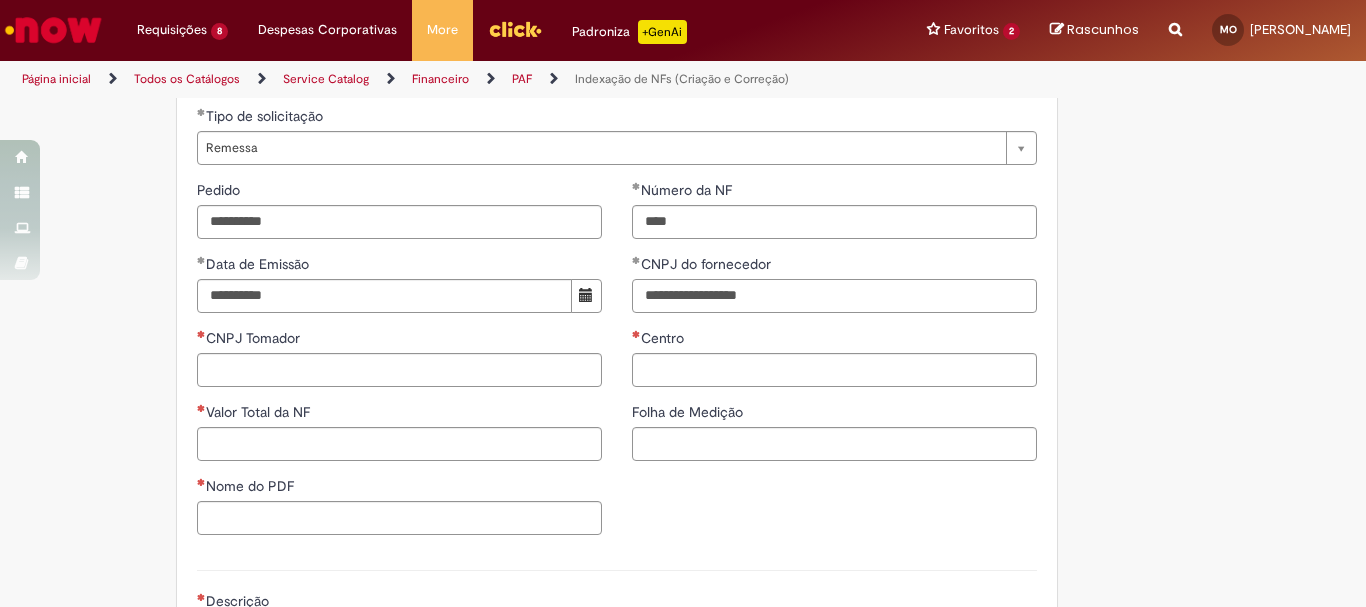 type on "**********" 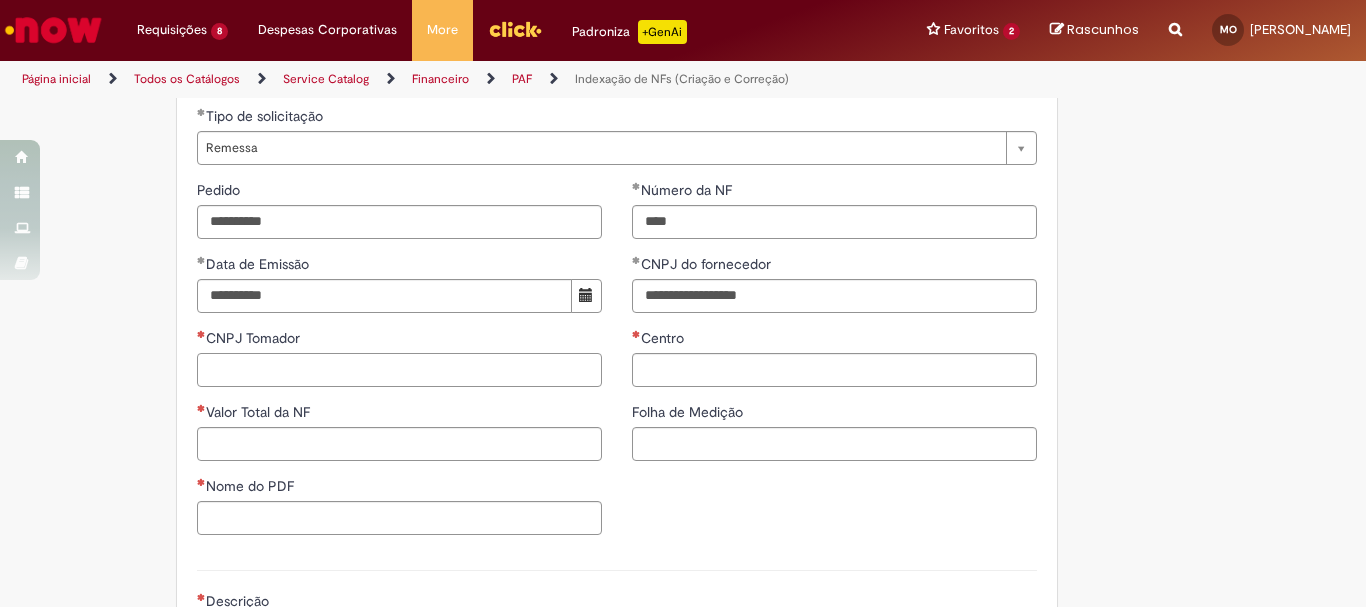 click on "CNPJ Tomador" at bounding box center (399, 370) 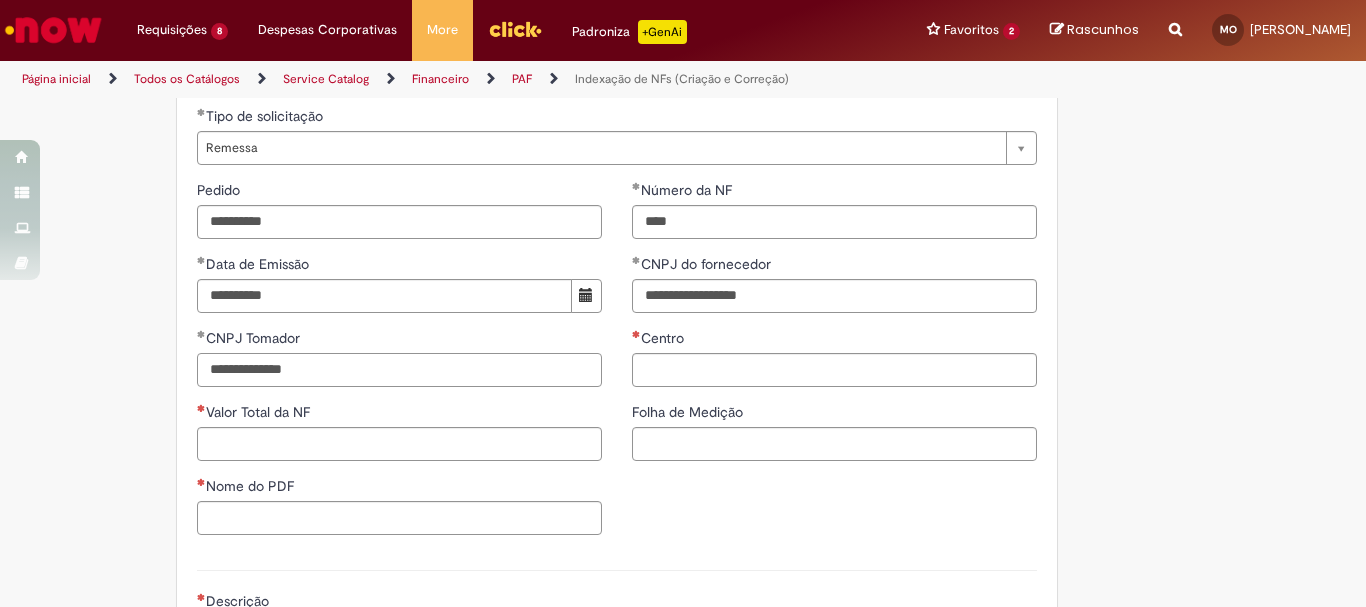 type on "**********" 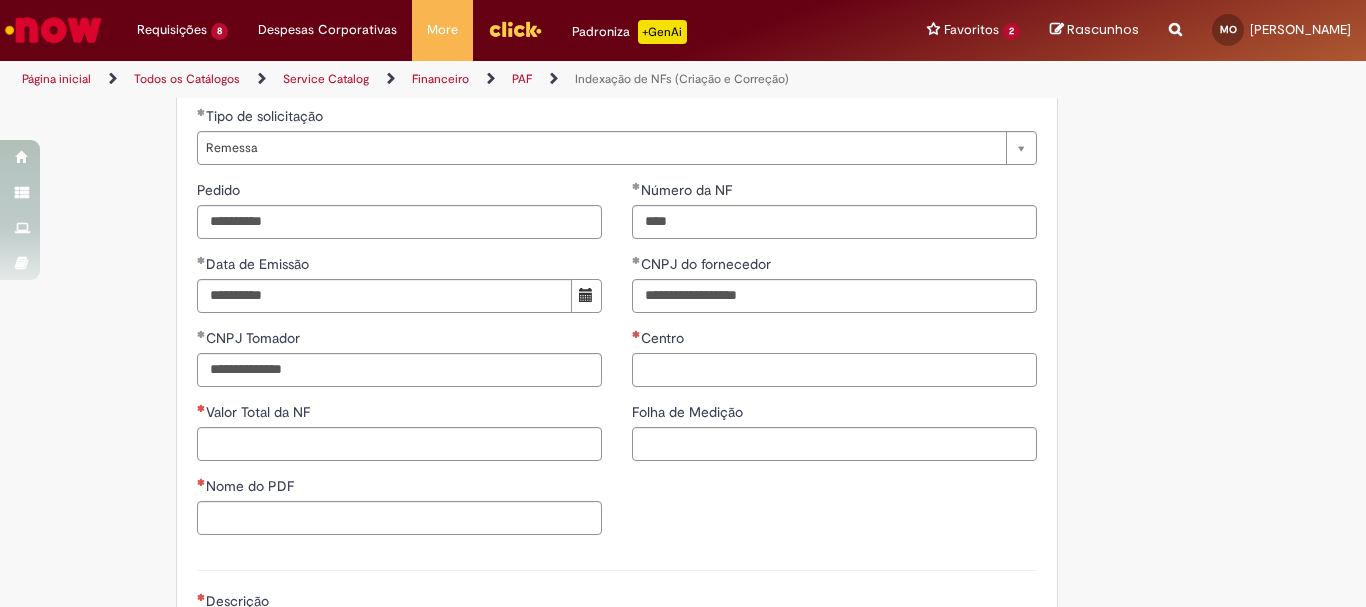 click on "Centro" at bounding box center [834, 370] 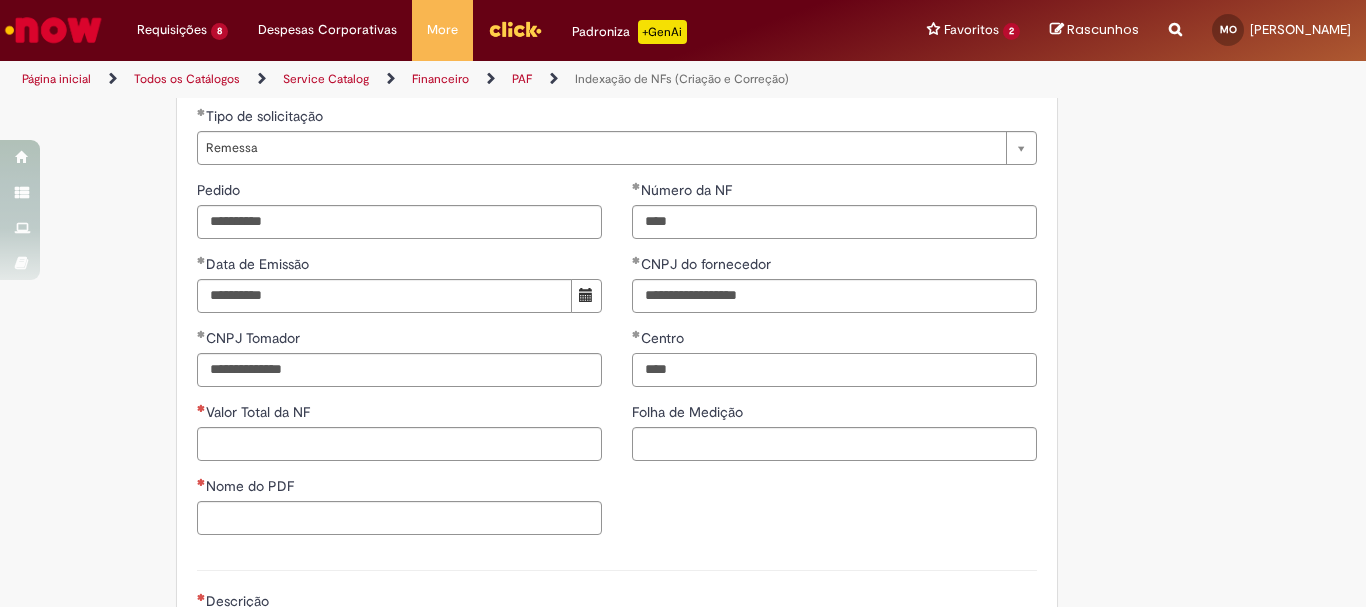 type on "****" 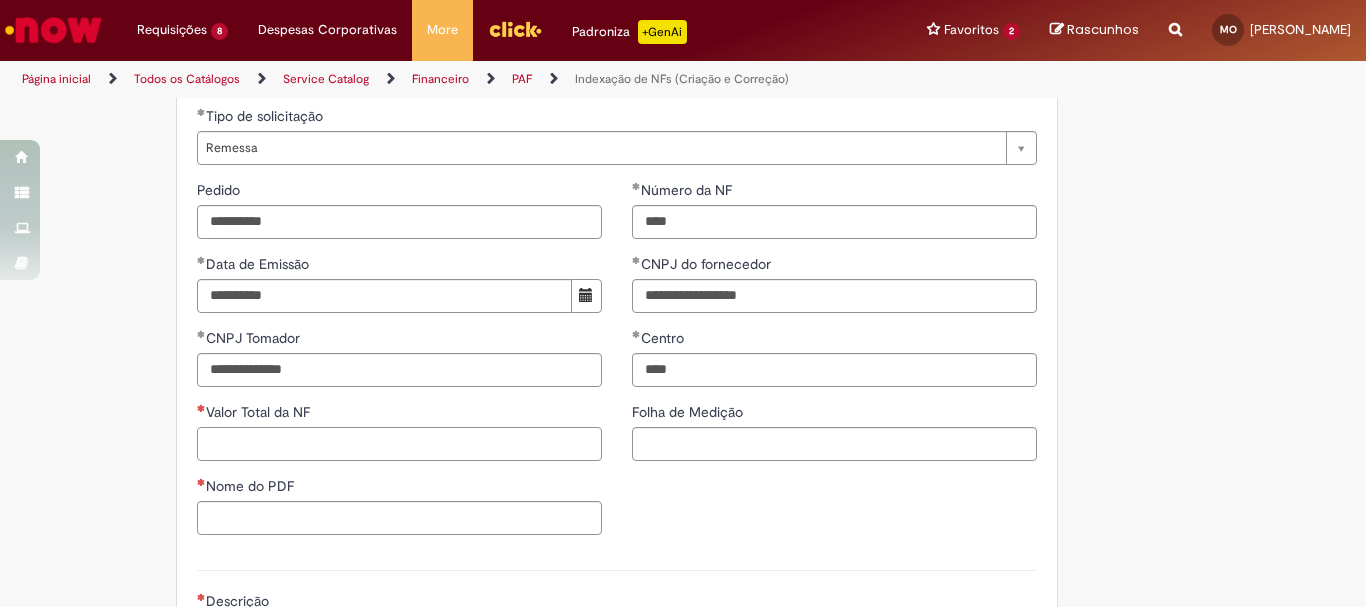 click on "Valor Total da NF" at bounding box center (399, 444) 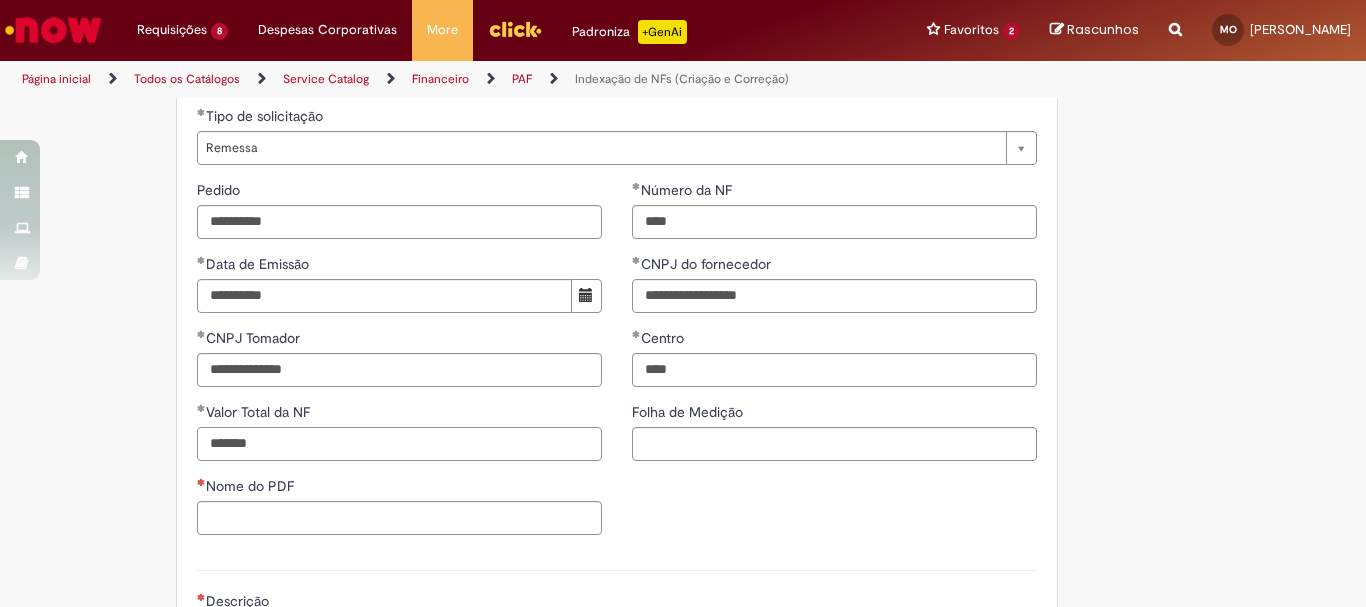 type on "*******" 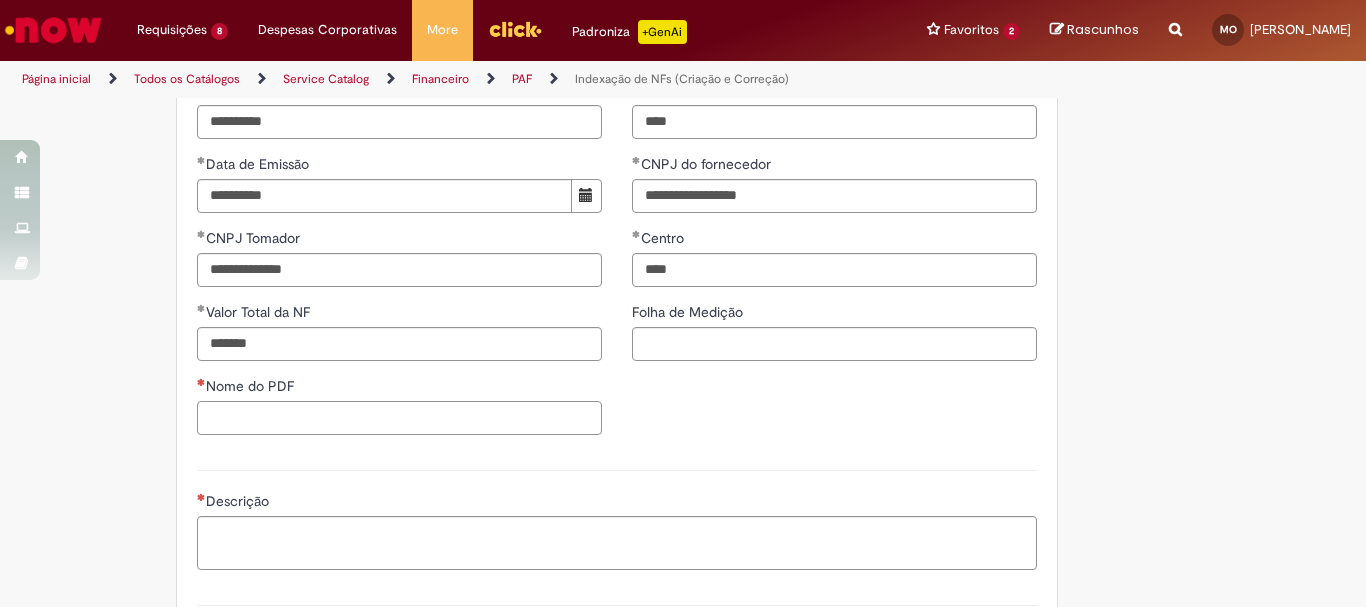 click on "Nome do PDF" at bounding box center [399, 418] 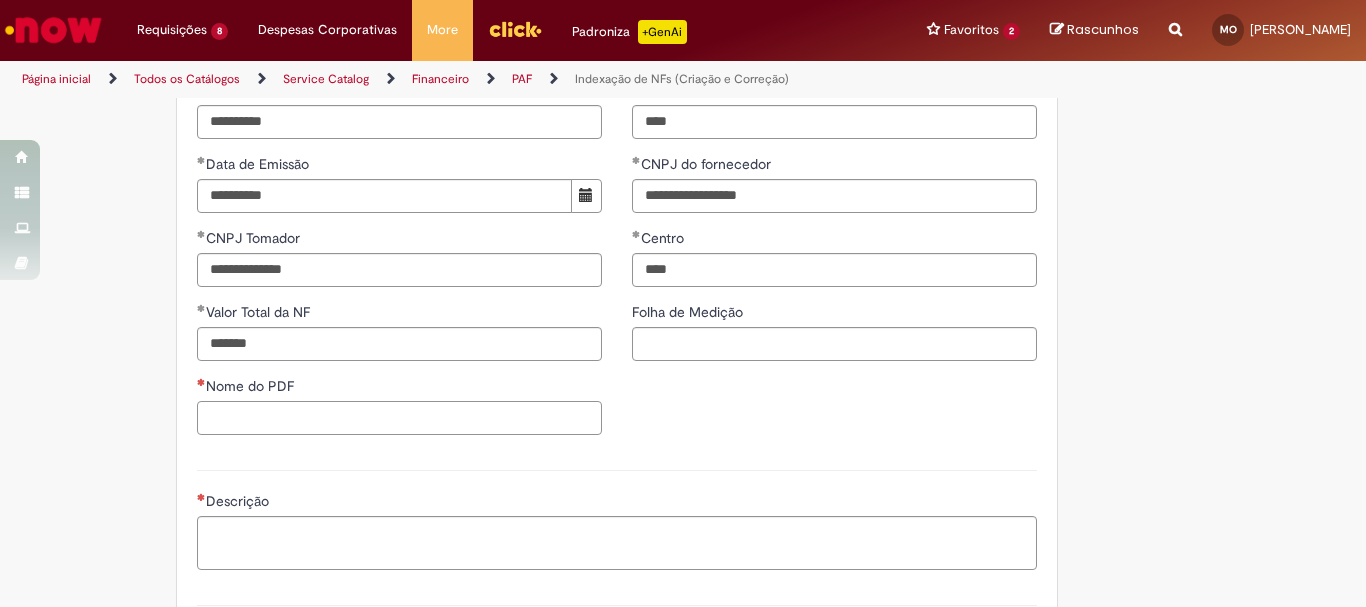 type on "*" 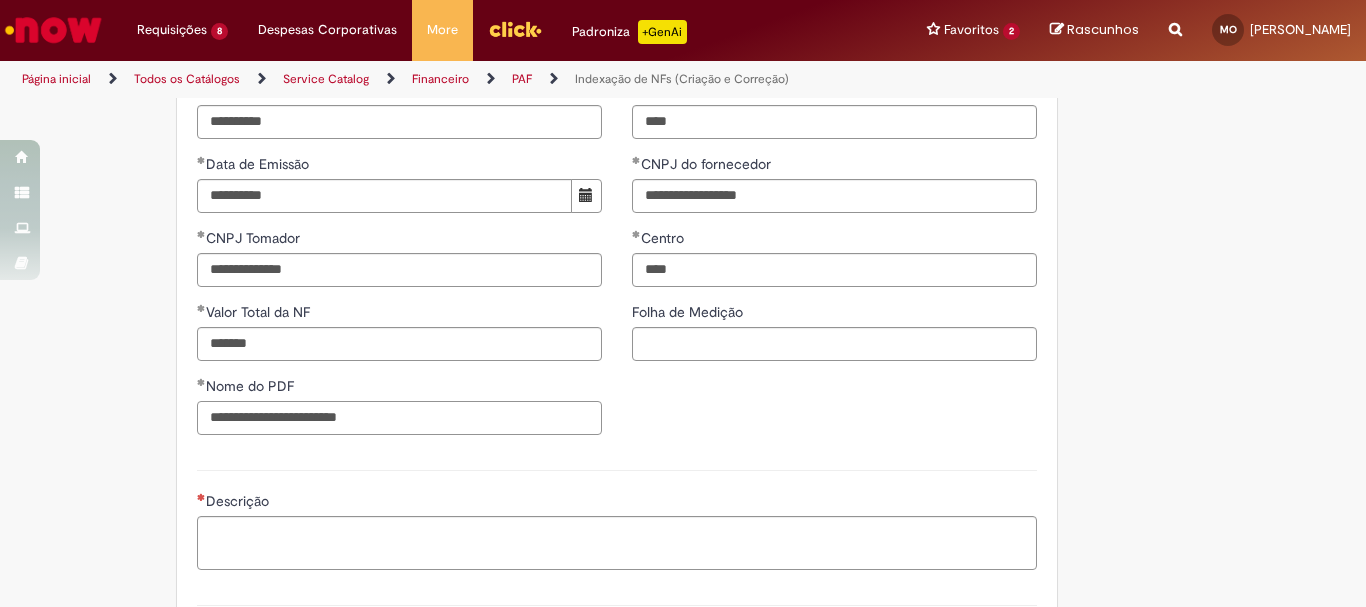type on "**********" 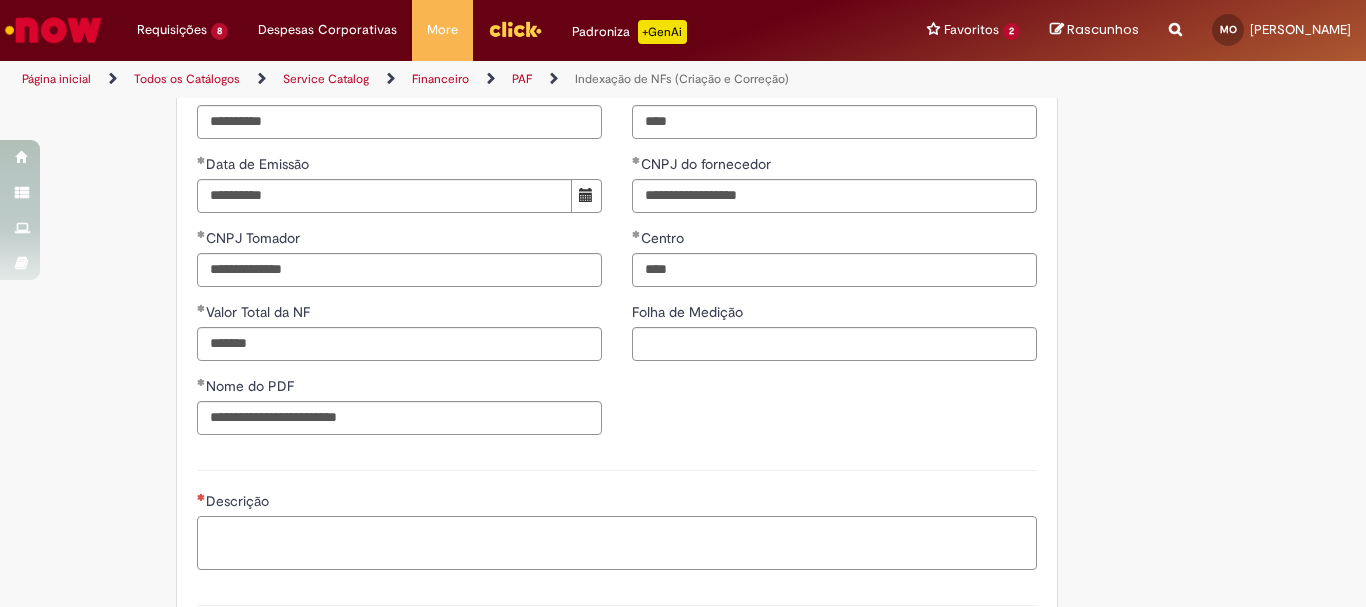 click on "Descrição" at bounding box center (617, 543) 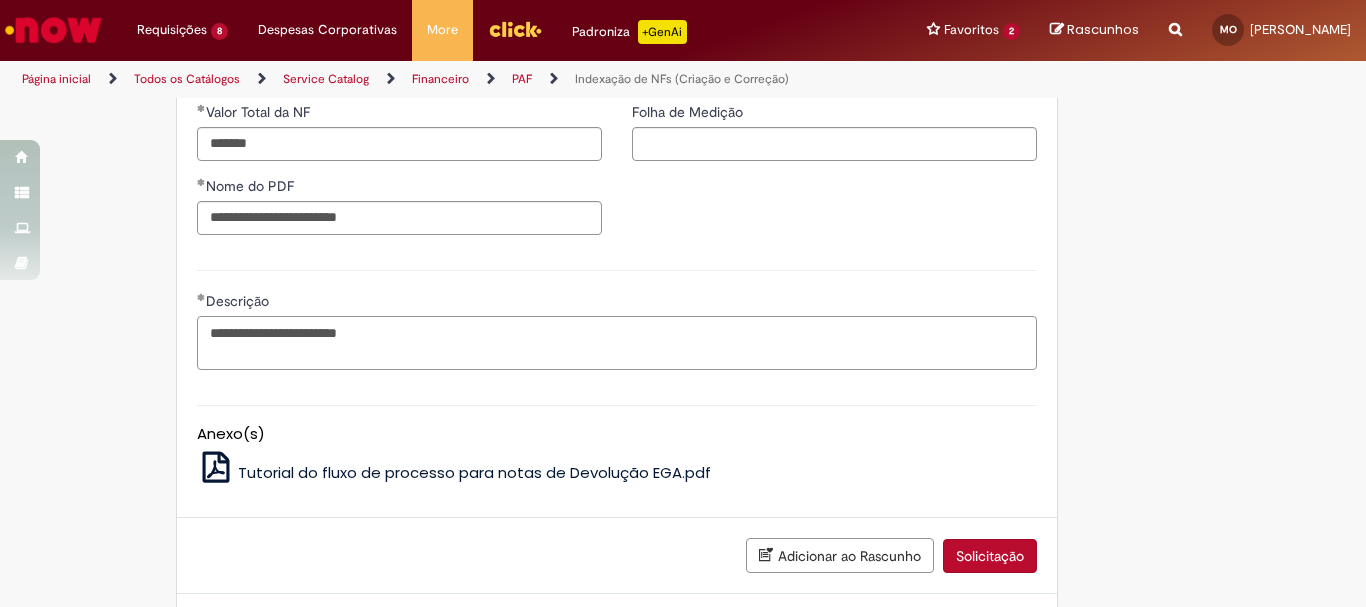 scroll, scrollTop: 1076, scrollLeft: 0, axis: vertical 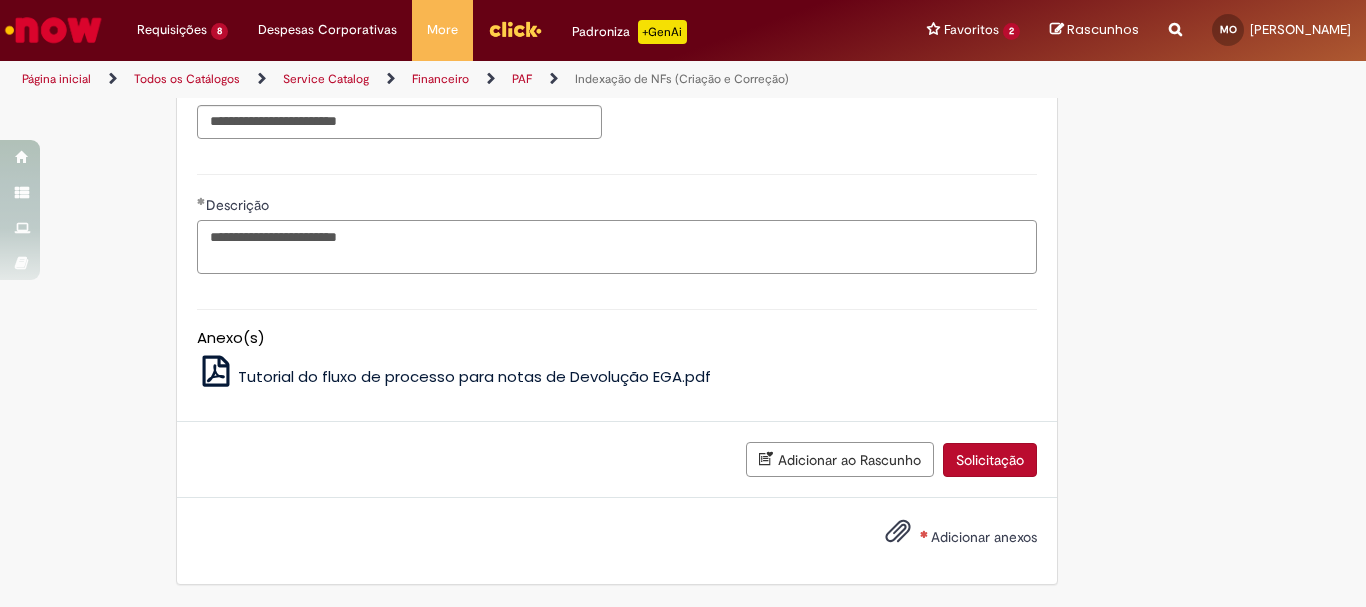 type on "**********" 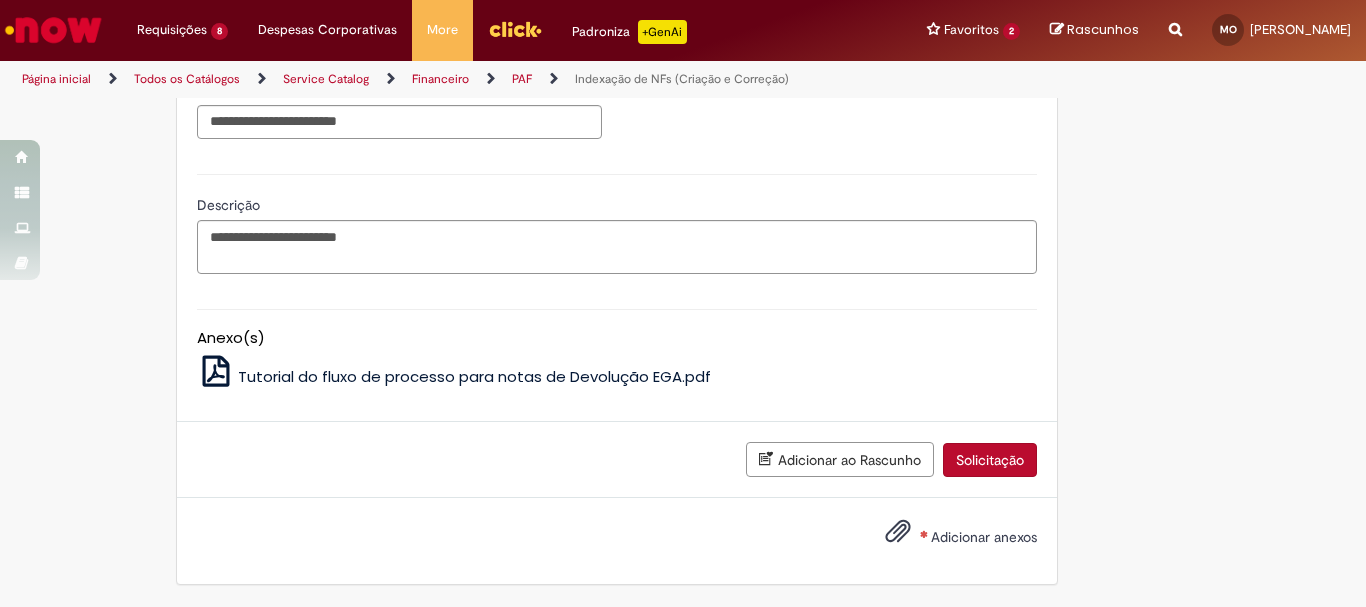 click on "Adicionar anexos" at bounding box center (984, 537) 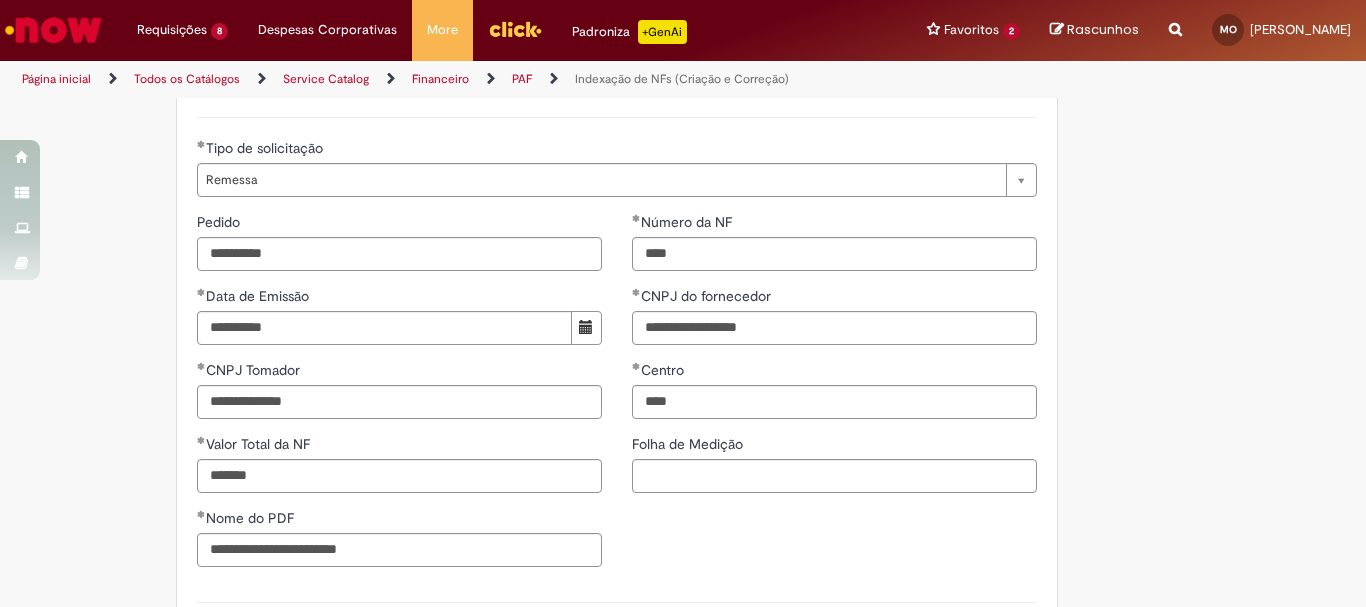 scroll, scrollTop: 748, scrollLeft: 0, axis: vertical 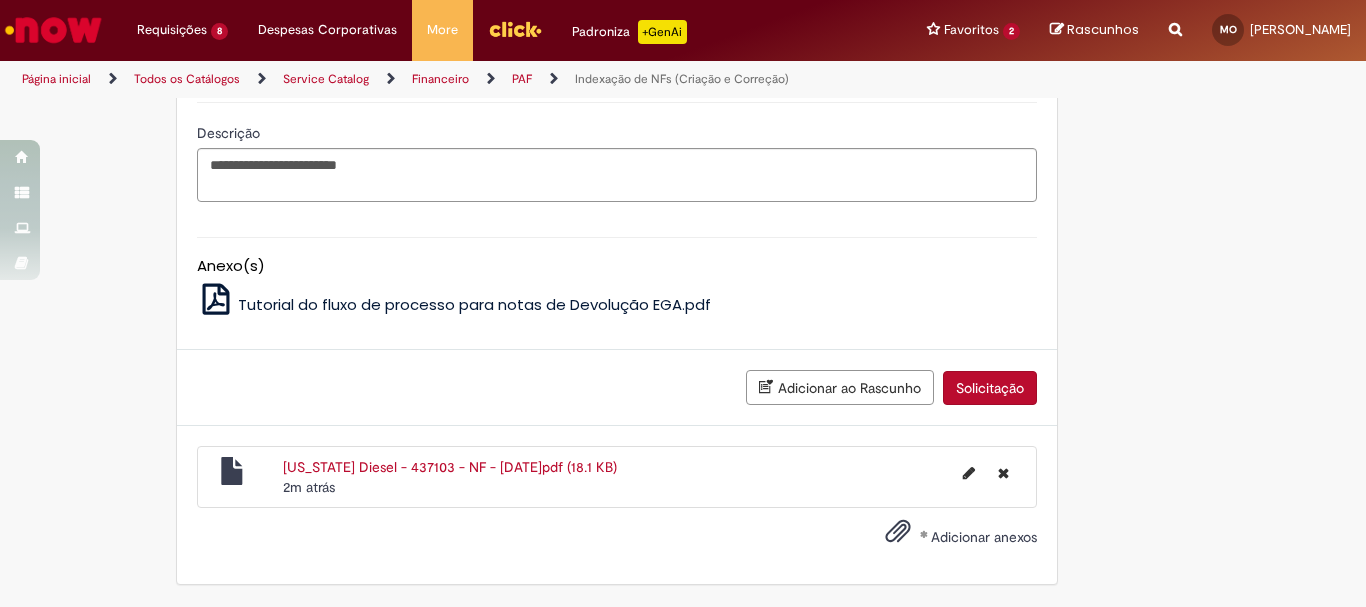 click on "Solicitação" at bounding box center [990, 388] 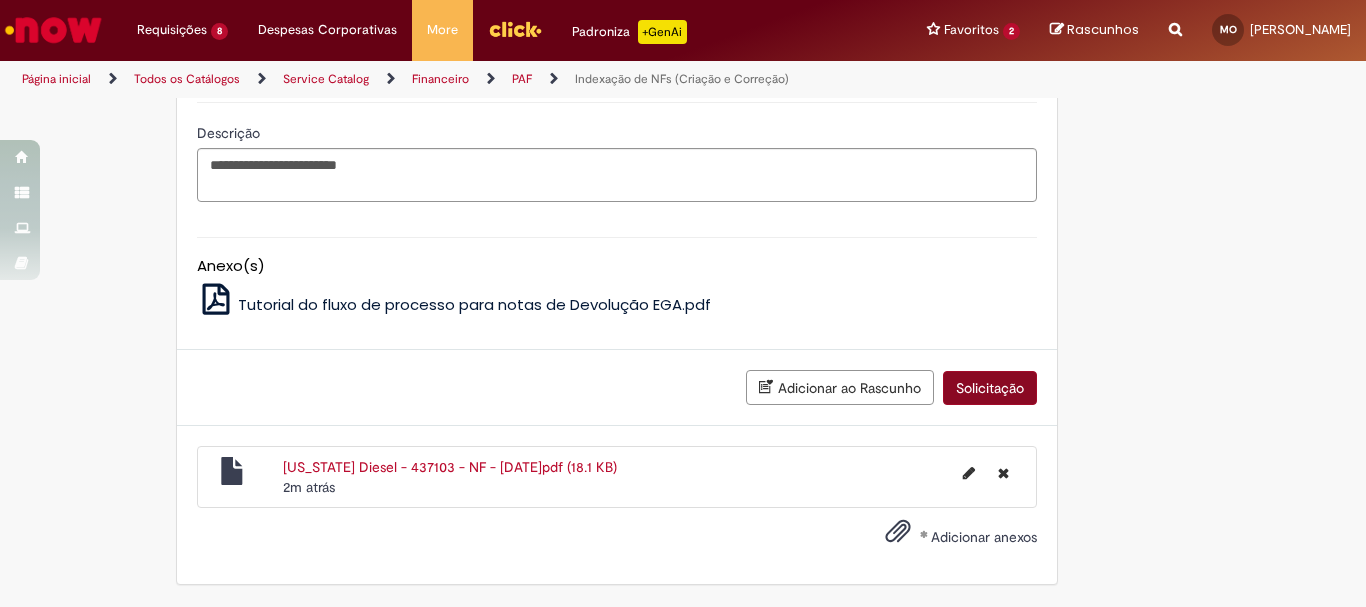 scroll, scrollTop: 1103, scrollLeft: 0, axis: vertical 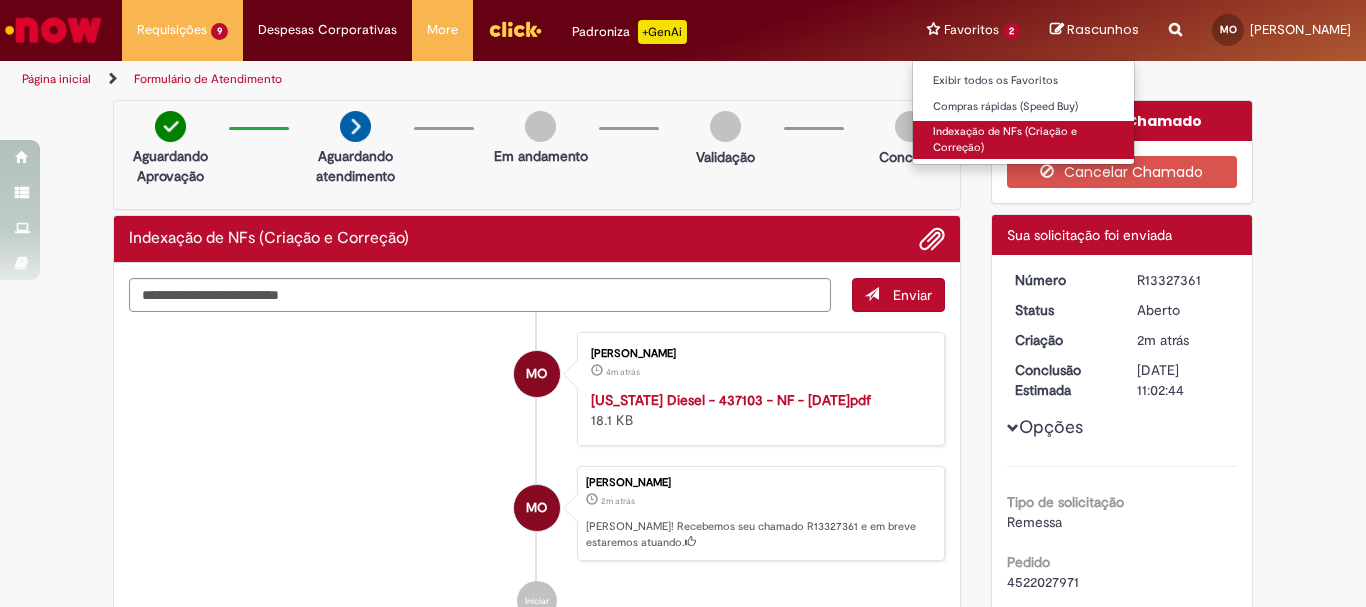 click on "Indexação de NFs (Criação e Correção)" at bounding box center (1023, 139) 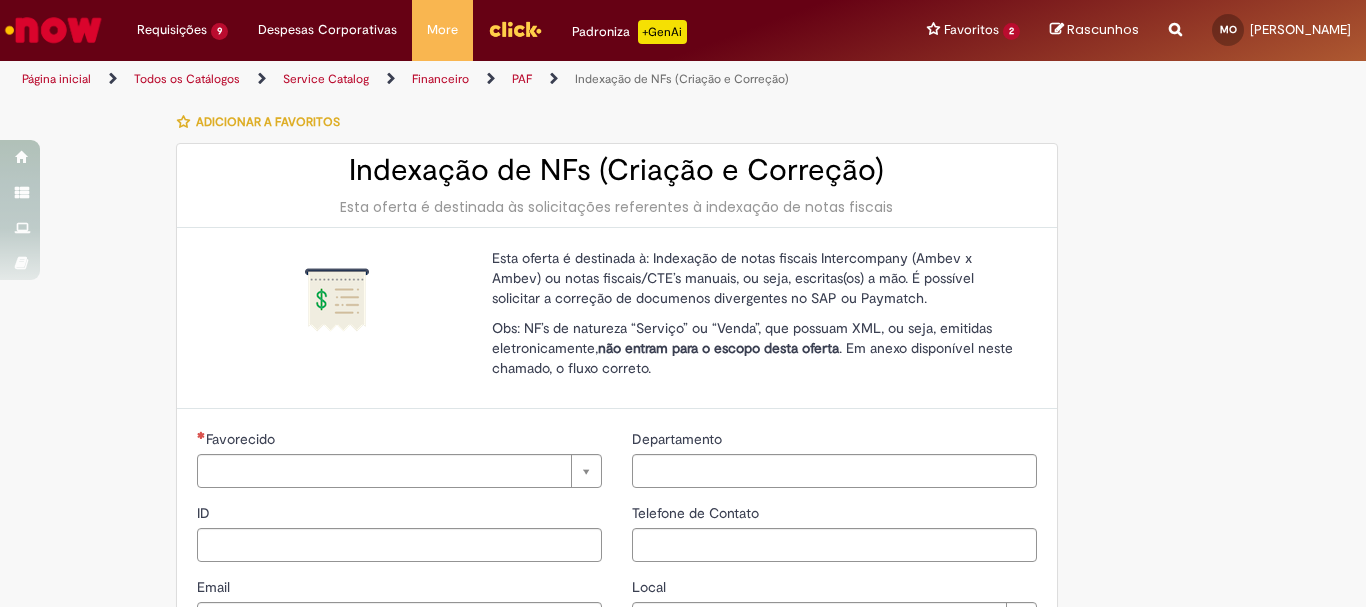 type on "********" 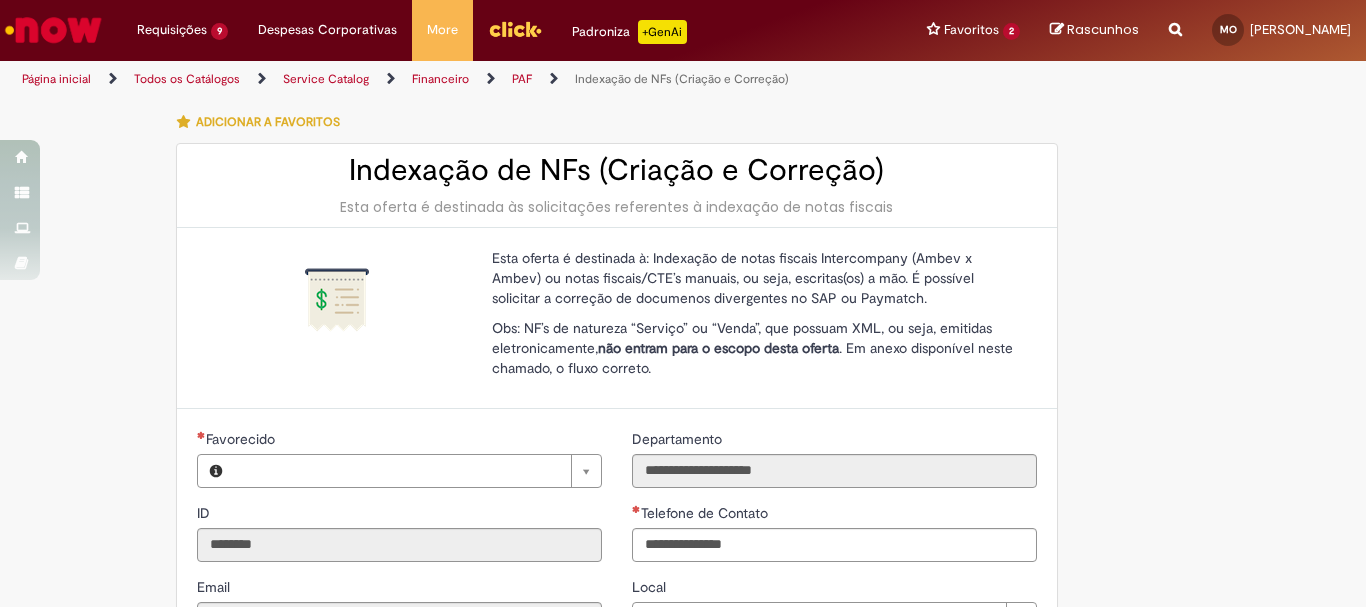 type on "**********" 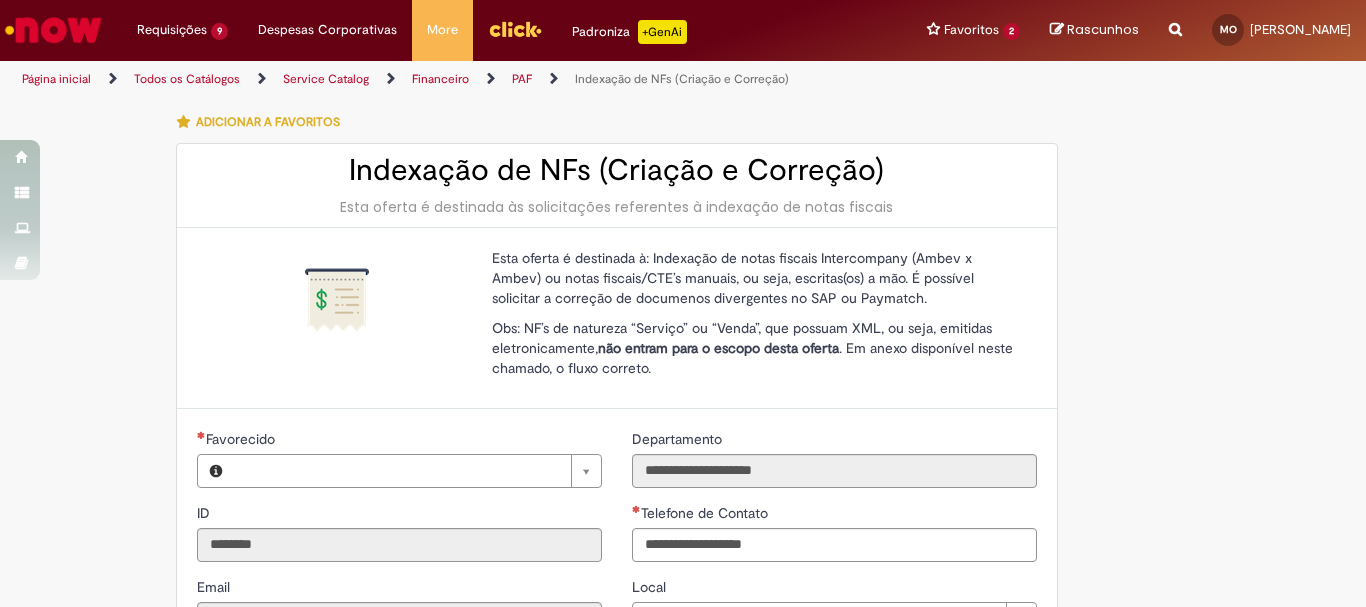 type on "**********" 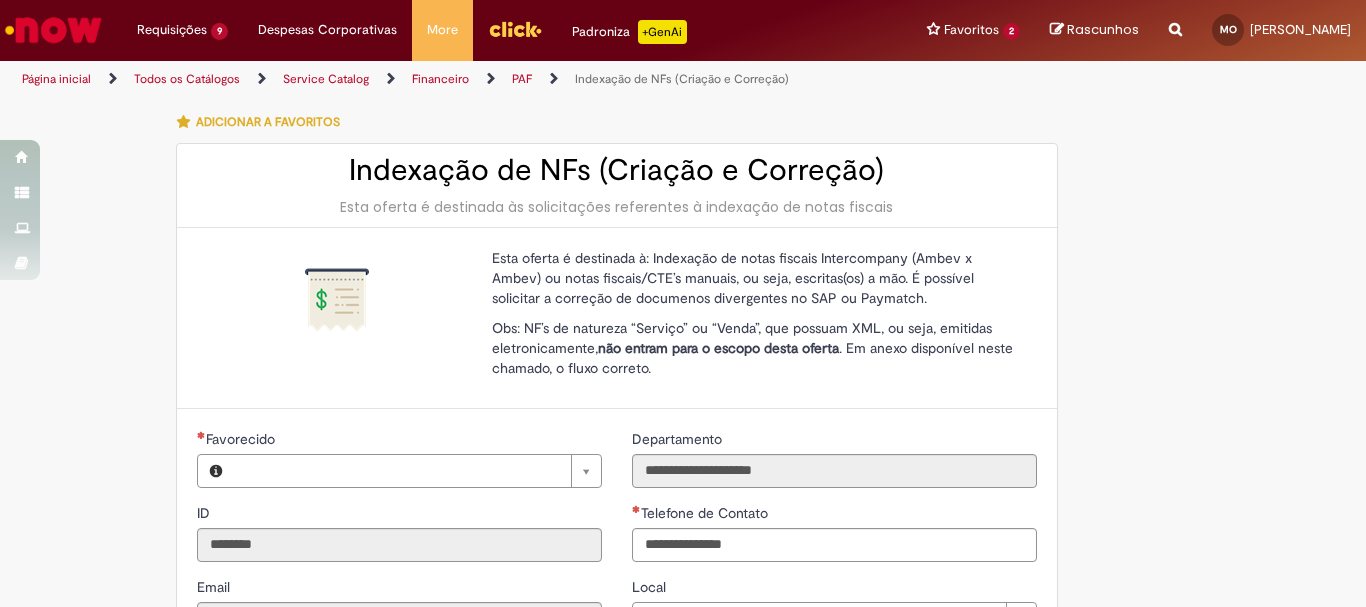 type on "**********" 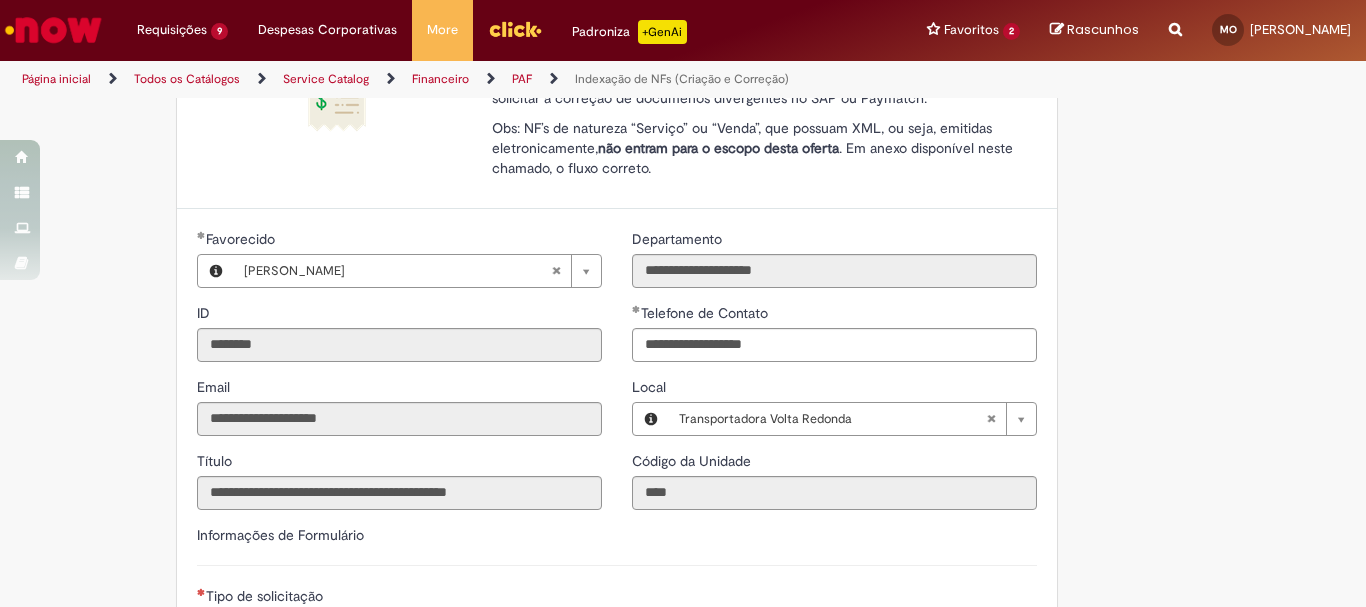 scroll, scrollTop: 500, scrollLeft: 0, axis: vertical 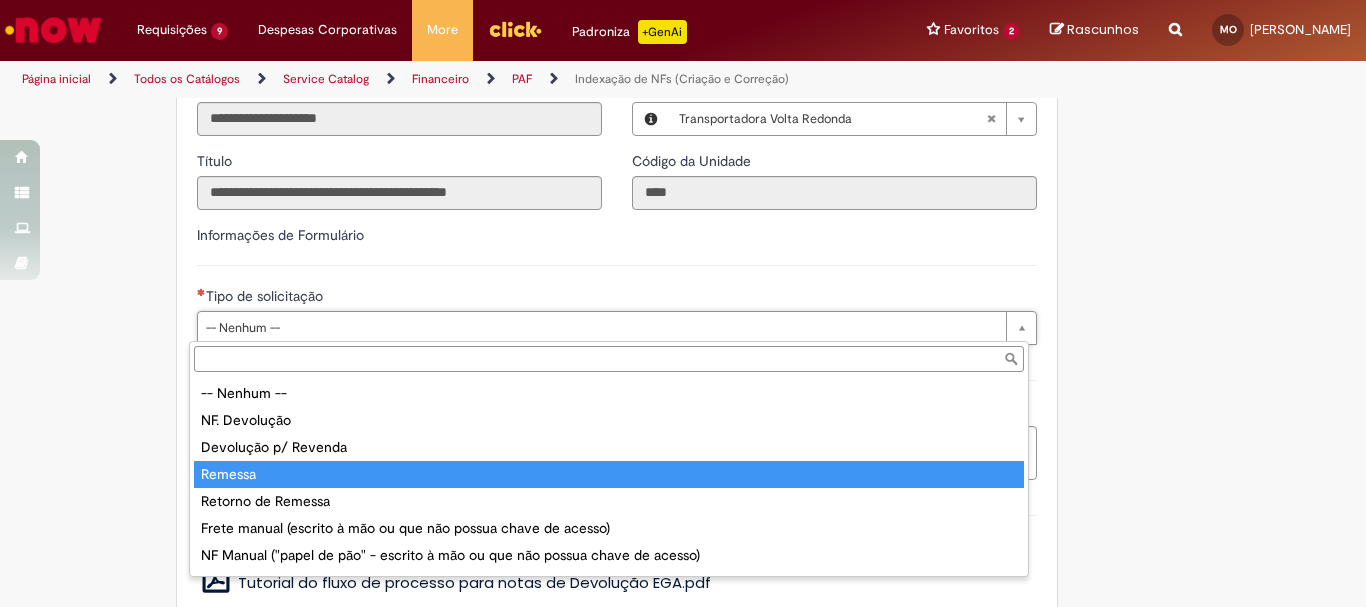 type on "*******" 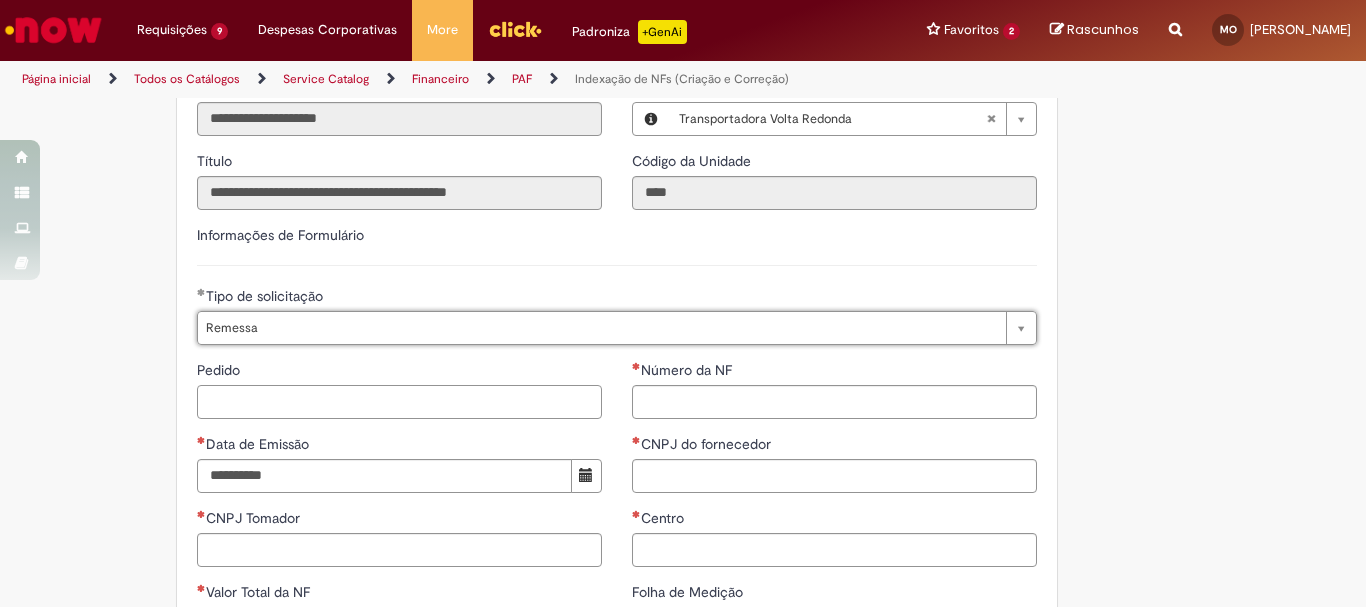 click on "Pedido" at bounding box center (399, 402) 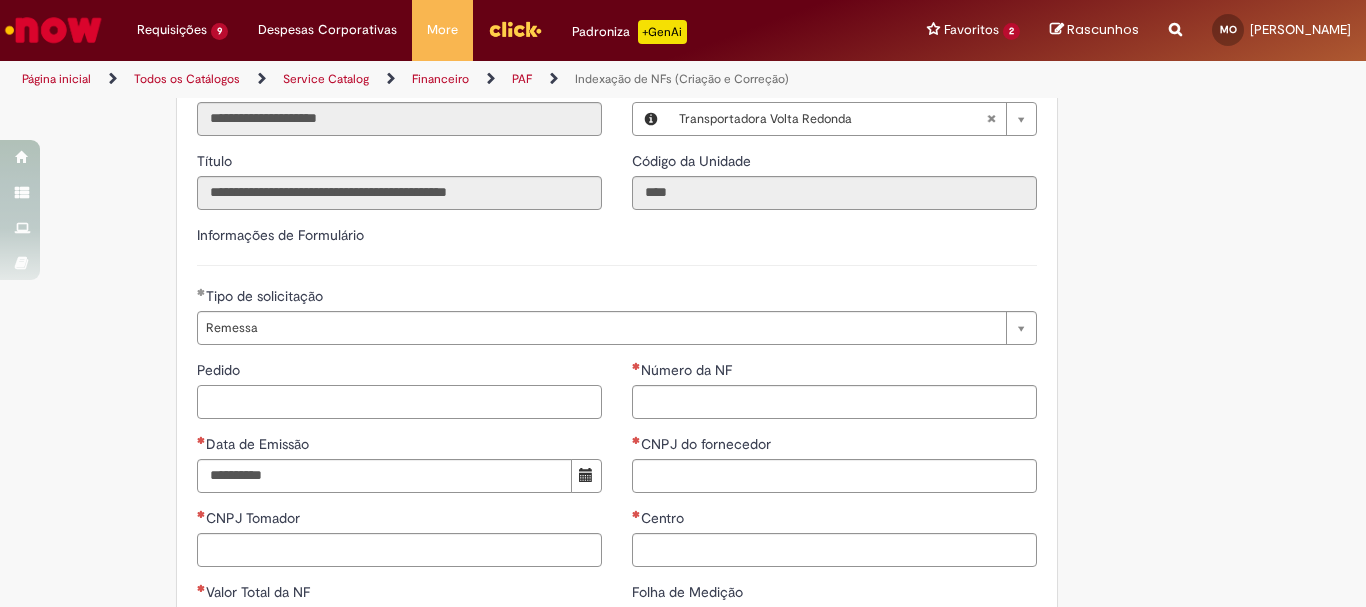 paste on "**********" 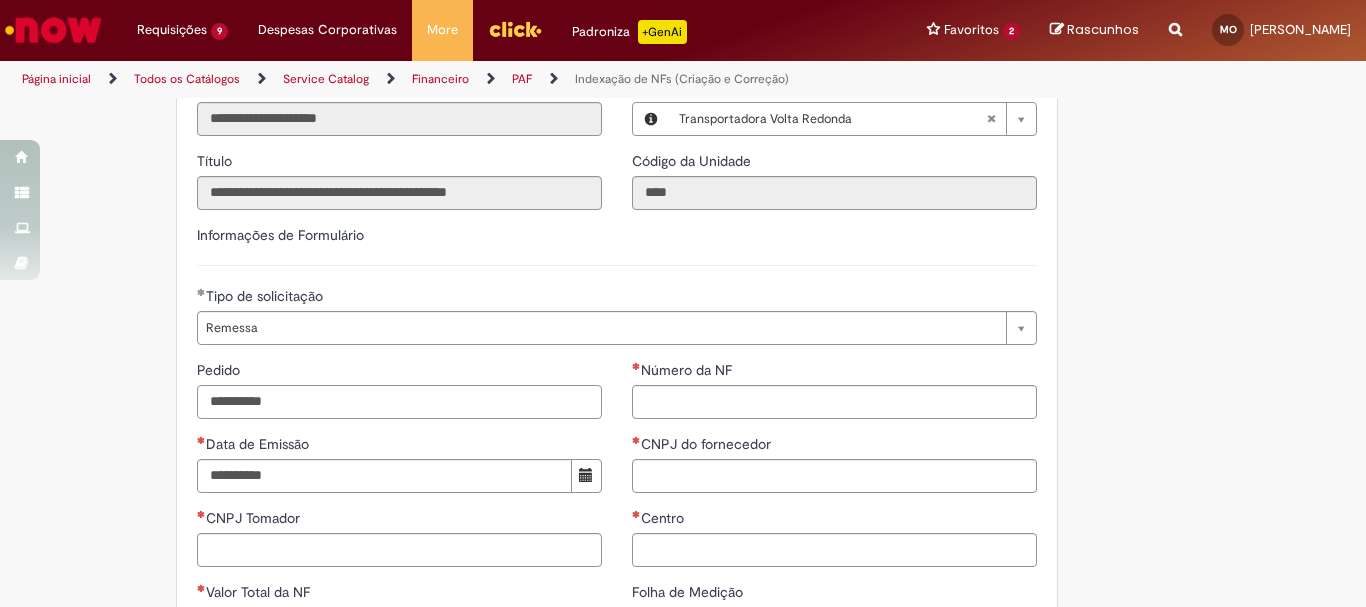 type on "**********" 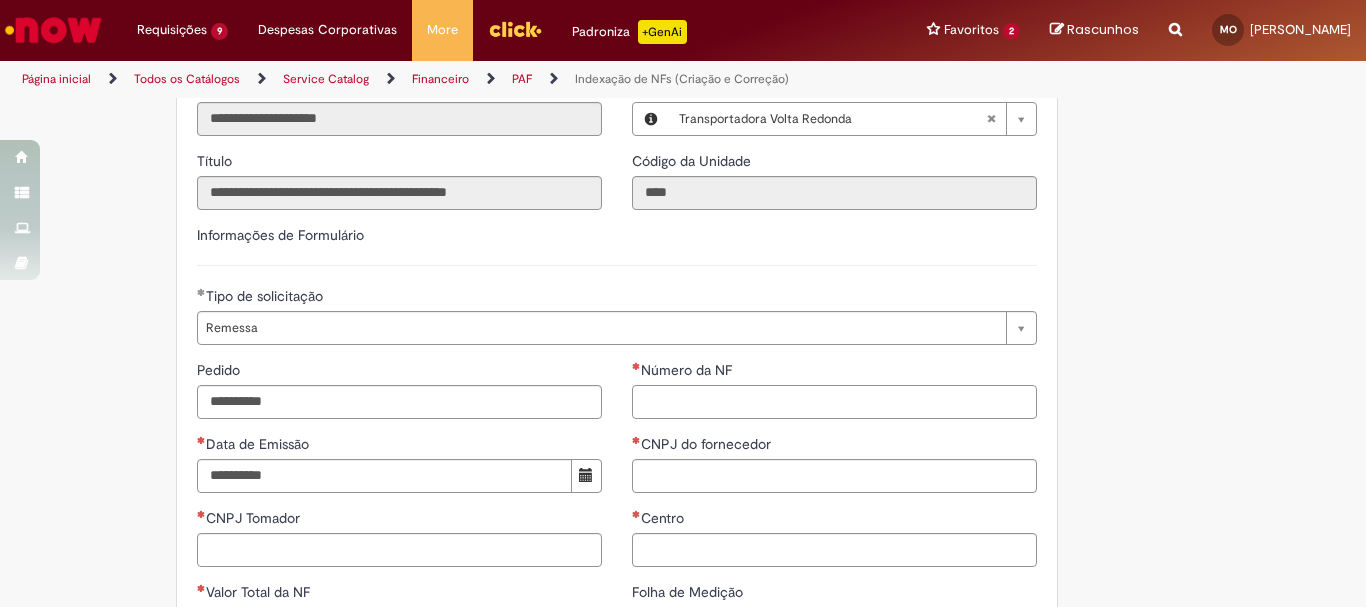 click on "Número da NF" at bounding box center (834, 402) 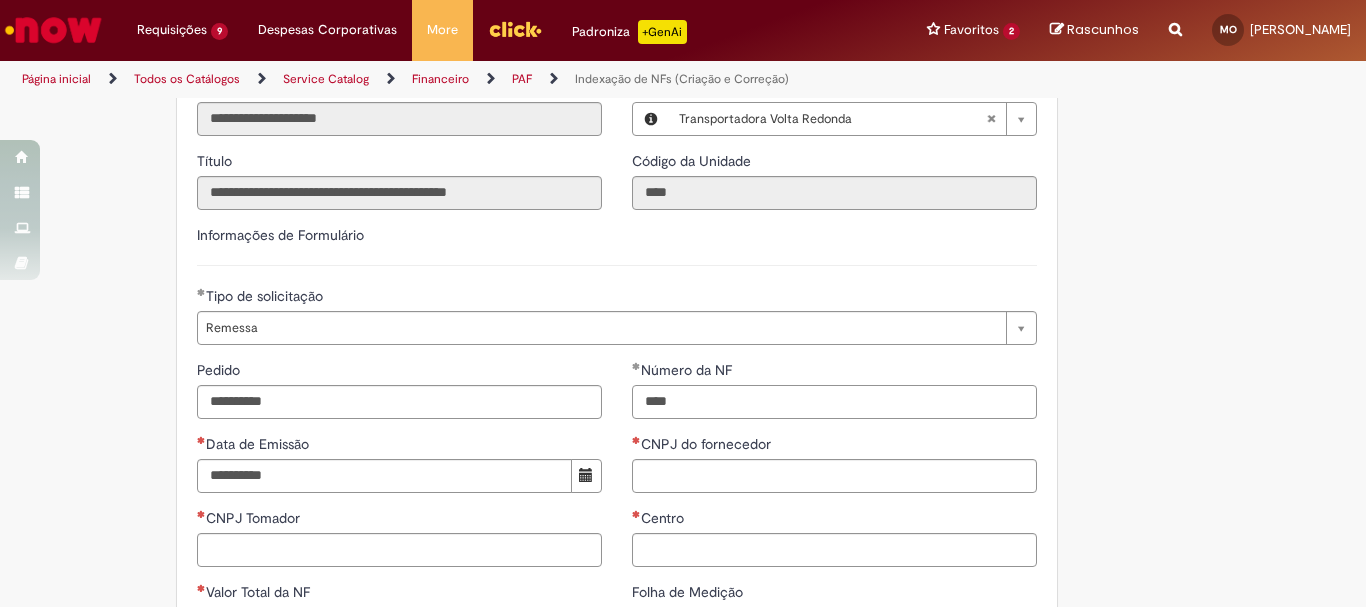 type on "****" 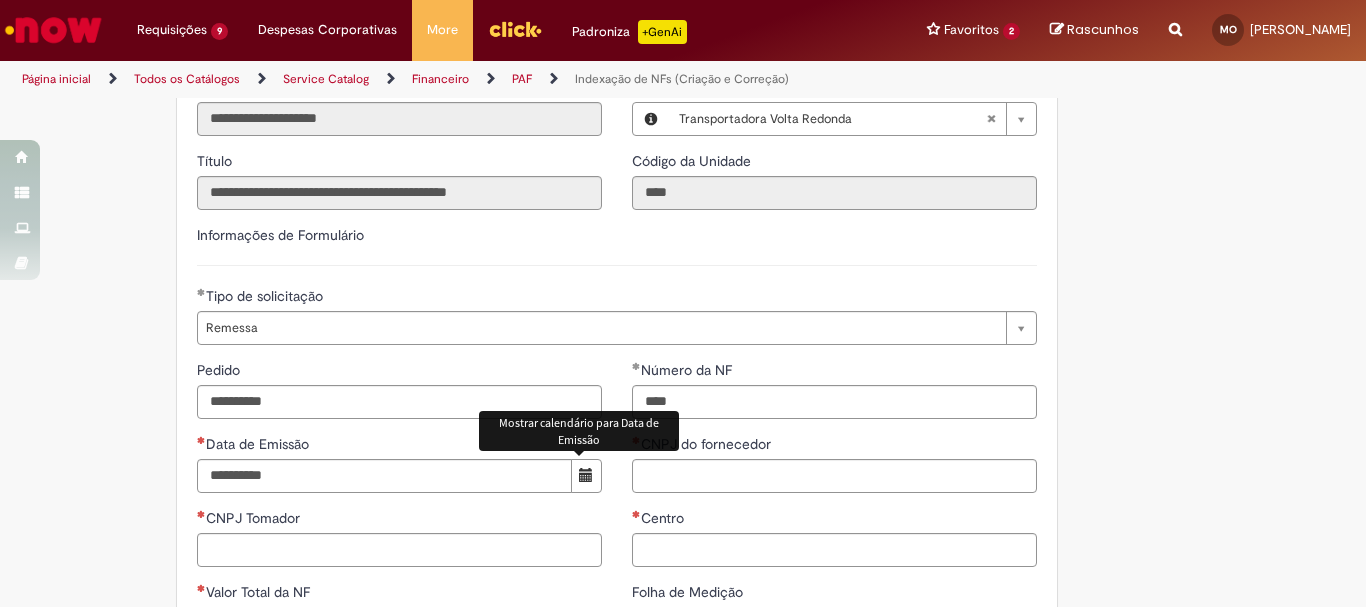 click at bounding box center [586, 475] 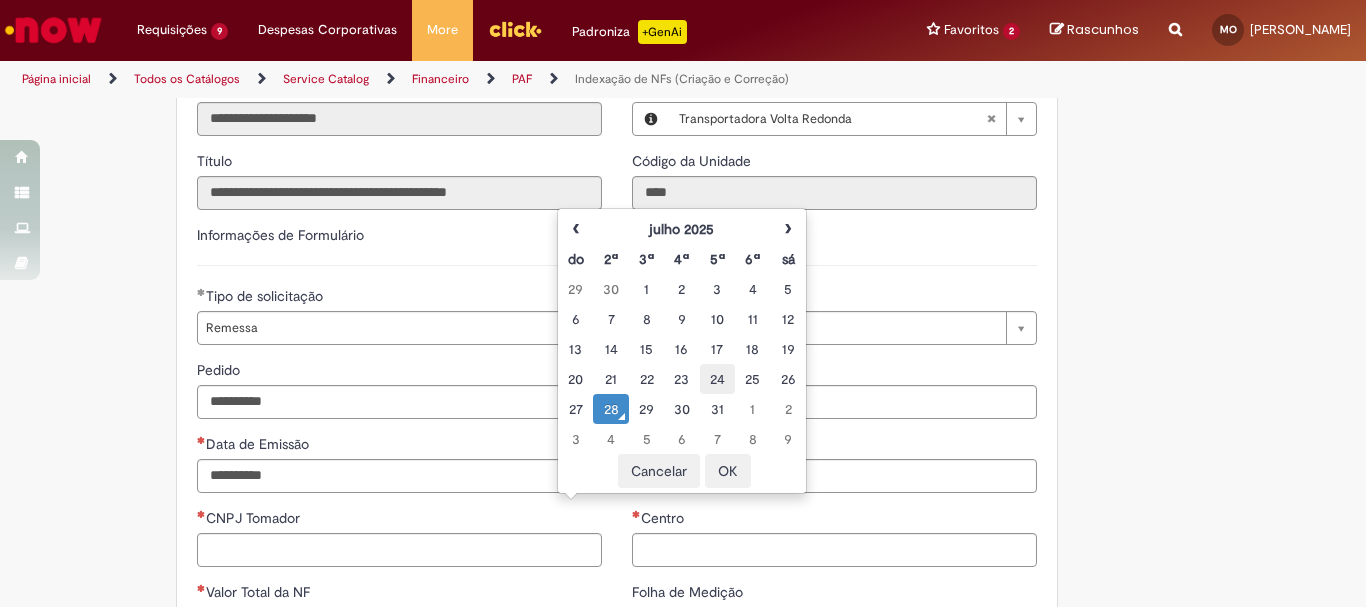 click on "24" at bounding box center (717, 379) 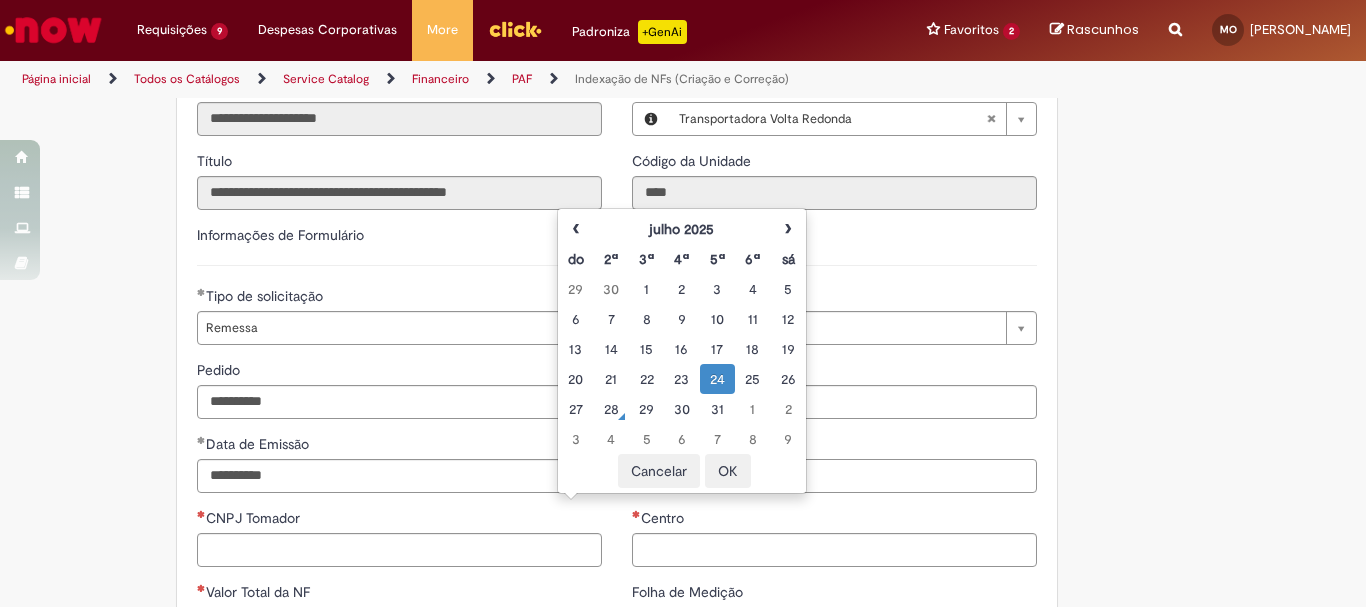 click on "CNPJ do fornecedor" at bounding box center [834, 476] 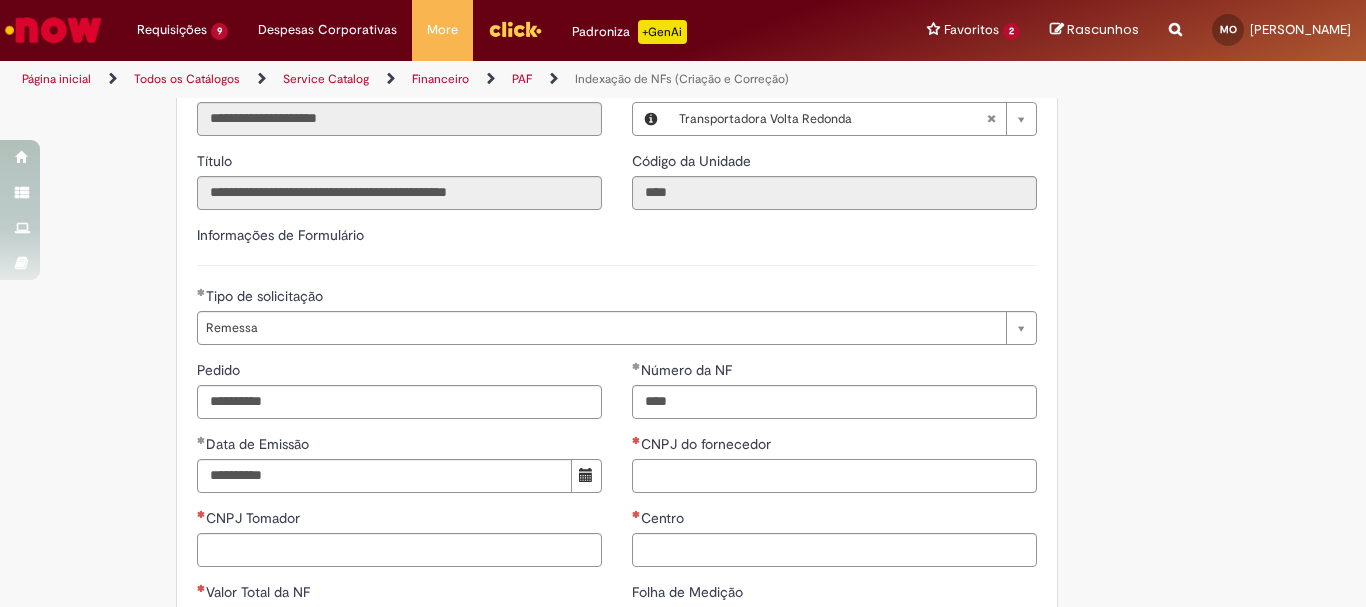 click on "CNPJ do fornecedor" at bounding box center [834, 476] 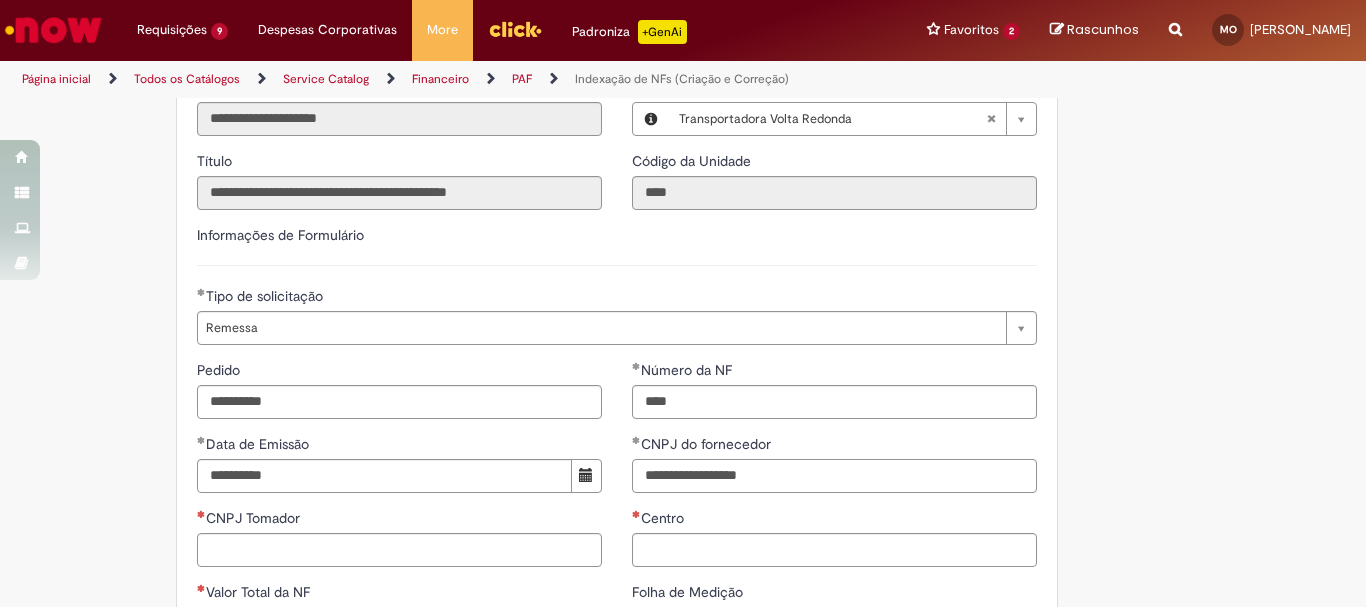type on "**********" 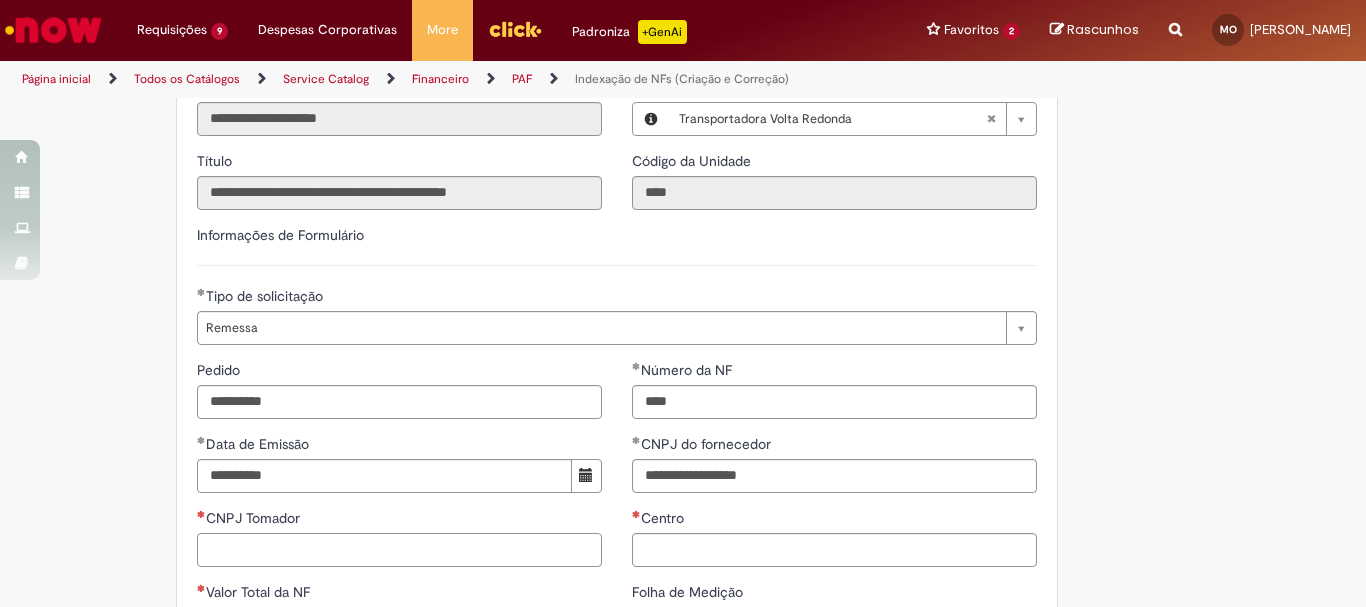 click on "CNPJ Tomador" at bounding box center (399, 550) 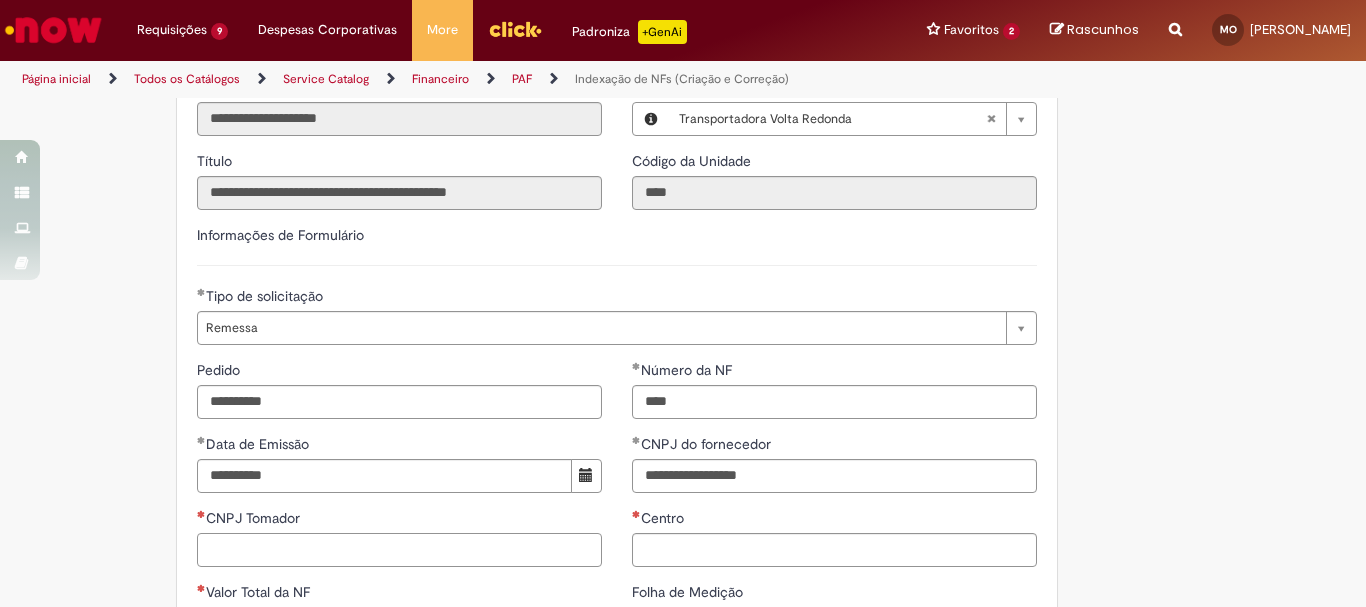 paste on "**********" 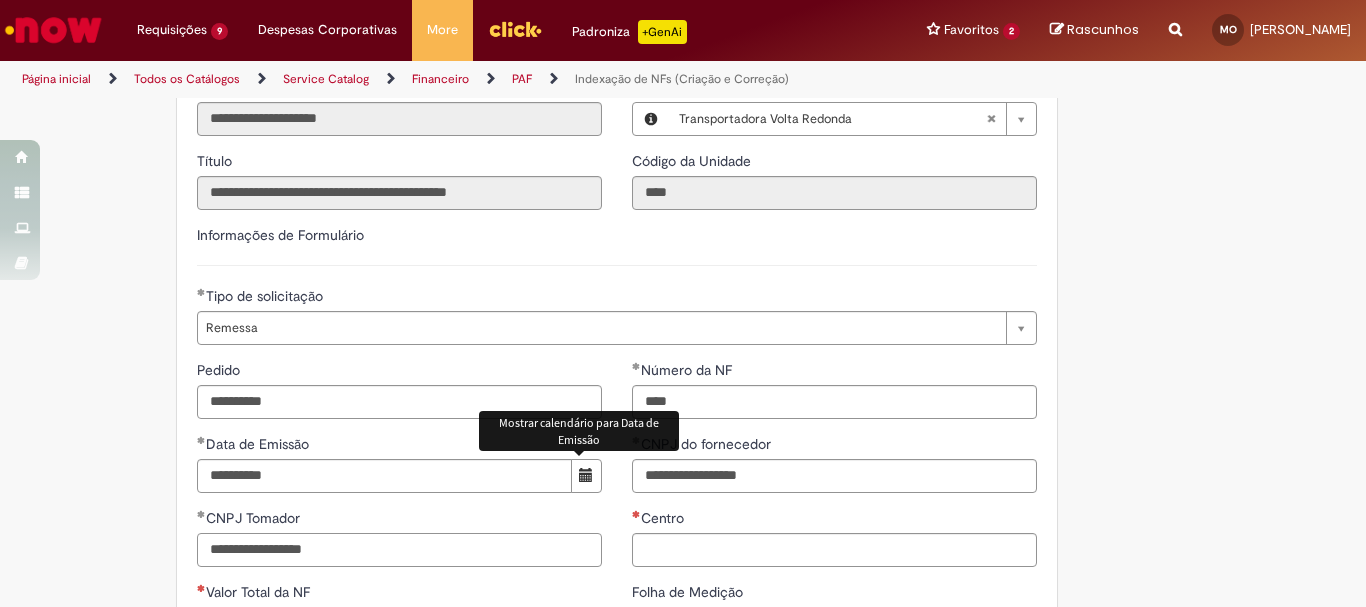 scroll, scrollTop: 600, scrollLeft: 0, axis: vertical 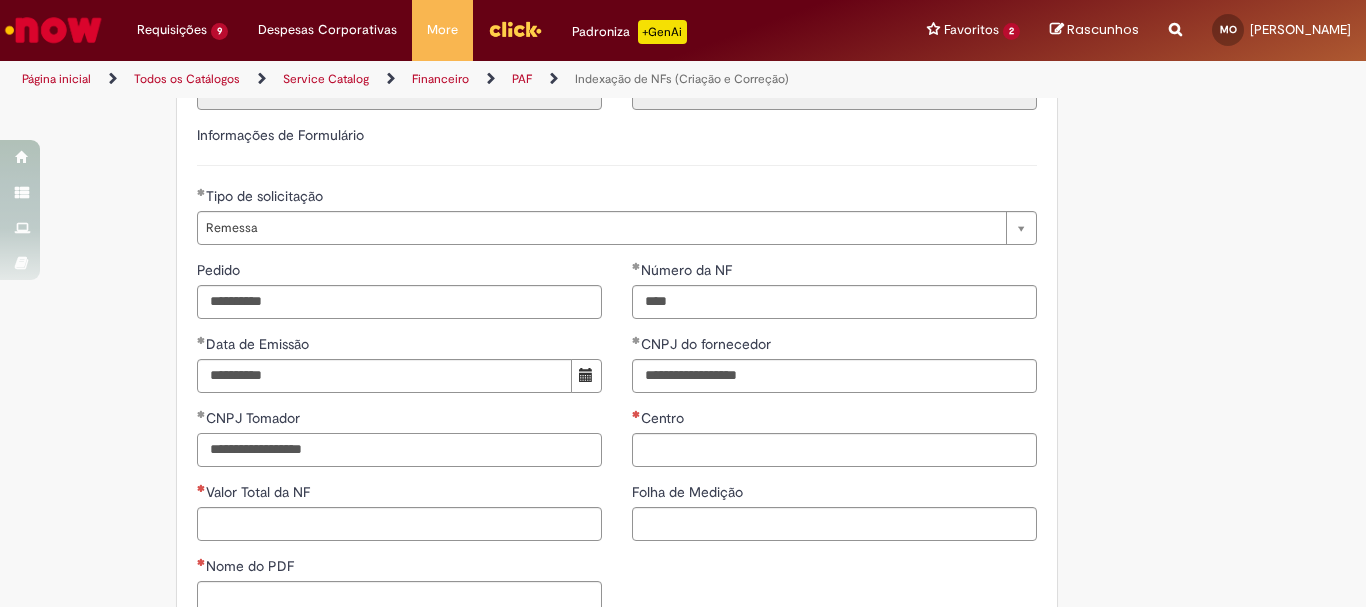 type on "**********" 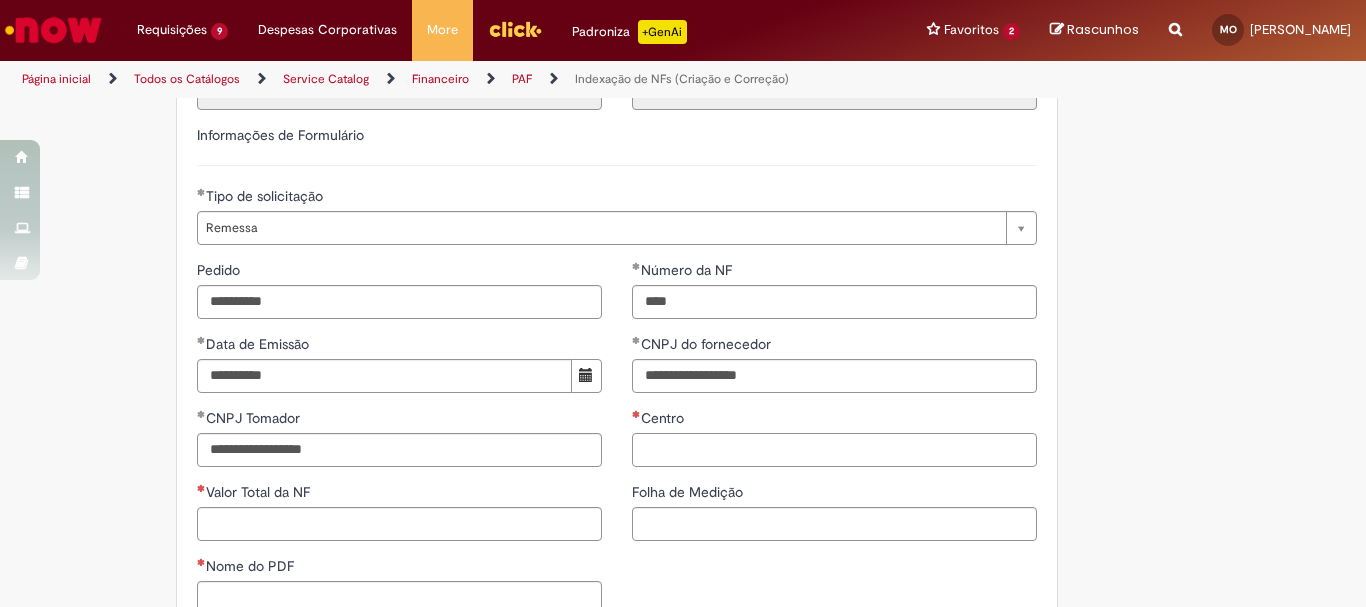 click on "Centro" at bounding box center [834, 450] 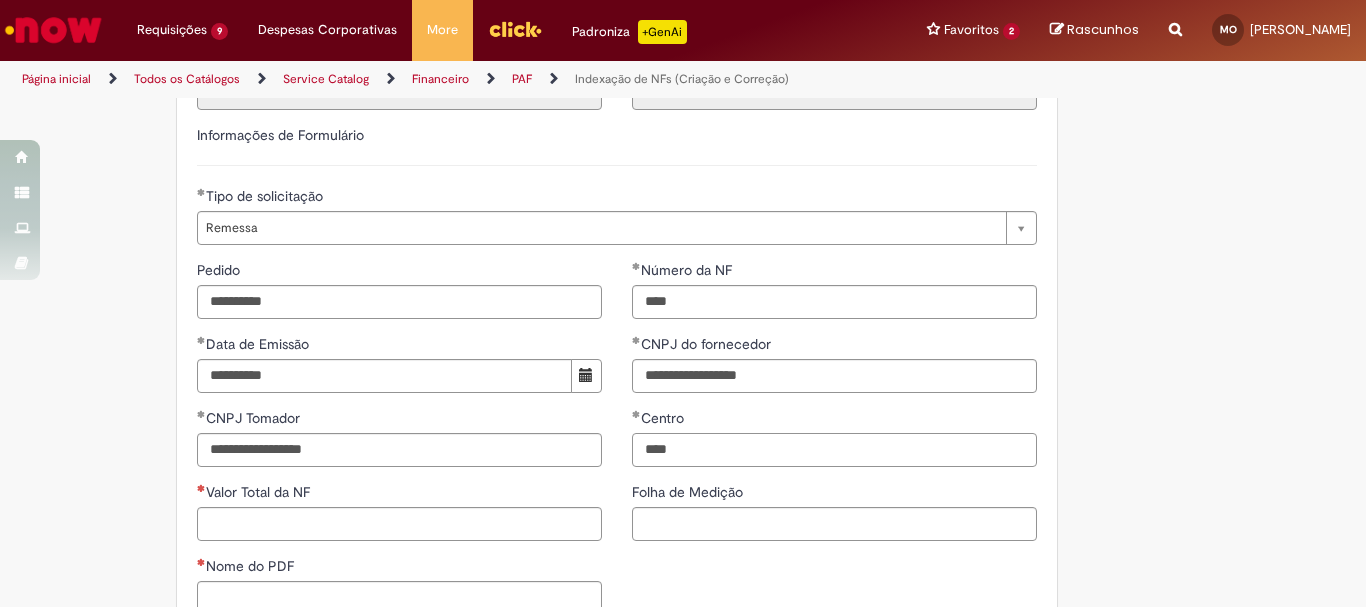 type on "****" 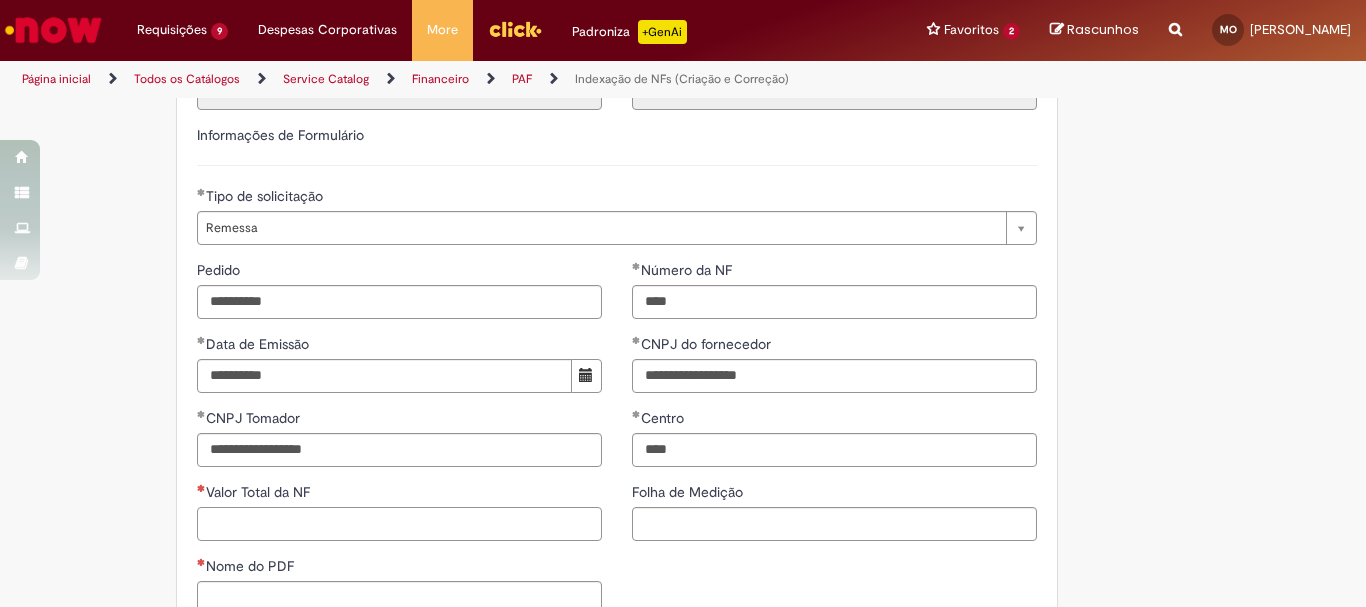 click on "Valor Total da NF" at bounding box center [399, 524] 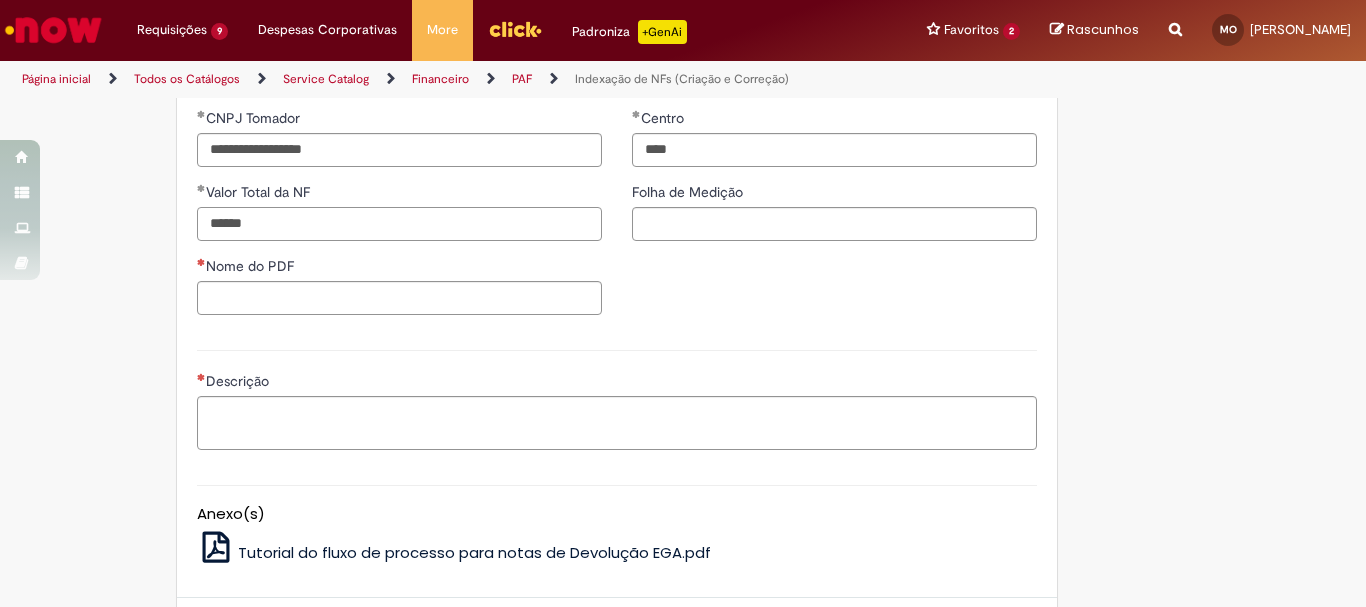 scroll, scrollTop: 500, scrollLeft: 0, axis: vertical 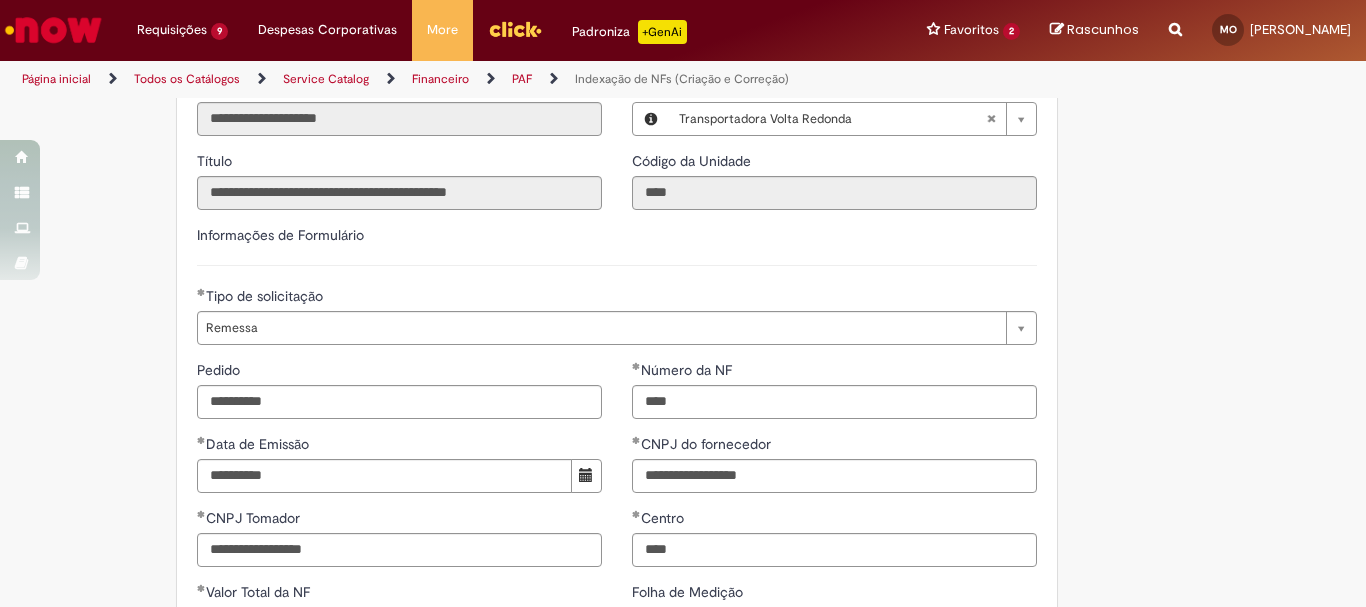type on "******" 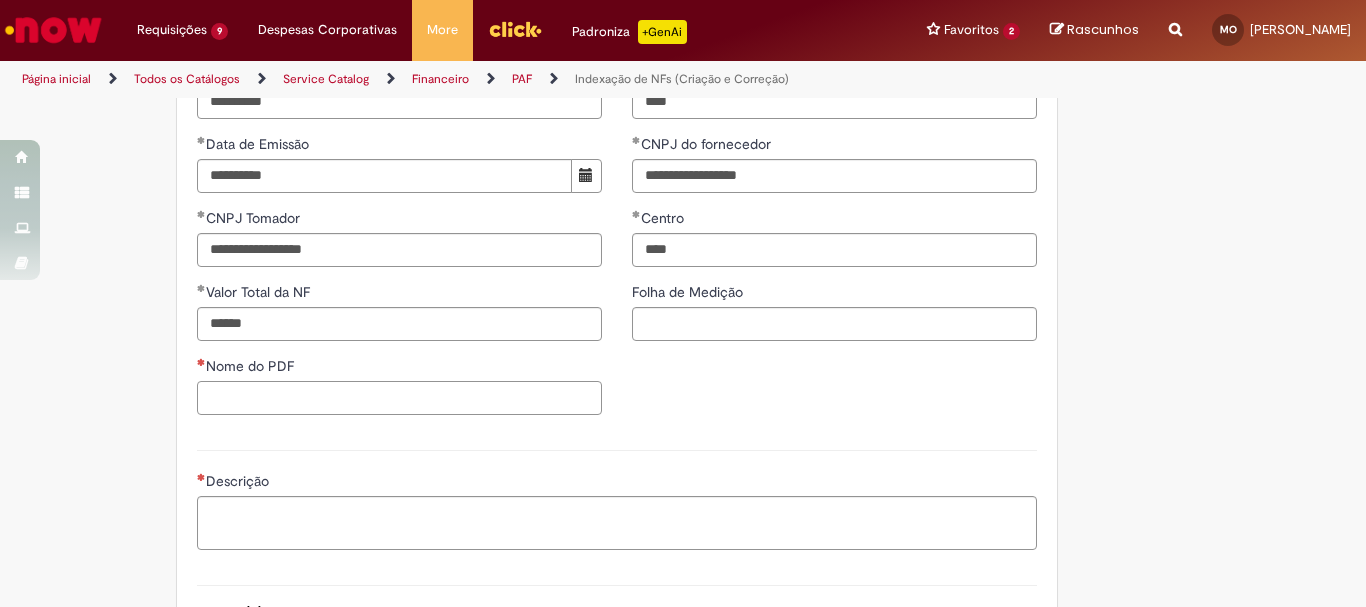 click on "Nome do PDF" at bounding box center (399, 398) 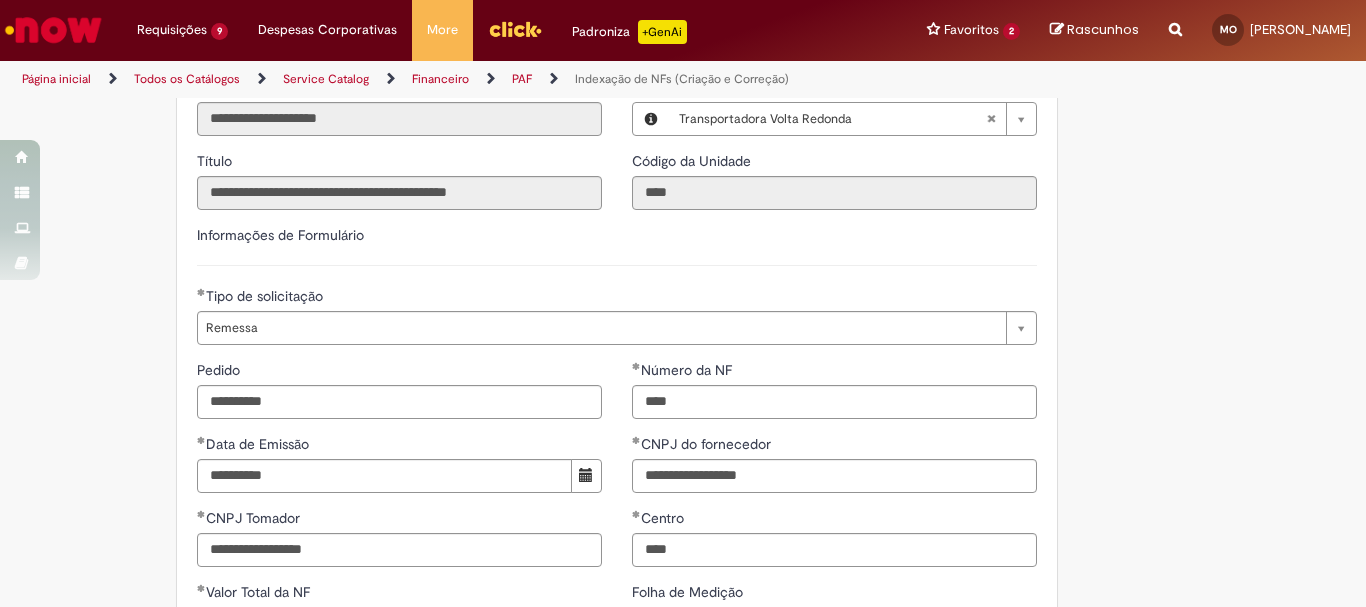 scroll, scrollTop: 800, scrollLeft: 0, axis: vertical 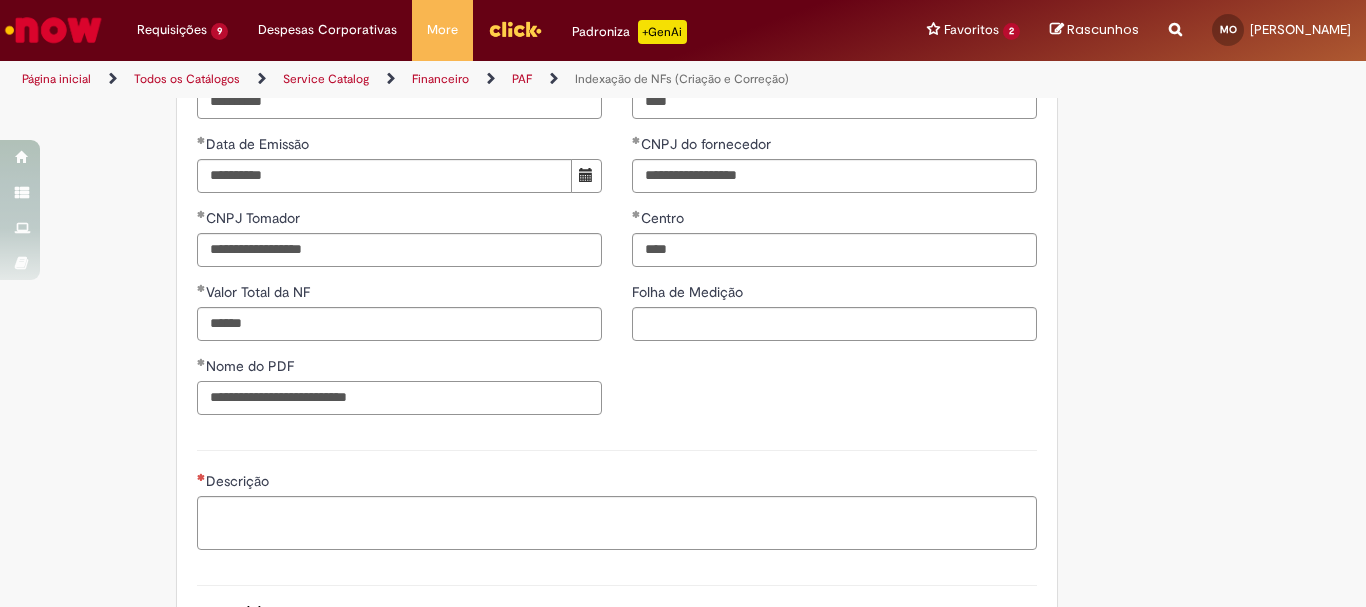 drag, startPoint x: 439, startPoint y: 395, endPoint x: 47, endPoint y: 349, distance: 394.68976 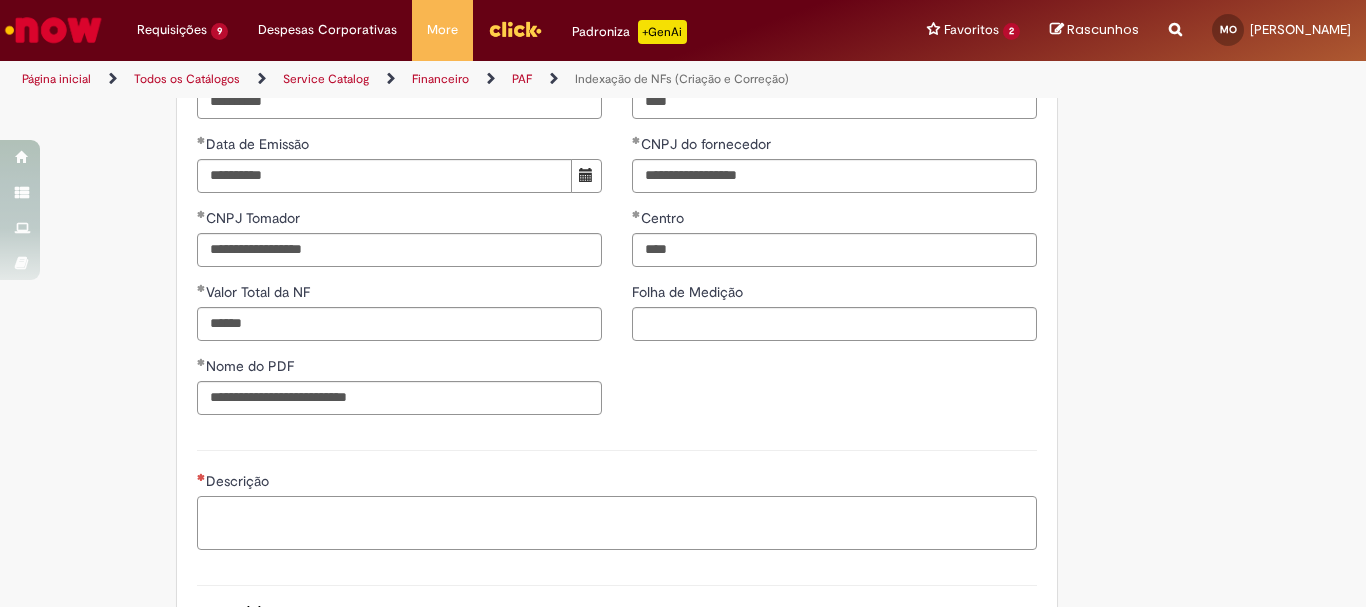 click on "Descrição" at bounding box center [617, 523] 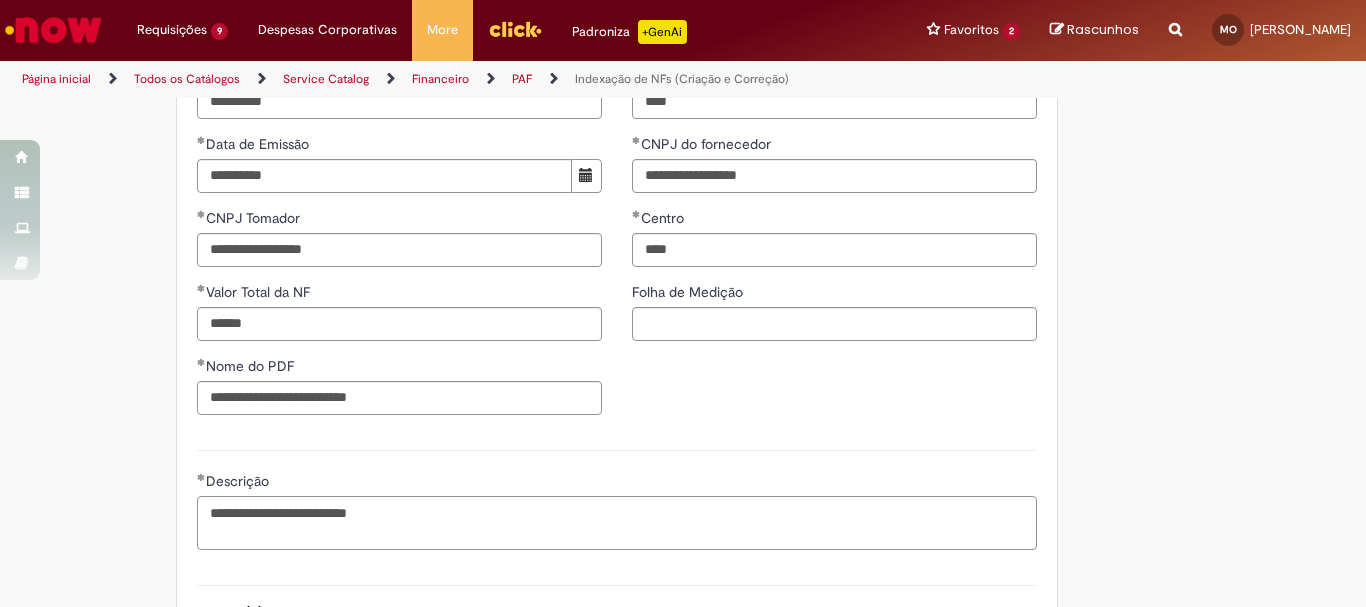 scroll, scrollTop: 1076, scrollLeft: 0, axis: vertical 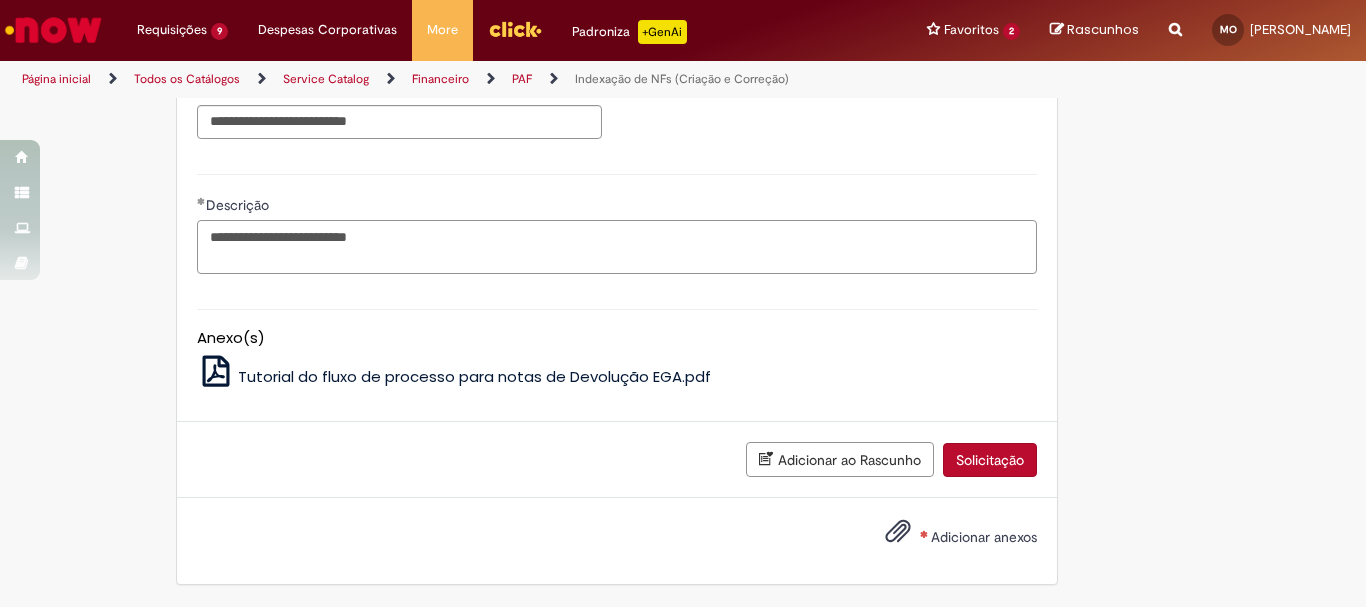 type on "**********" 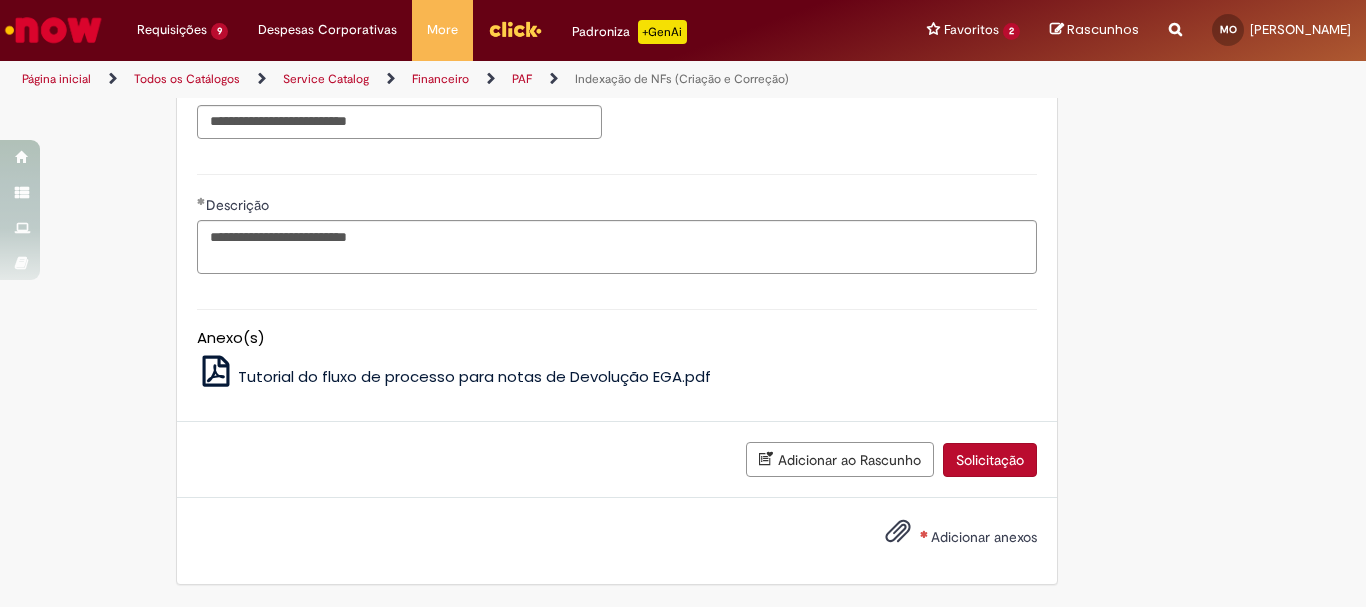 click on "Adicionar anexos" at bounding box center (984, 537) 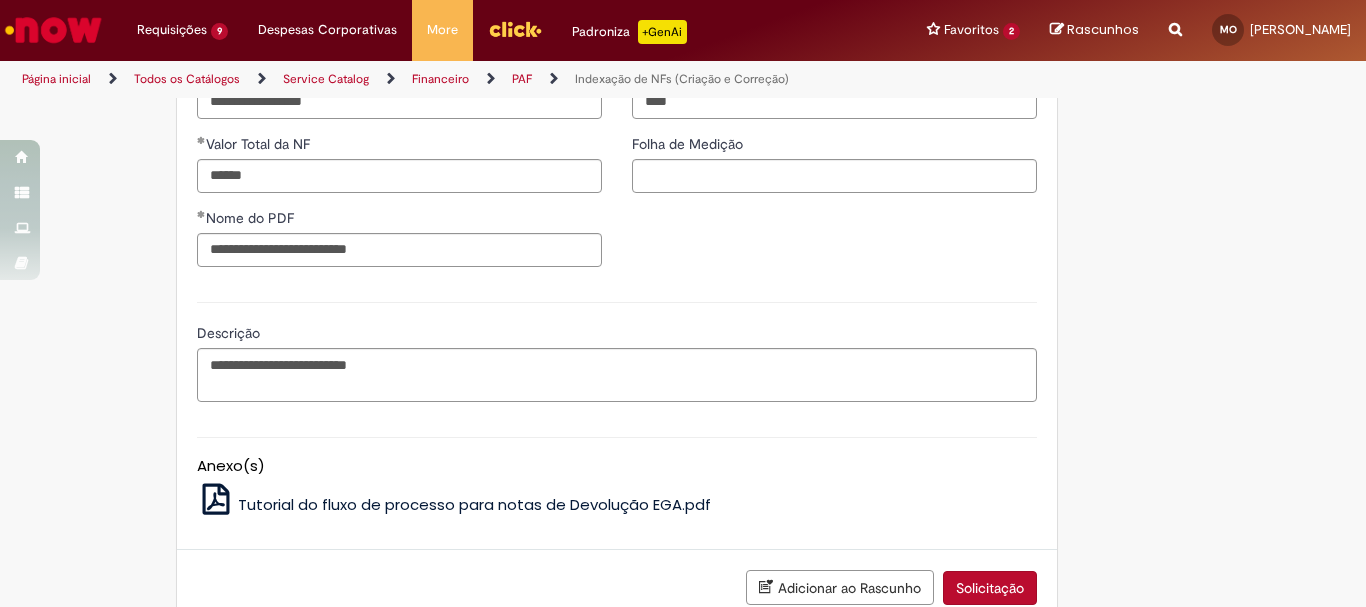 scroll, scrollTop: 1148, scrollLeft: 0, axis: vertical 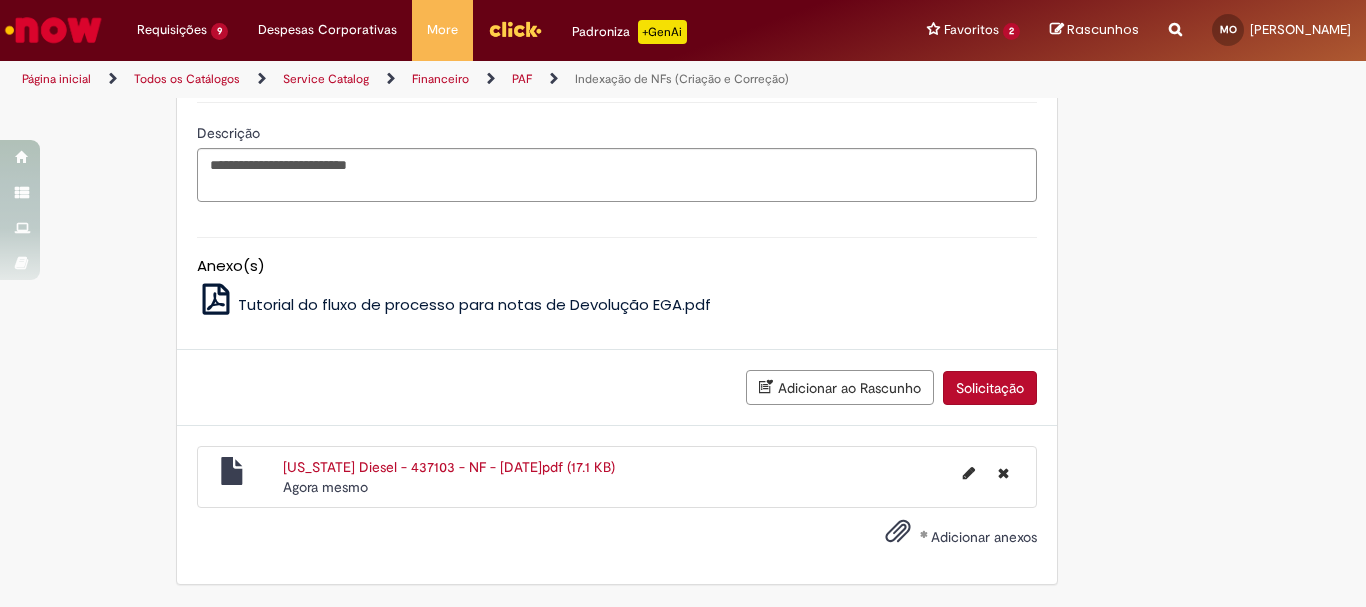 click on "Solicitação" at bounding box center [990, 388] 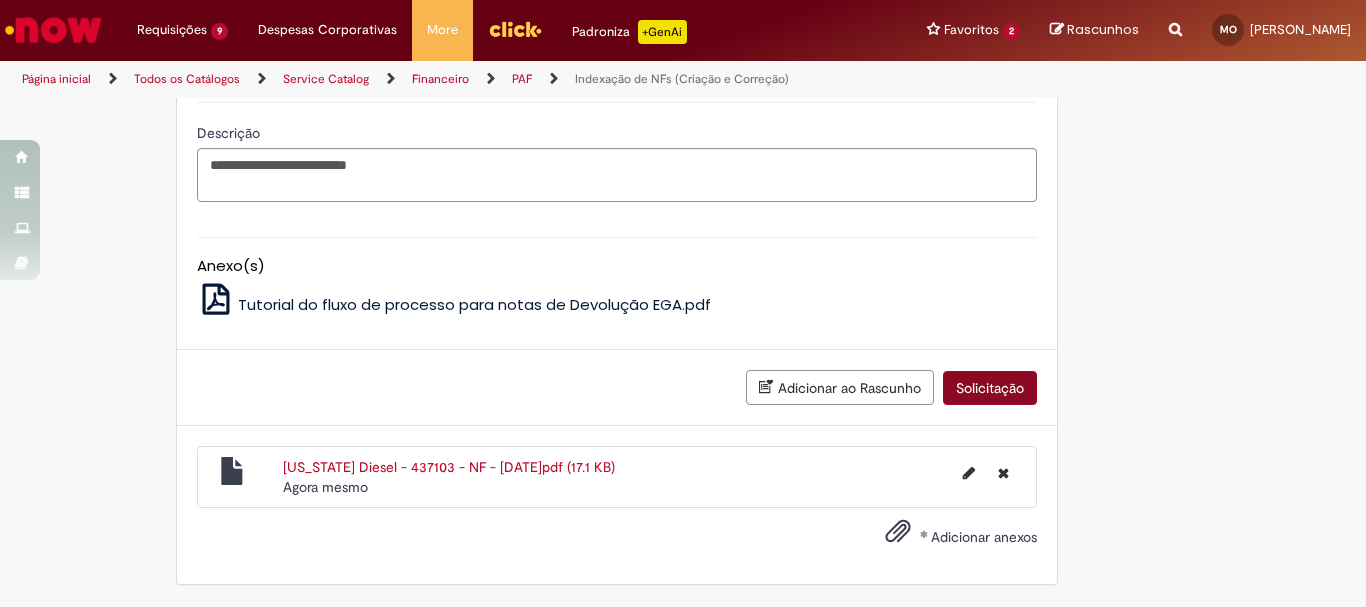 scroll, scrollTop: 1103, scrollLeft: 0, axis: vertical 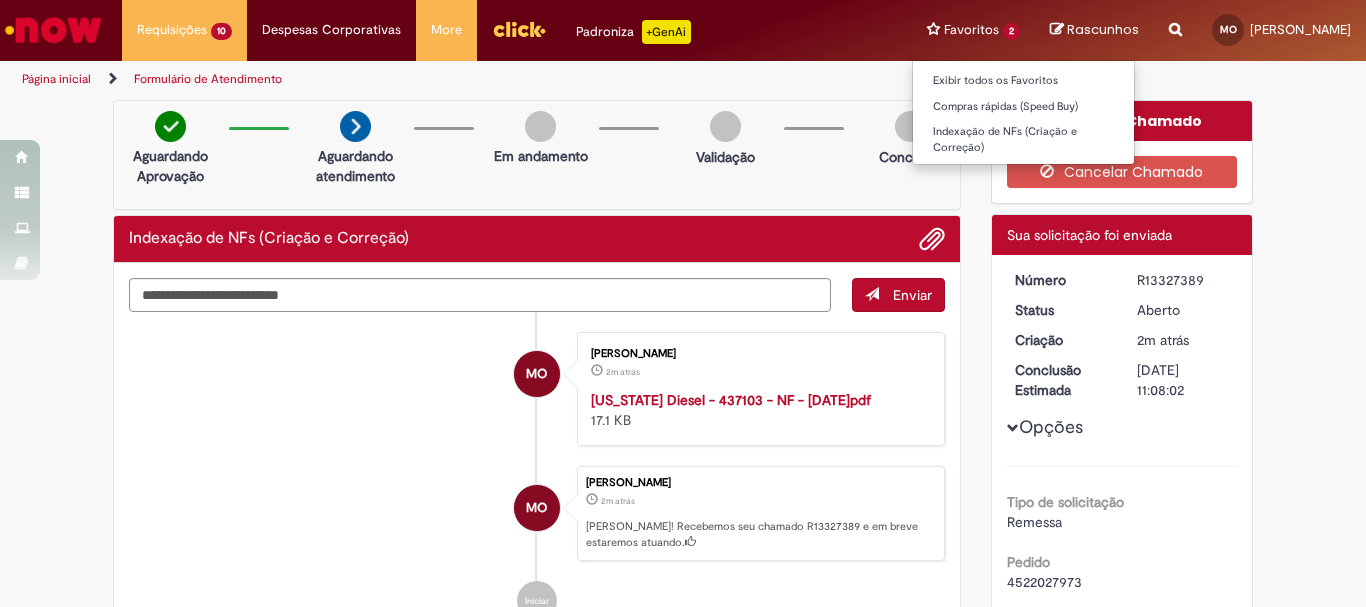 click on "Favoritos   2
Exibir todos os Favoritos
Compras rápidas (Speed Buy)
Indexação de NFs (Criação e Correção)" at bounding box center (973, 30) 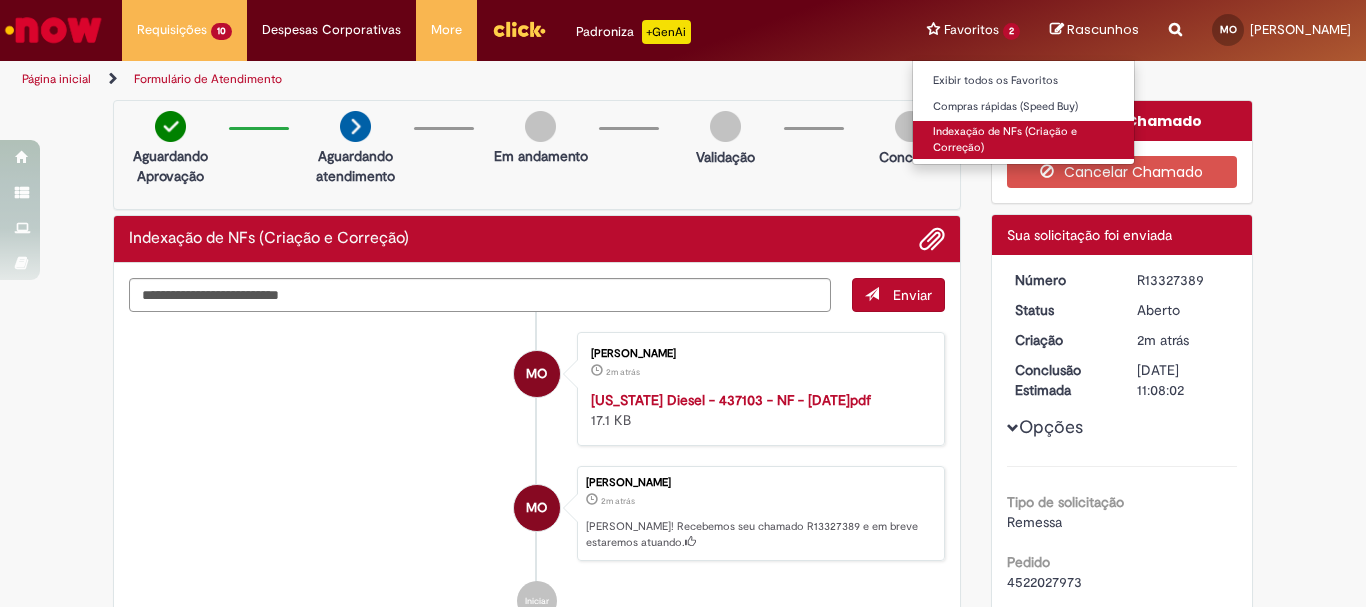 click on "Indexação de NFs (Criação e Correção)" at bounding box center (1023, 139) 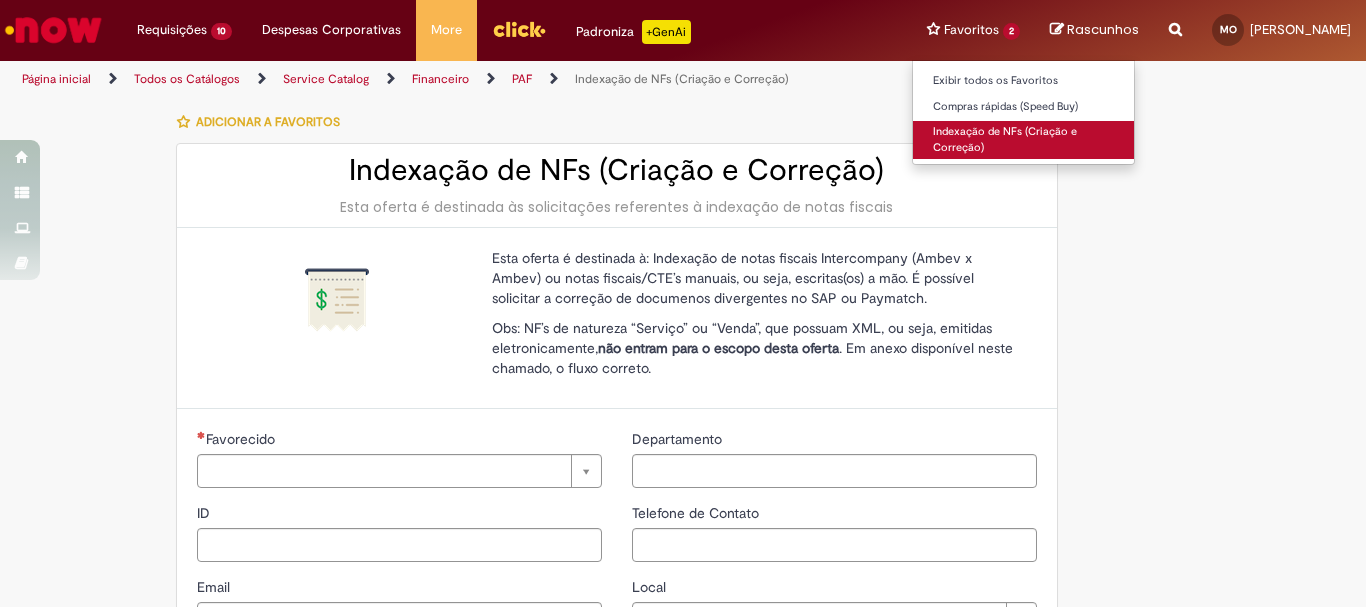 type on "********" 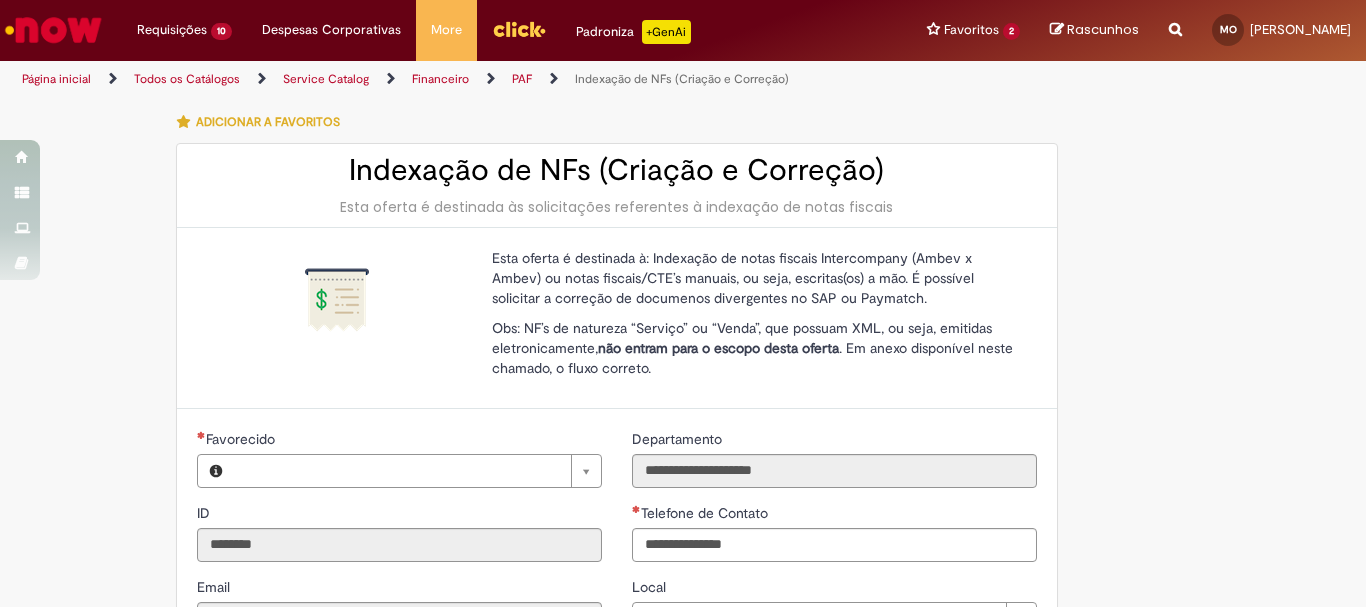 type on "**********" 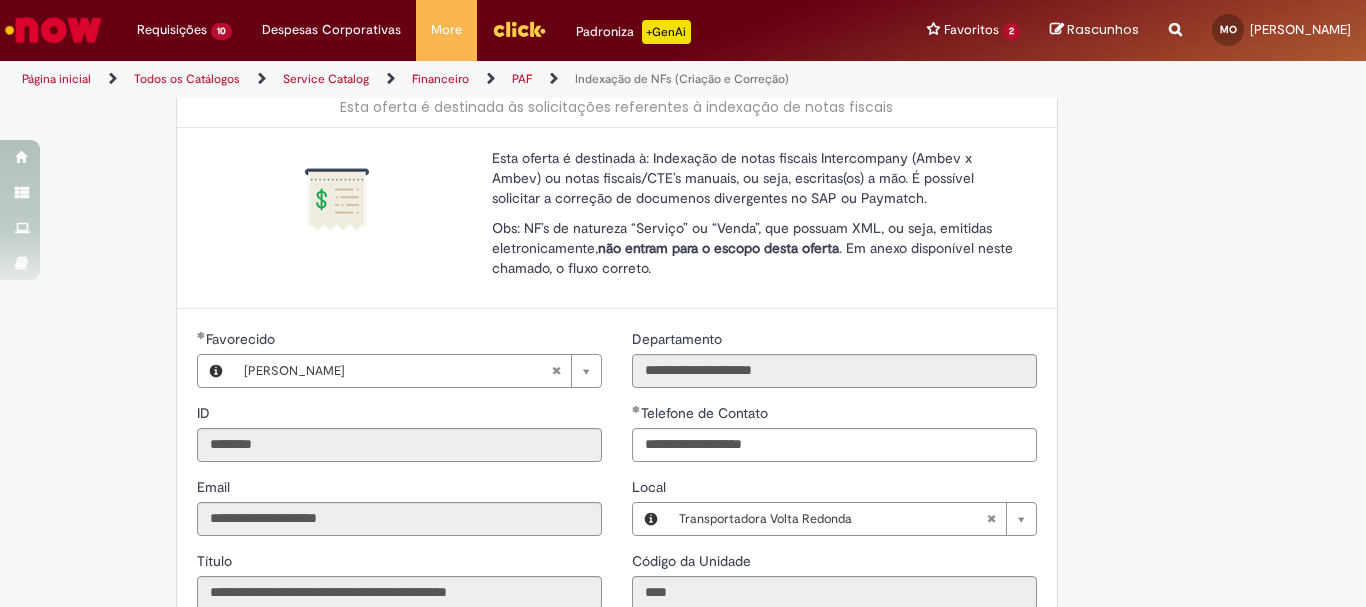 scroll, scrollTop: 400, scrollLeft: 0, axis: vertical 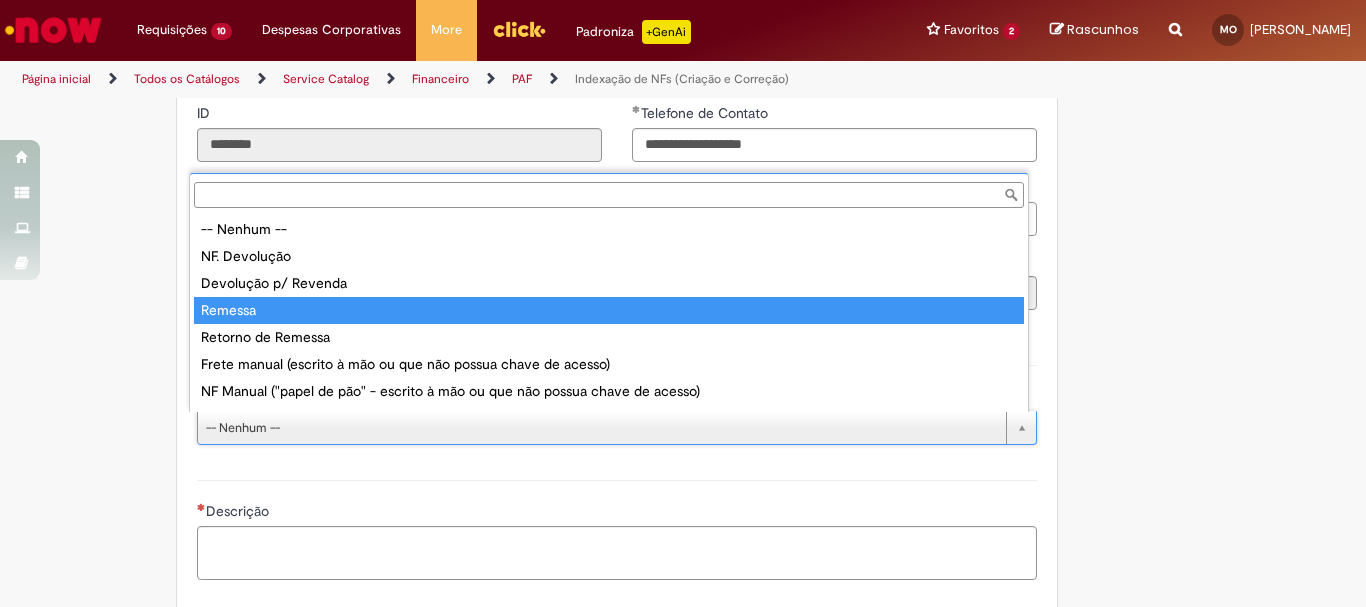 type on "*******" 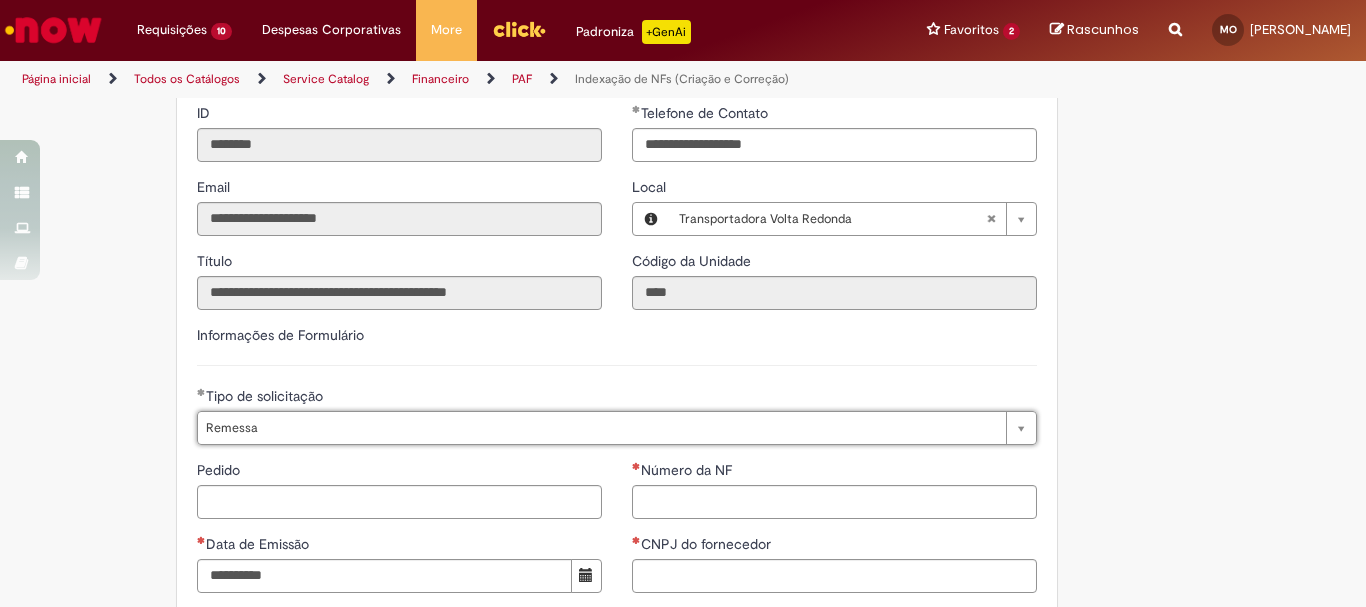 scroll, scrollTop: 600, scrollLeft: 0, axis: vertical 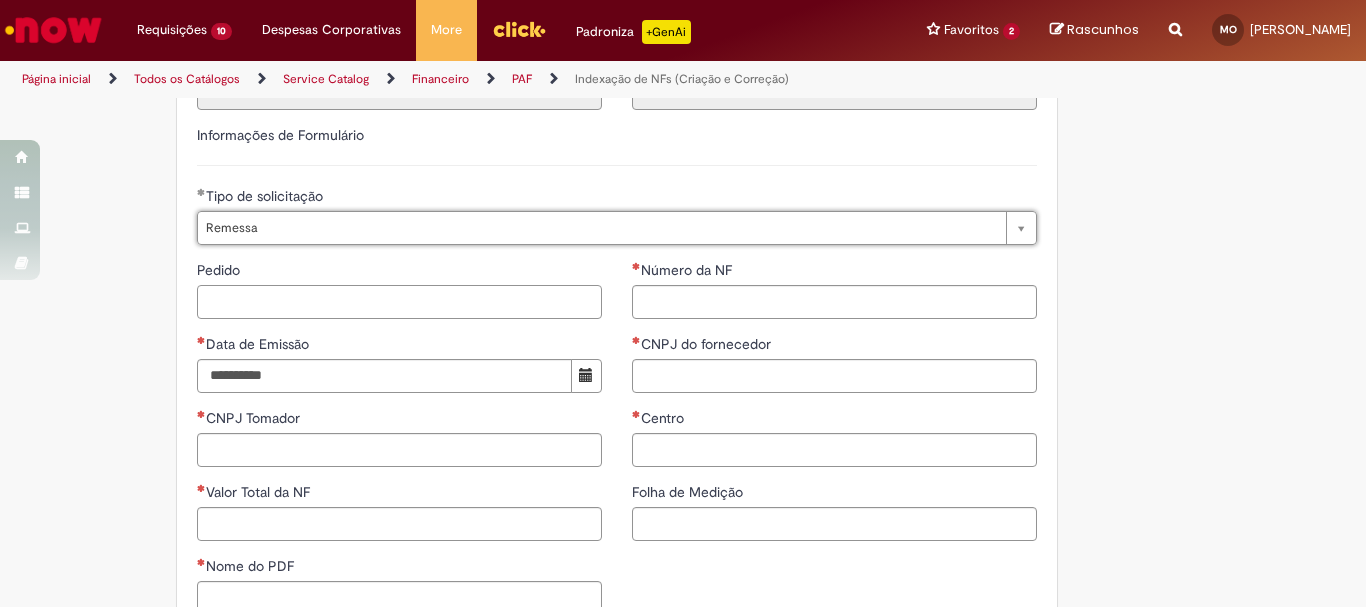 click on "Pedido" at bounding box center (399, 302) 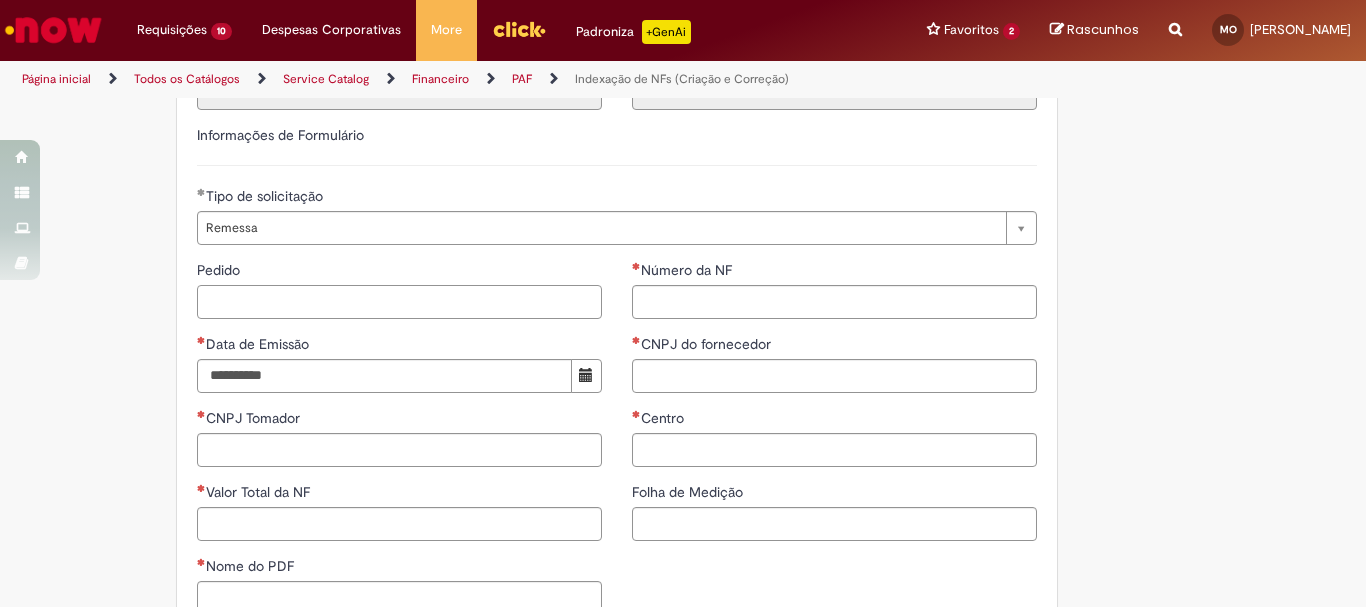 paste on "**********" 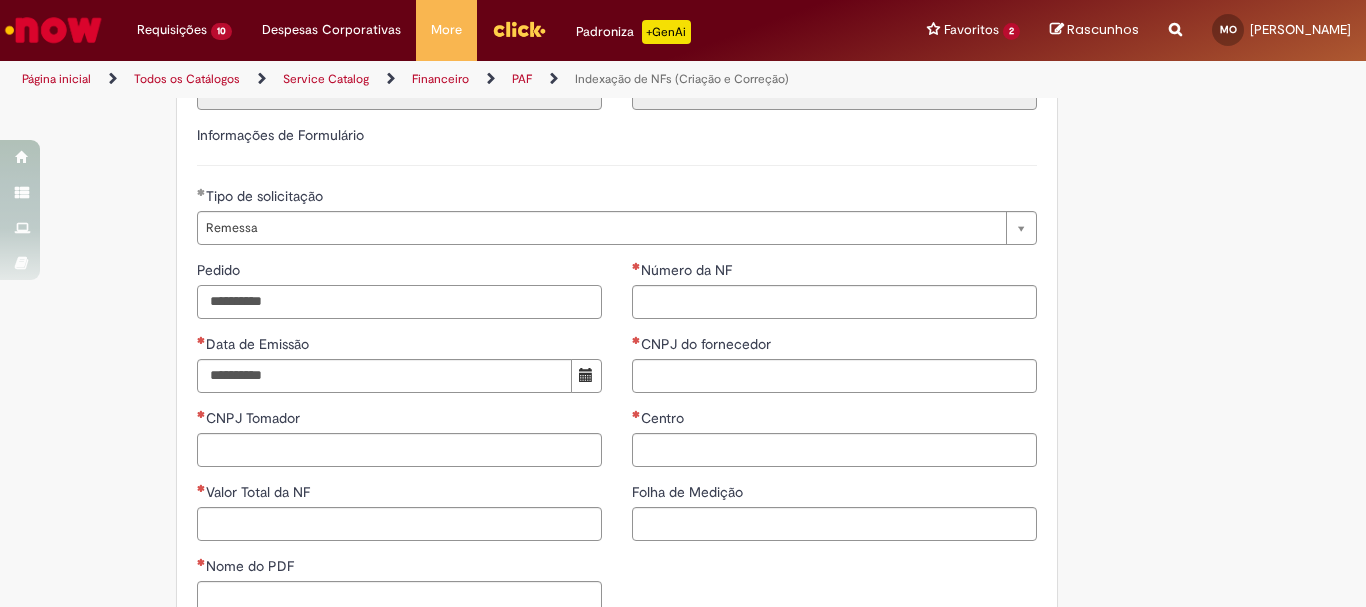 type on "**********" 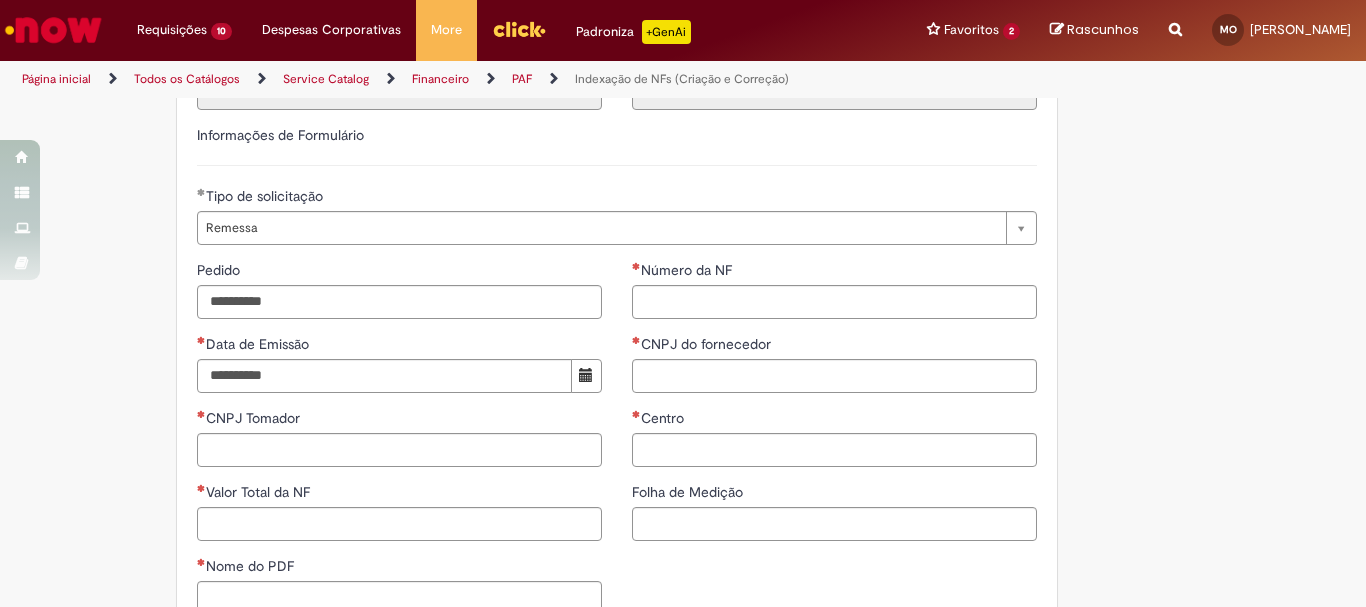 click on "**********" at bounding box center [834, 408] 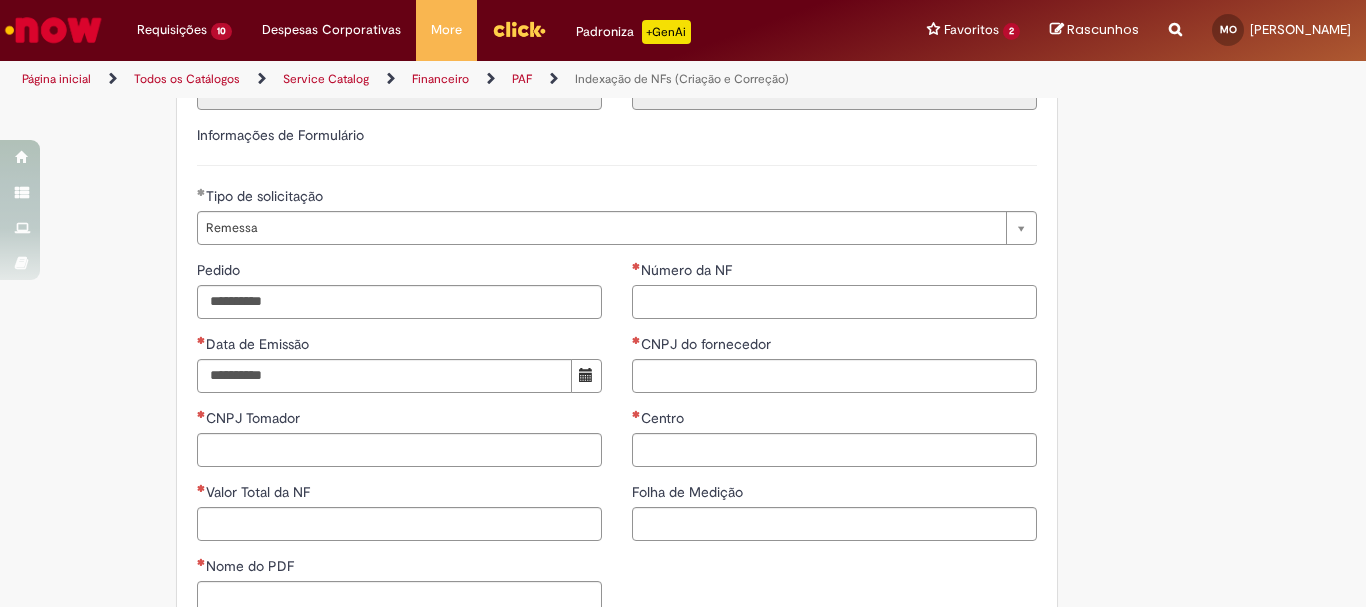 click on "Número da NF" at bounding box center [834, 302] 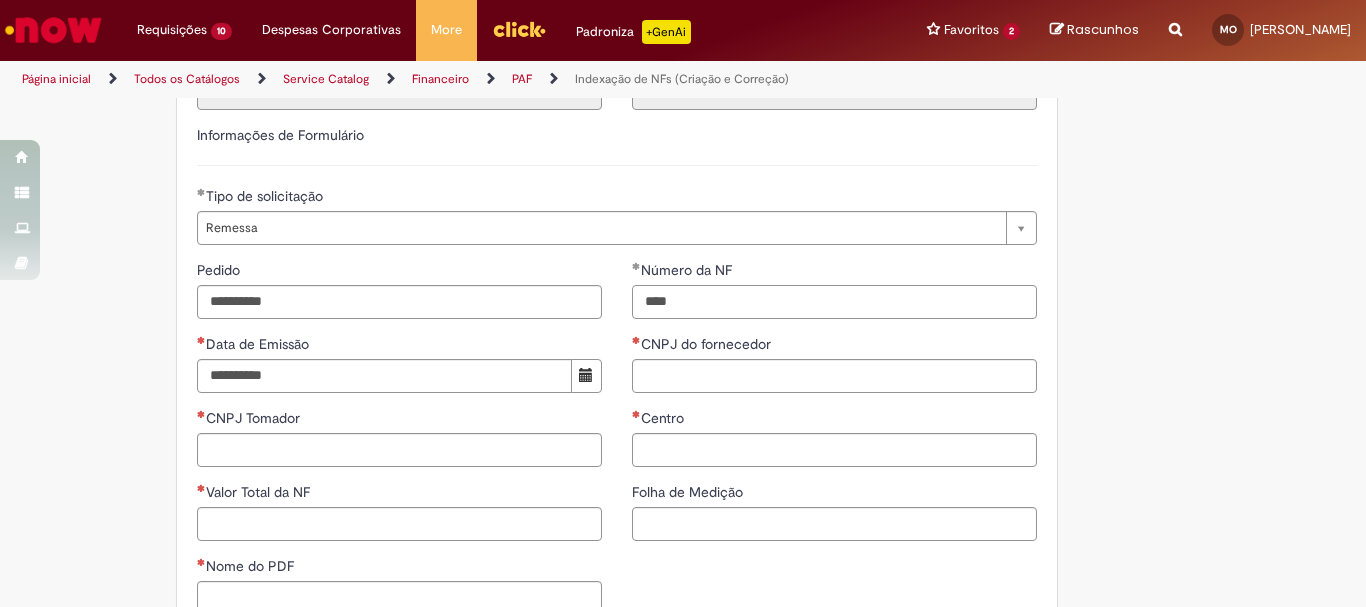 type on "****" 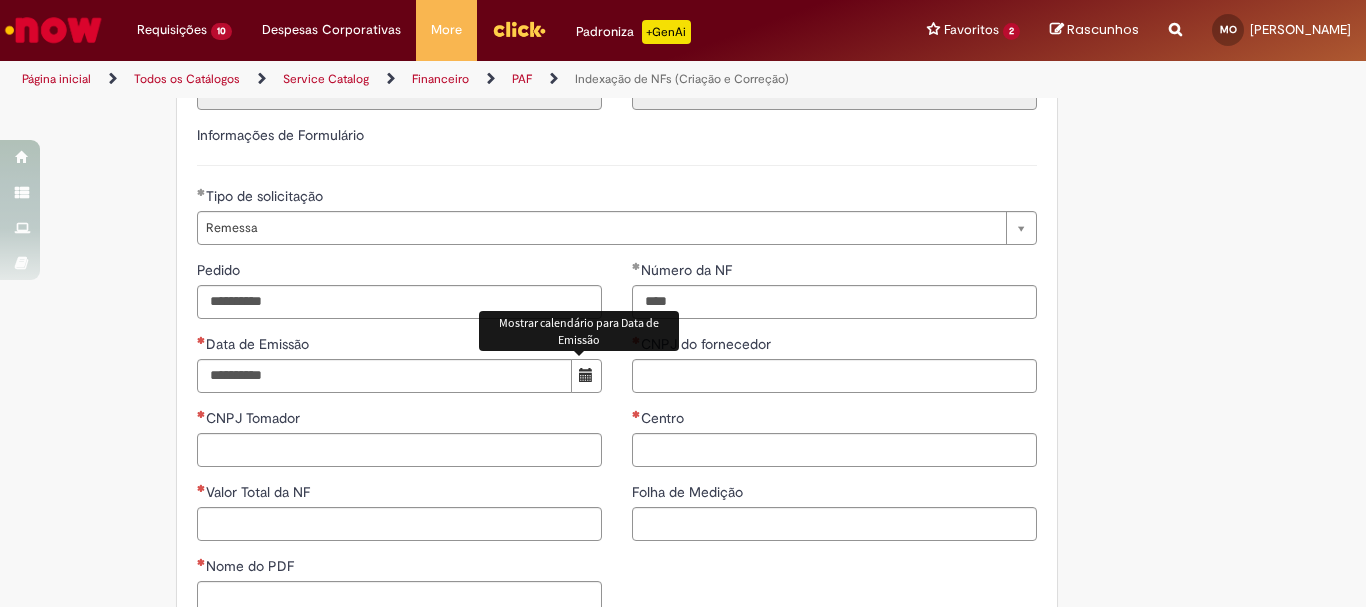 click at bounding box center [586, 375] 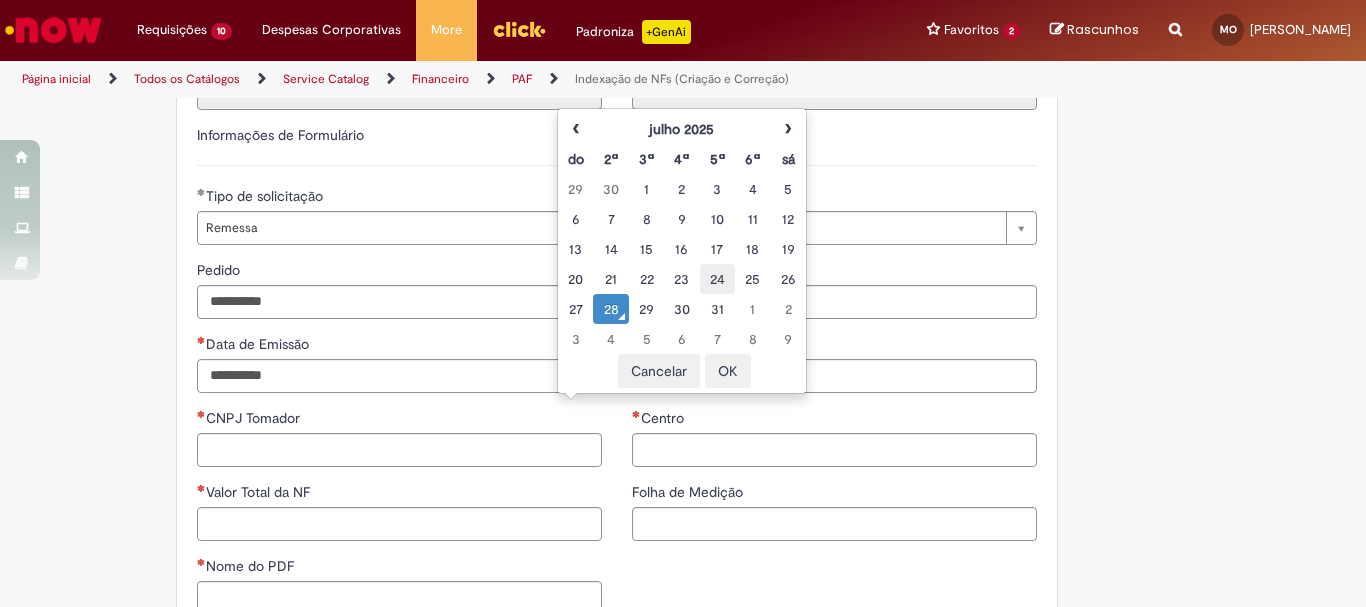click on "24" at bounding box center (717, 279) 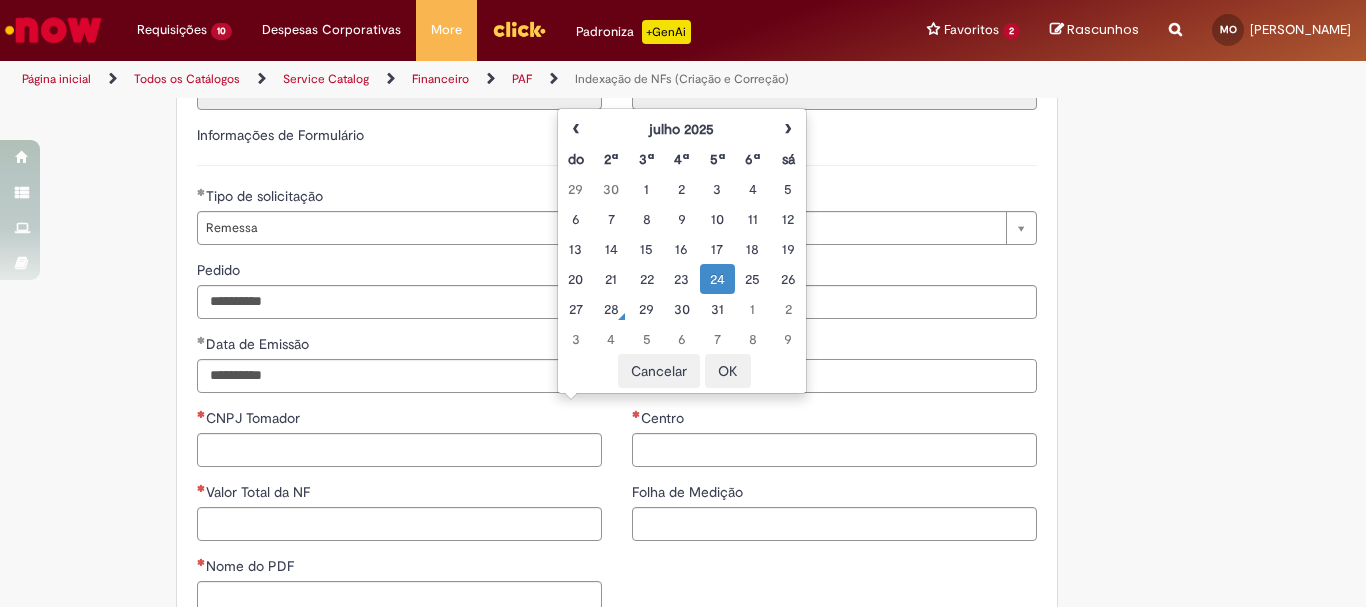 click on "CNPJ do fornecedor" at bounding box center [834, 376] 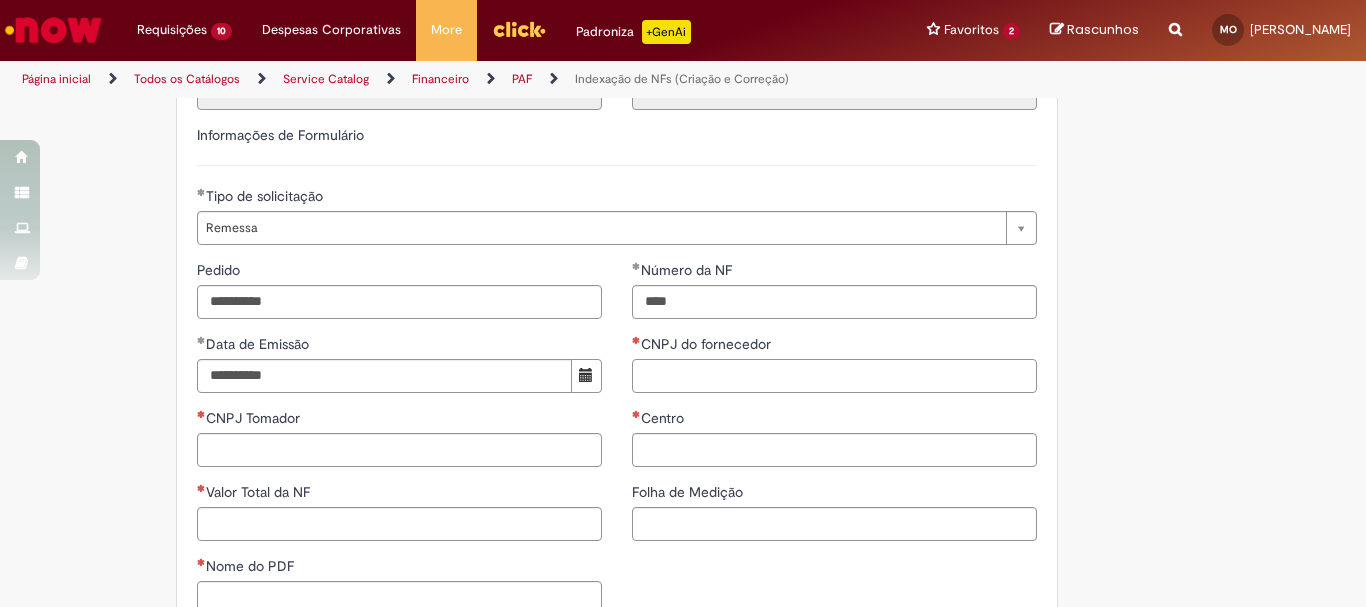 paste on "**********" 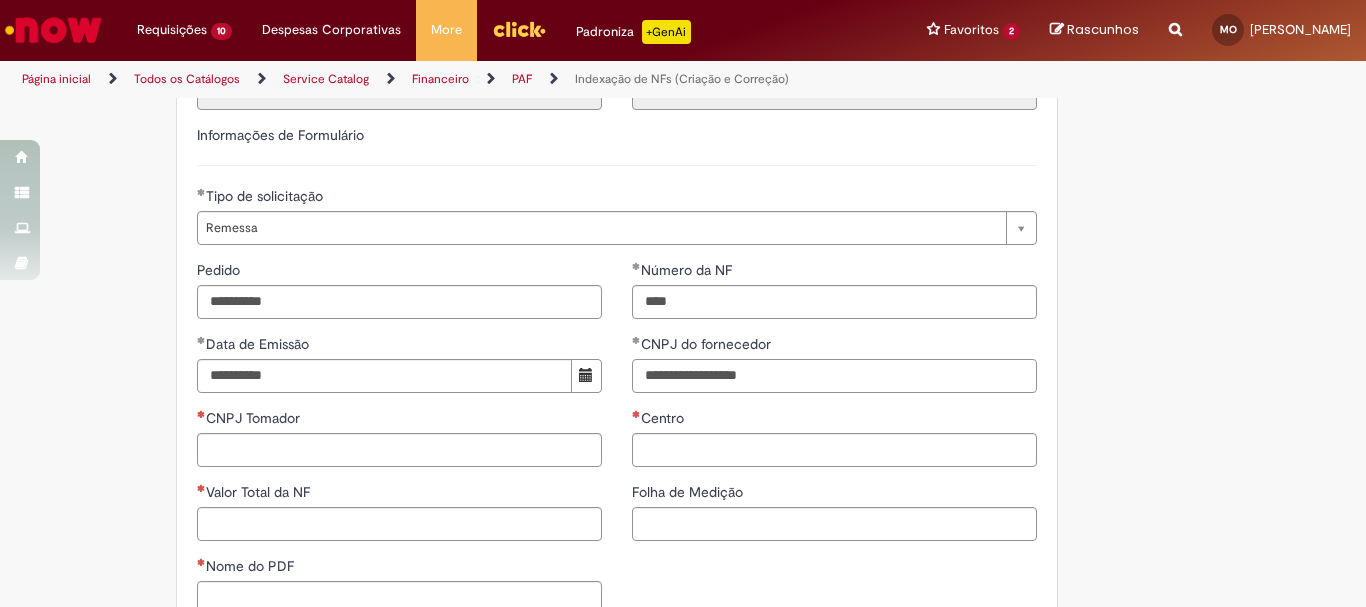 type on "**********" 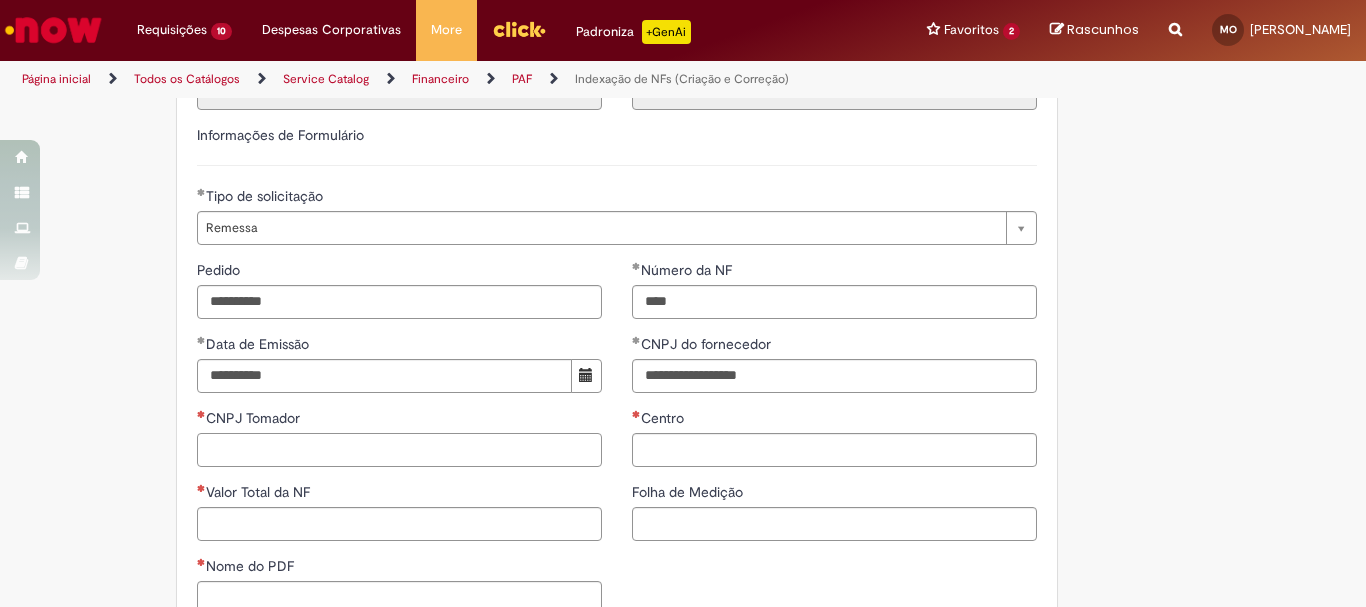 click on "CNPJ Tomador" at bounding box center [399, 450] 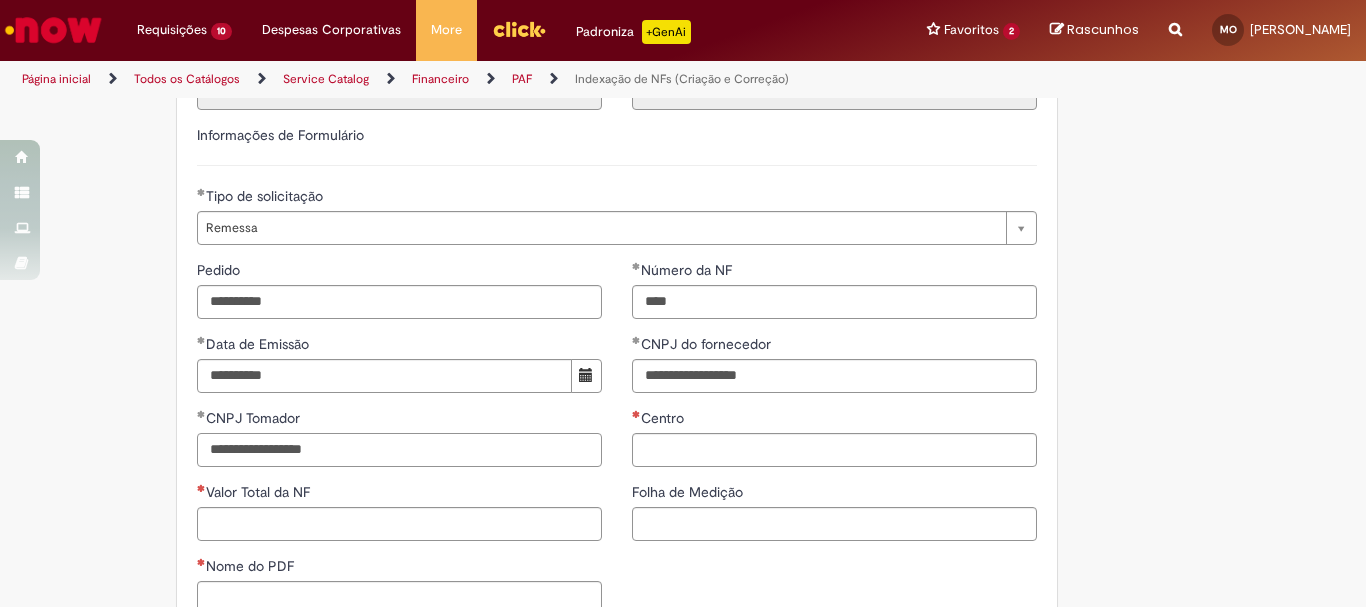 type on "**********" 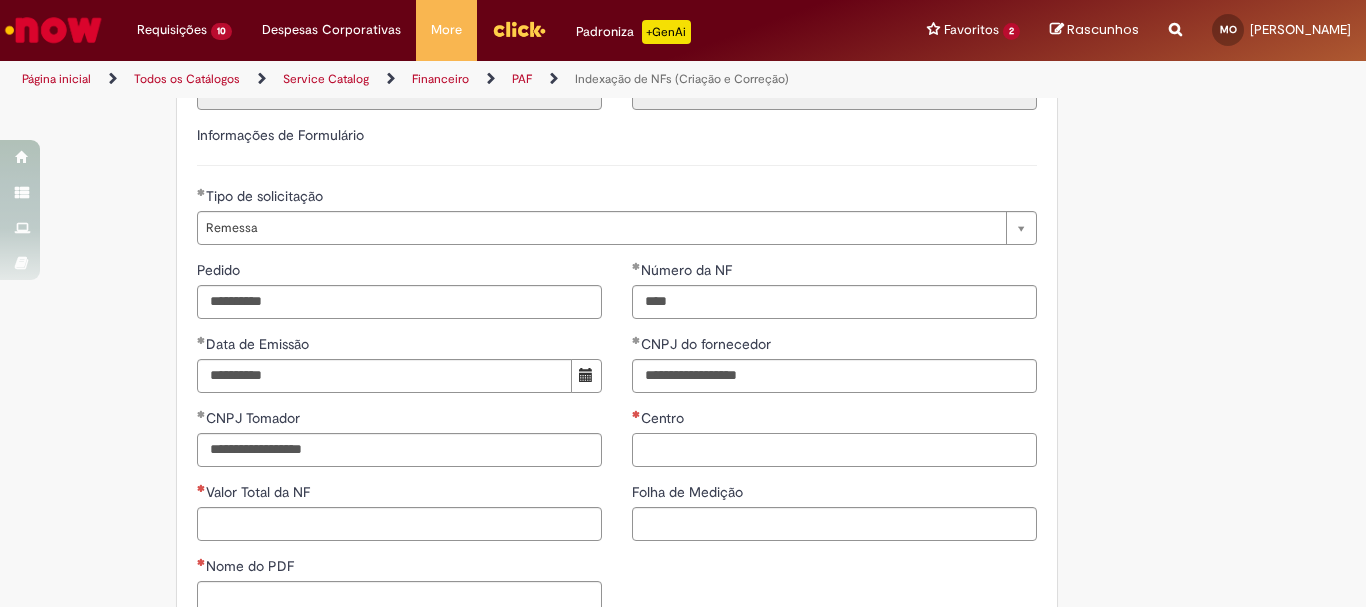 click on "Centro" at bounding box center [834, 450] 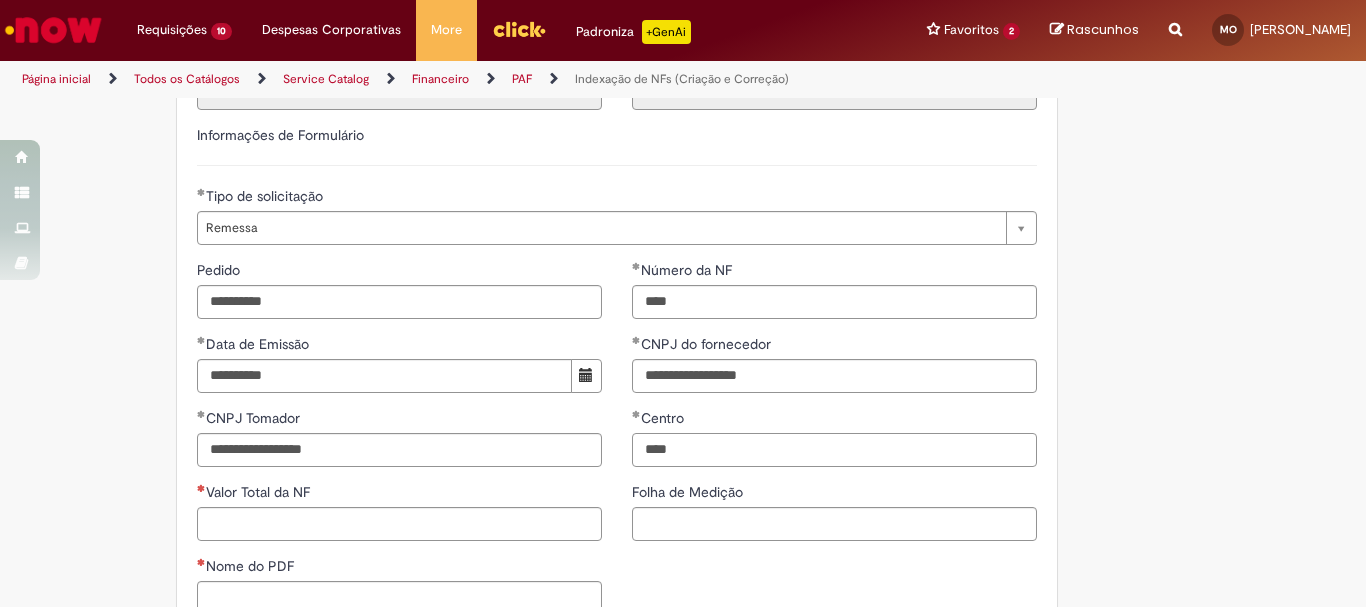 type on "****" 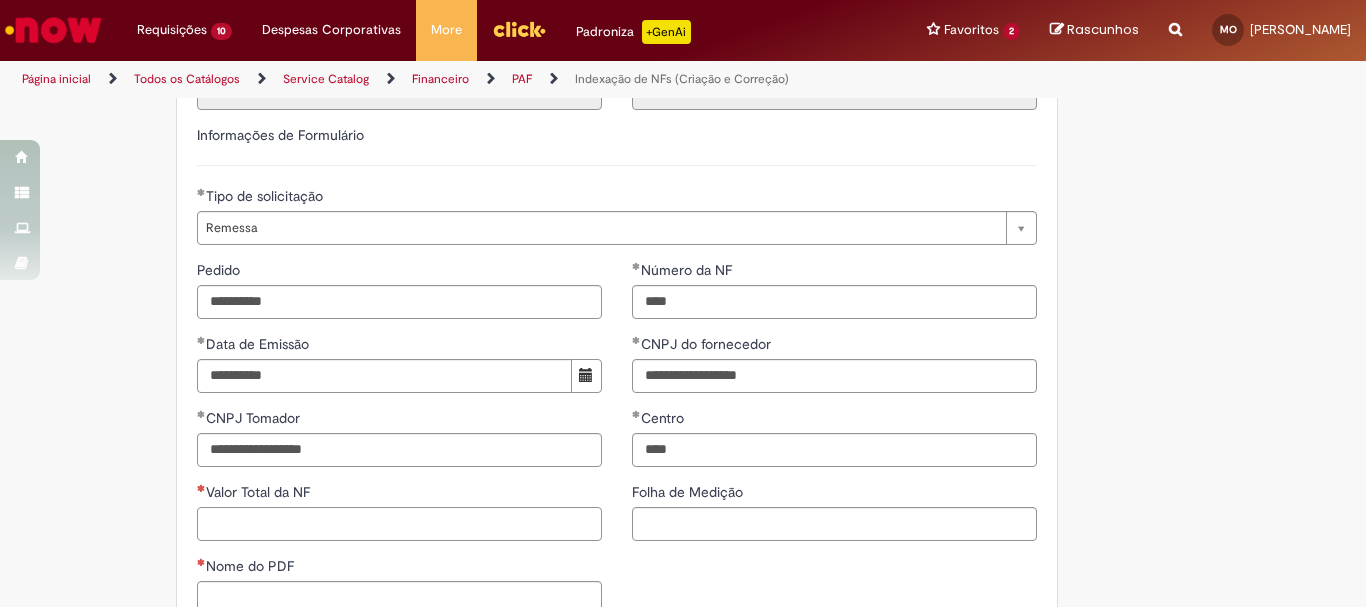 click on "Valor Total da NF" at bounding box center [399, 524] 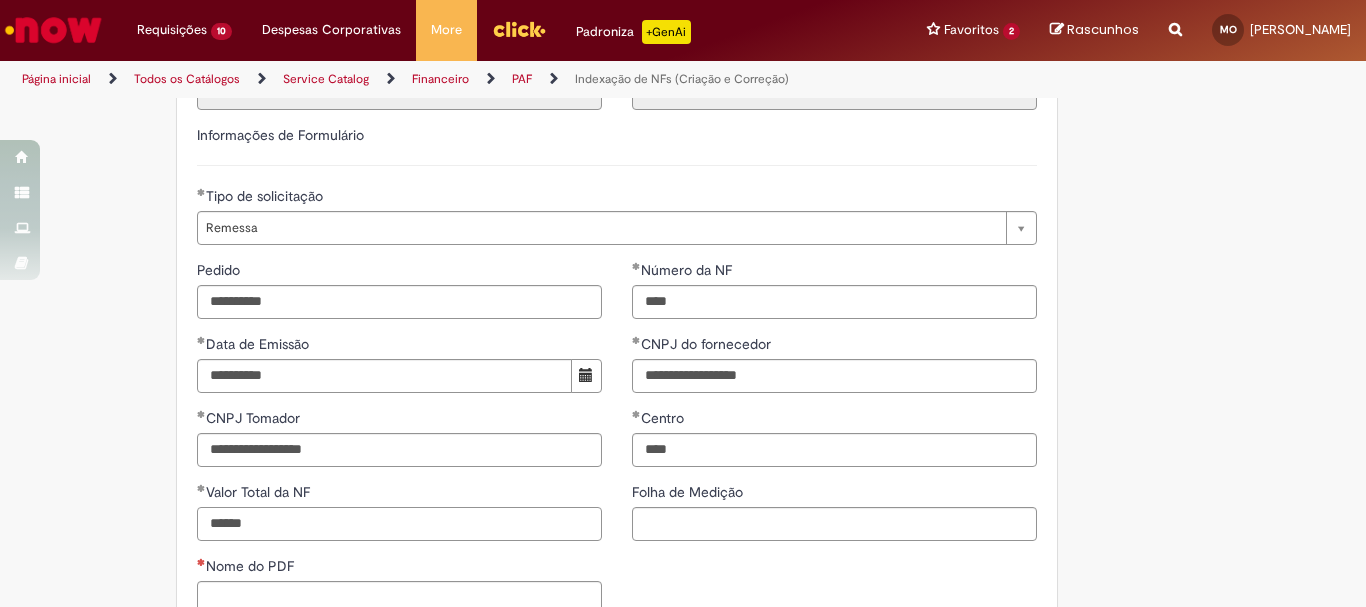 type on "******" 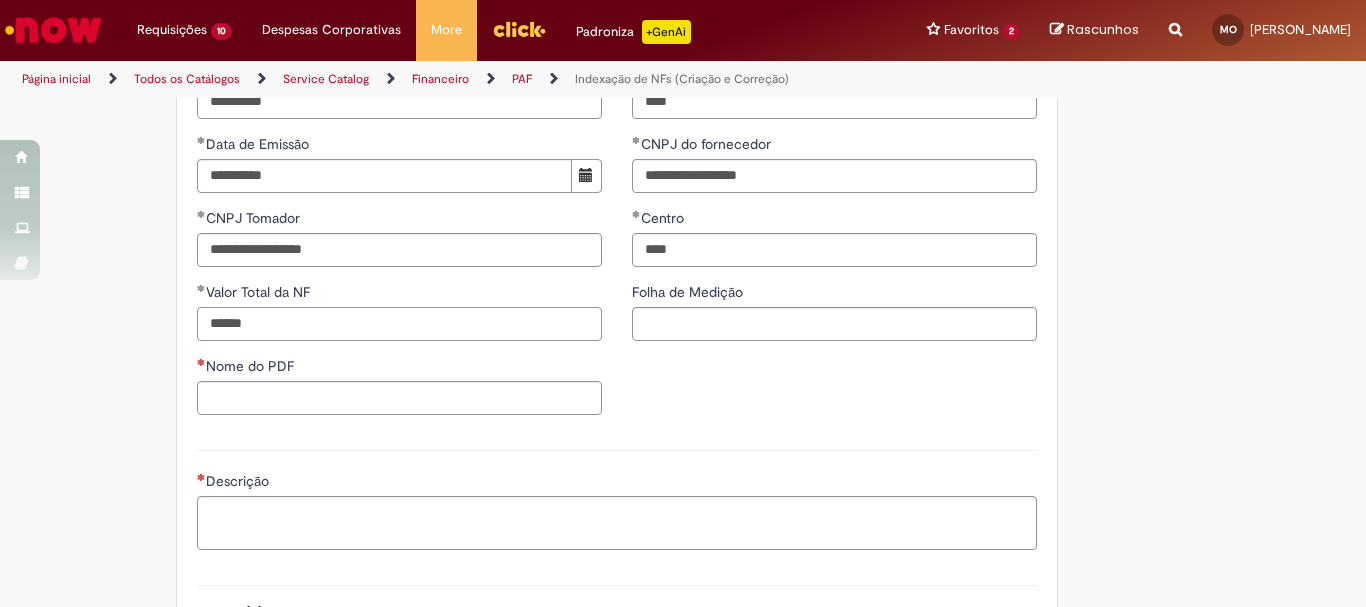 scroll, scrollTop: 500, scrollLeft: 0, axis: vertical 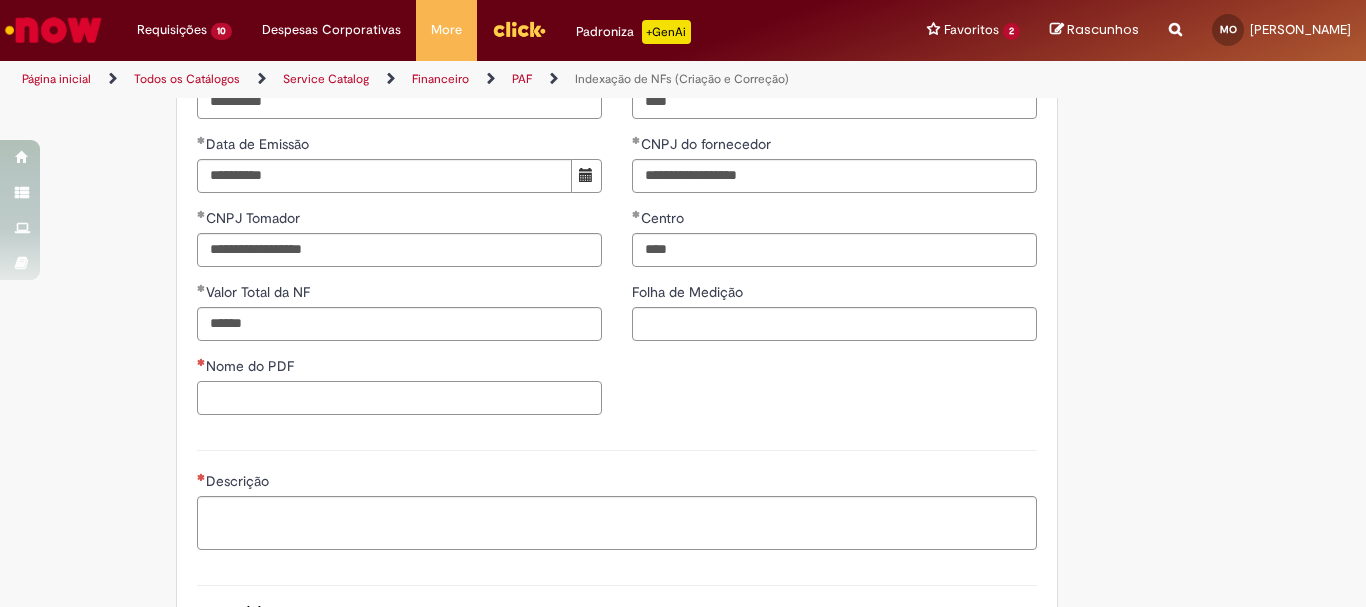 click on "Nome do PDF" at bounding box center (399, 398) 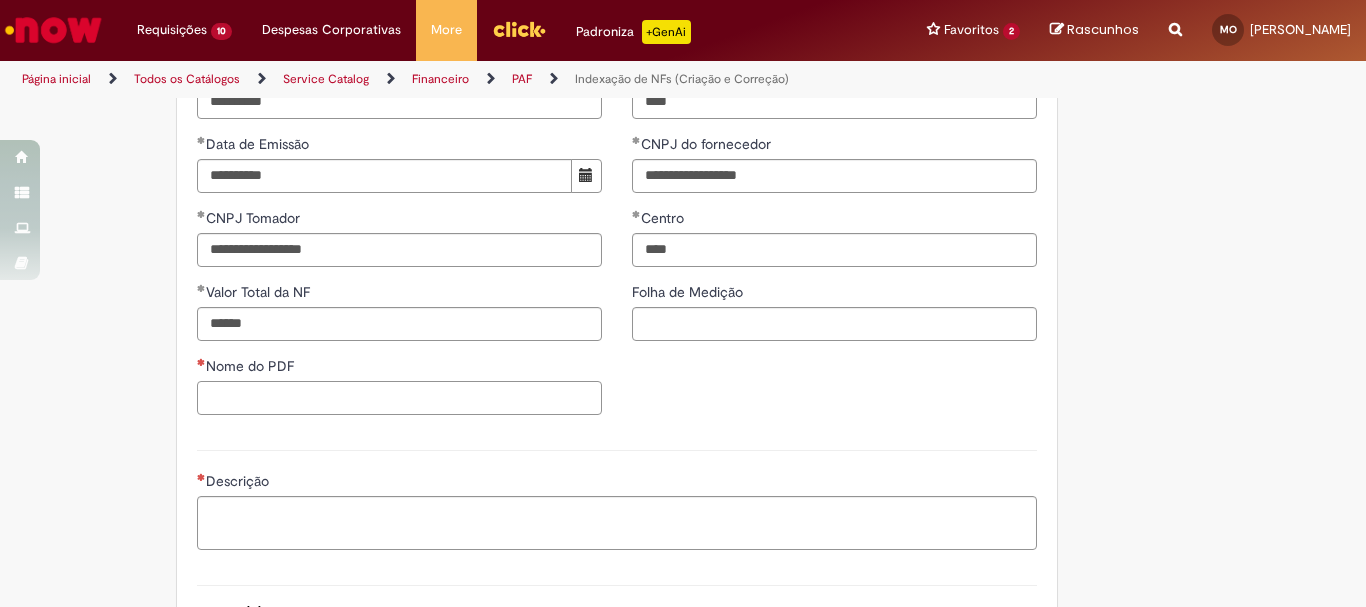 type on "*" 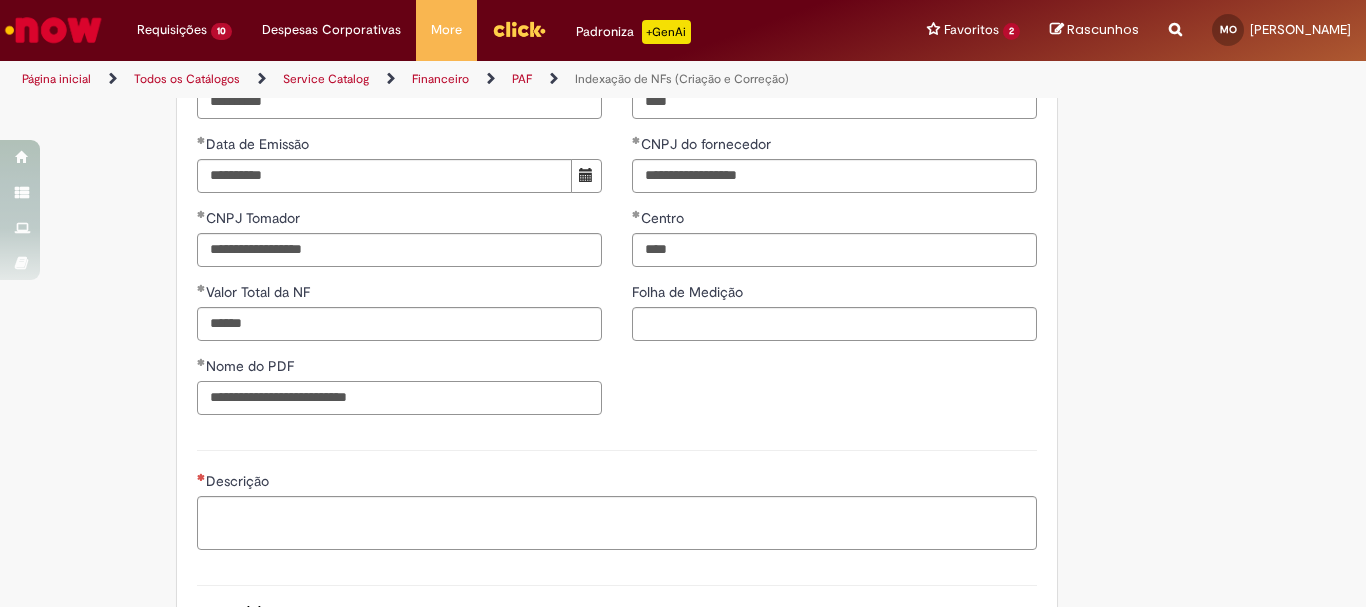 drag, startPoint x: 409, startPoint y: 409, endPoint x: 40, endPoint y: 377, distance: 370.38495 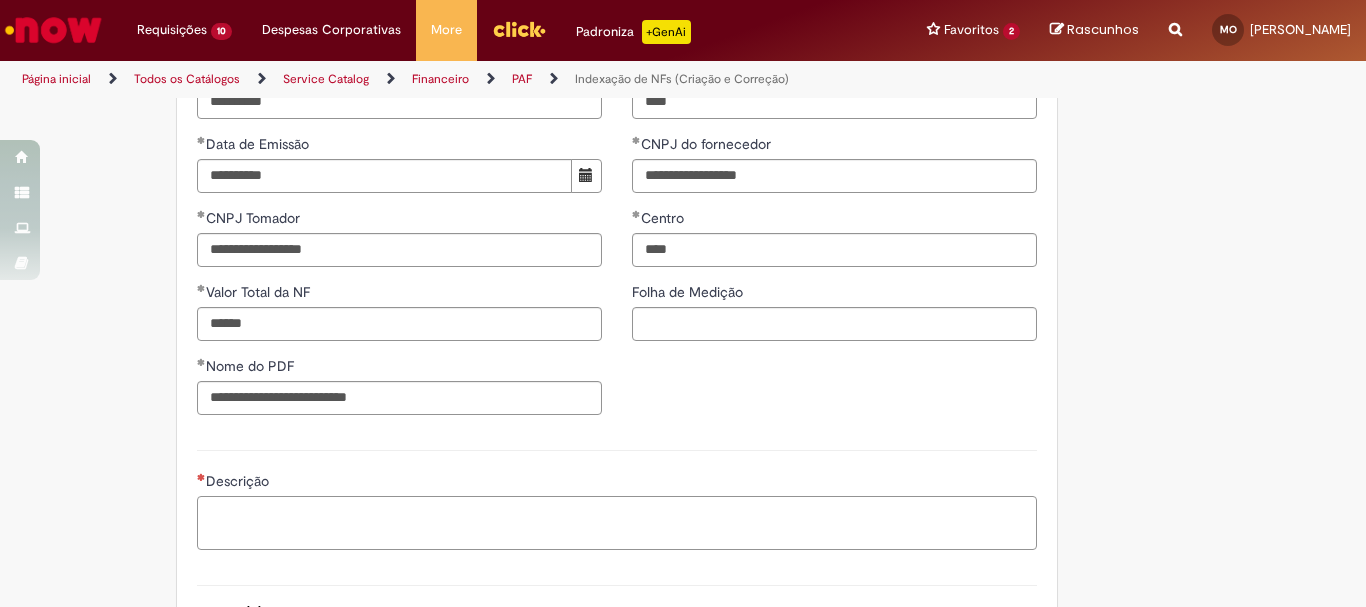click on "Descrição" at bounding box center (617, 523) 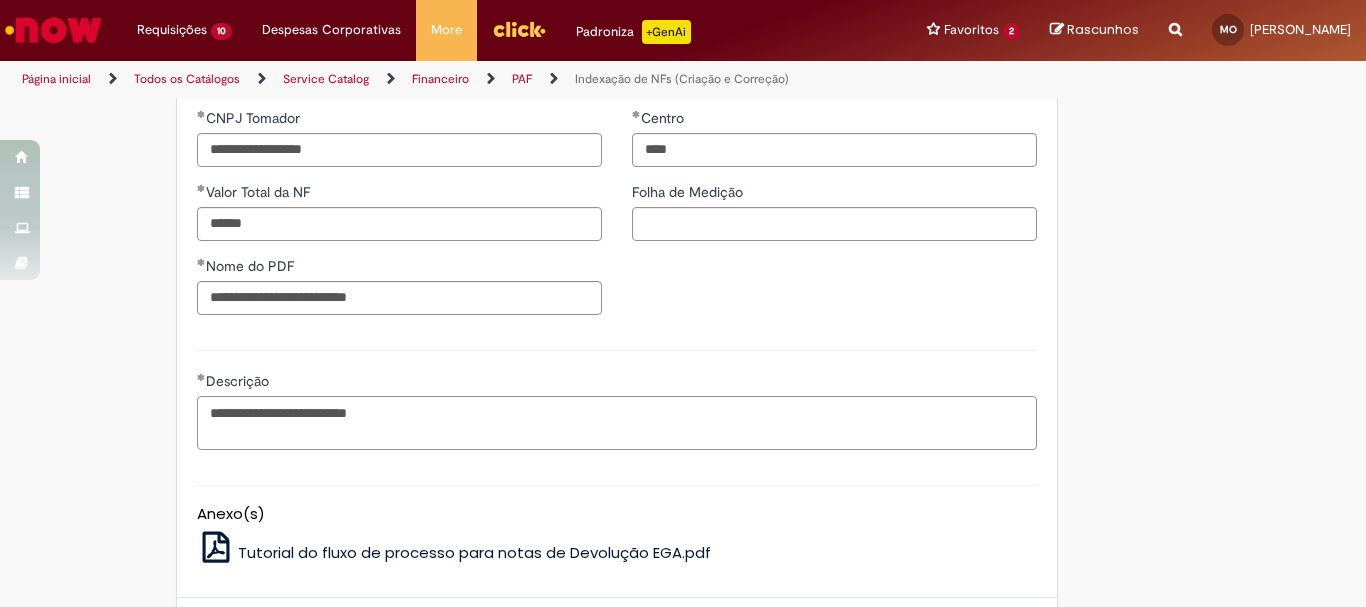 scroll, scrollTop: 1076, scrollLeft: 0, axis: vertical 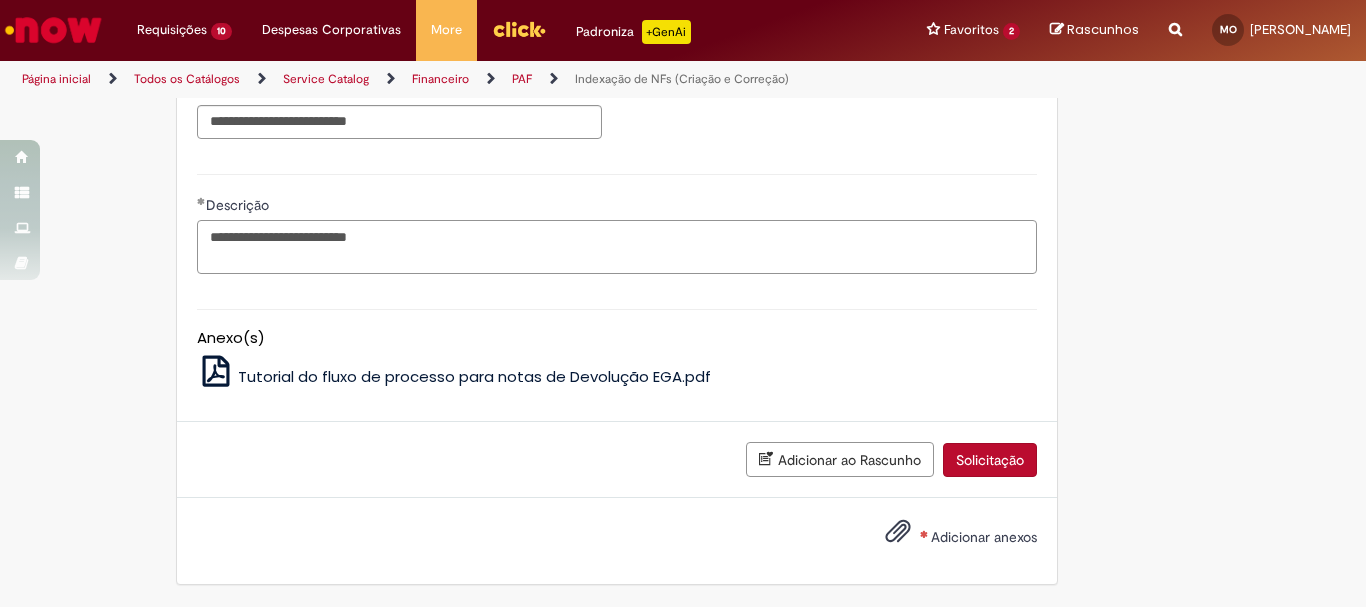 type on "**********" 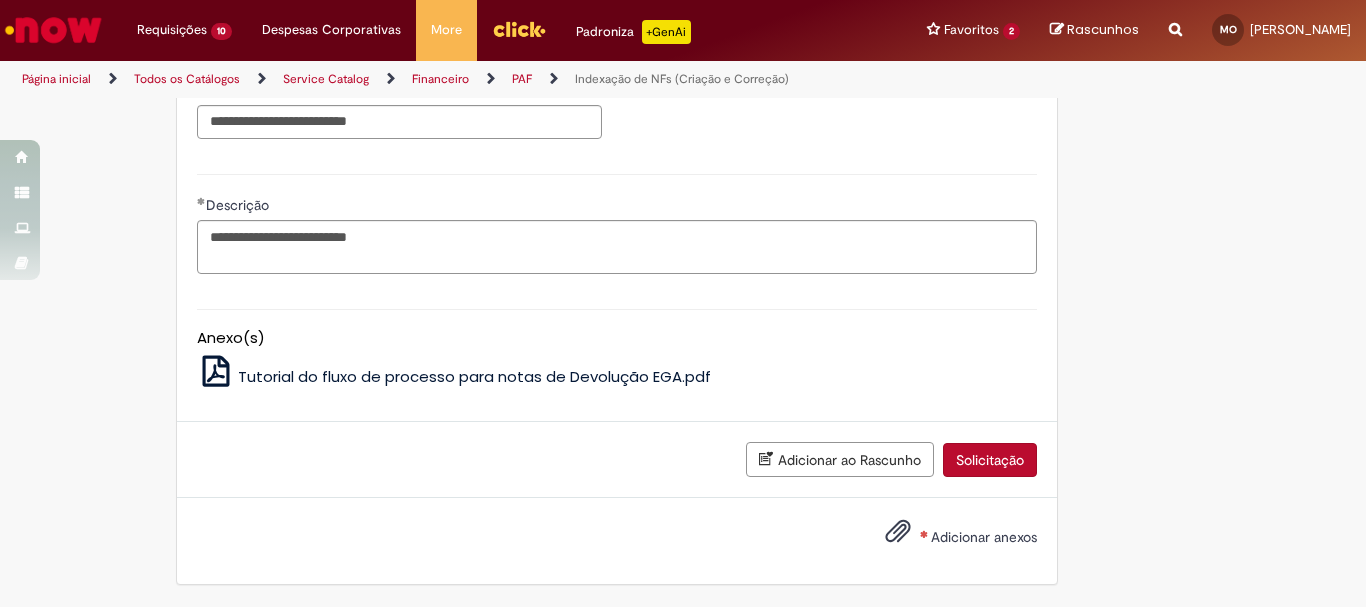 click on "Adicionar anexos" at bounding box center (984, 537) 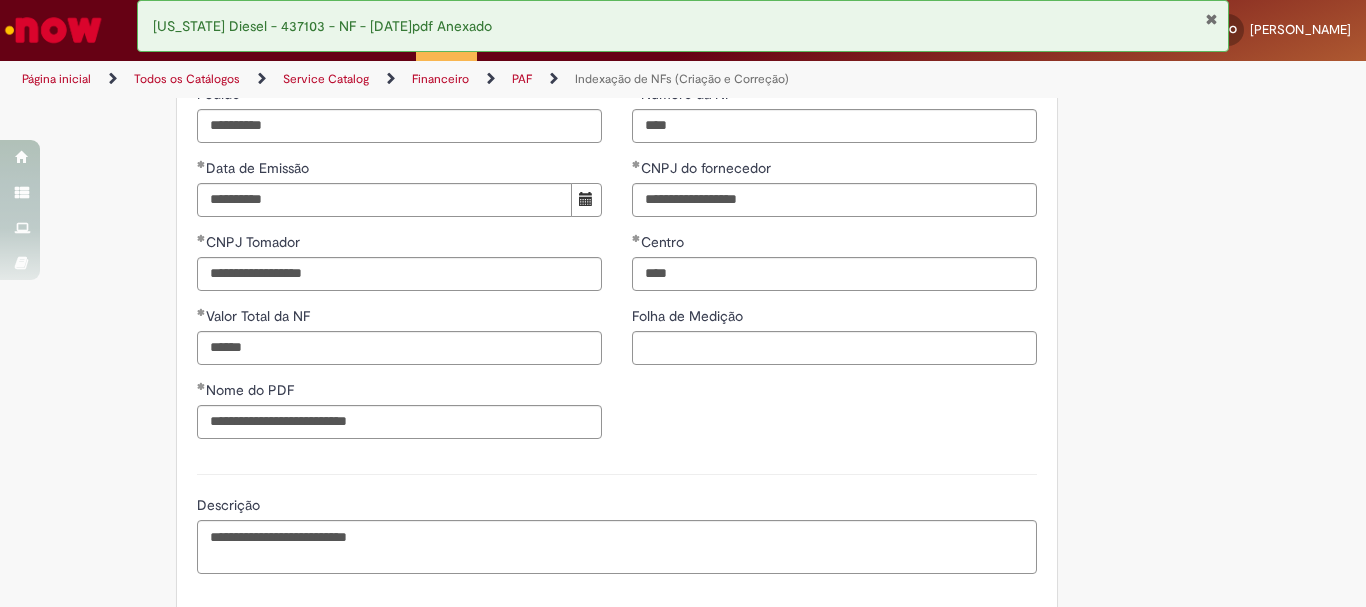scroll, scrollTop: 1148, scrollLeft: 0, axis: vertical 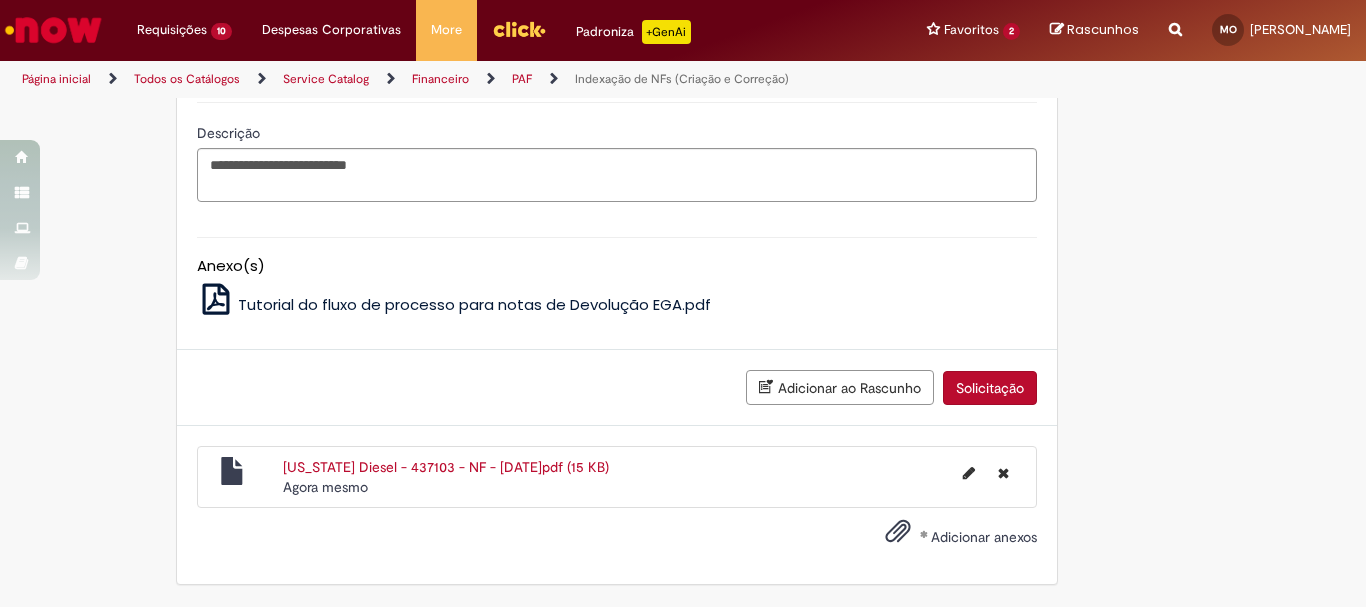 click on "Solicitação" at bounding box center (990, 388) 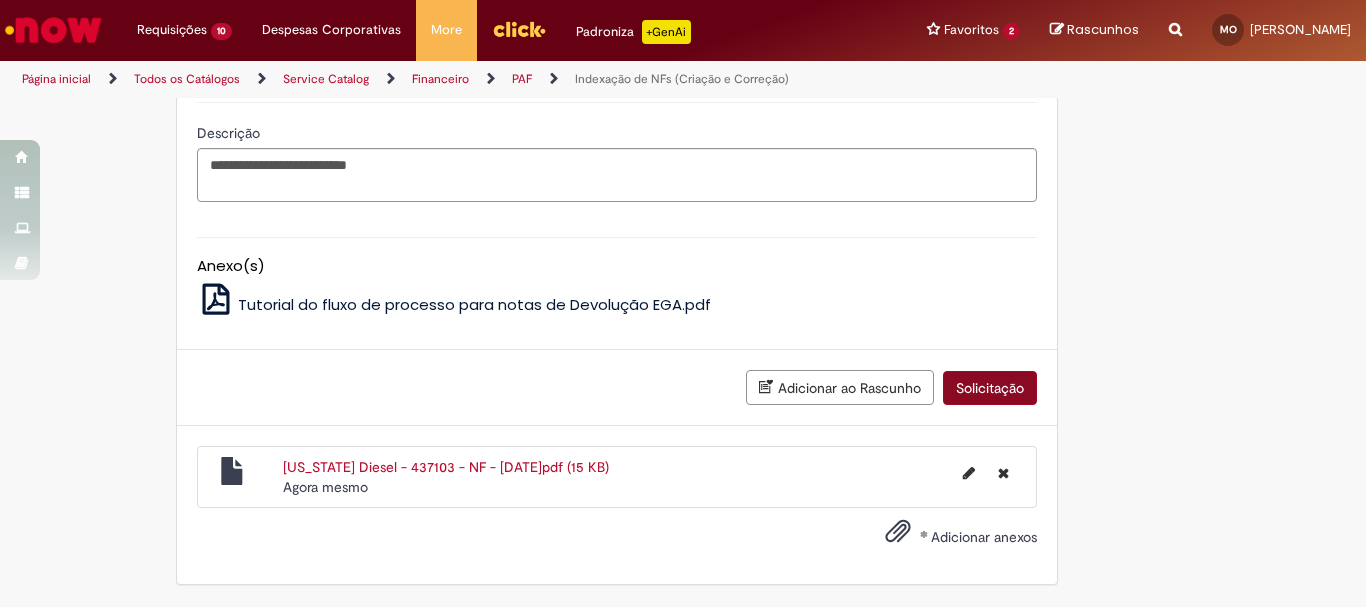 scroll, scrollTop: 1103, scrollLeft: 0, axis: vertical 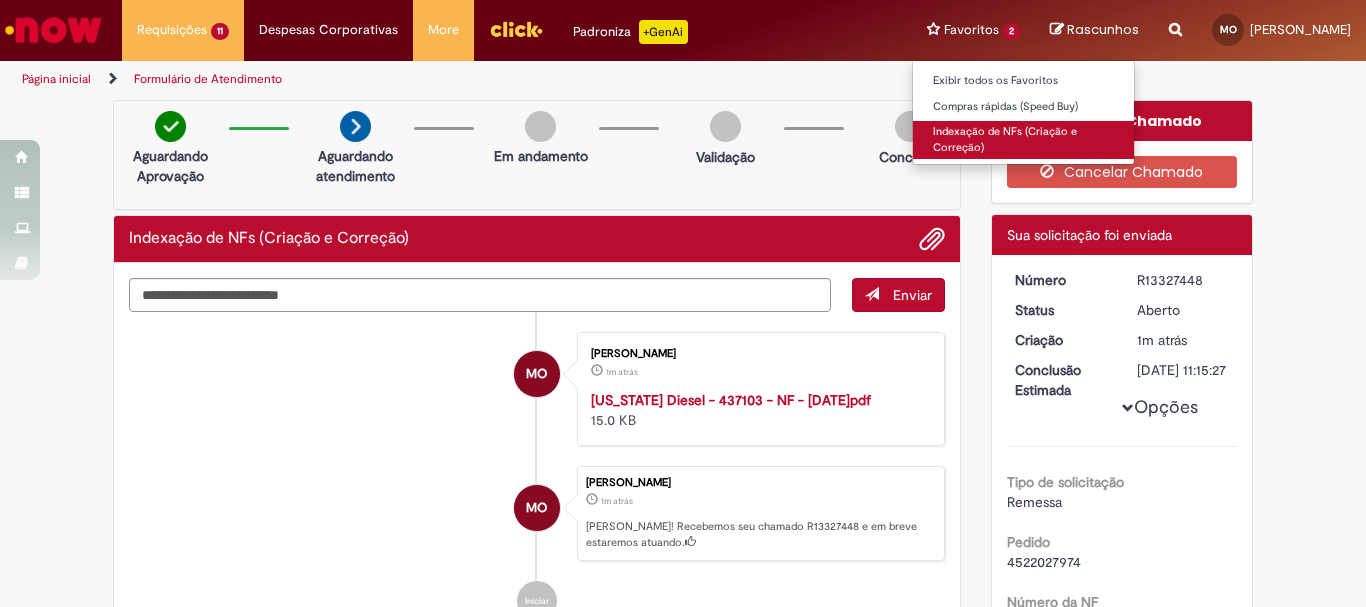 click on "Indexação de NFs (Criação e Correção)" at bounding box center (1023, 139) 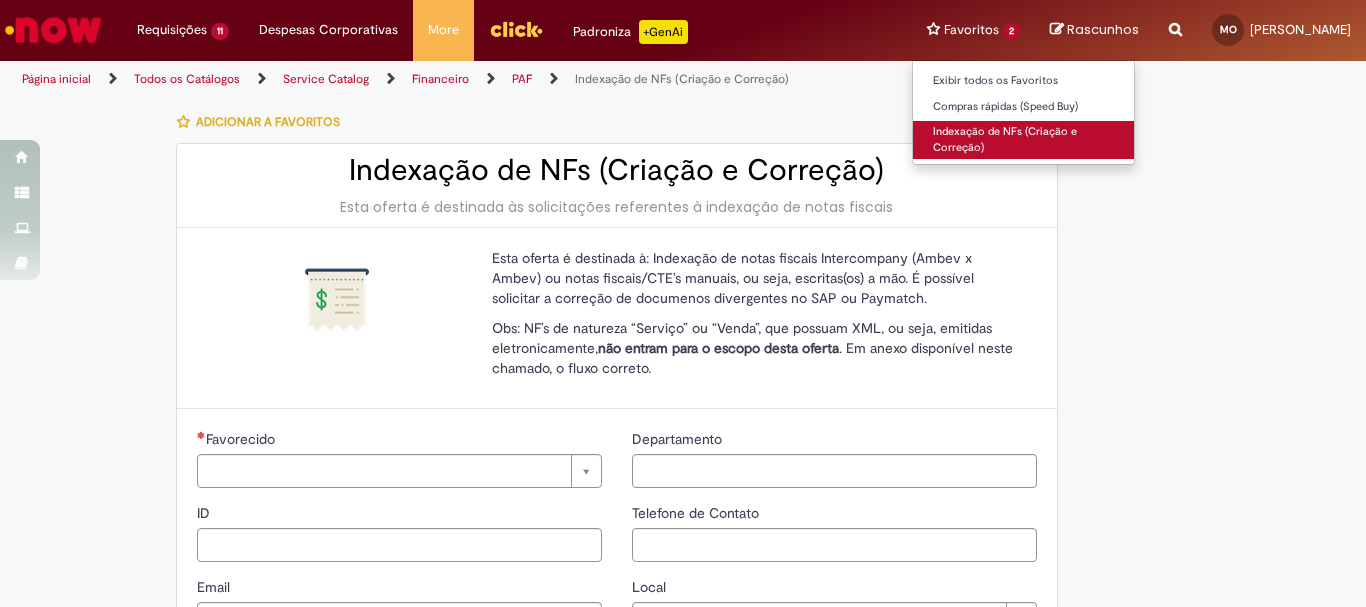 type on "********" 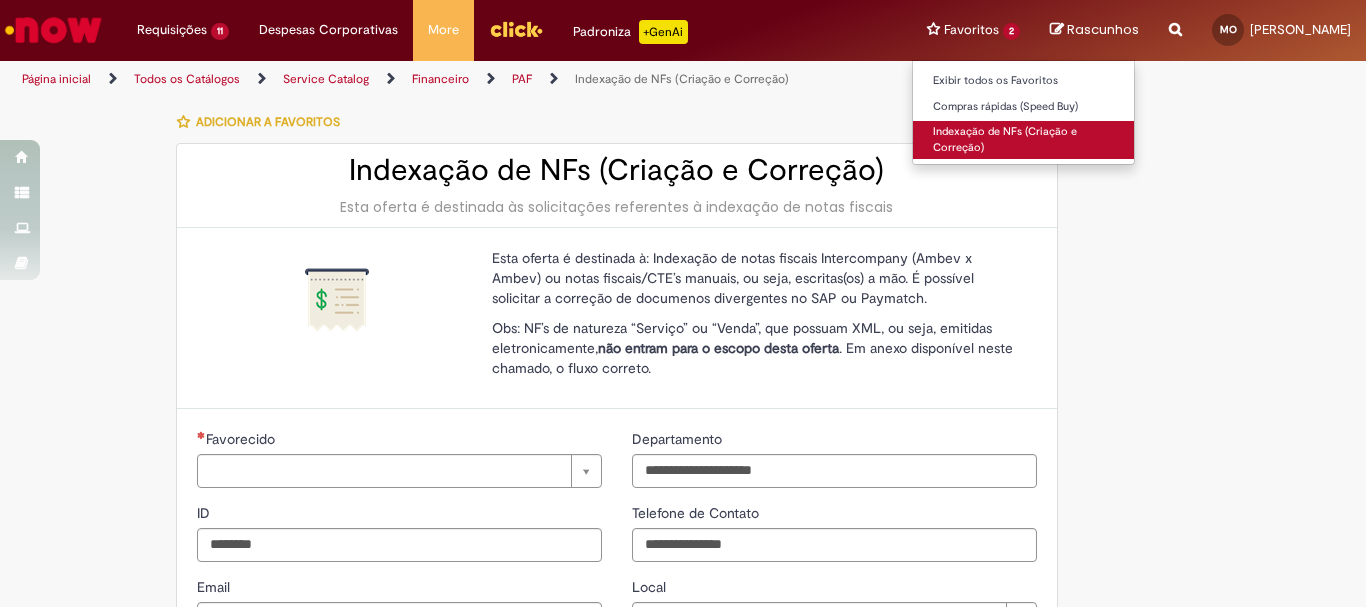 type on "****" 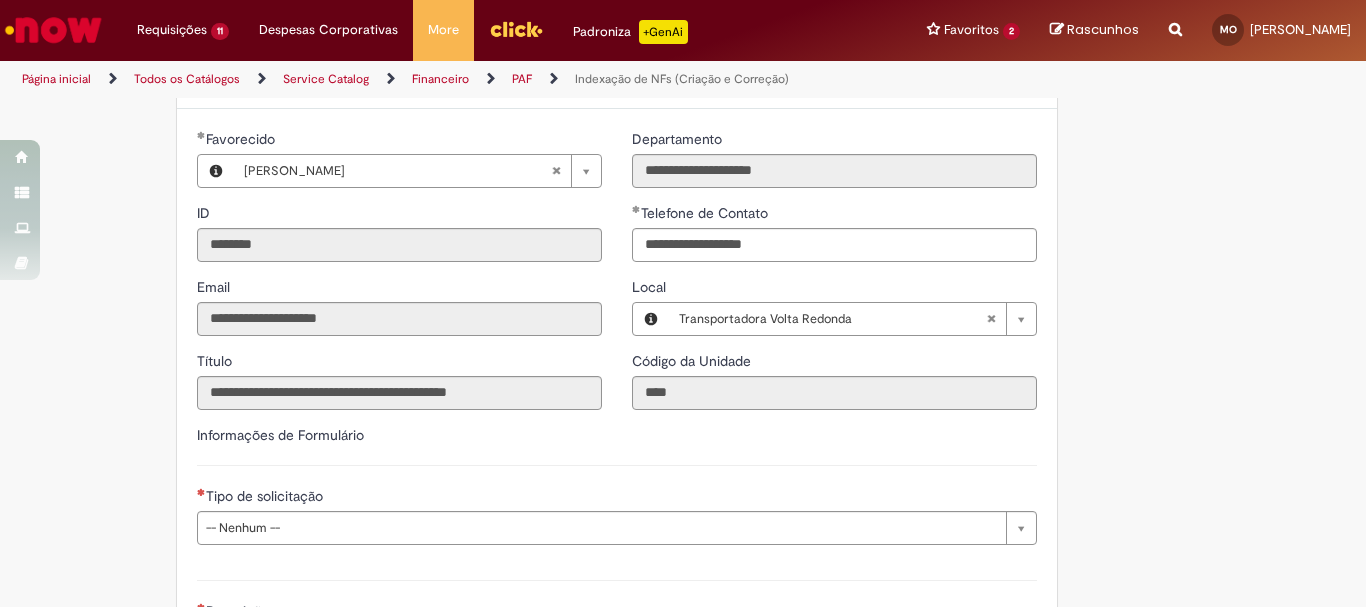 scroll, scrollTop: 600, scrollLeft: 0, axis: vertical 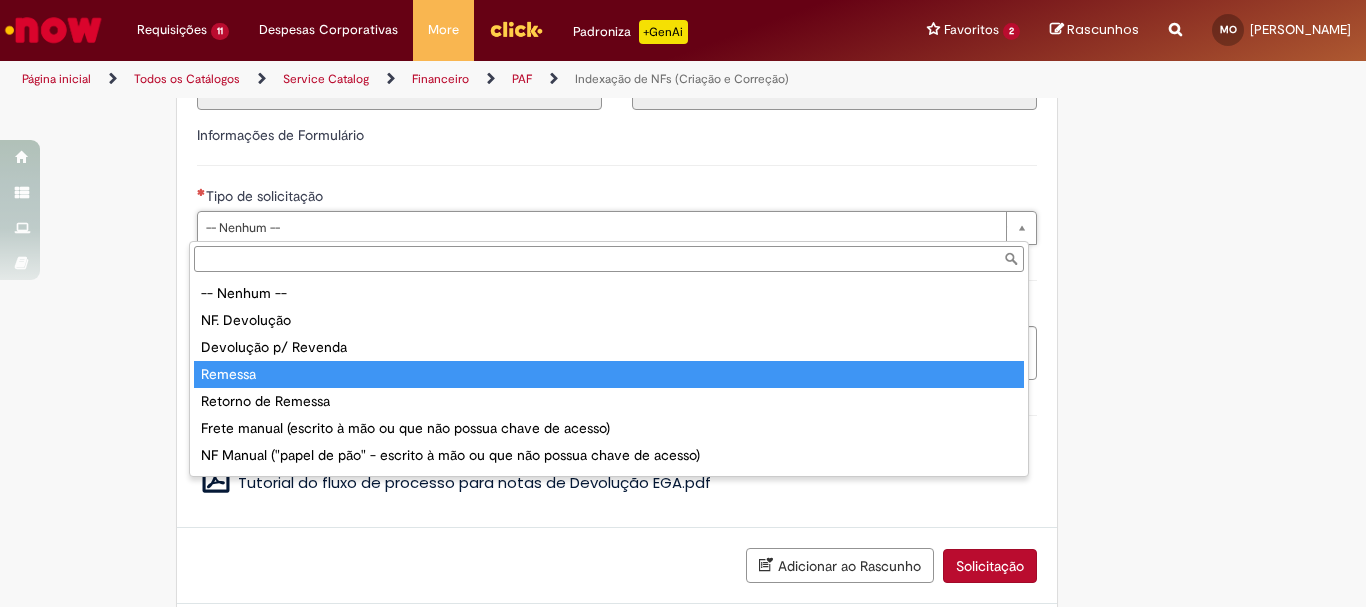 type on "*******" 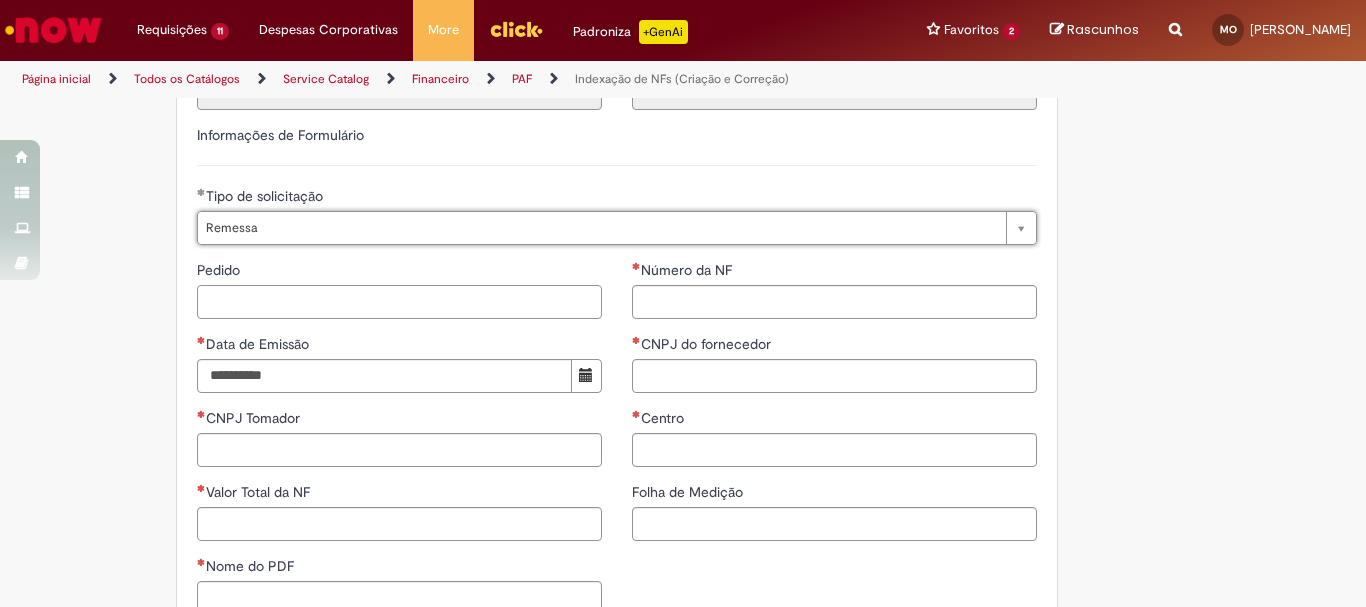 click on "Pedido" at bounding box center [399, 302] 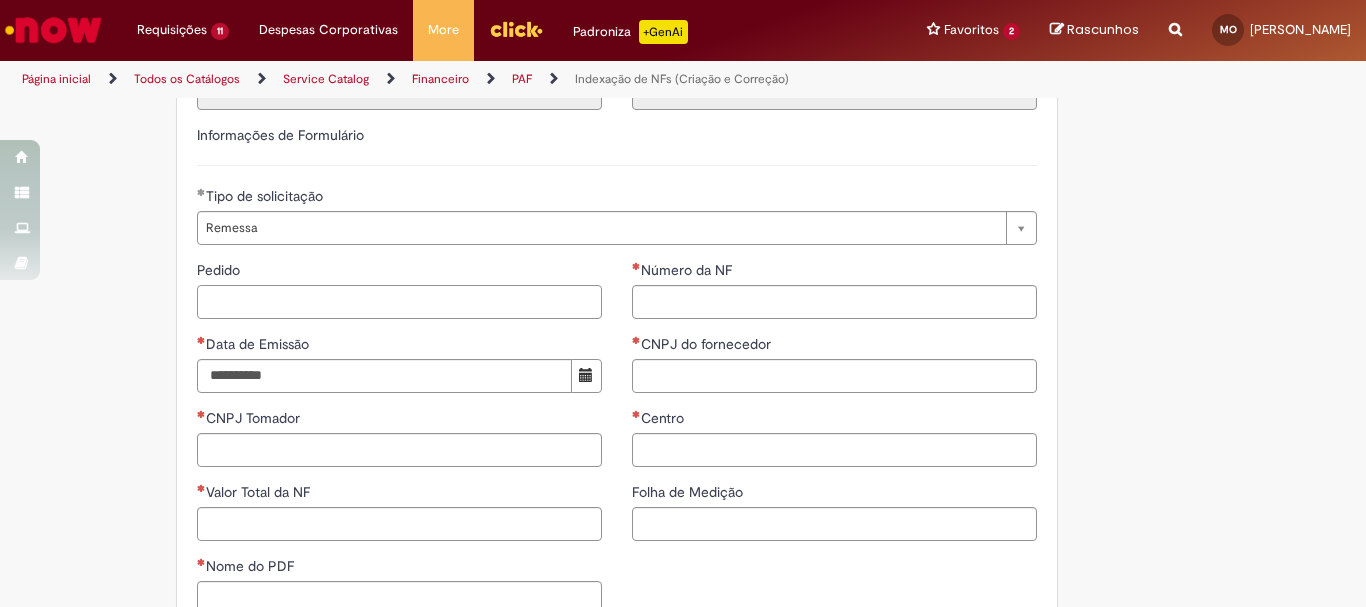 paste on "**********" 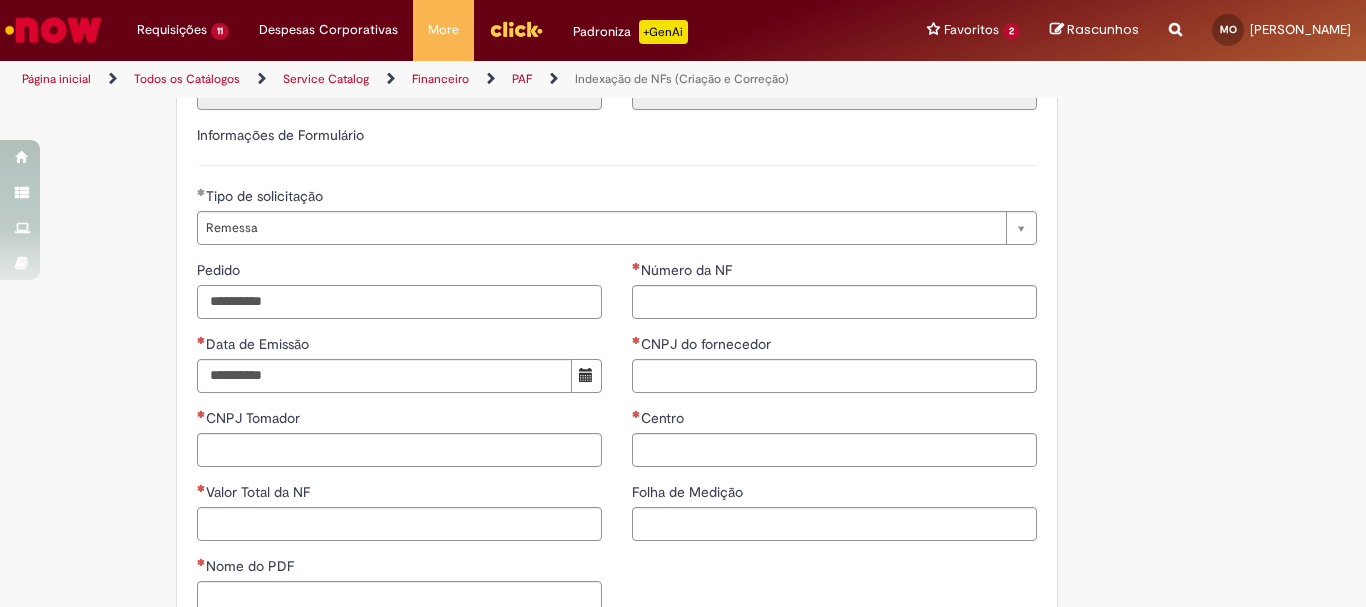 type on "**********" 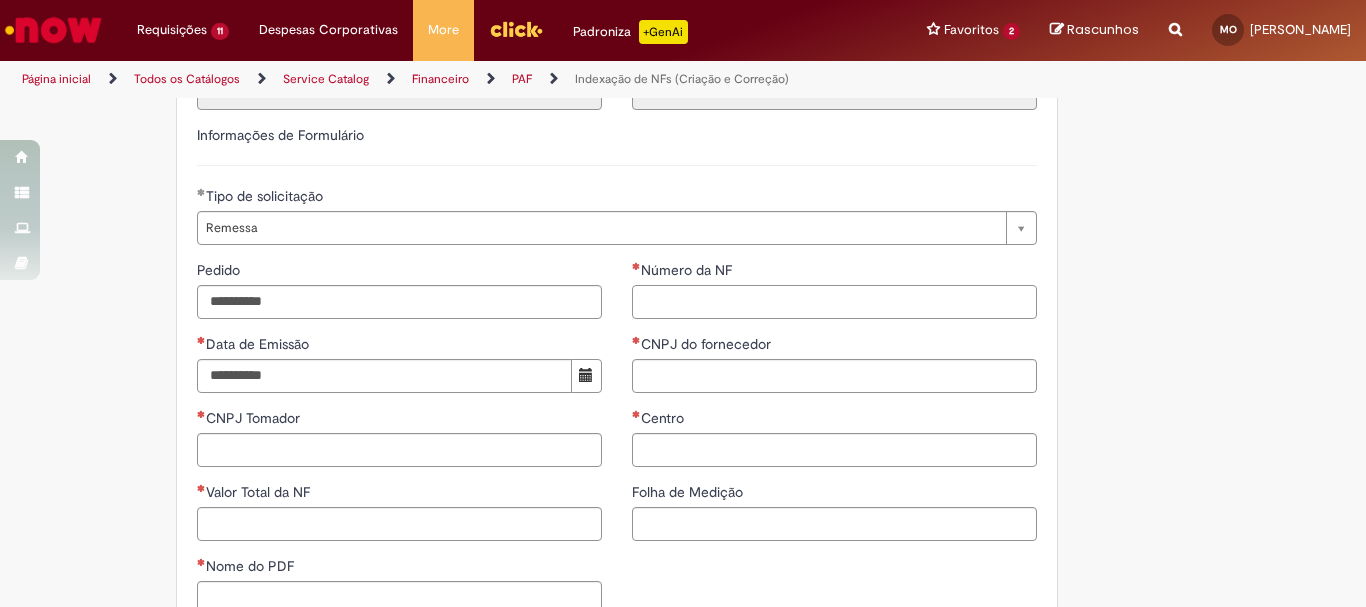 click on "Número da NF" at bounding box center [834, 302] 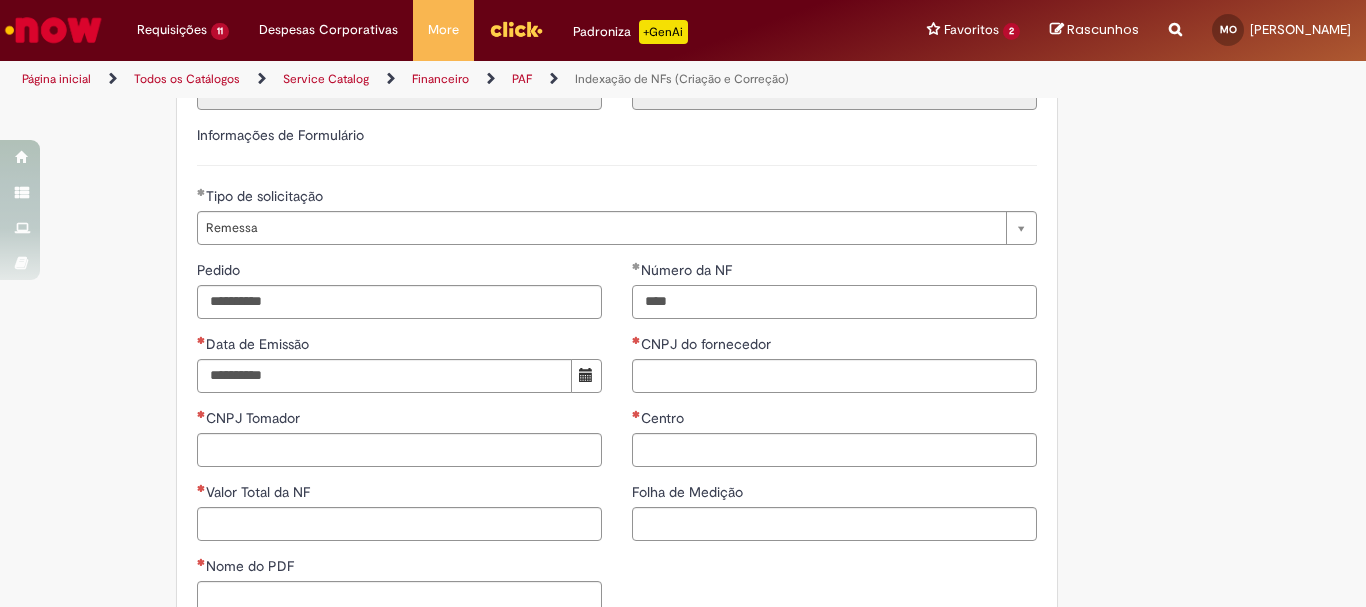 type on "****" 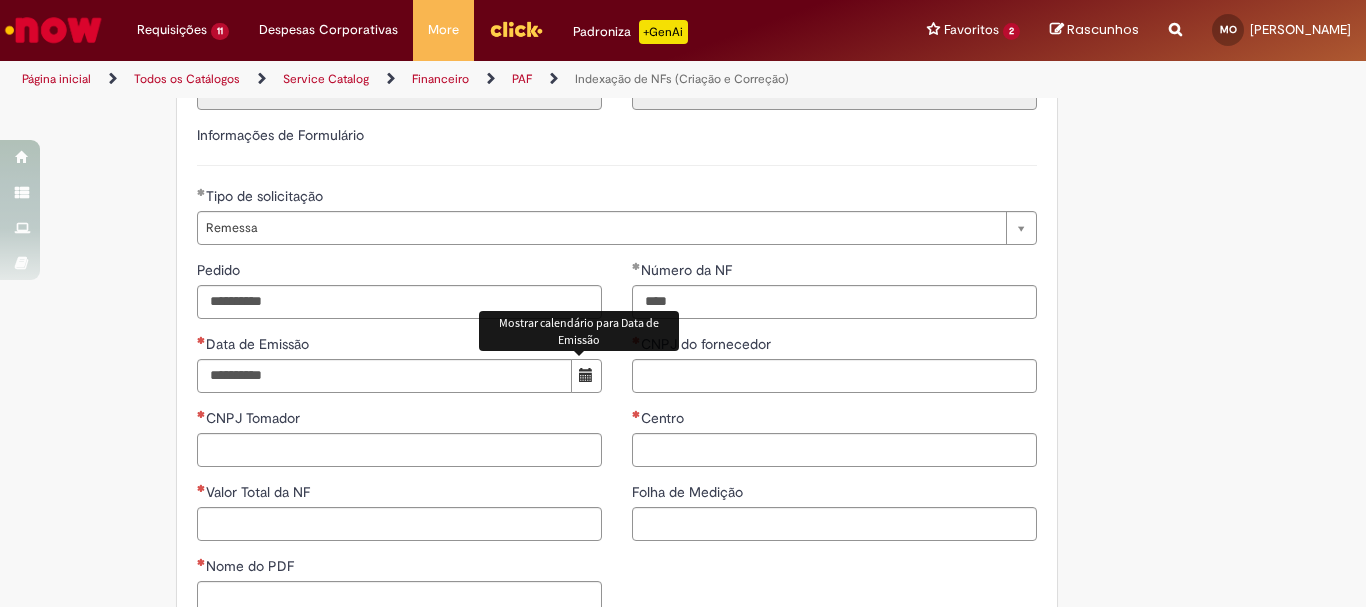 click at bounding box center (586, 376) 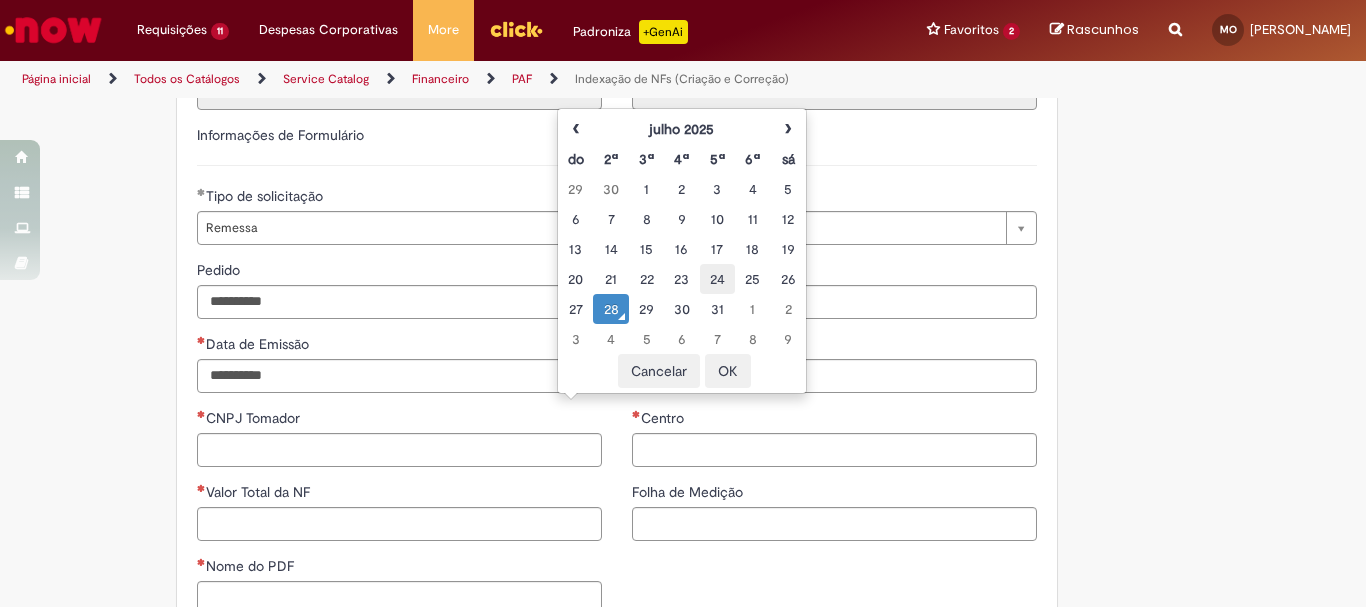 click on "24" at bounding box center [717, 279] 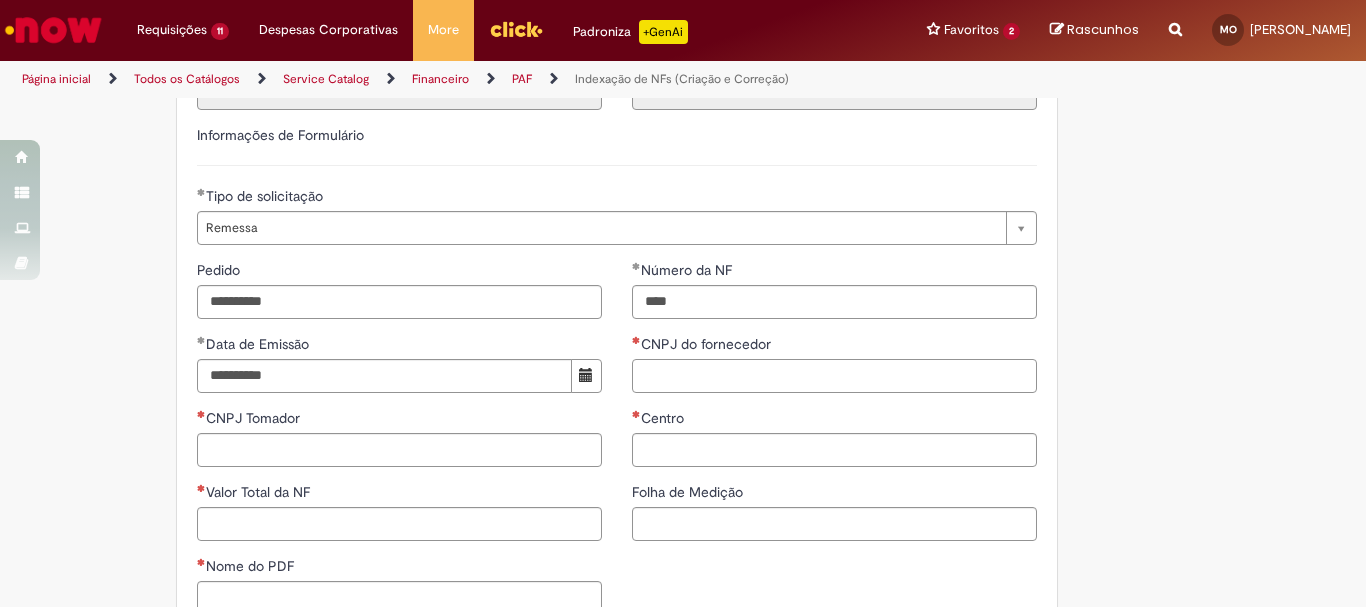 click on "CNPJ do fornecedor" at bounding box center [834, 376] 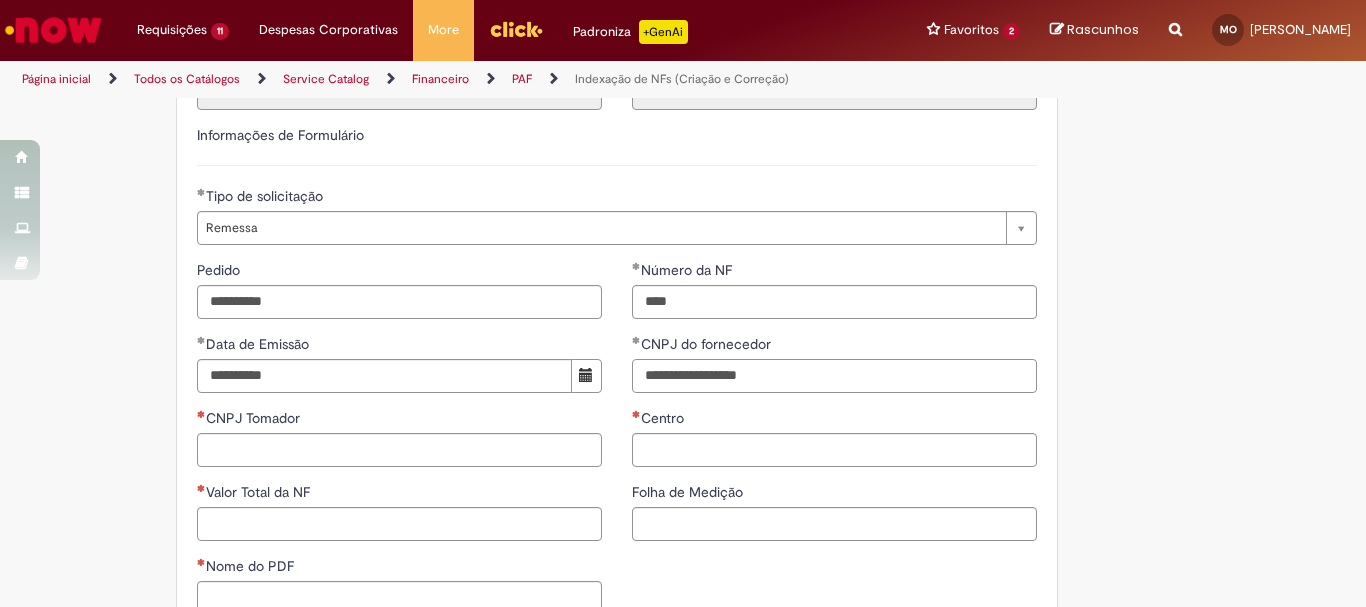 type on "**********" 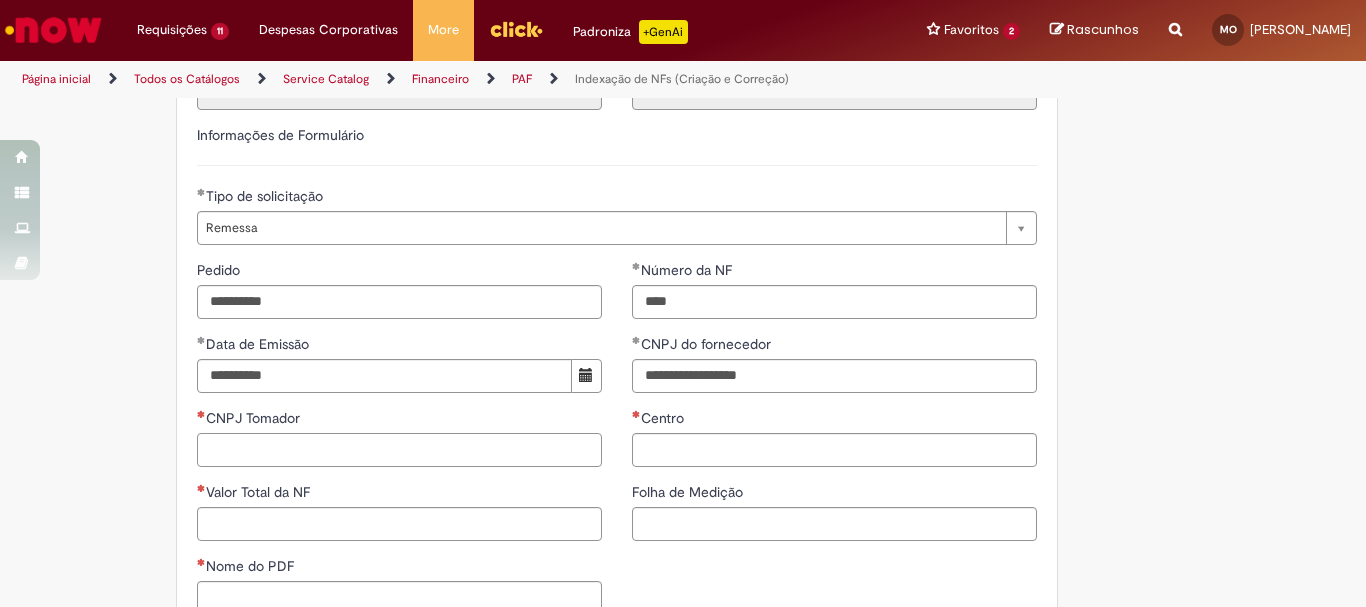 click on "CNPJ Tomador" at bounding box center (399, 450) 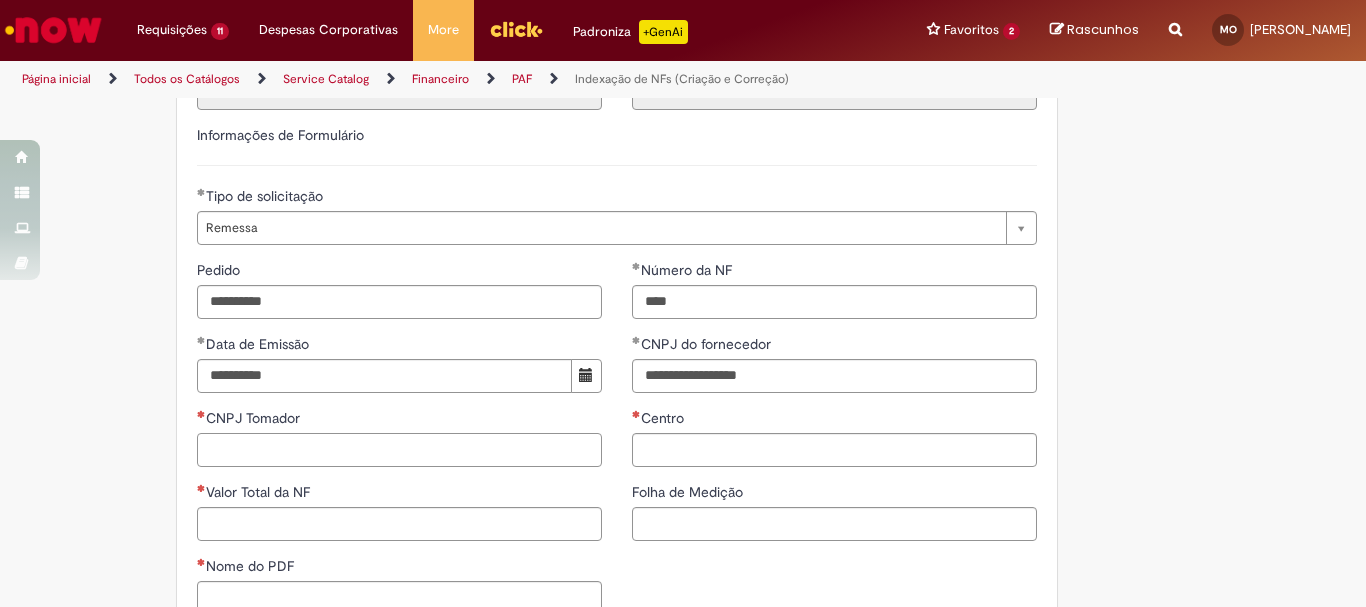 paste on "**********" 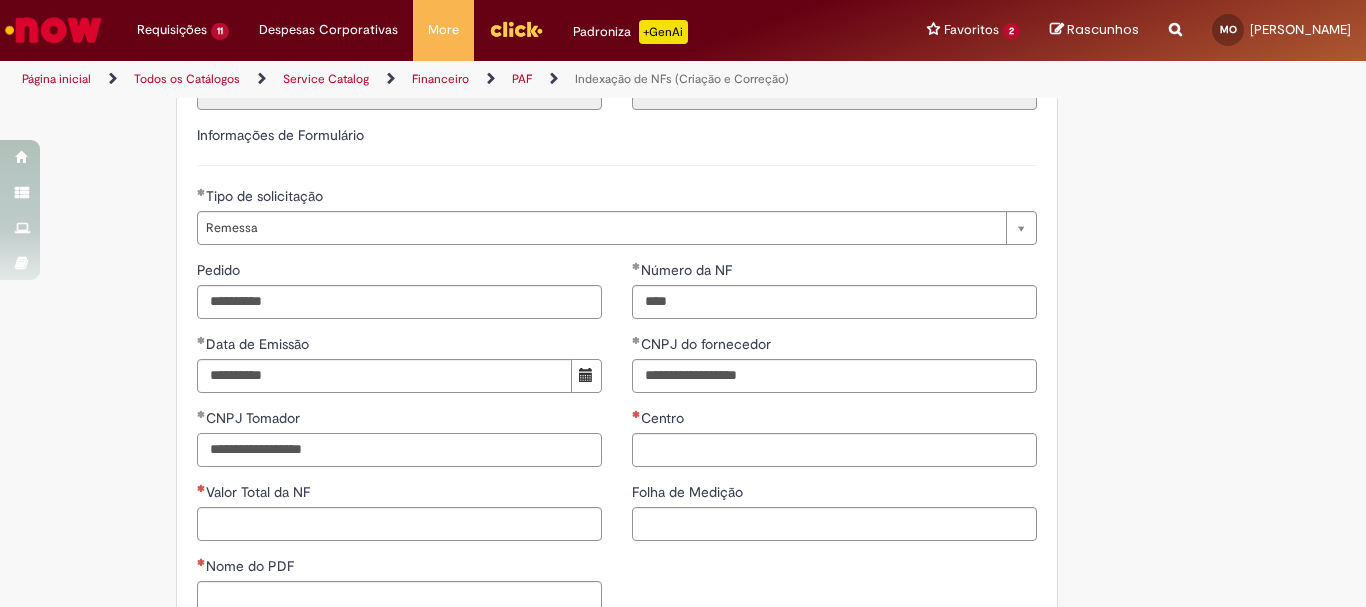 type on "**********" 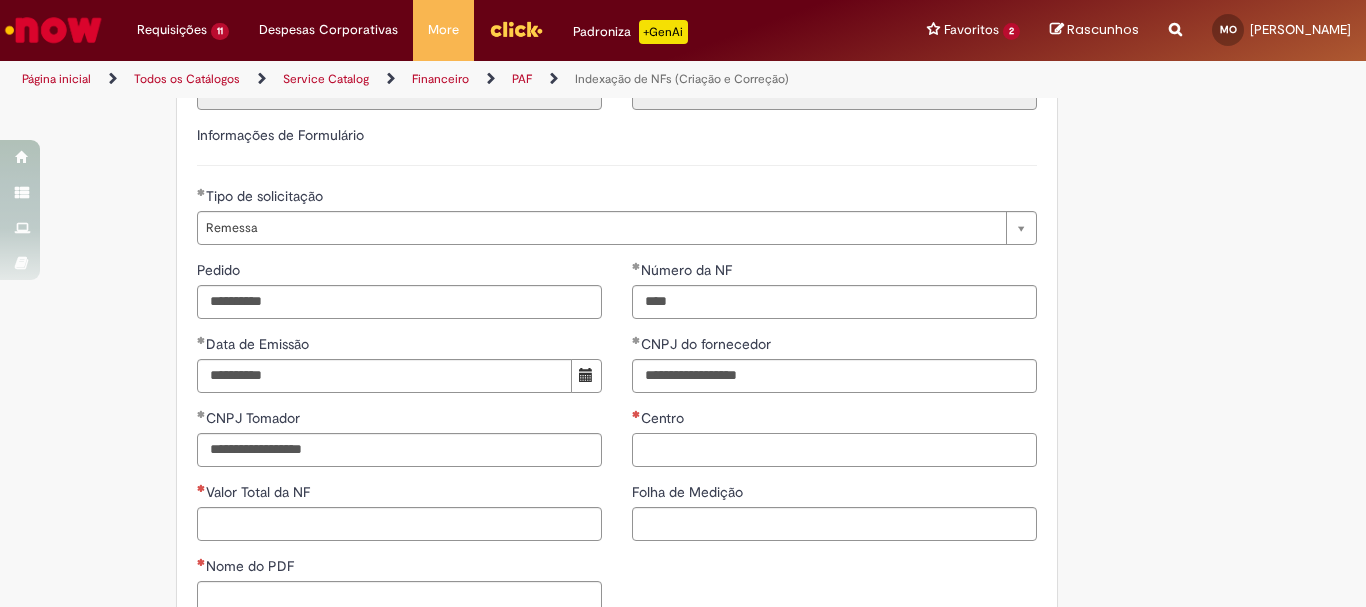 click on "Centro" at bounding box center (834, 450) 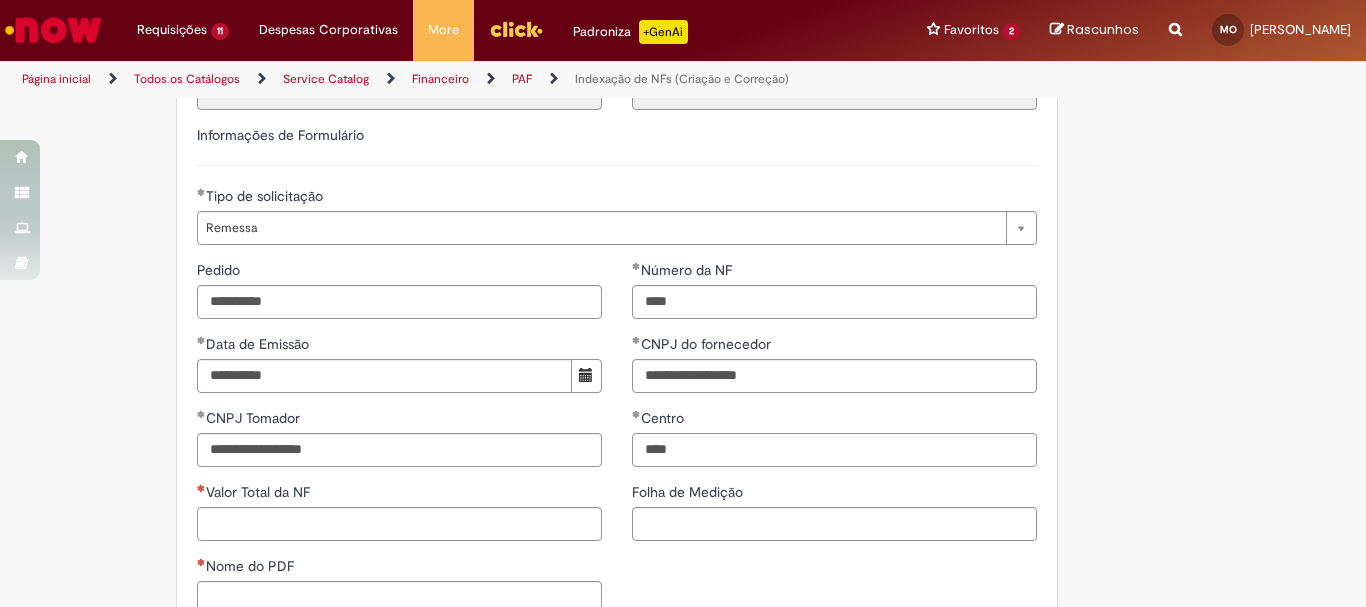 type on "****" 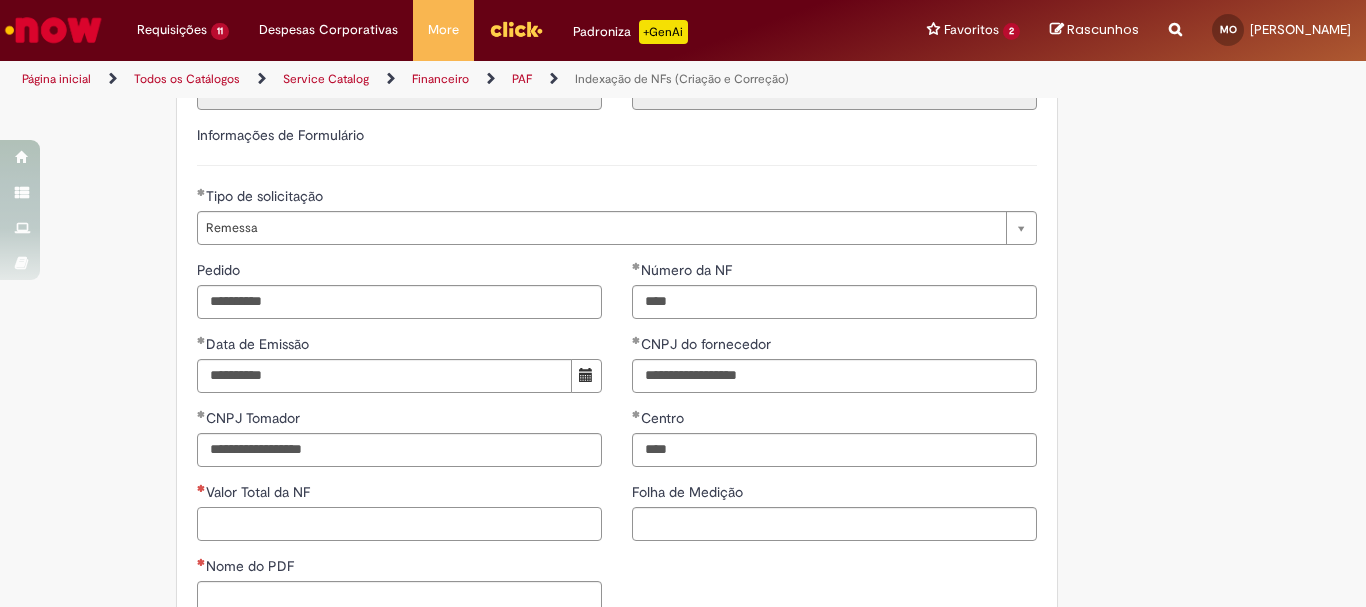 click on "Valor Total da NF" at bounding box center [399, 524] 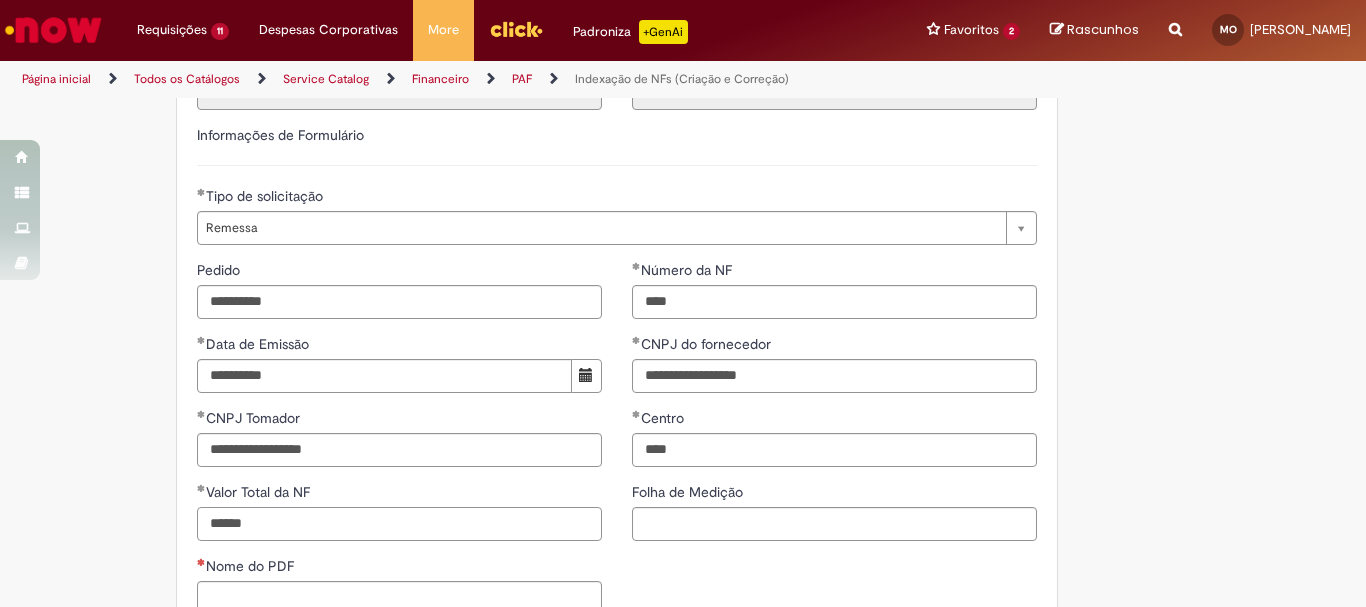 scroll, scrollTop: 700, scrollLeft: 0, axis: vertical 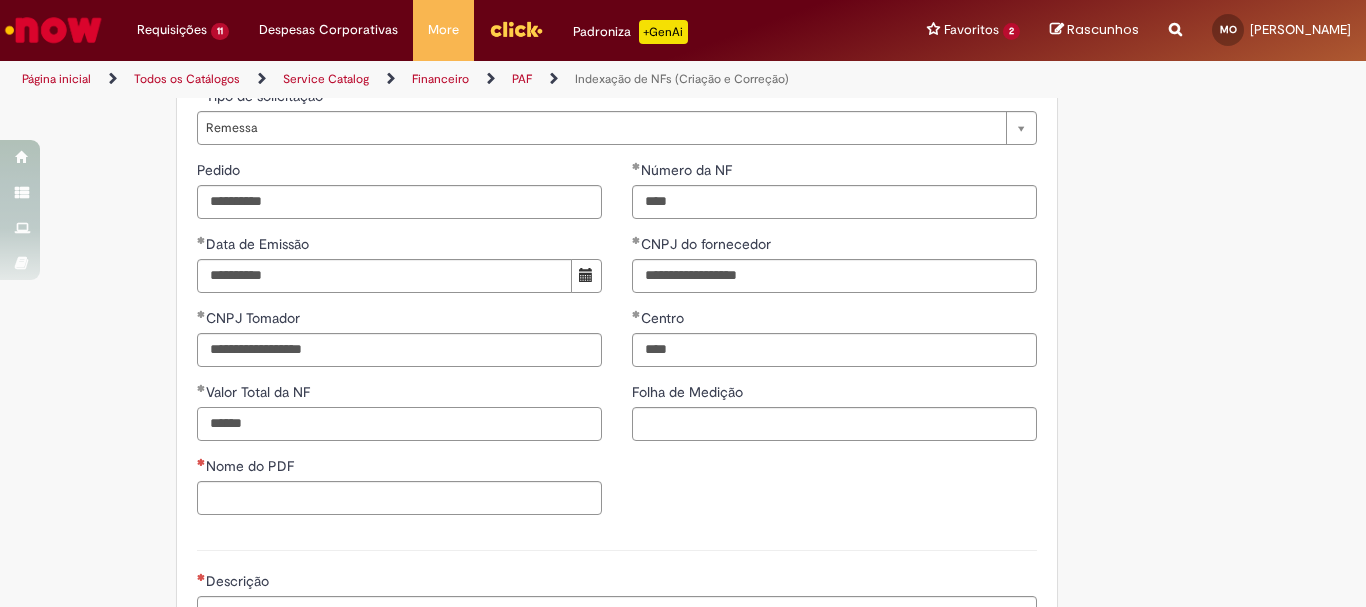 type on "******" 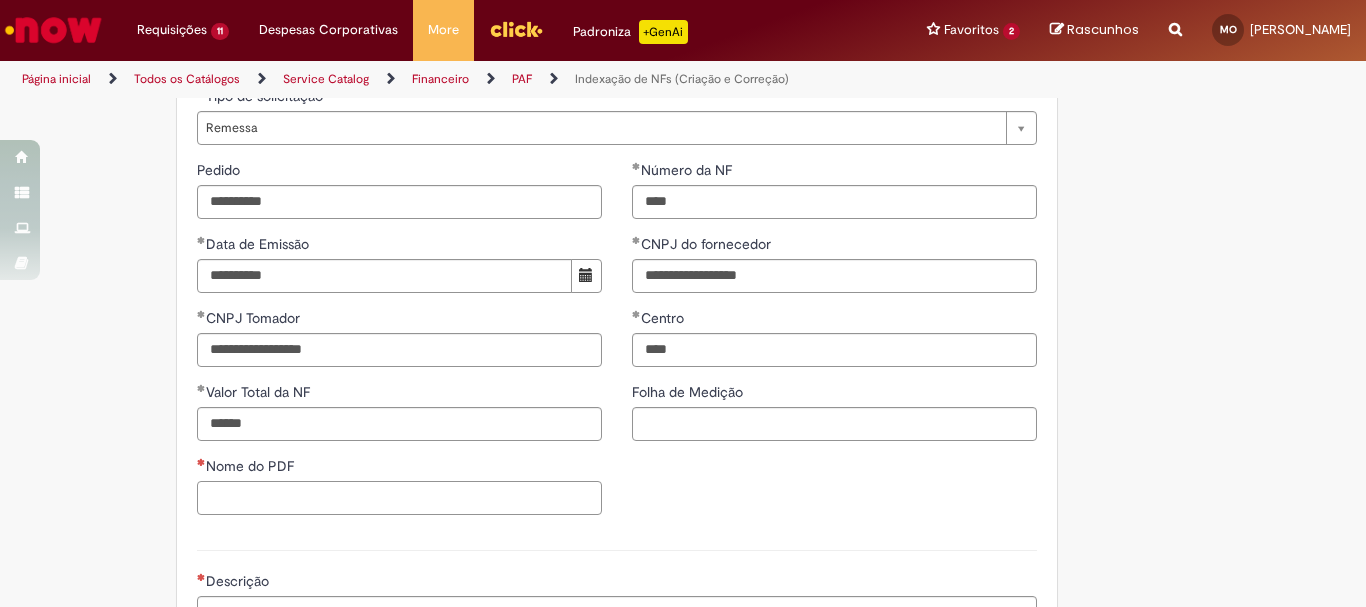 click on "Nome do PDF" at bounding box center (399, 498) 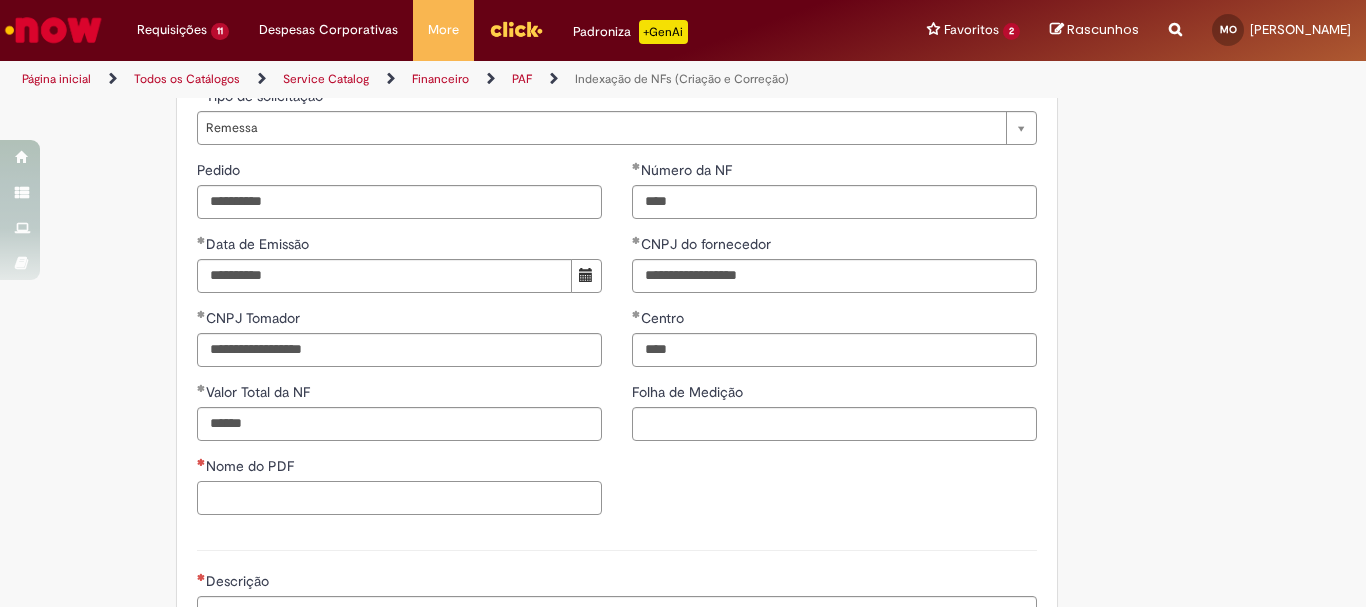 type on "*" 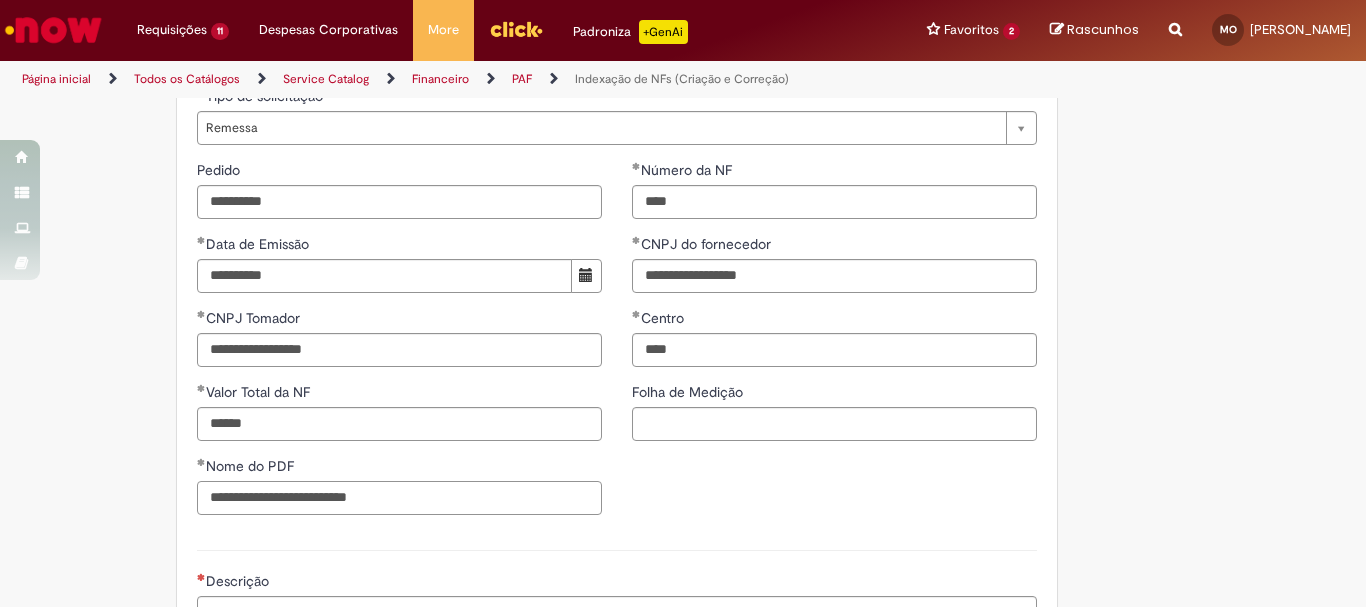 drag, startPoint x: 513, startPoint y: 512, endPoint x: 164, endPoint y: 473, distance: 351.17233 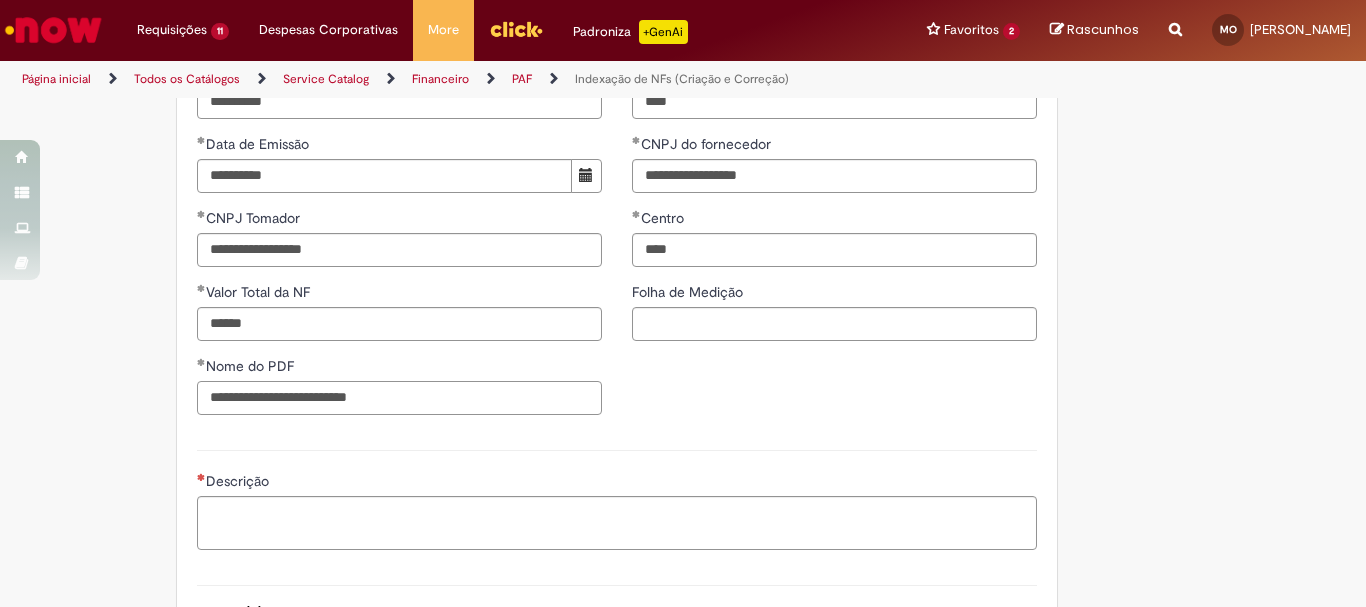 type on "**********" 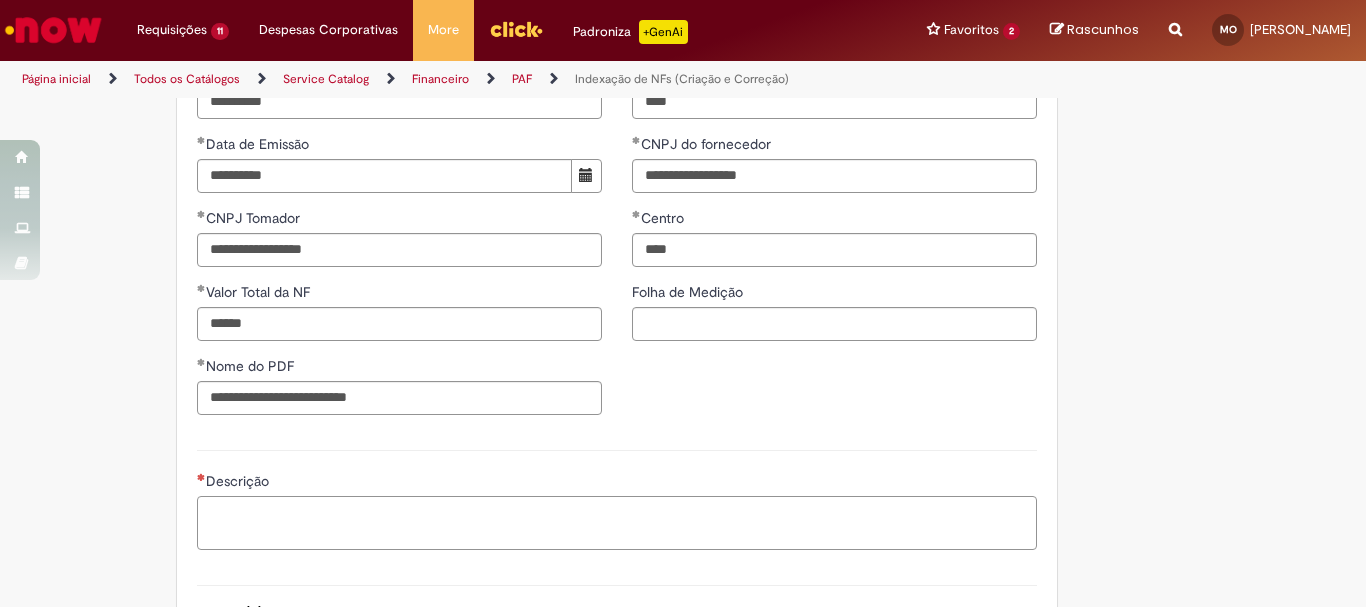 click on "Descrição" at bounding box center (617, 523) 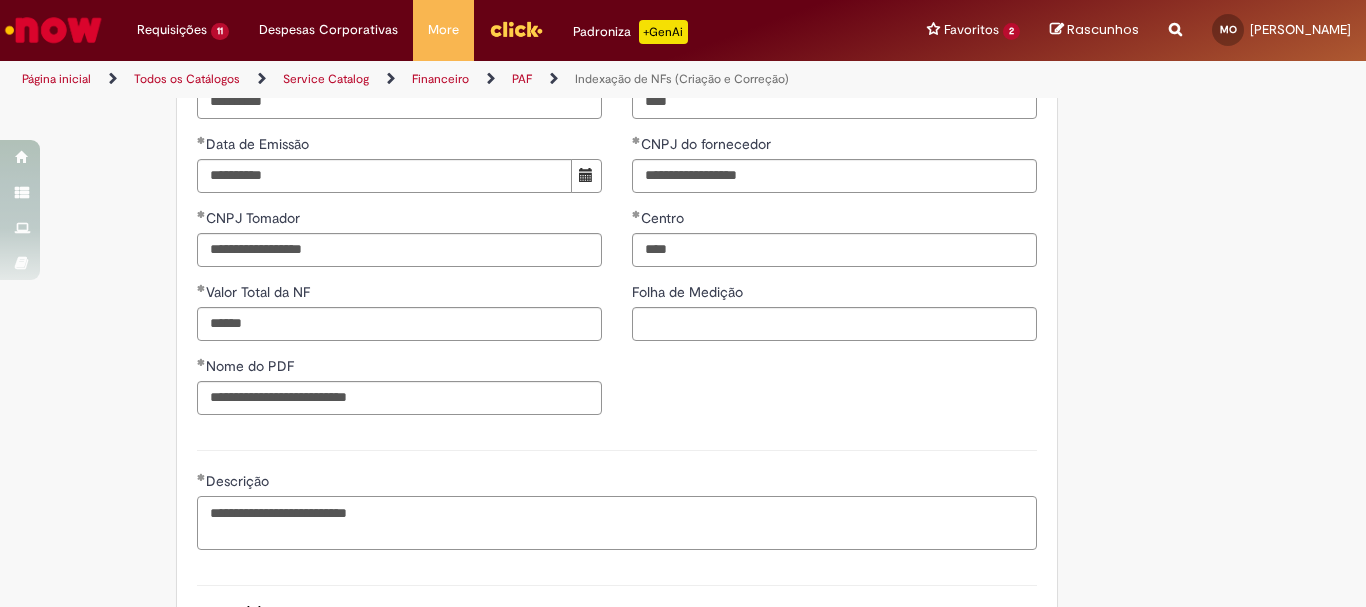 scroll, scrollTop: 1076, scrollLeft: 0, axis: vertical 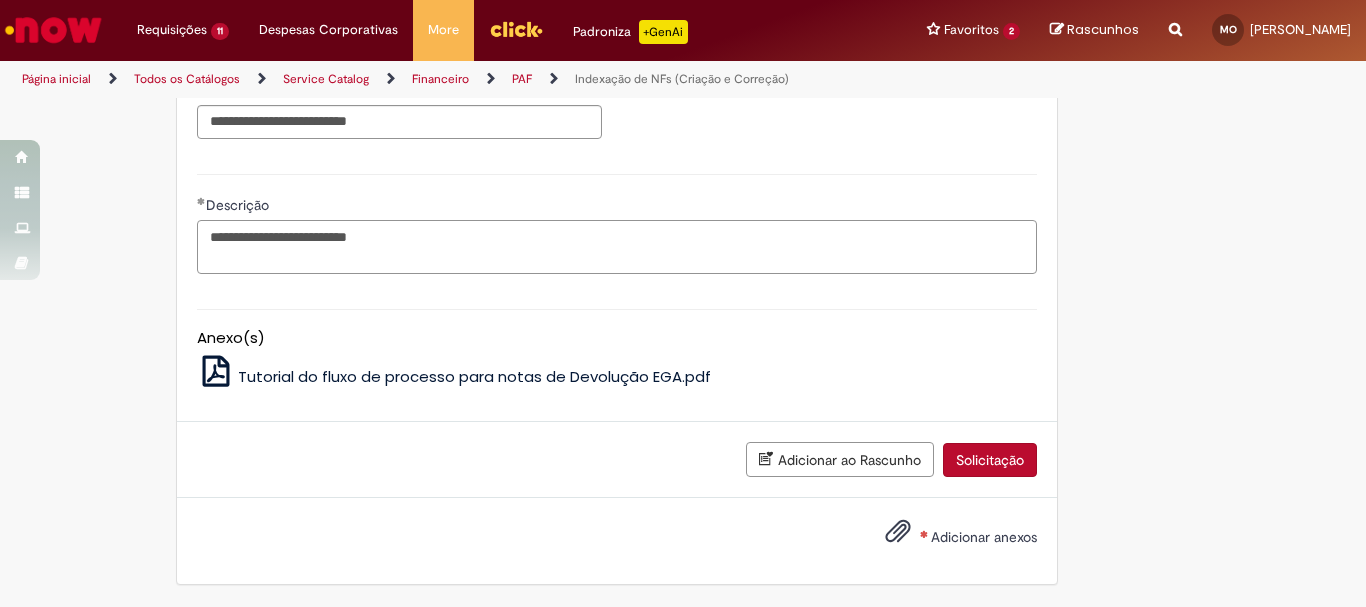type on "**********" 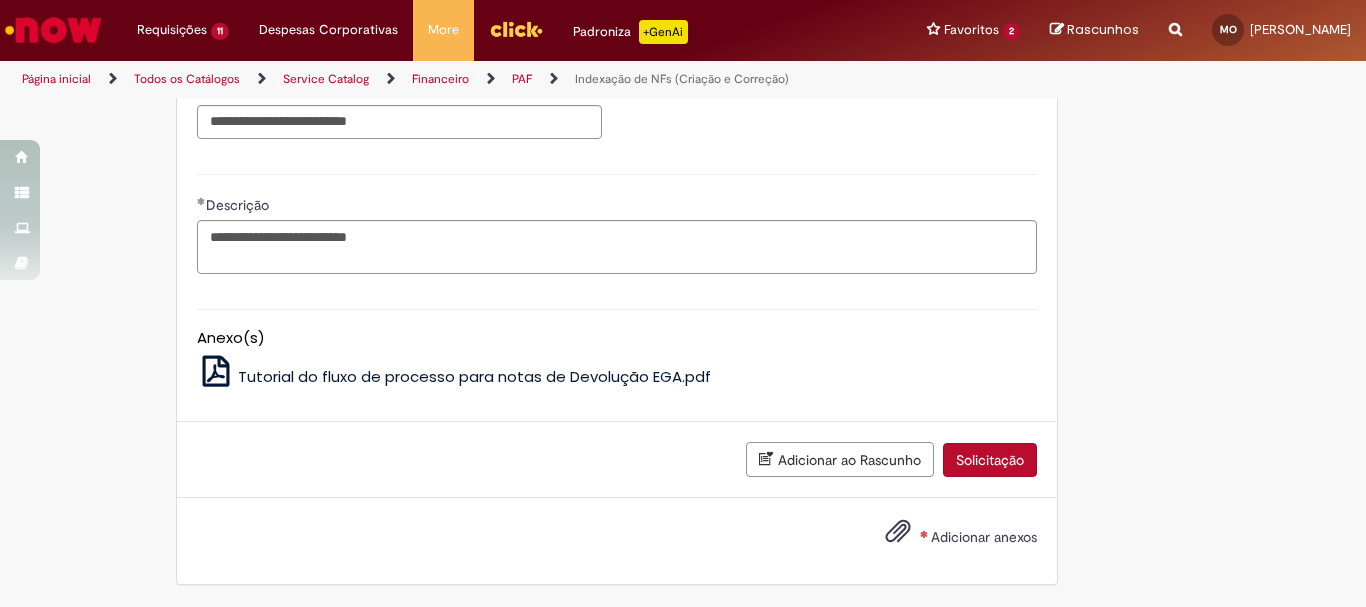 click on "Adicionar anexos" at bounding box center [984, 537] 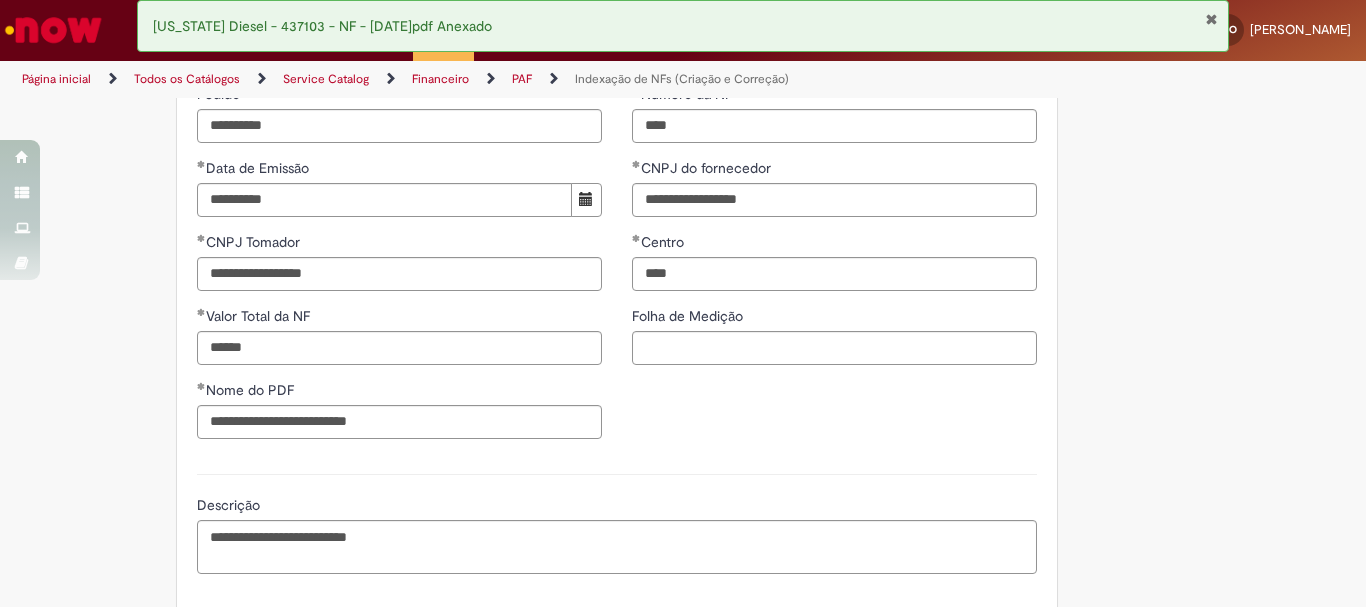 scroll, scrollTop: 476, scrollLeft: 0, axis: vertical 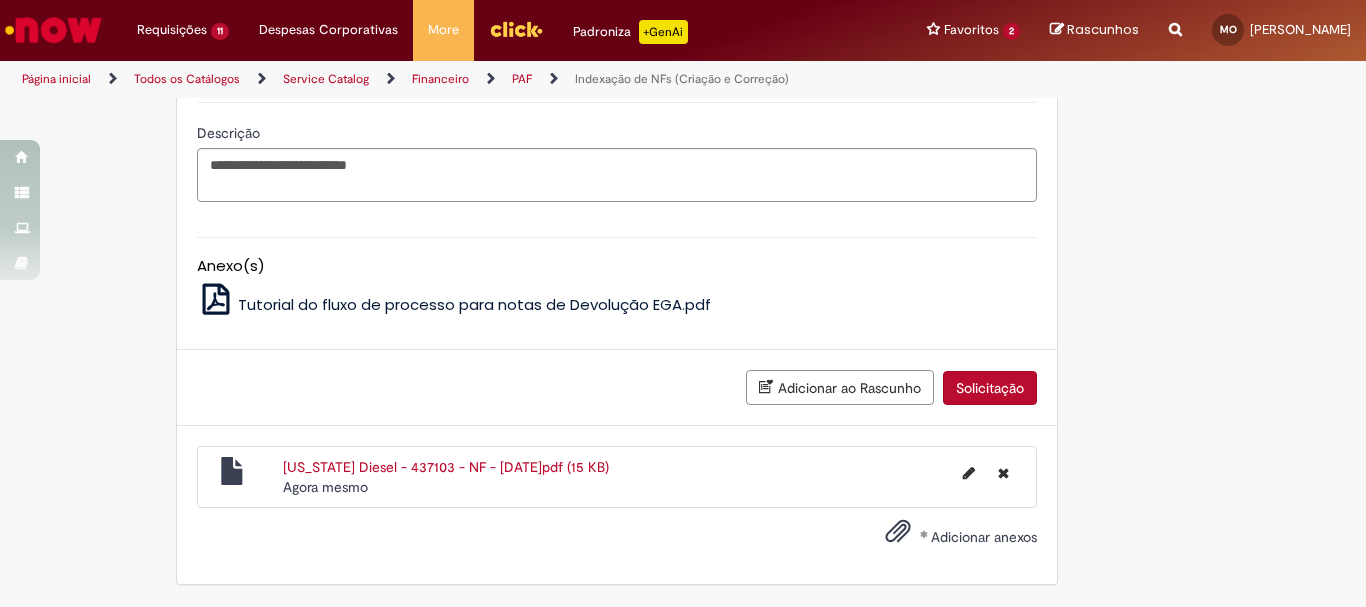 click on "Solicitação" at bounding box center [990, 388] 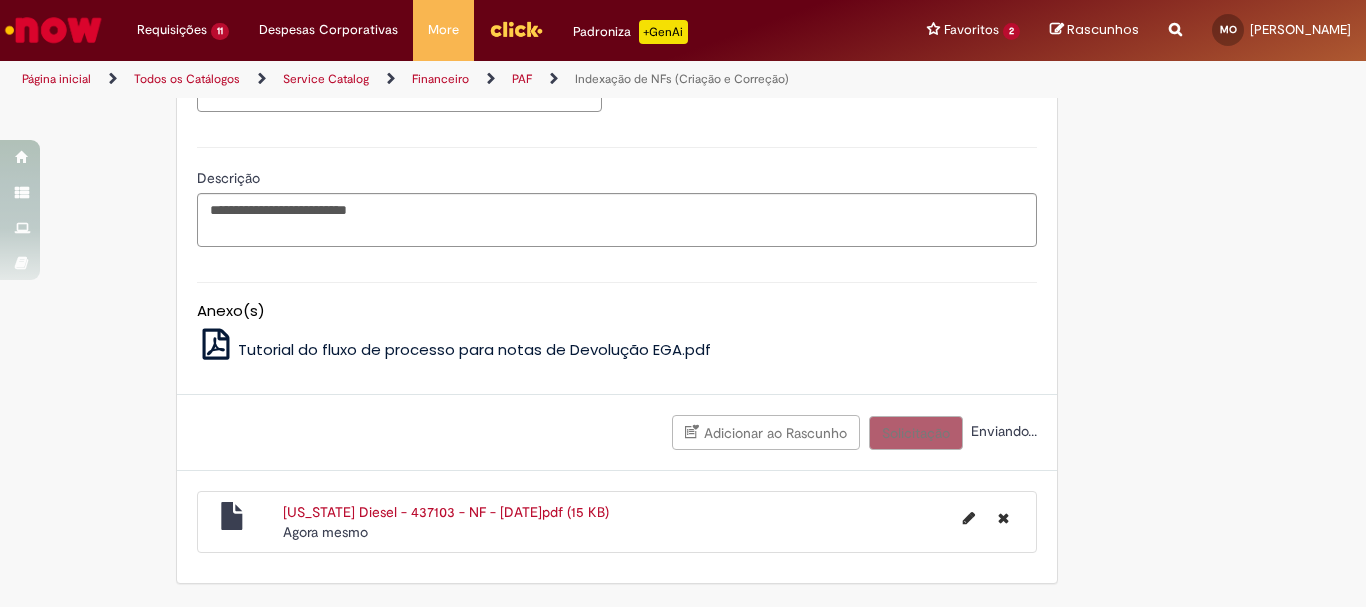 scroll, scrollTop: 1103, scrollLeft: 0, axis: vertical 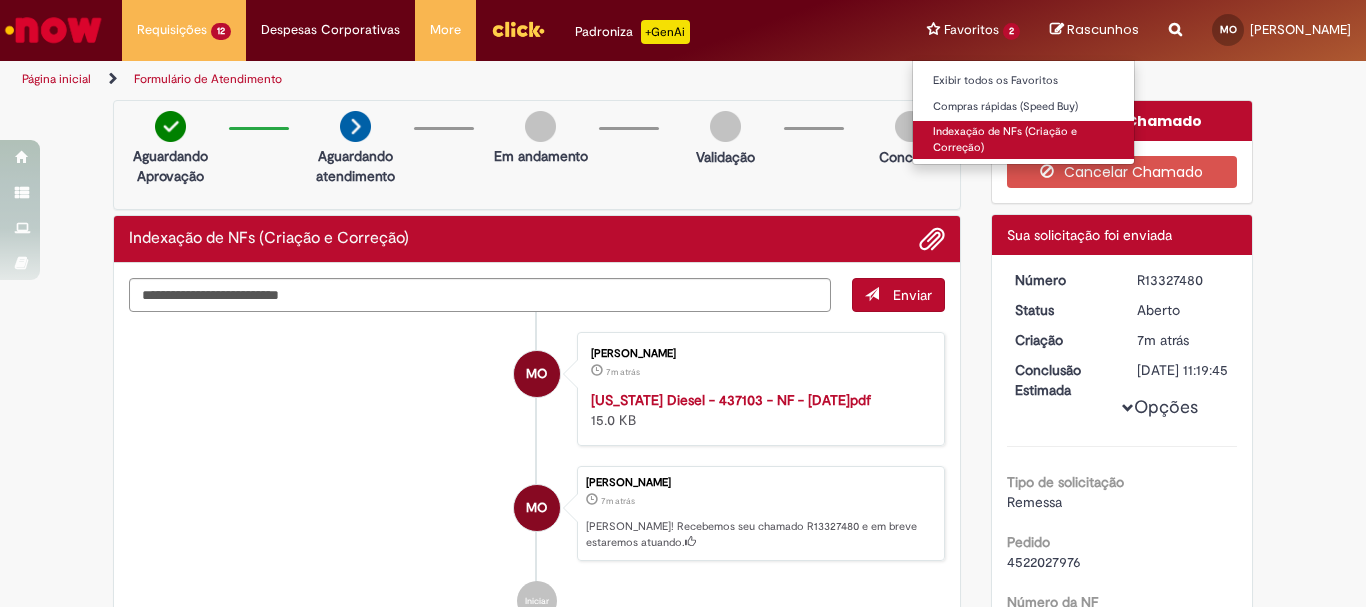 click on "Indexação de NFs (Criação e Correção)" at bounding box center (1023, 139) 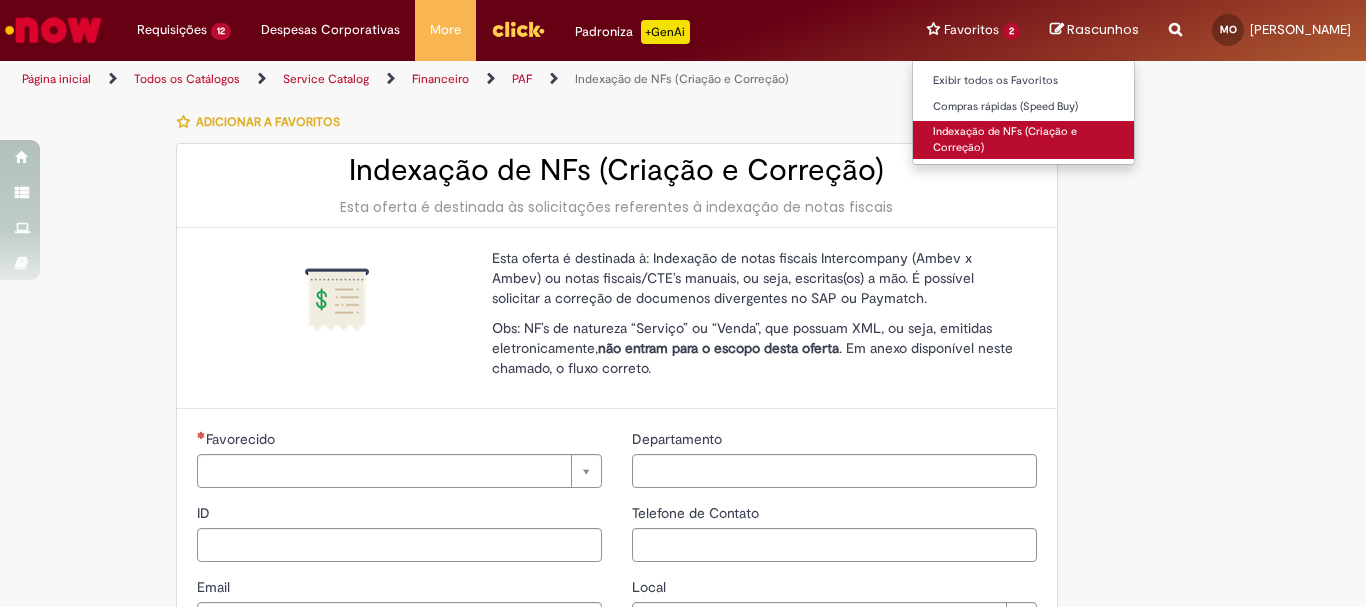 type on "********" 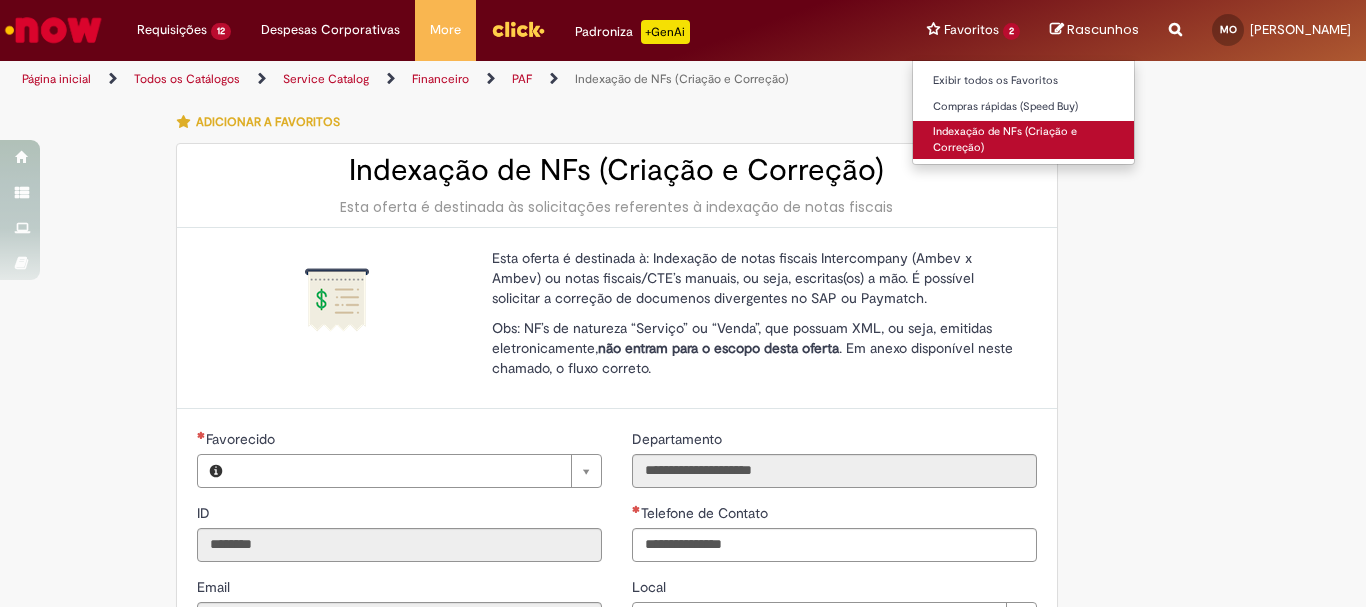 type on "**********" 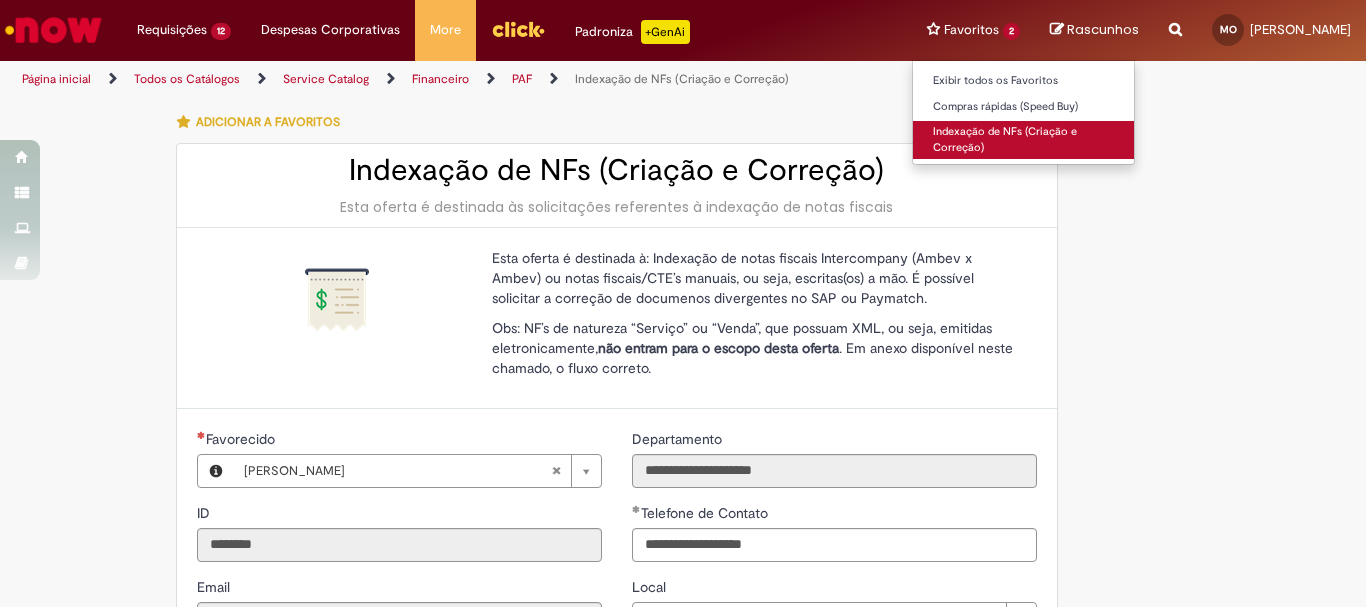 type on "**********" 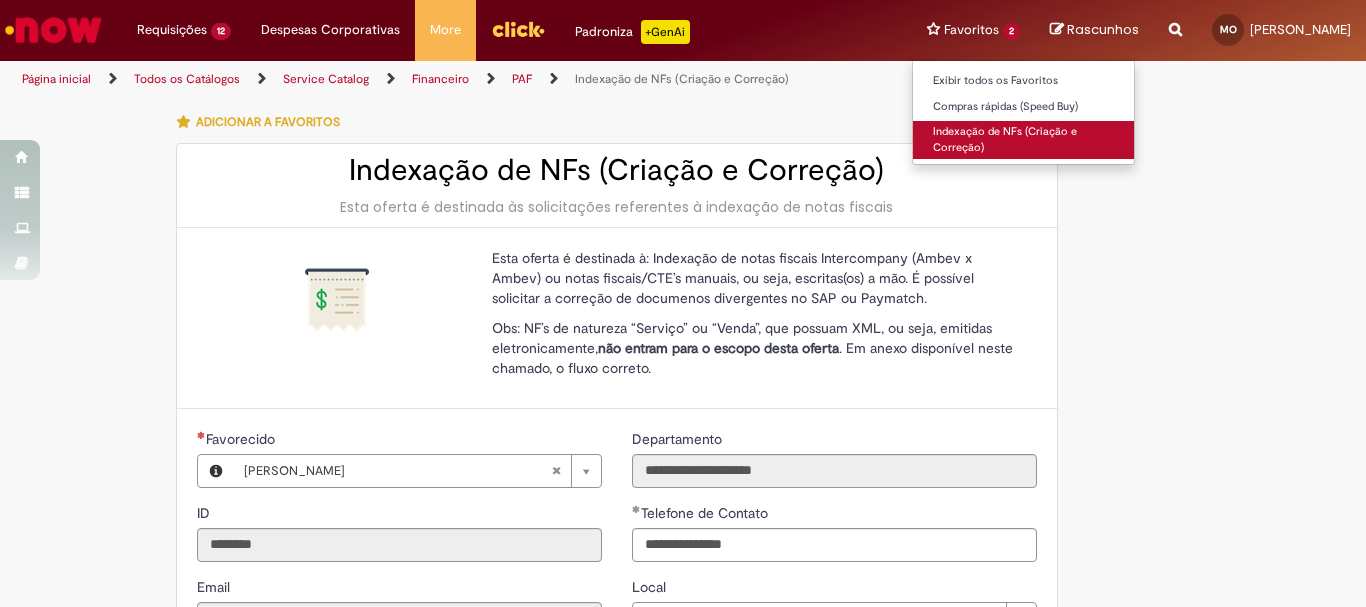 type on "**********" 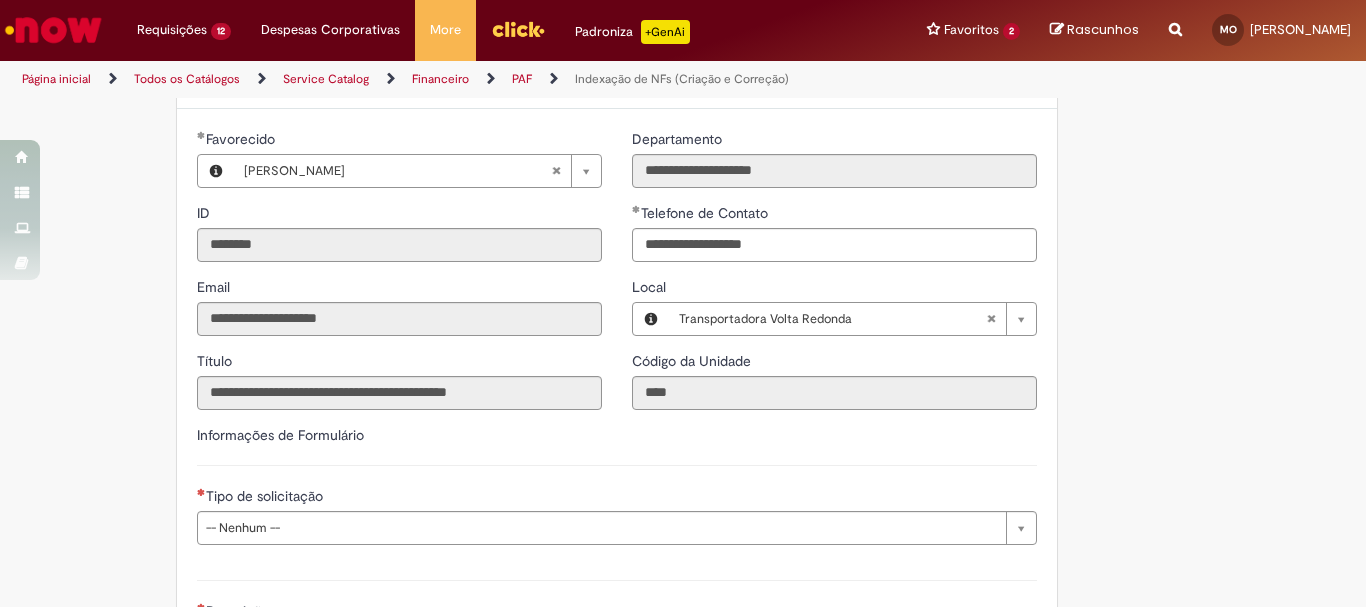 scroll, scrollTop: 400, scrollLeft: 0, axis: vertical 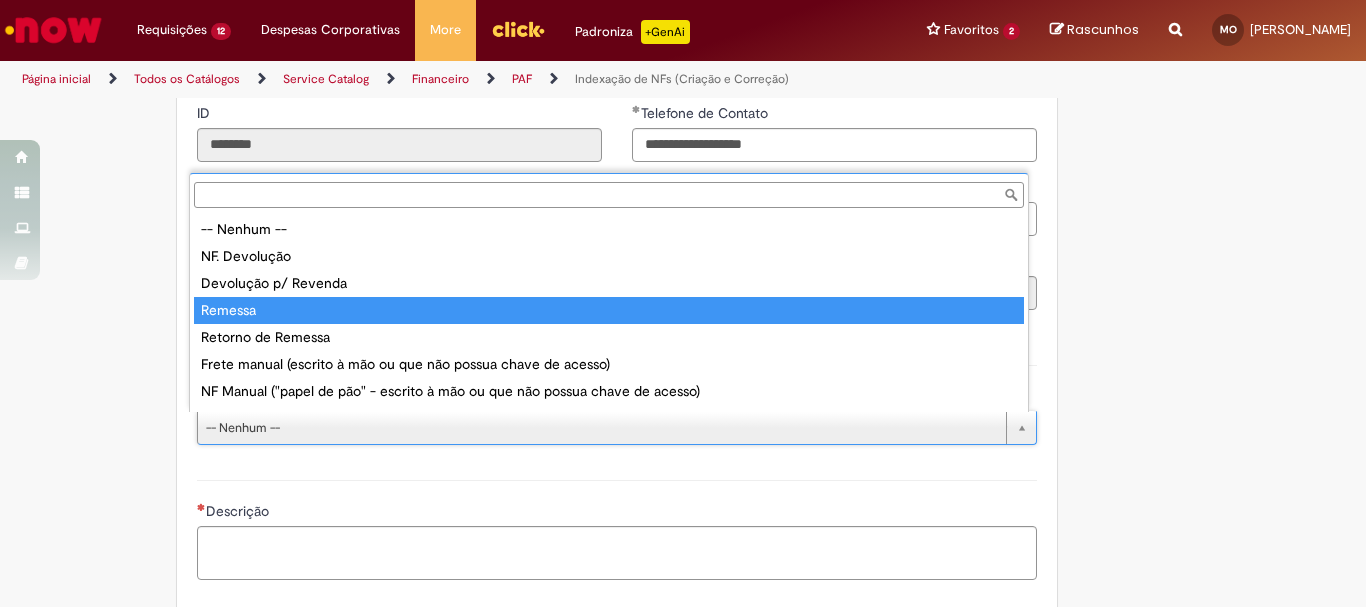 type on "*******" 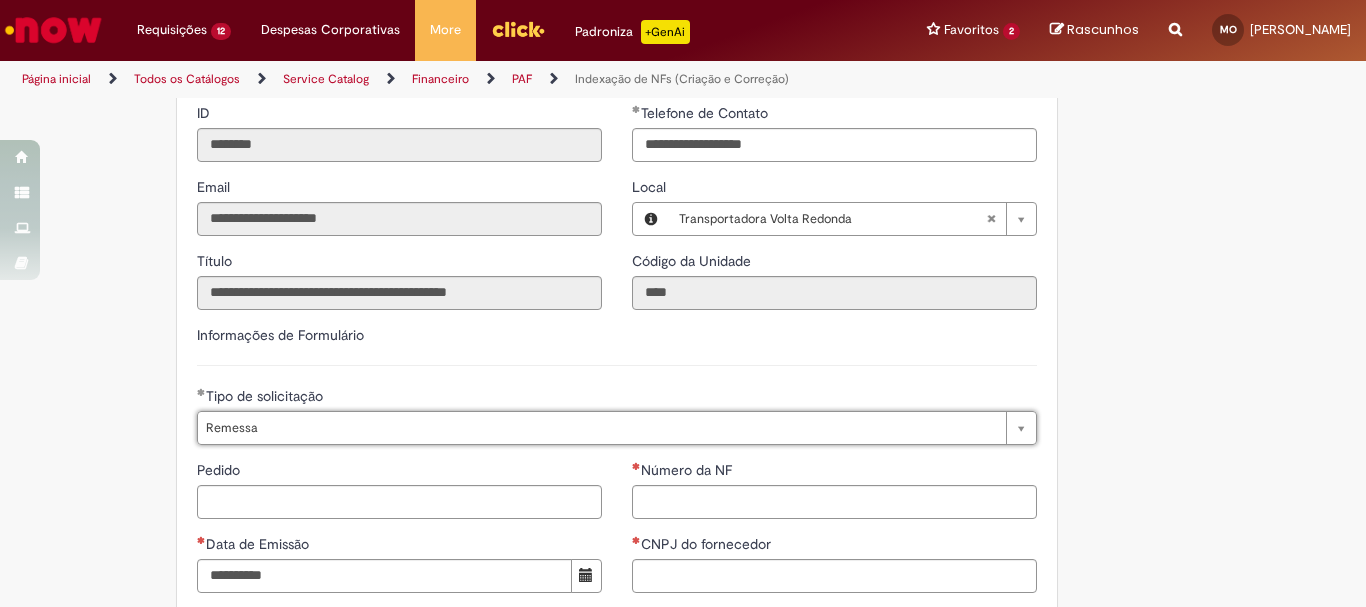 scroll, scrollTop: 600, scrollLeft: 0, axis: vertical 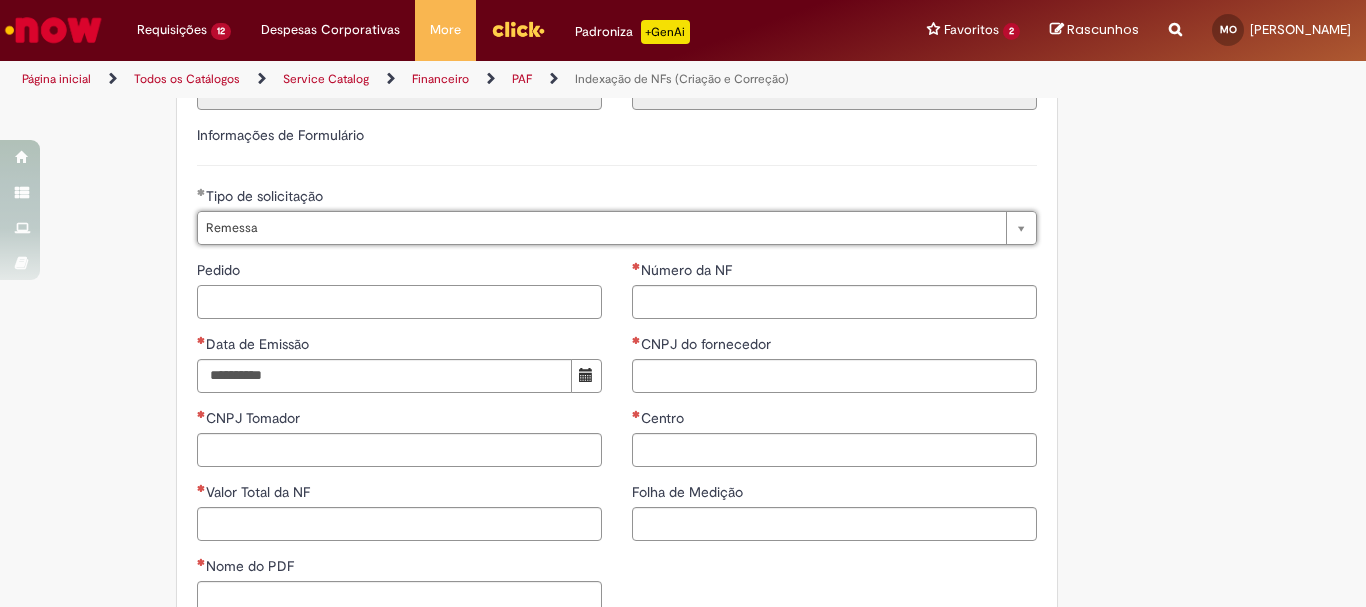 click on "Pedido" at bounding box center (399, 302) 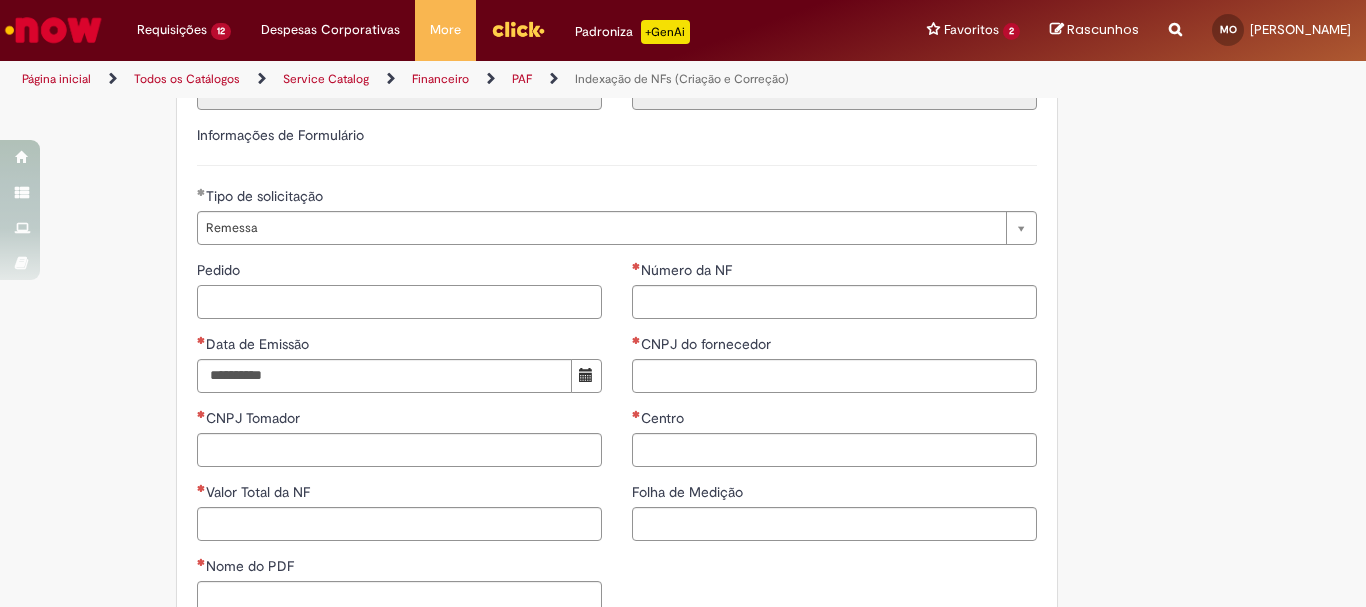 paste on "**********" 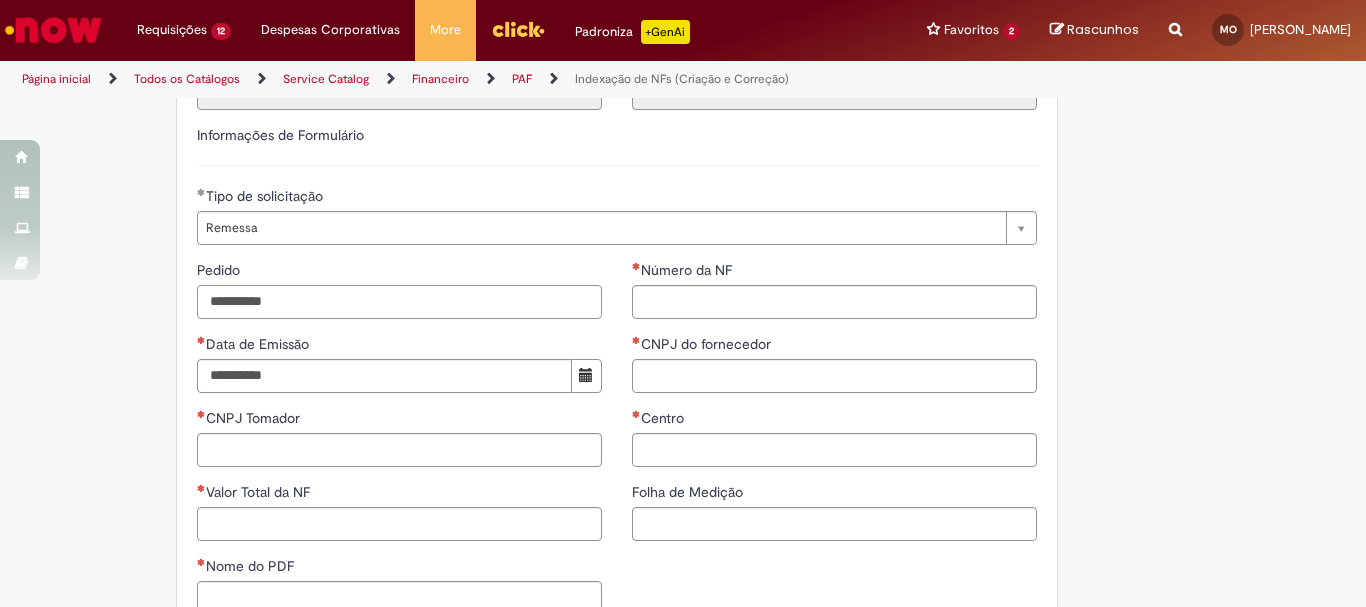 click on "**********" at bounding box center [399, 302] 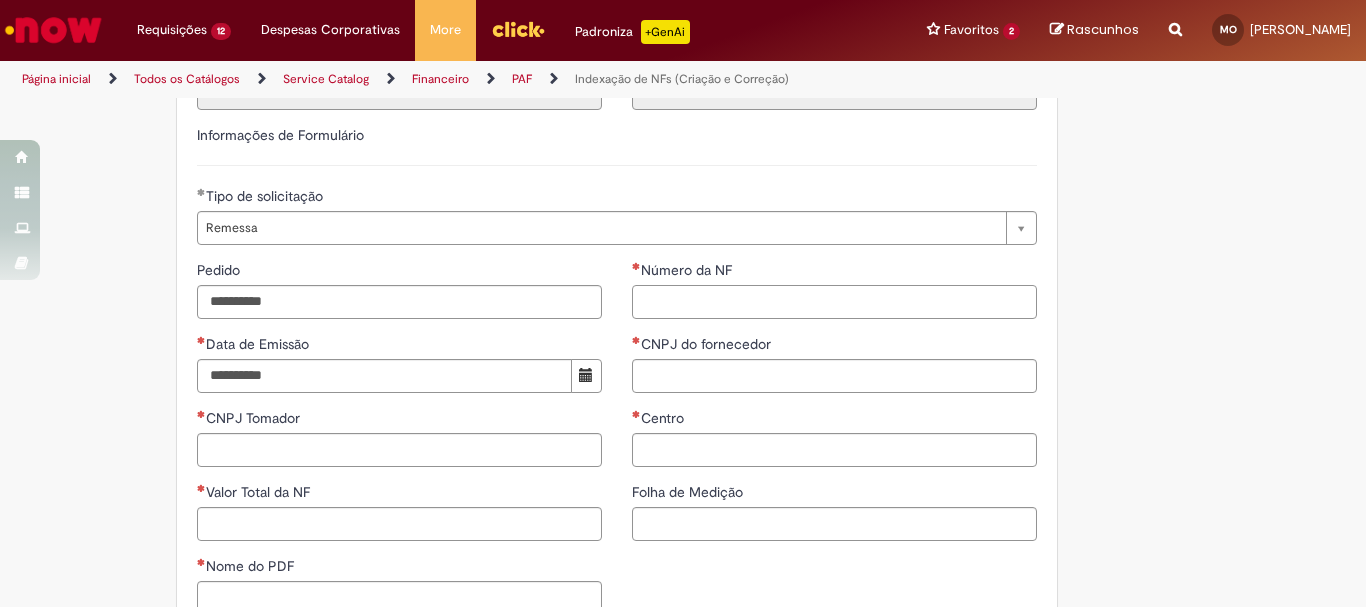 click on "Número da NF" at bounding box center [834, 302] 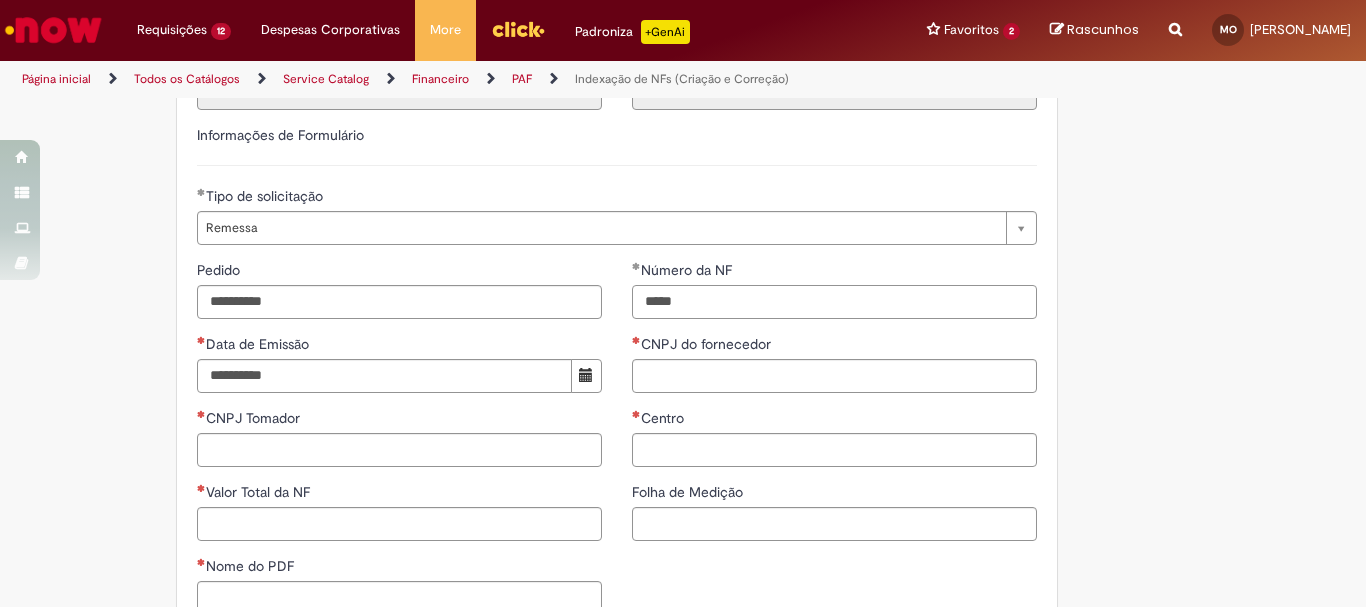 type on "*****" 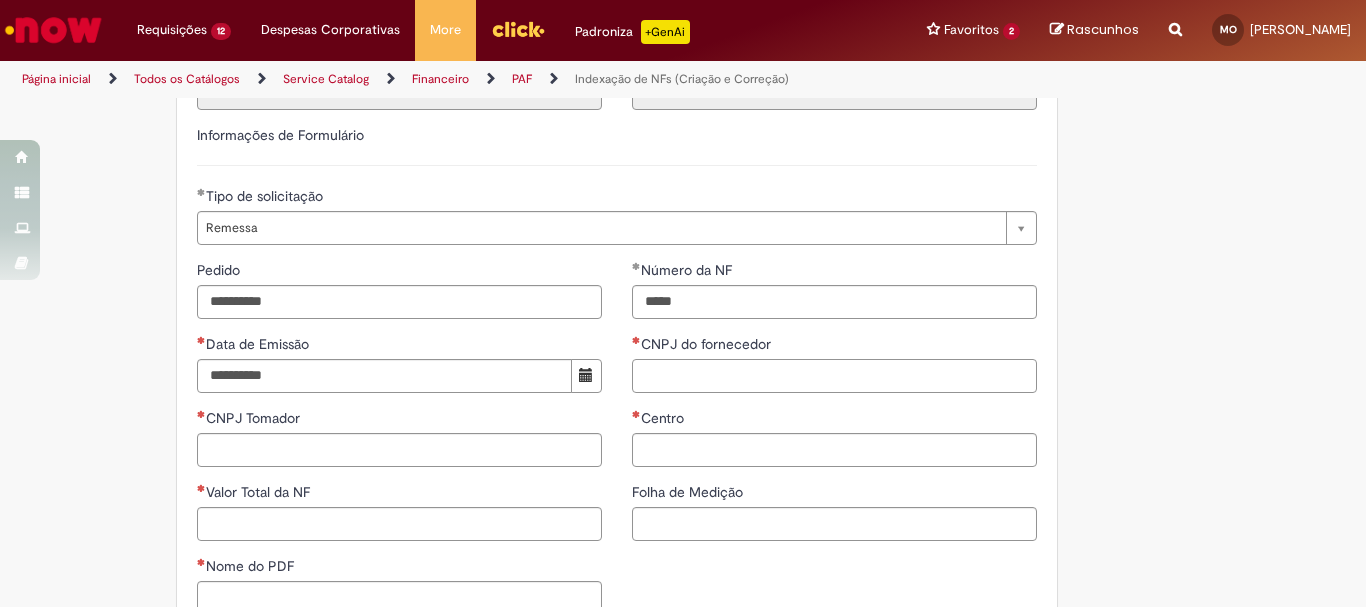 click on "CNPJ do fornecedor" at bounding box center (834, 376) 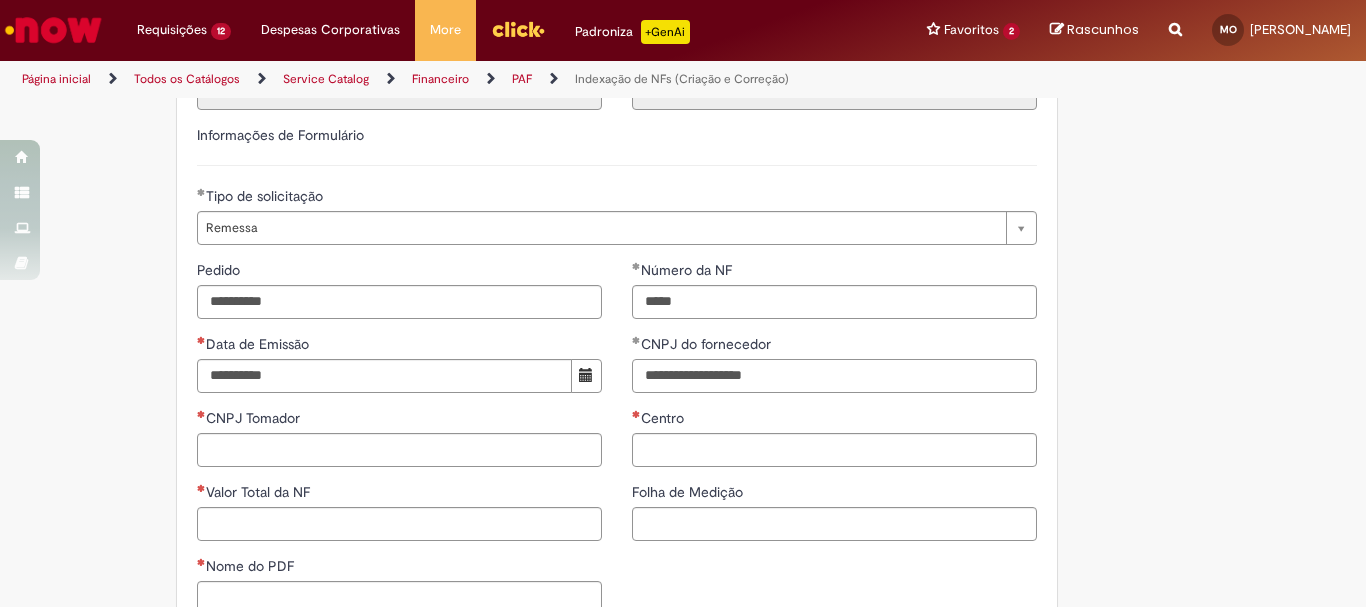 click on "**********" at bounding box center (834, 376) 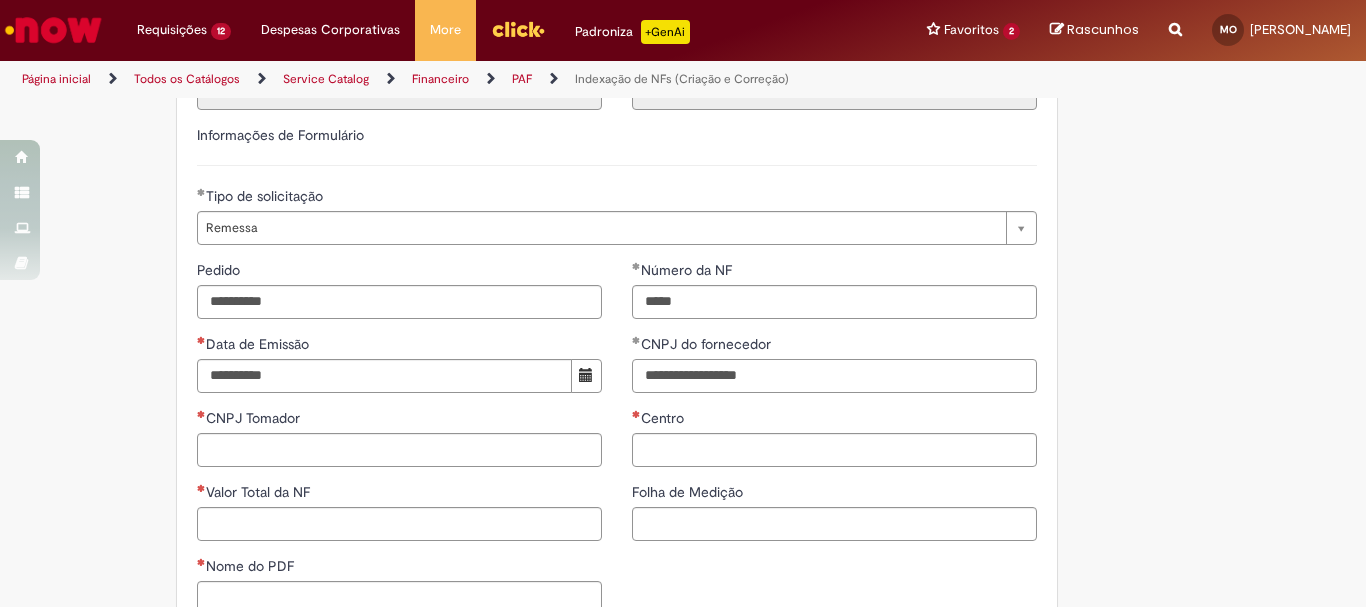 type on "**********" 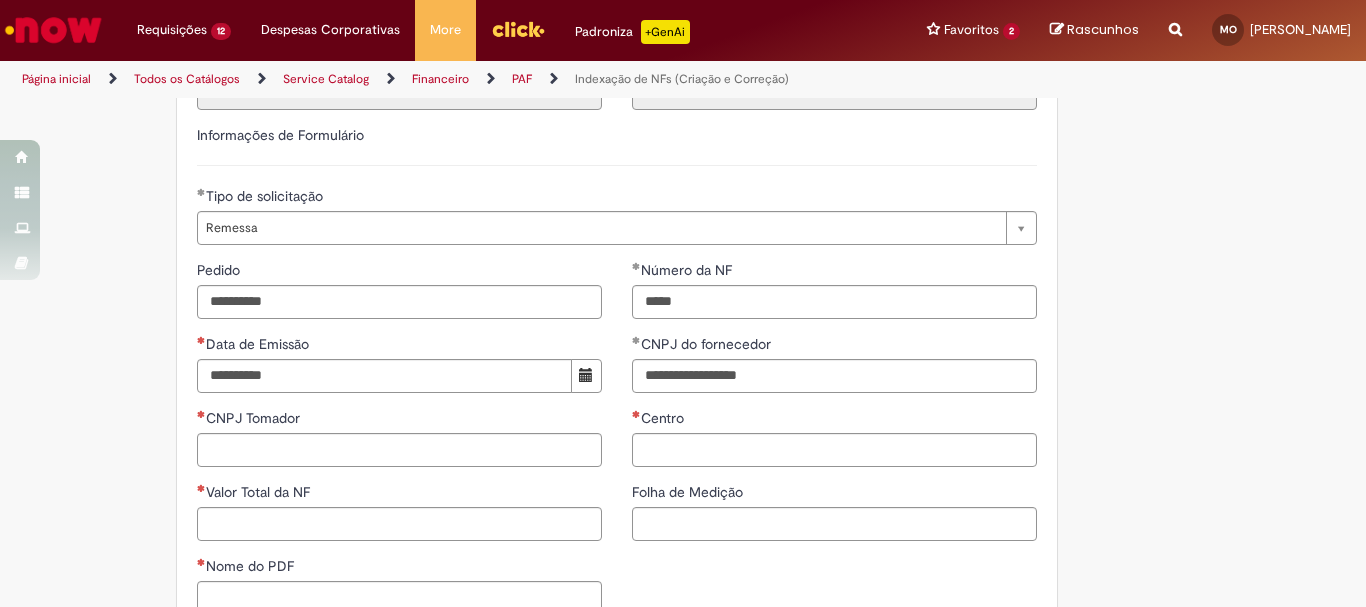 click on "**********" at bounding box center (399, 445) 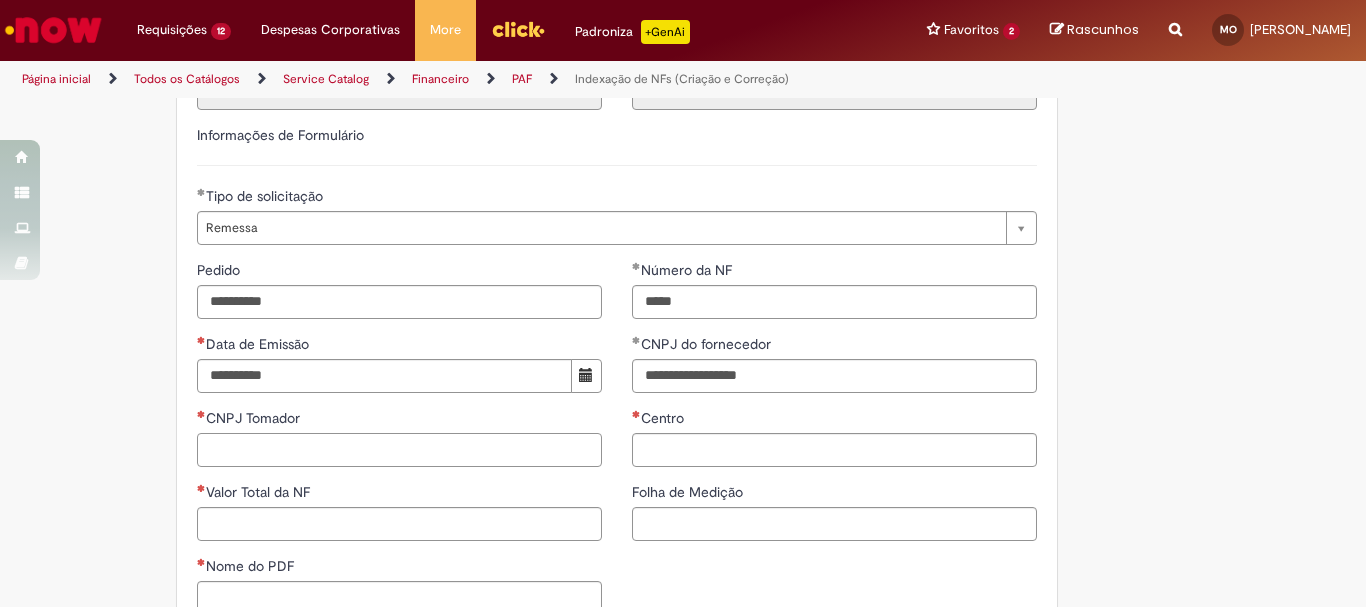 click on "CNPJ Tomador" at bounding box center (399, 450) 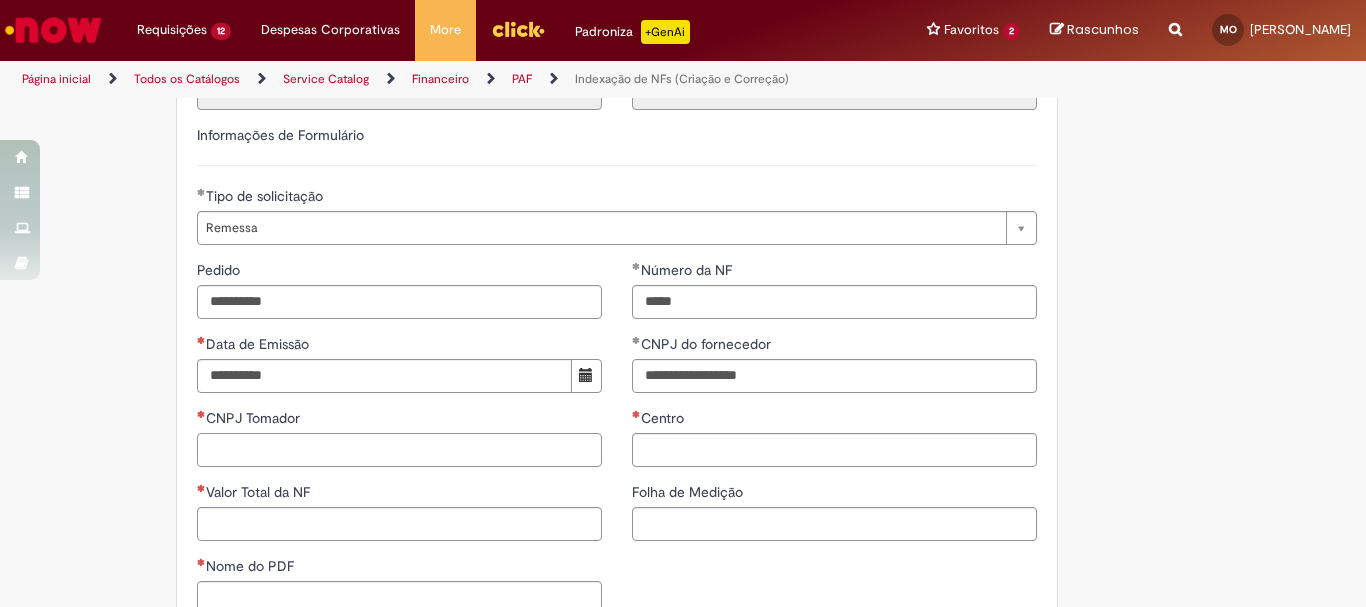 click on "CNPJ Tomador" at bounding box center (399, 450) 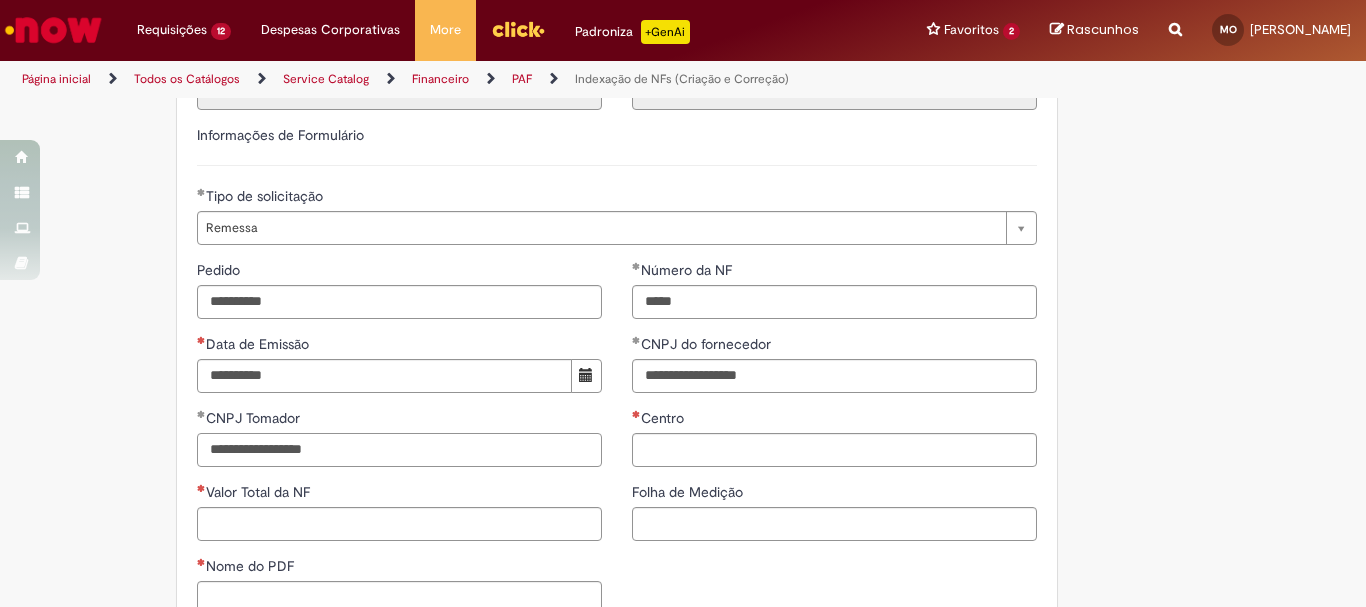 type on "**********" 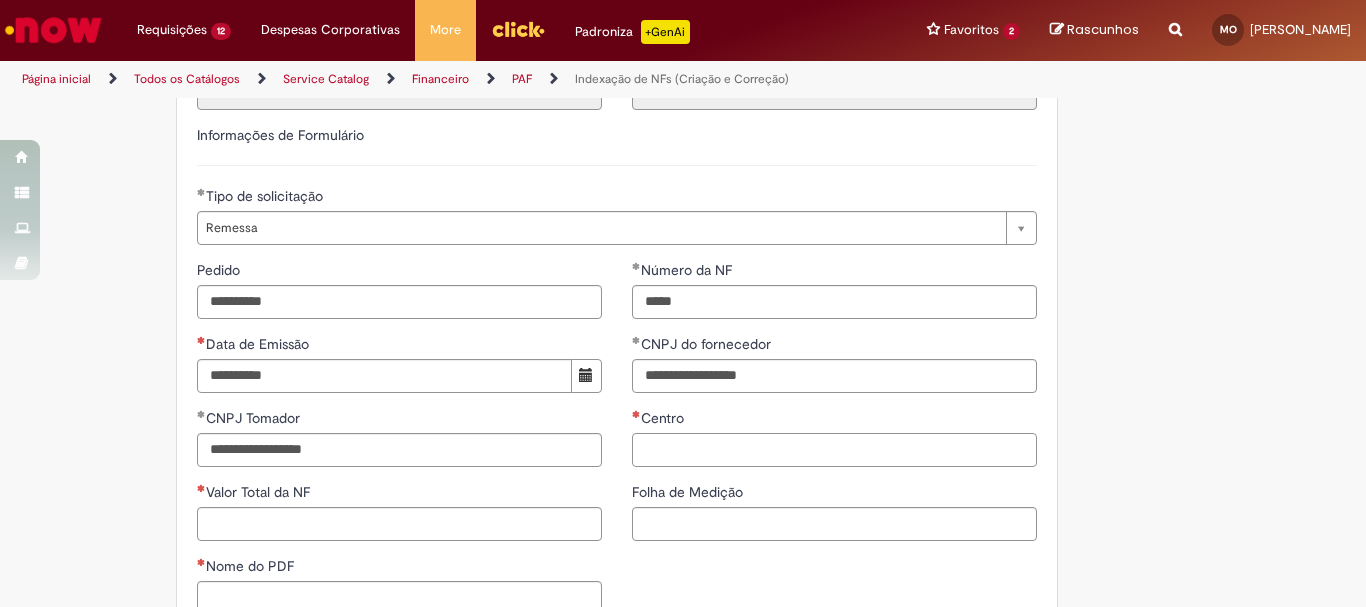 click on "Centro" at bounding box center (834, 450) 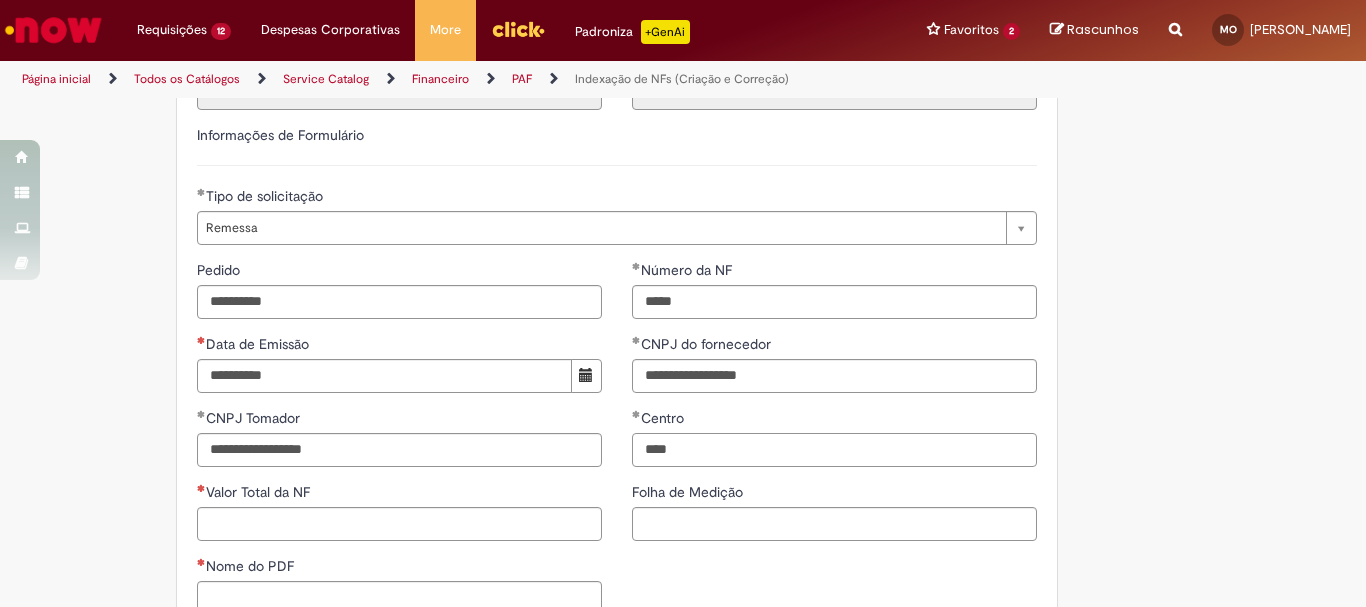 type on "****" 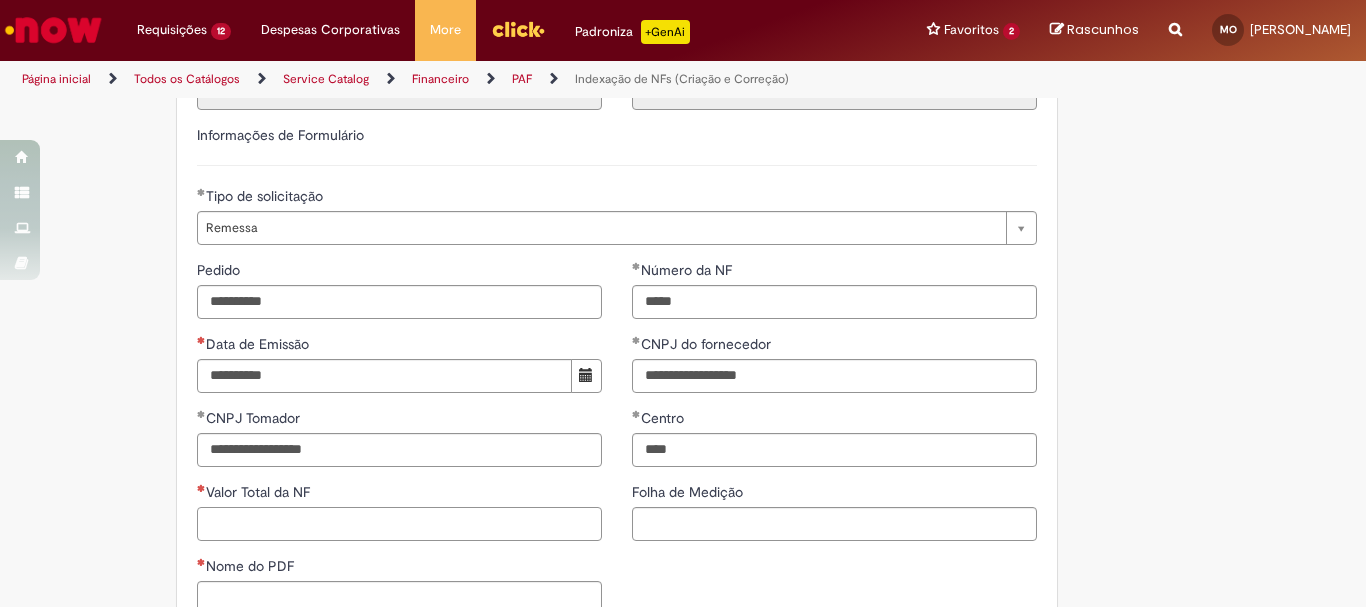 click on "Valor Total da NF" at bounding box center [399, 524] 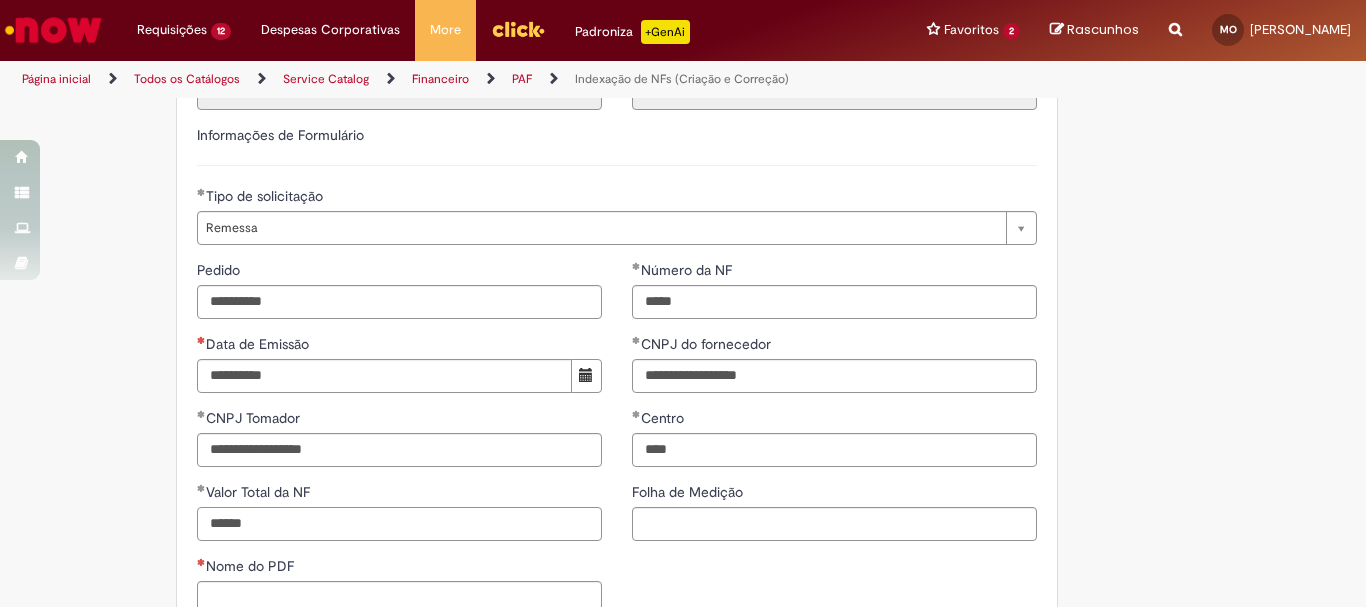 scroll, scrollTop: 800, scrollLeft: 0, axis: vertical 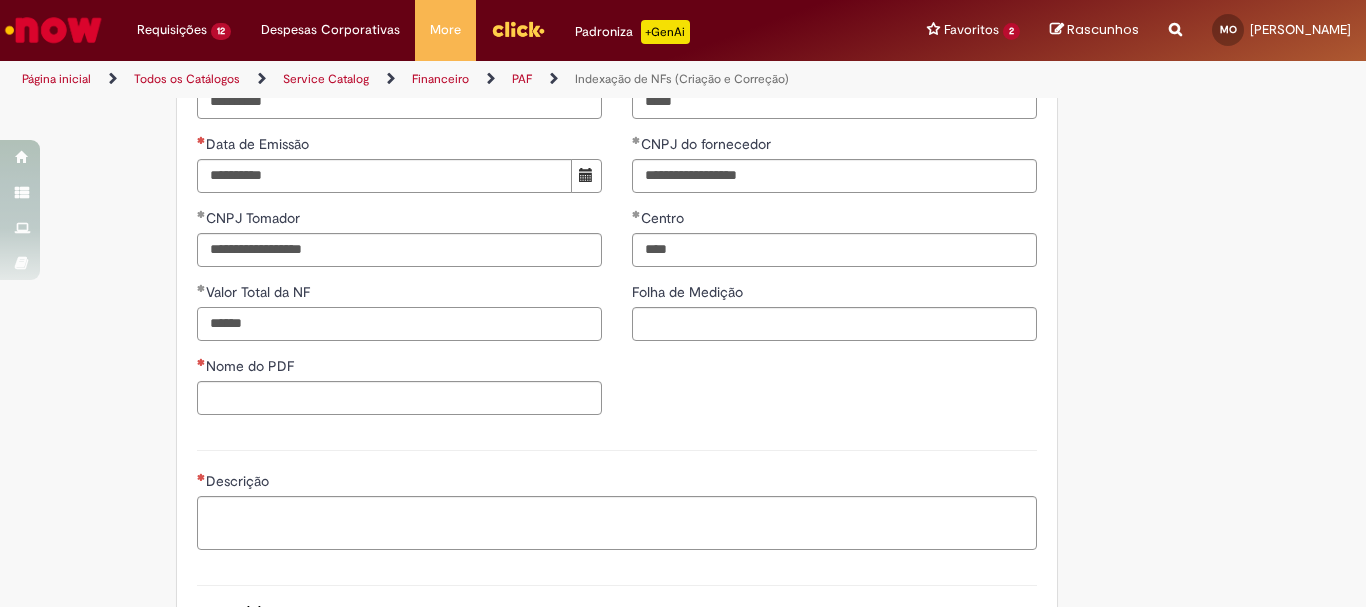 type on "******" 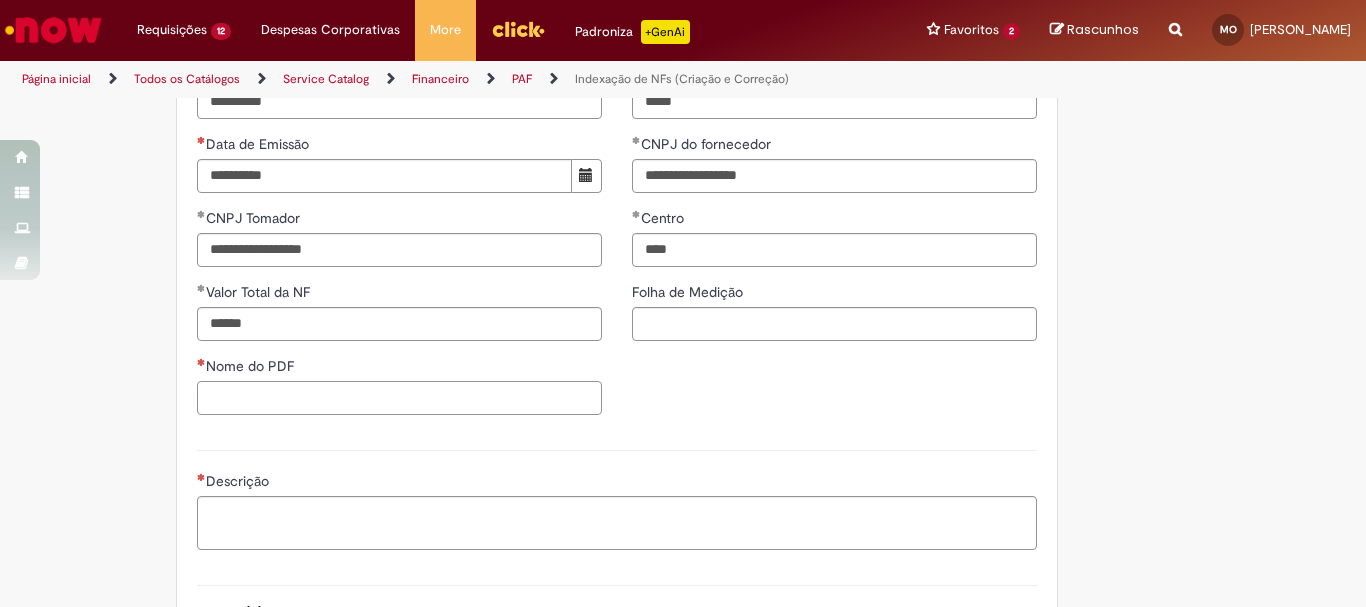 click on "Nome do PDF" at bounding box center (399, 398) 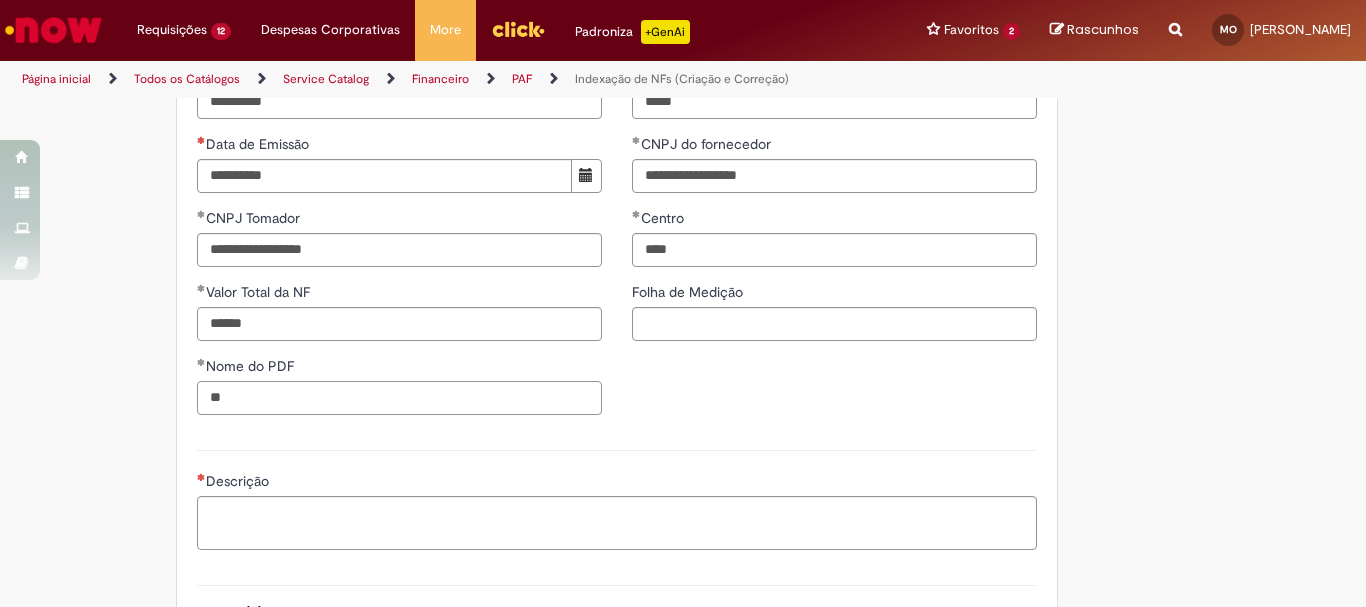 type on "*" 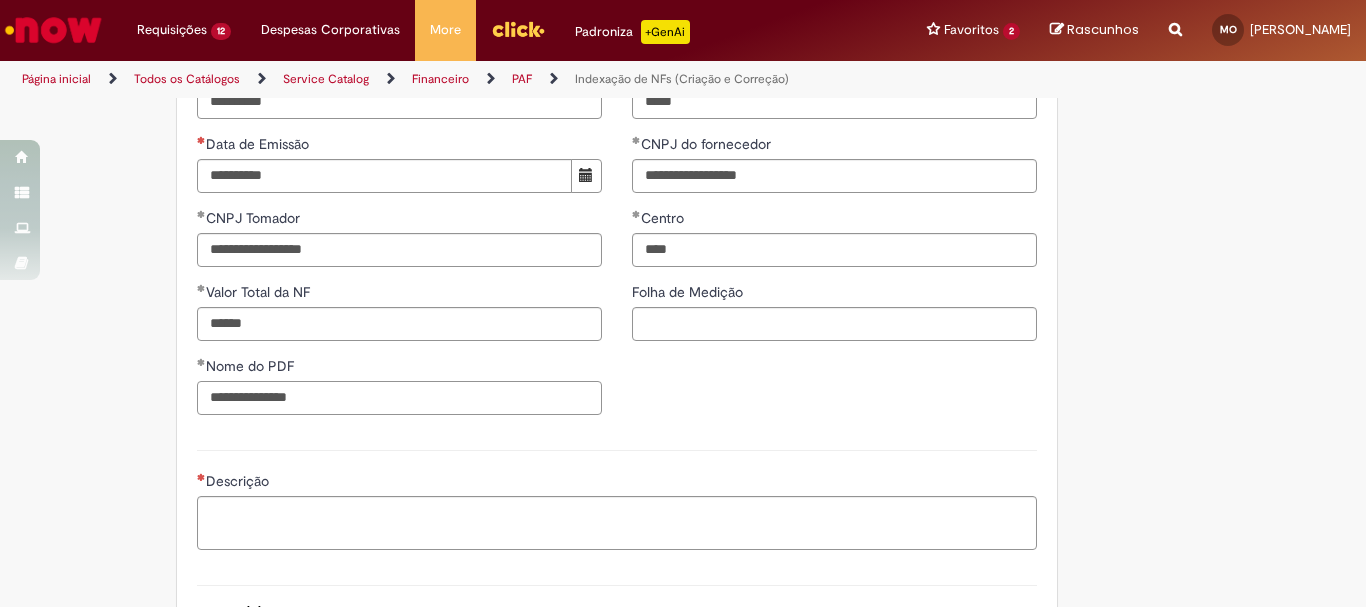 drag, startPoint x: 319, startPoint y: 400, endPoint x: 100, endPoint y: 379, distance: 220.00455 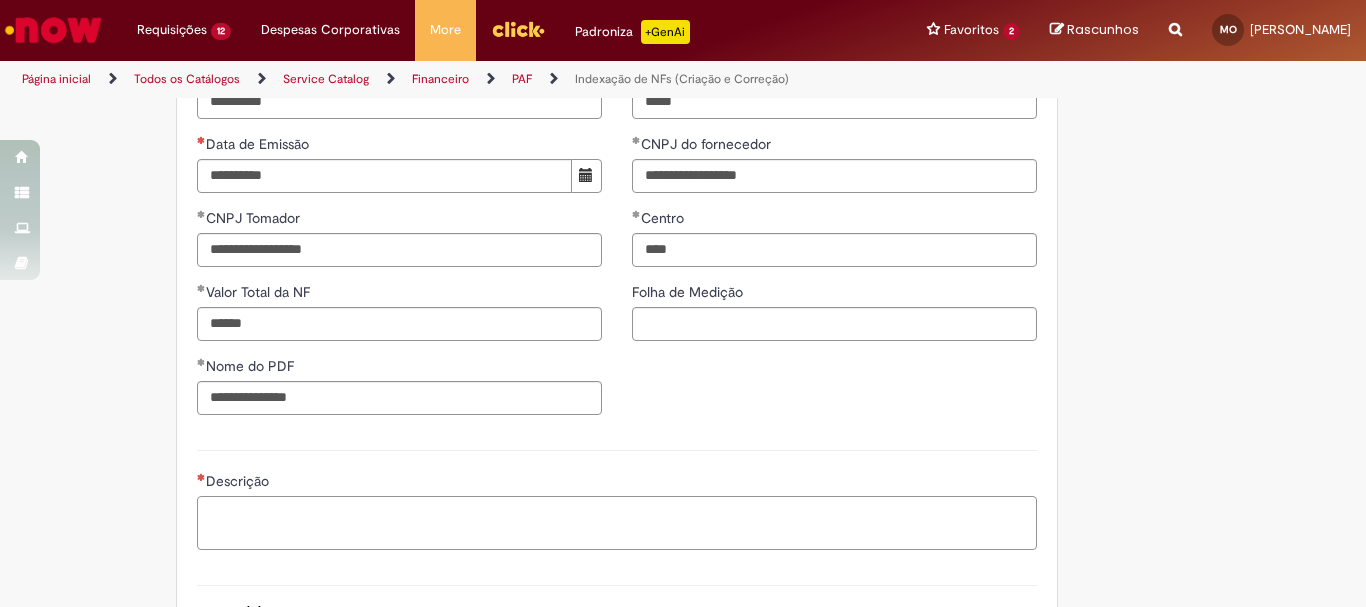 click on "Descrição" at bounding box center [617, 523] 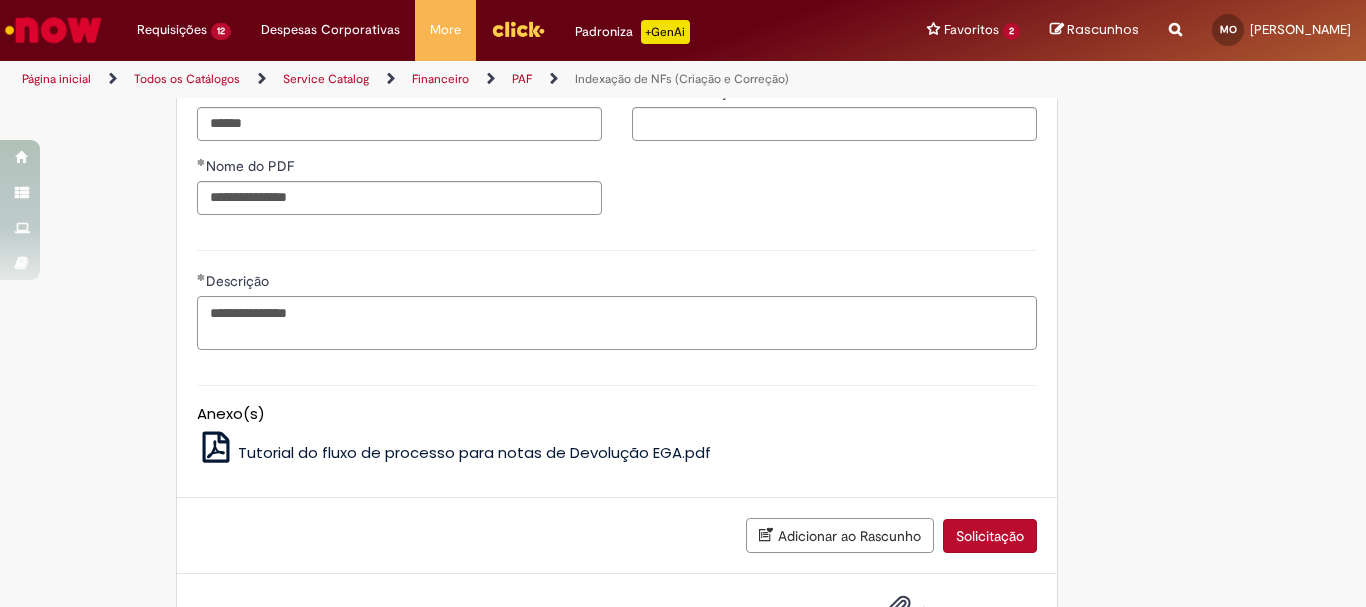 scroll, scrollTop: 1076, scrollLeft: 0, axis: vertical 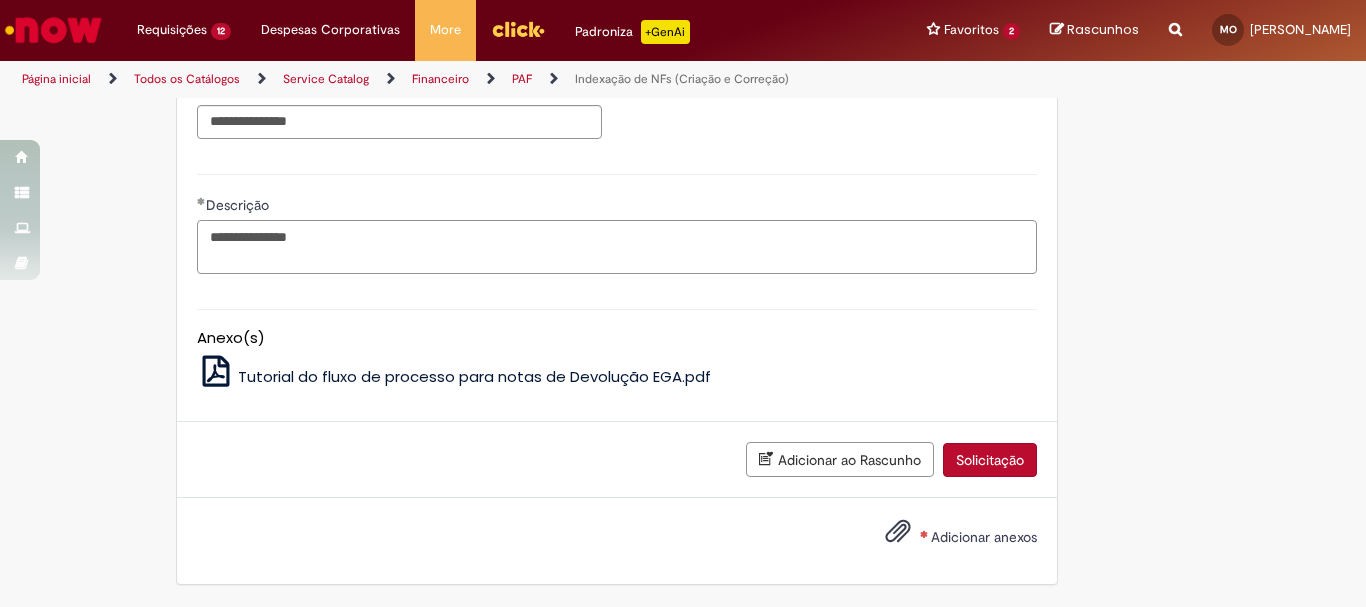 type 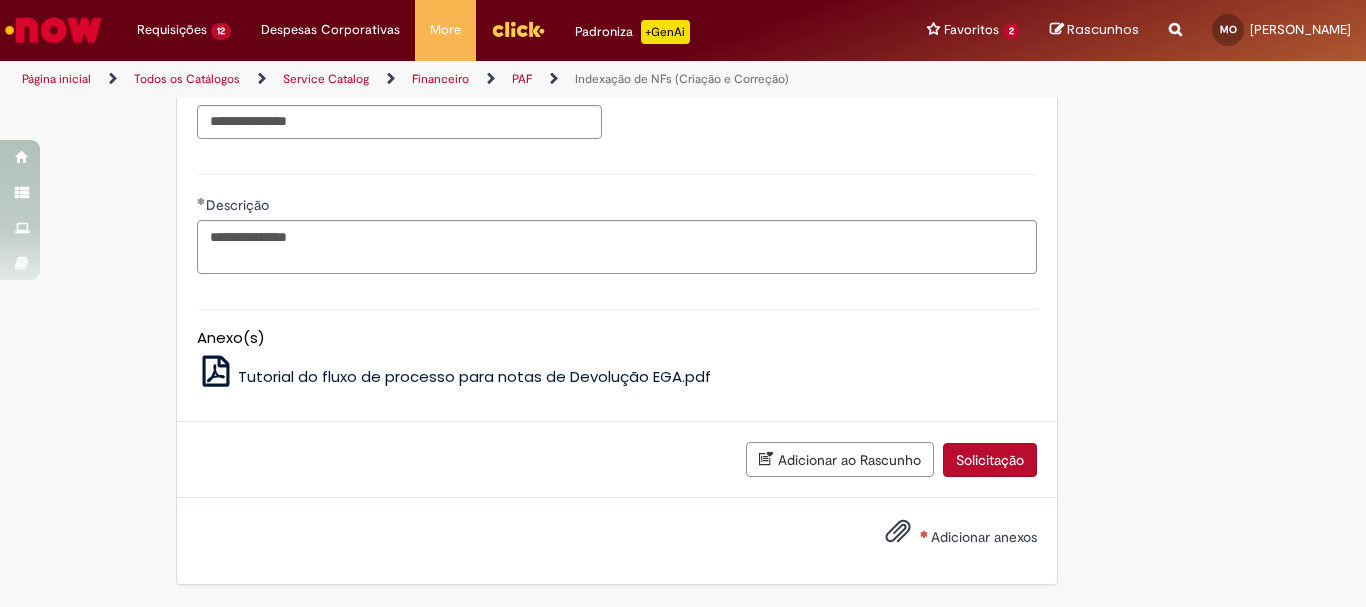 click on "Adicionar anexos" at bounding box center [984, 537] 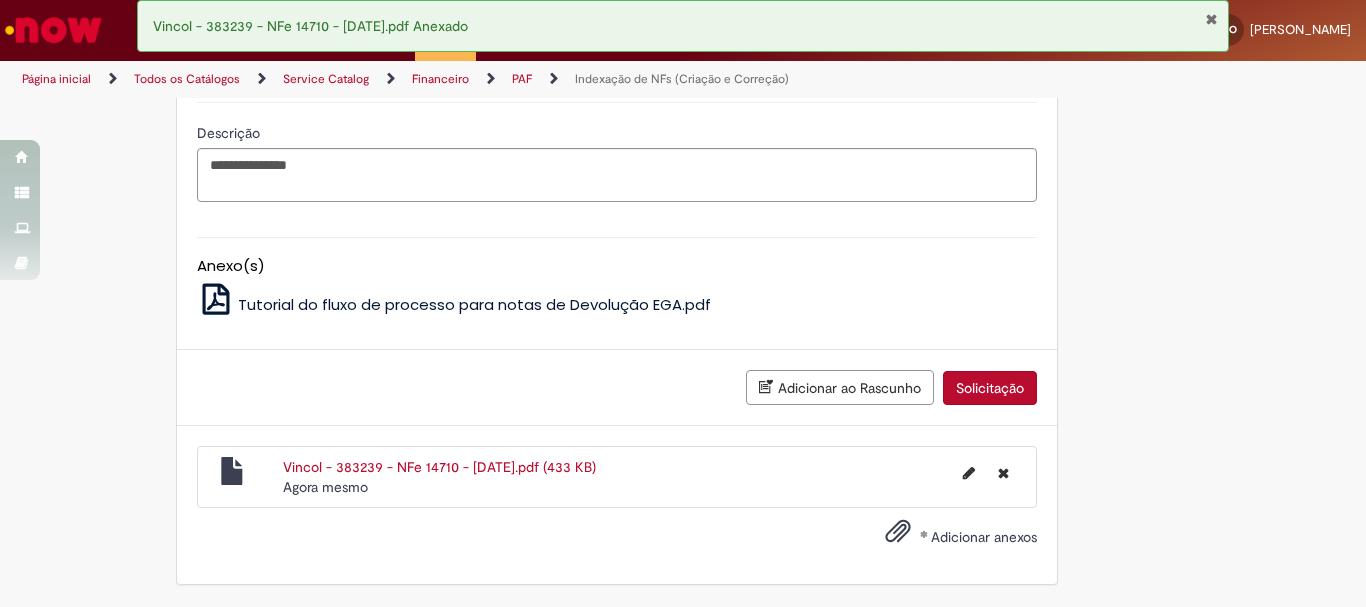 scroll, scrollTop: 848, scrollLeft: 0, axis: vertical 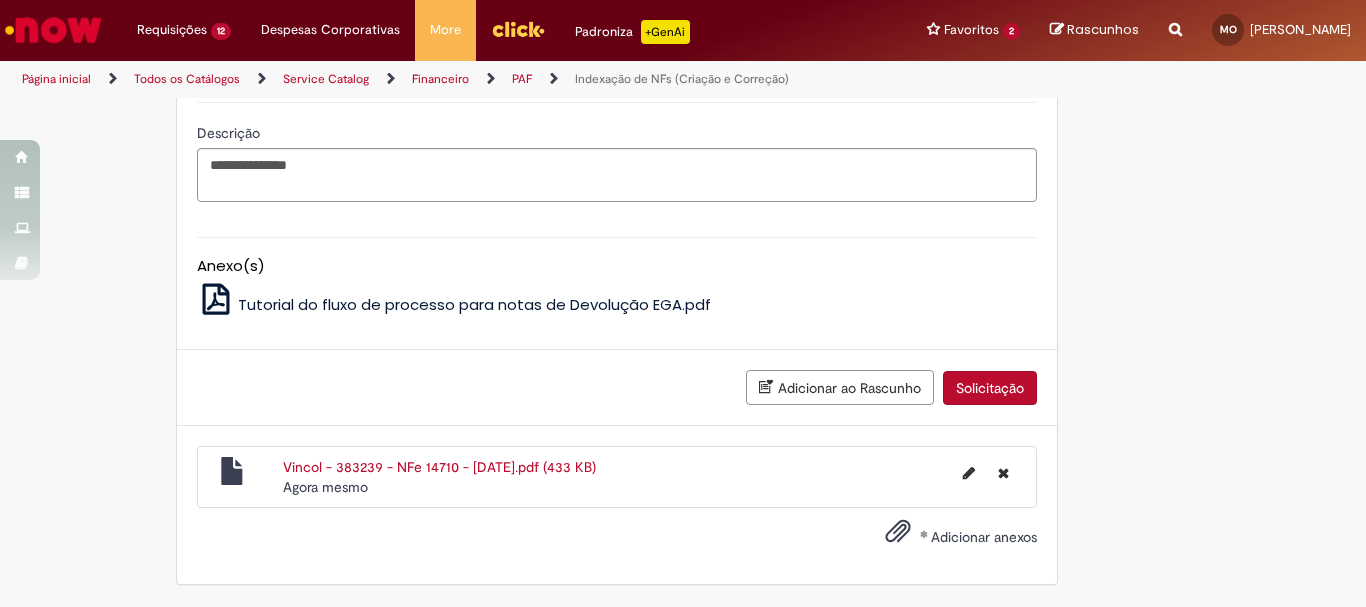 click on "Solicitação" at bounding box center [990, 388] 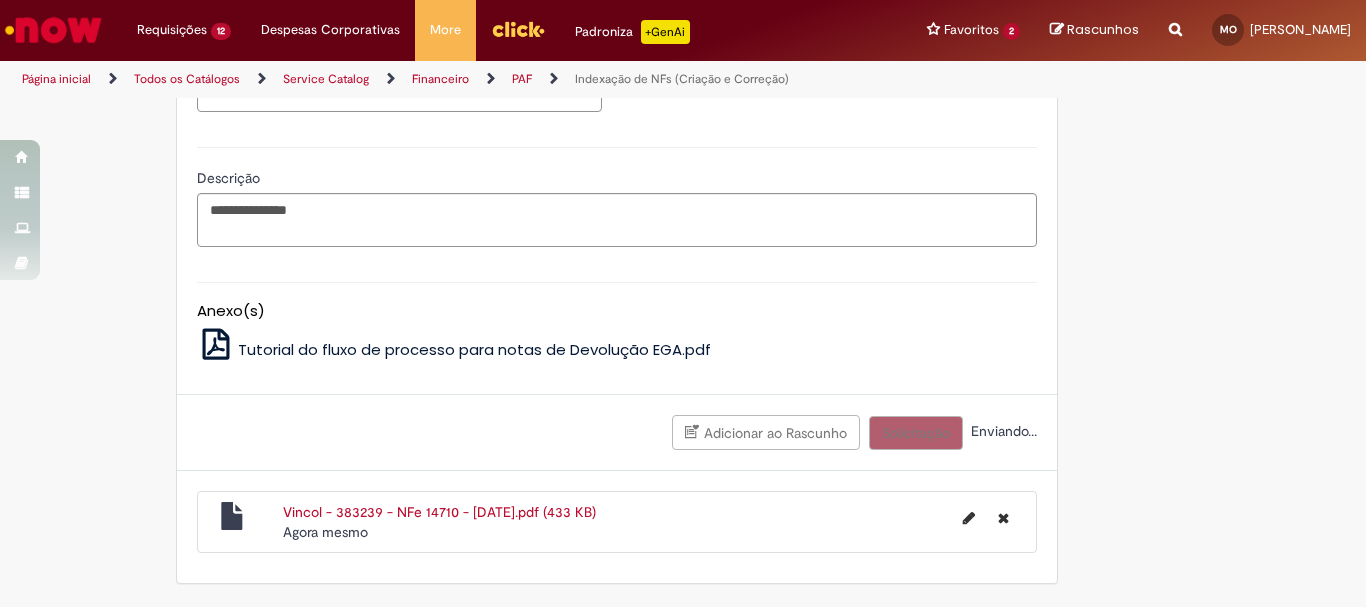 scroll, scrollTop: 623, scrollLeft: 0, axis: vertical 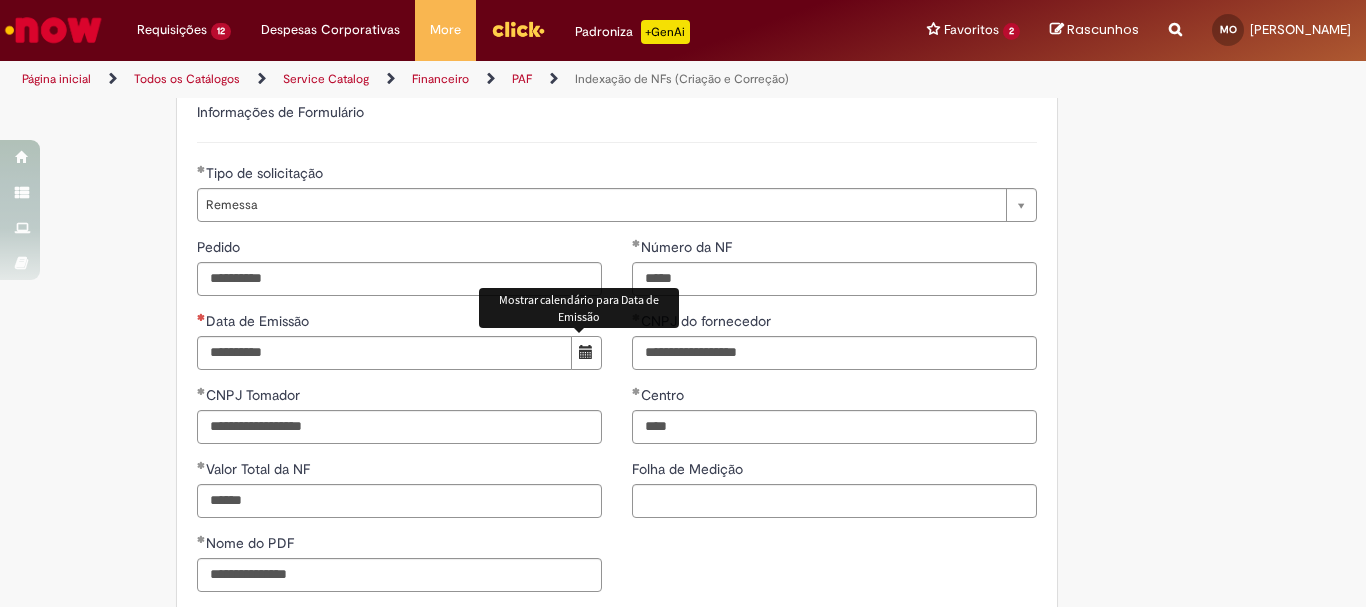 click at bounding box center [586, 353] 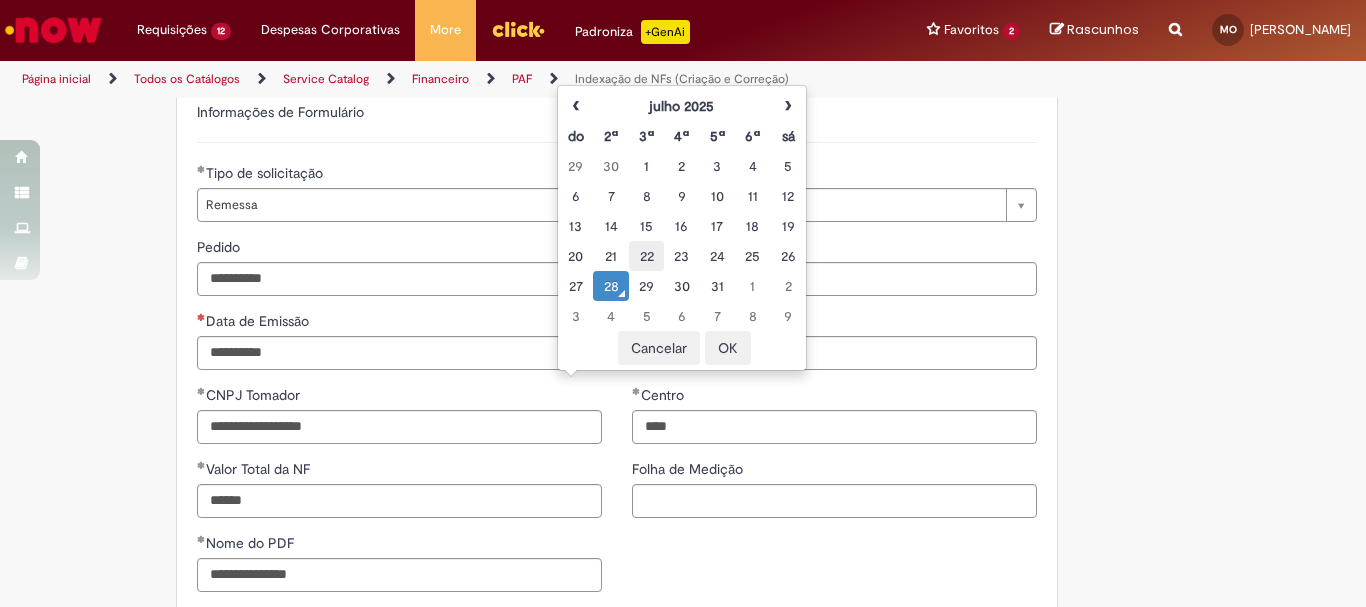 click on "22" at bounding box center [646, 256] 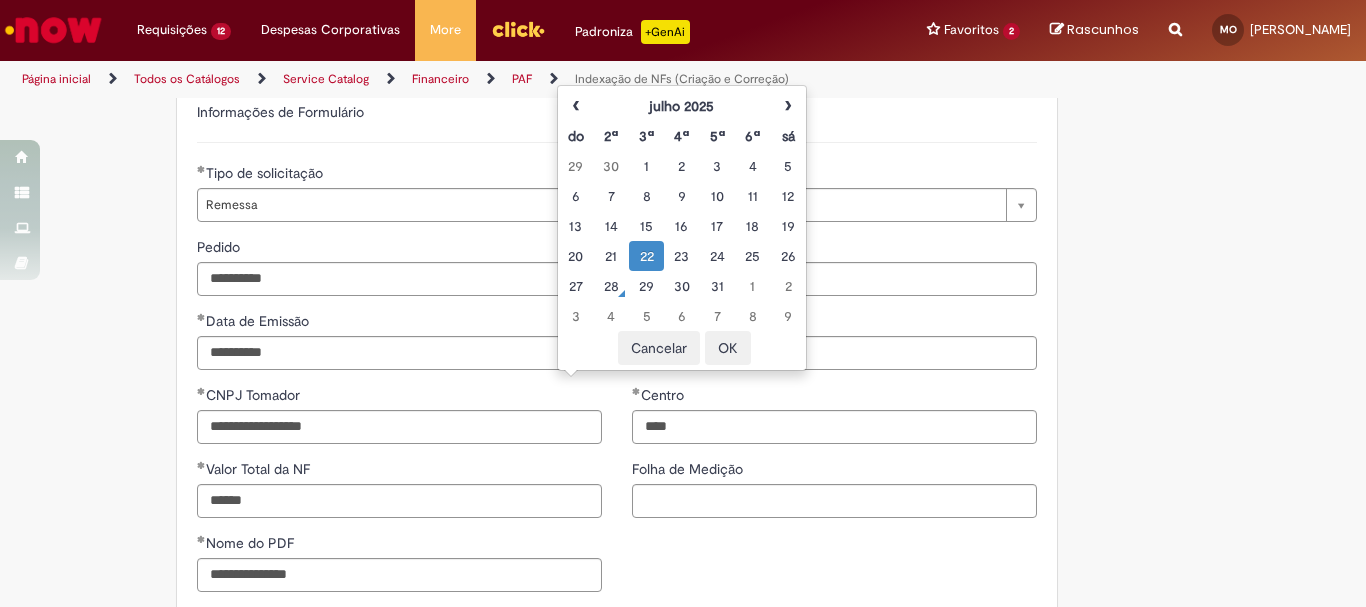 click on "OK" at bounding box center (728, 348) 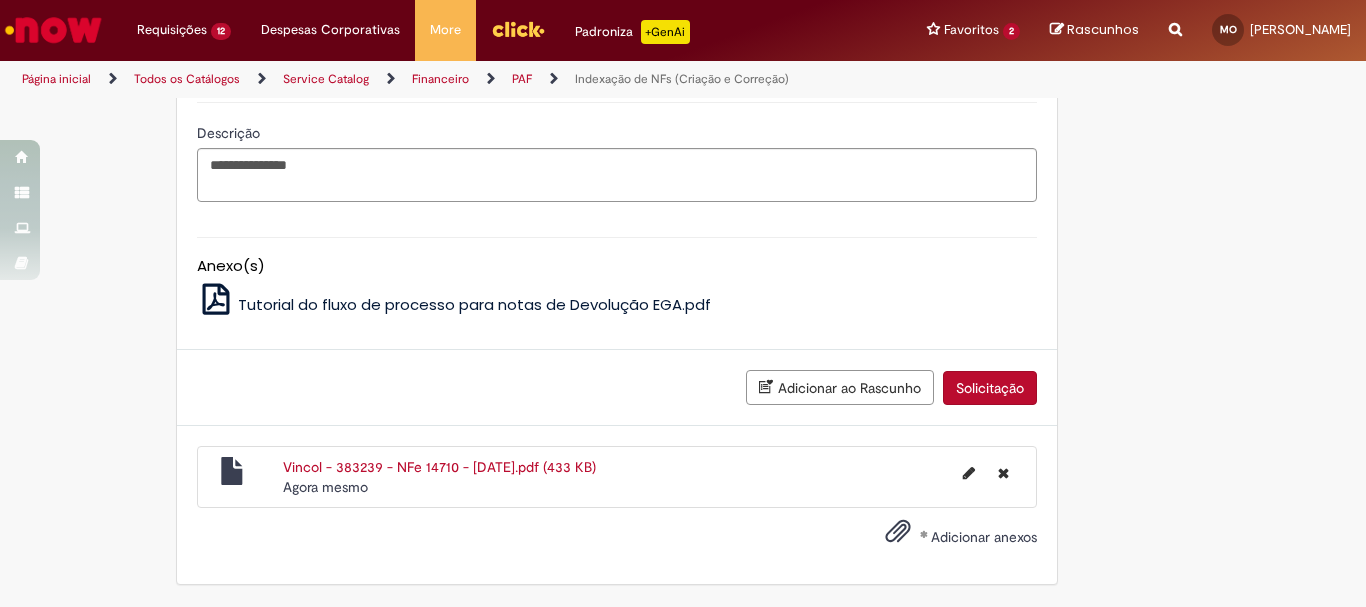 click on "Solicitação" at bounding box center [990, 388] 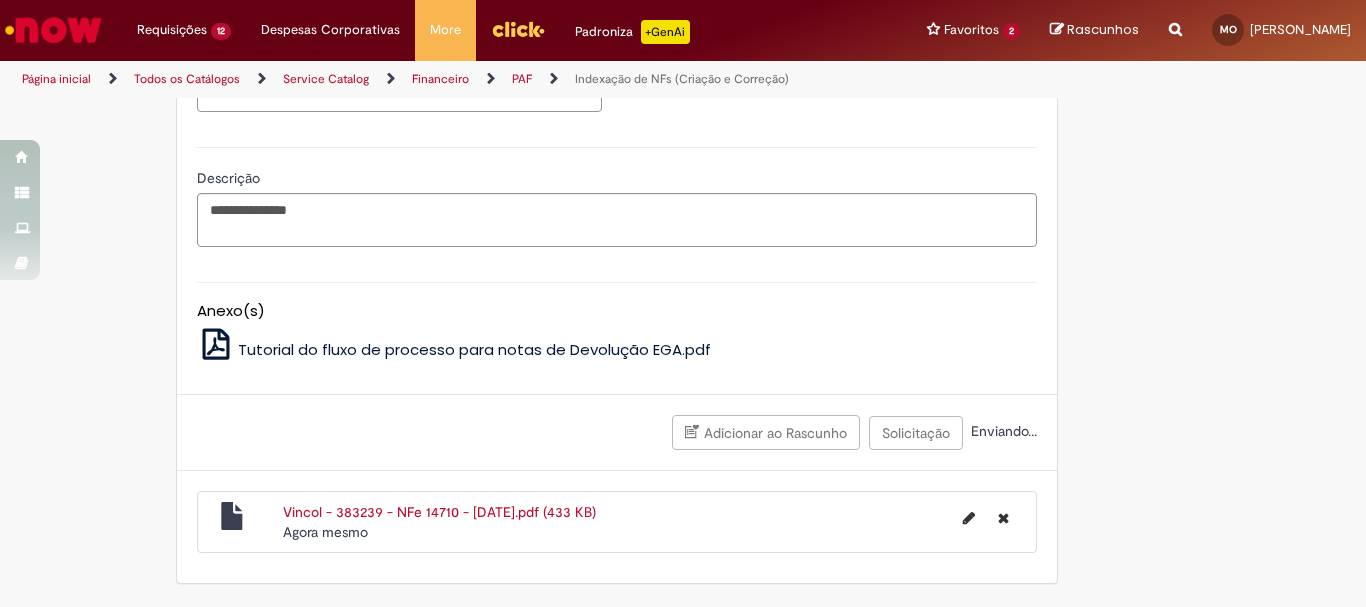 scroll, scrollTop: 1103, scrollLeft: 0, axis: vertical 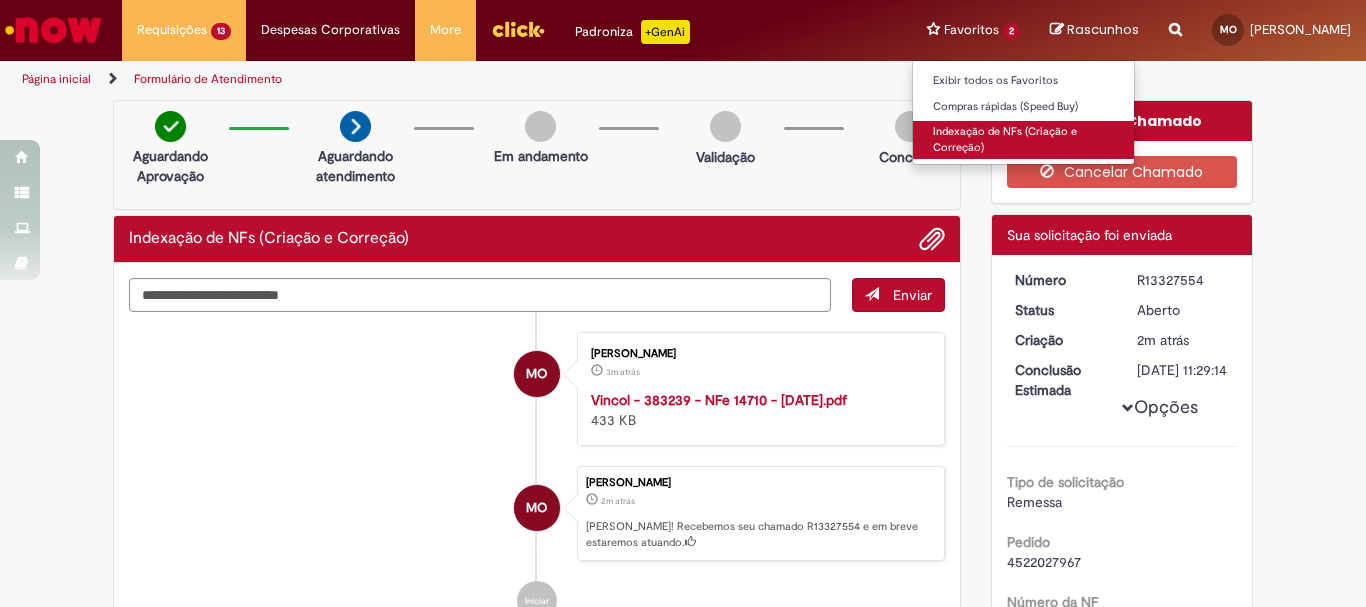 click on "Indexação de NFs (Criação e Correção)" at bounding box center (1023, 139) 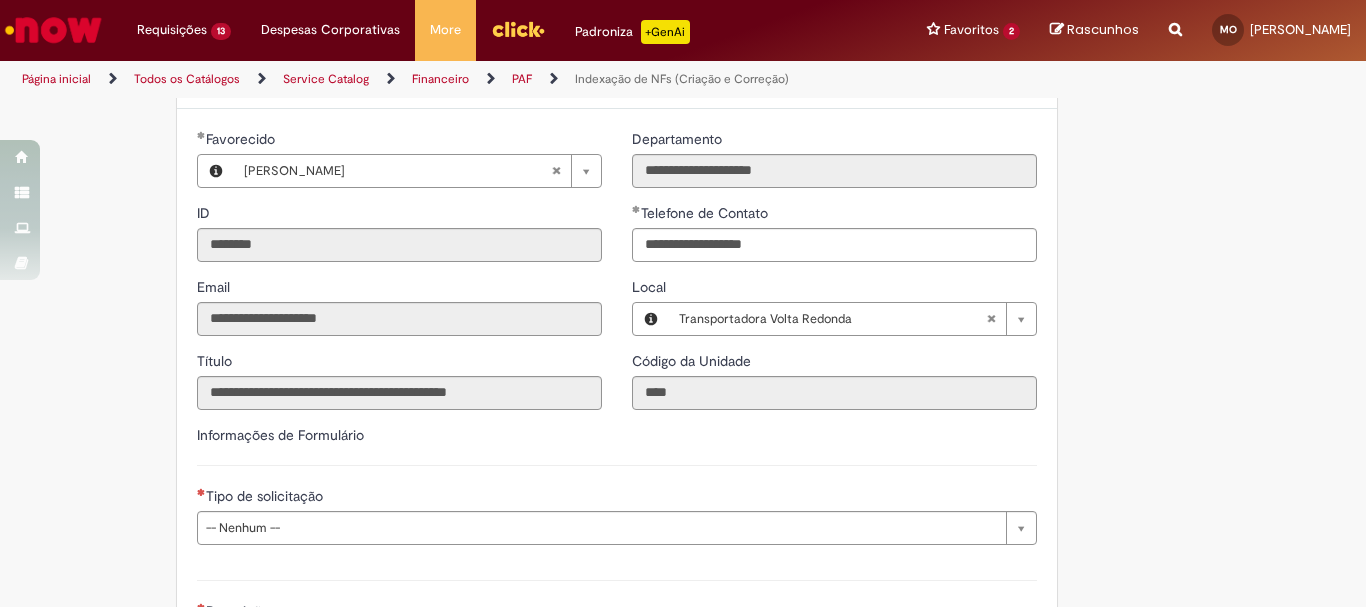 scroll, scrollTop: 500, scrollLeft: 0, axis: vertical 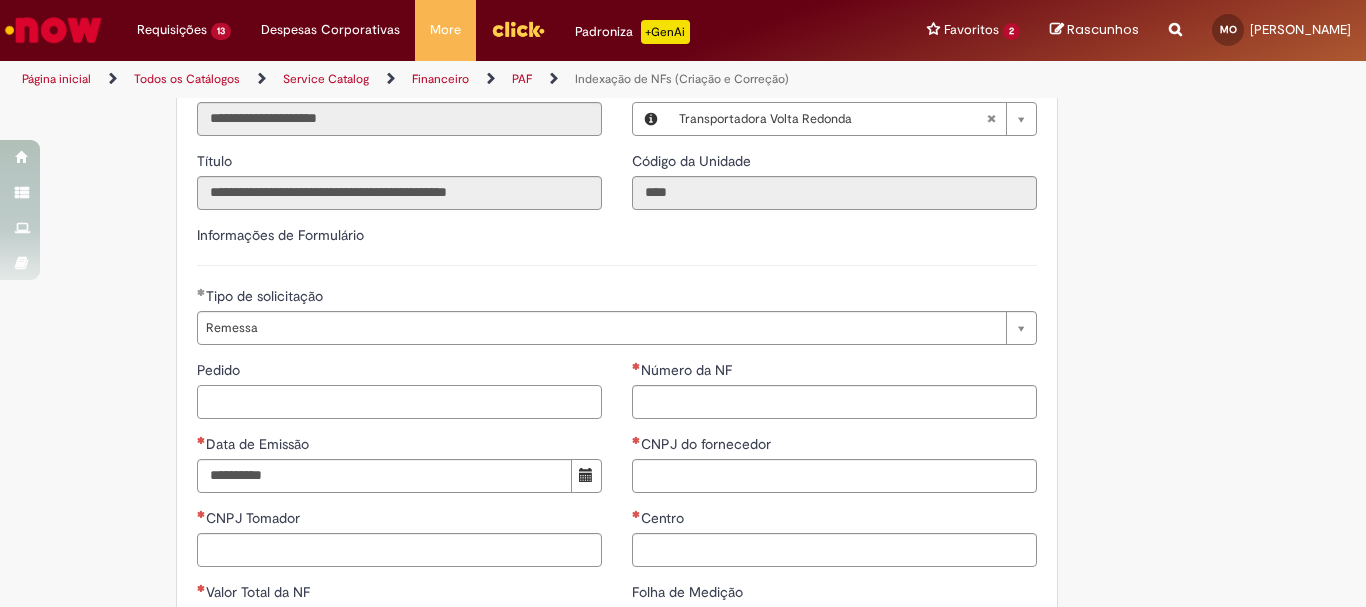 click on "Pedido" at bounding box center [399, 402] 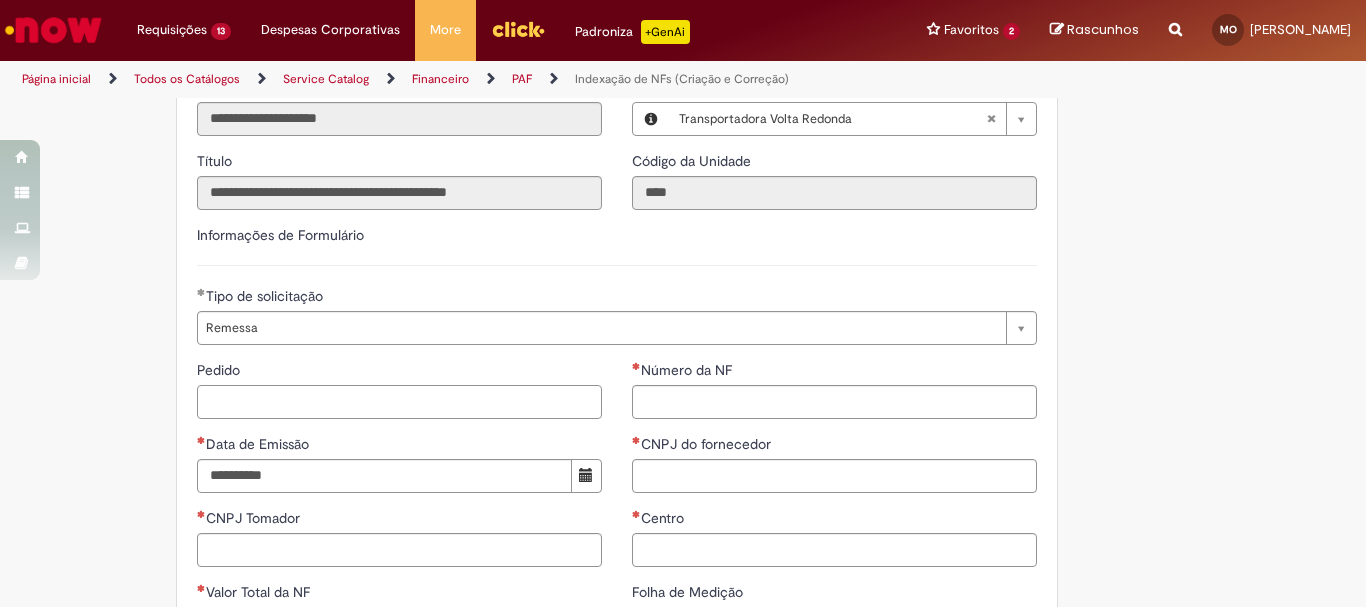 paste on "**********" 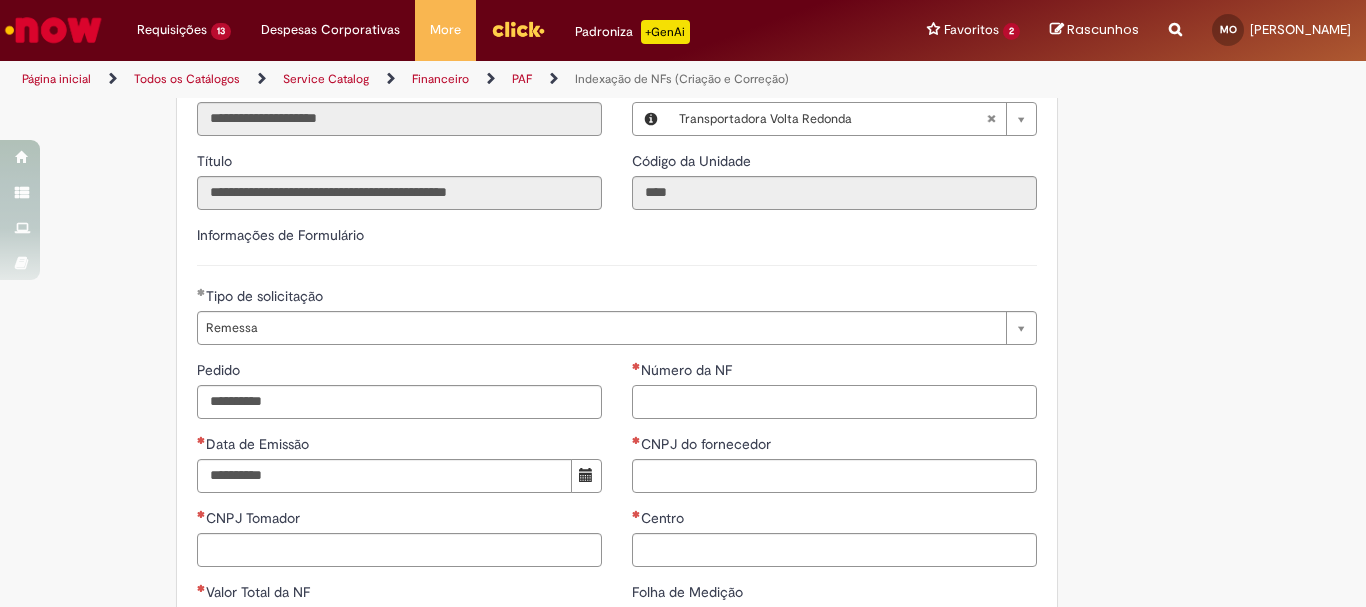 click on "Número da NF" at bounding box center (834, 402) 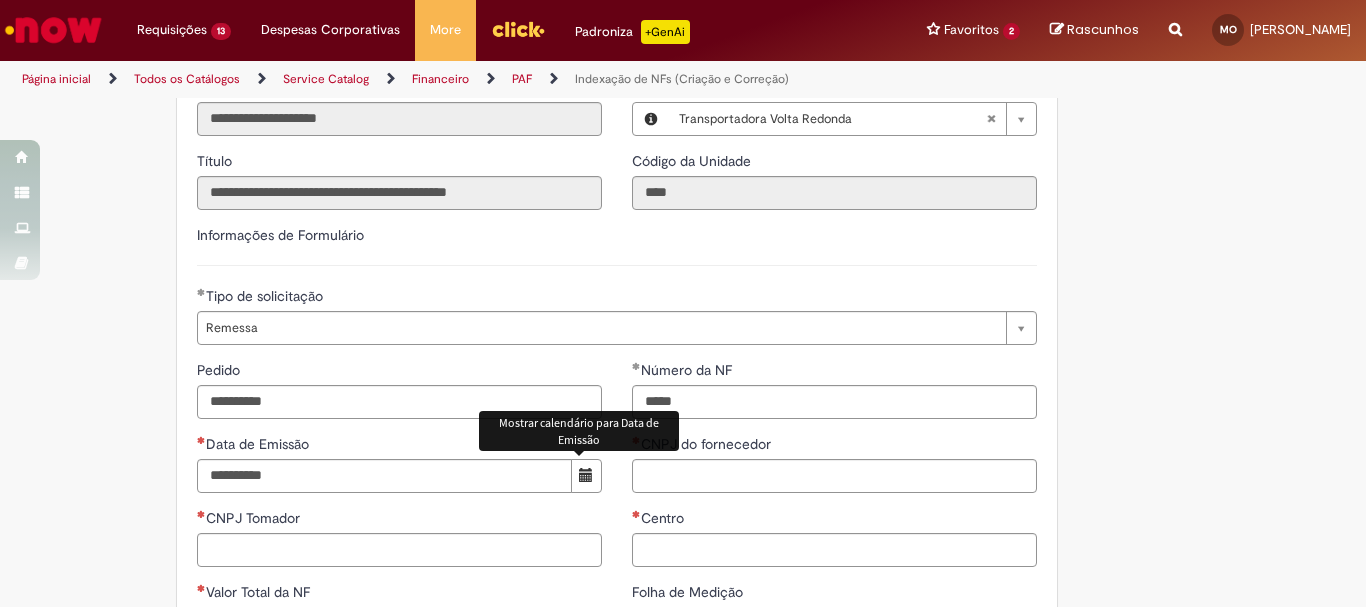 click at bounding box center [586, 476] 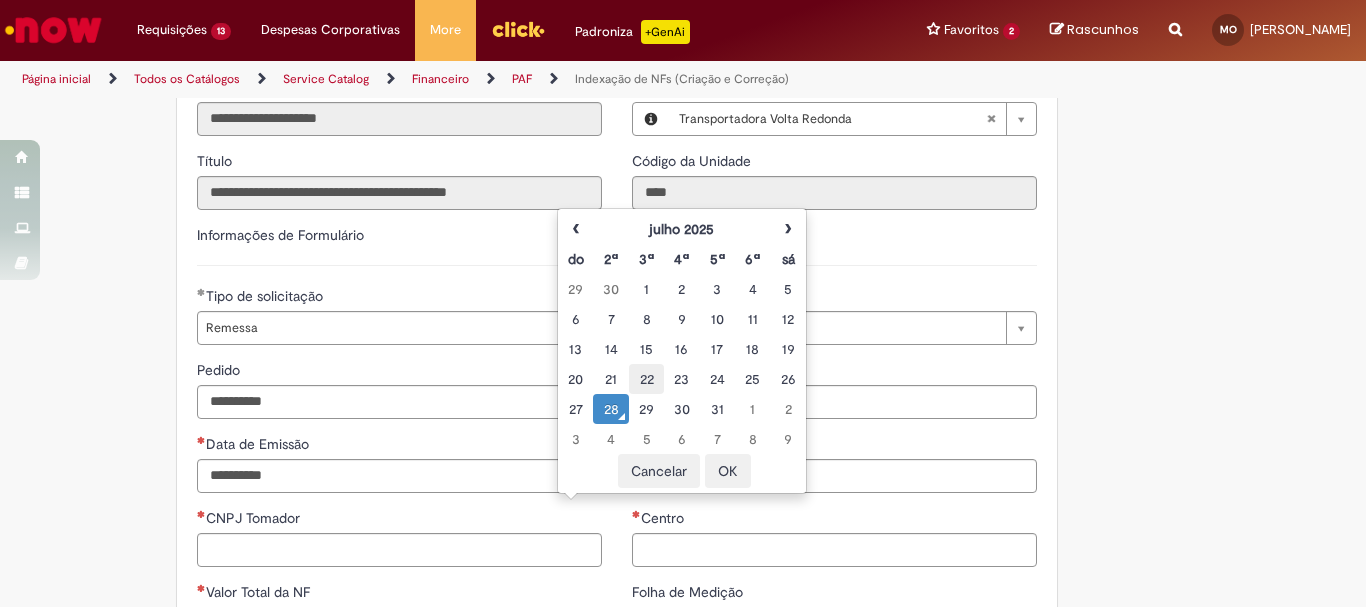 click on "22" at bounding box center [646, 379] 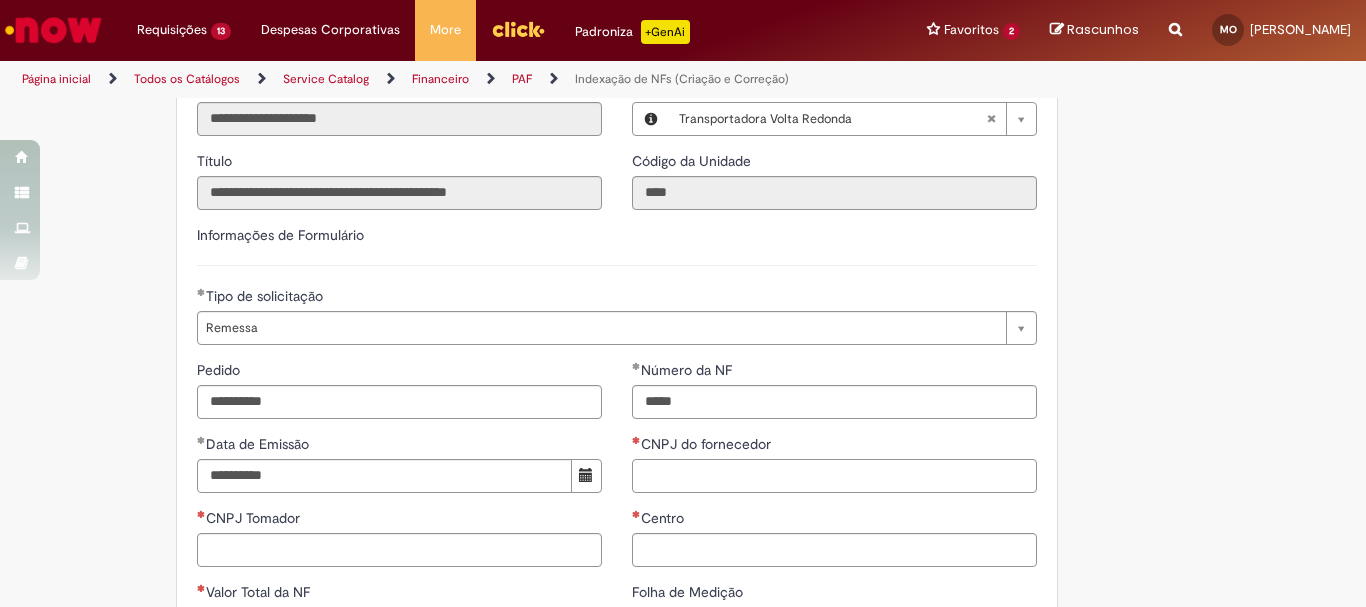 click on "CNPJ do fornecedor" at bounding box center [834, 476] 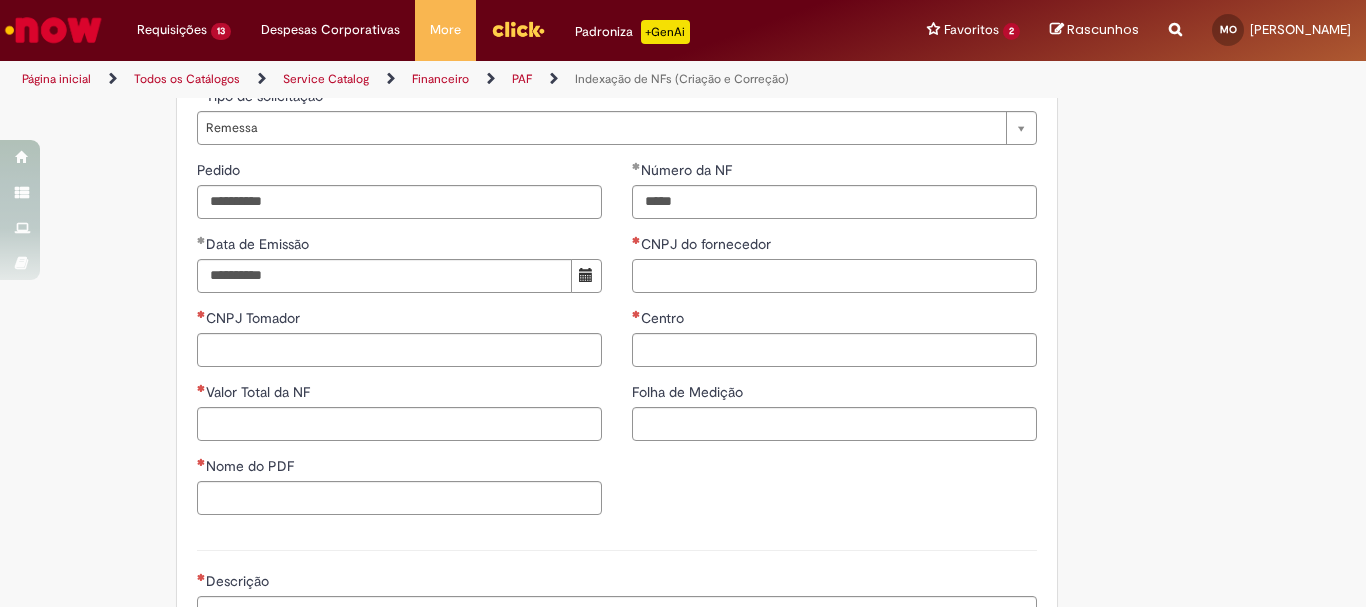 click on "CNPJ do fornecedor" at bounding box center (834, 276) 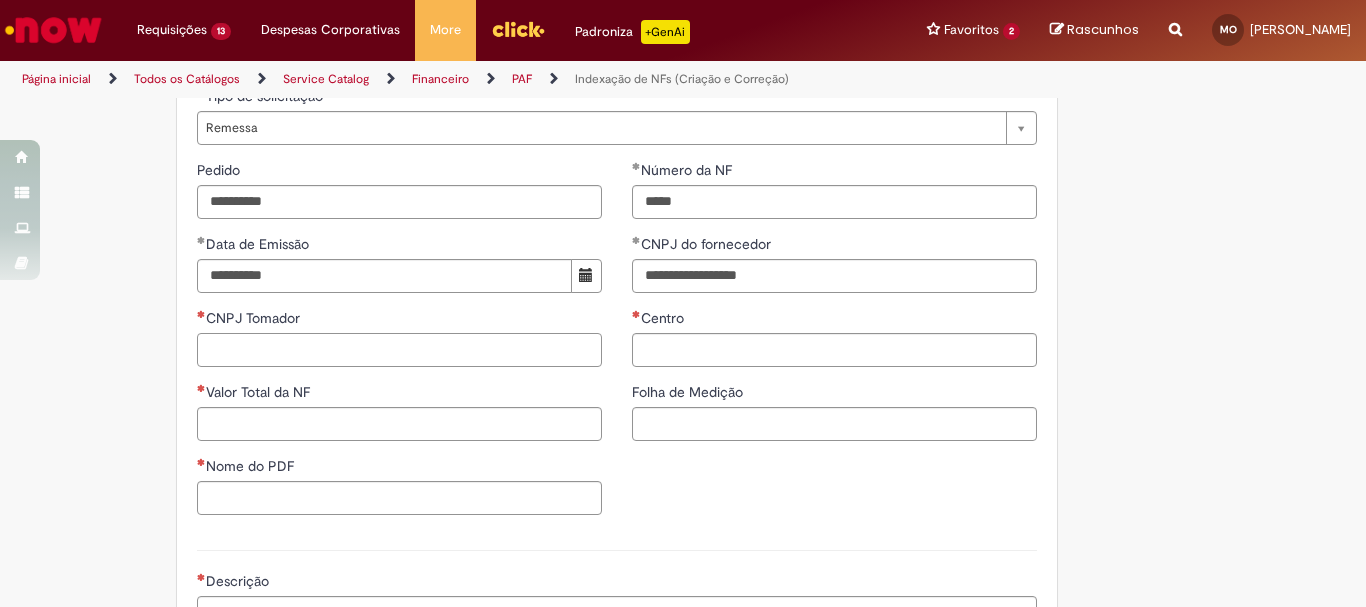 click on "CNPJ Tomador" at bounding box center (399, 350) 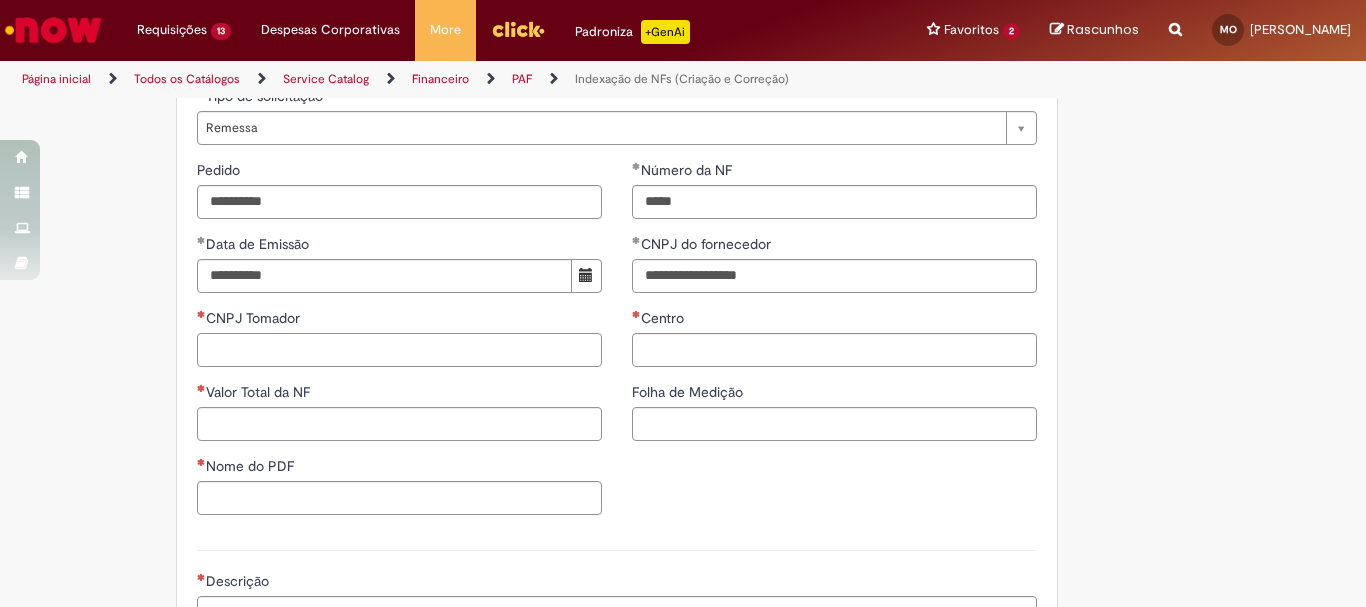 click on "CNPJ Tomador" at bounding box center (399, 350) 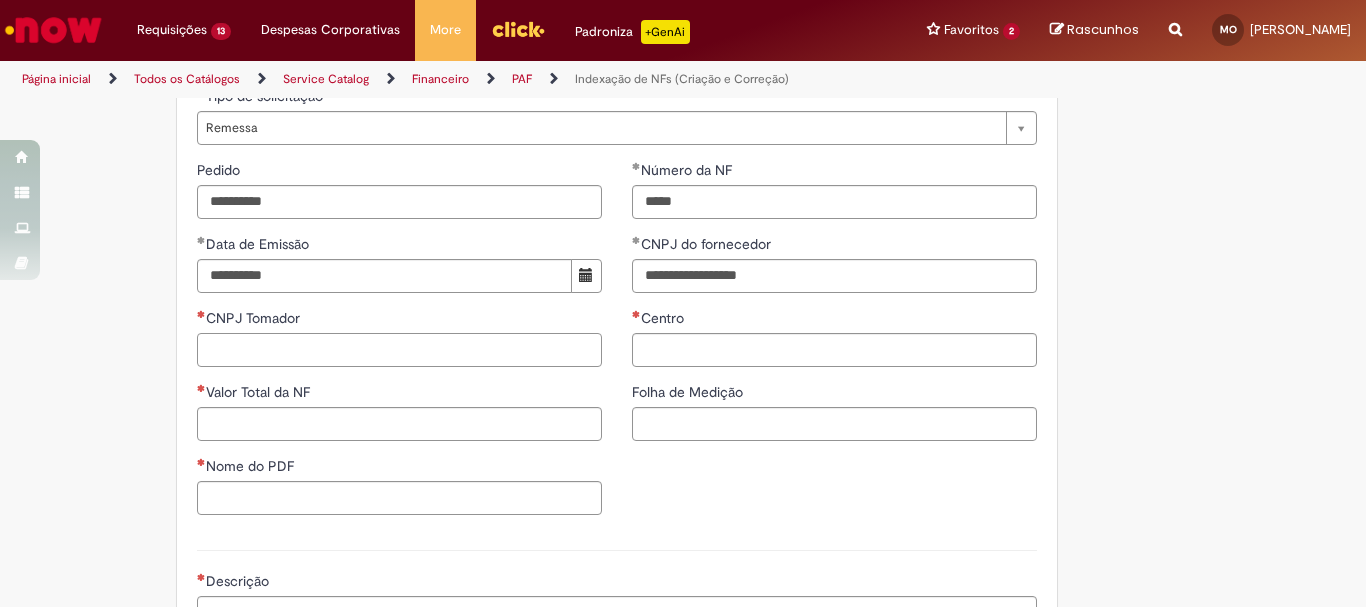 paste on "**********" 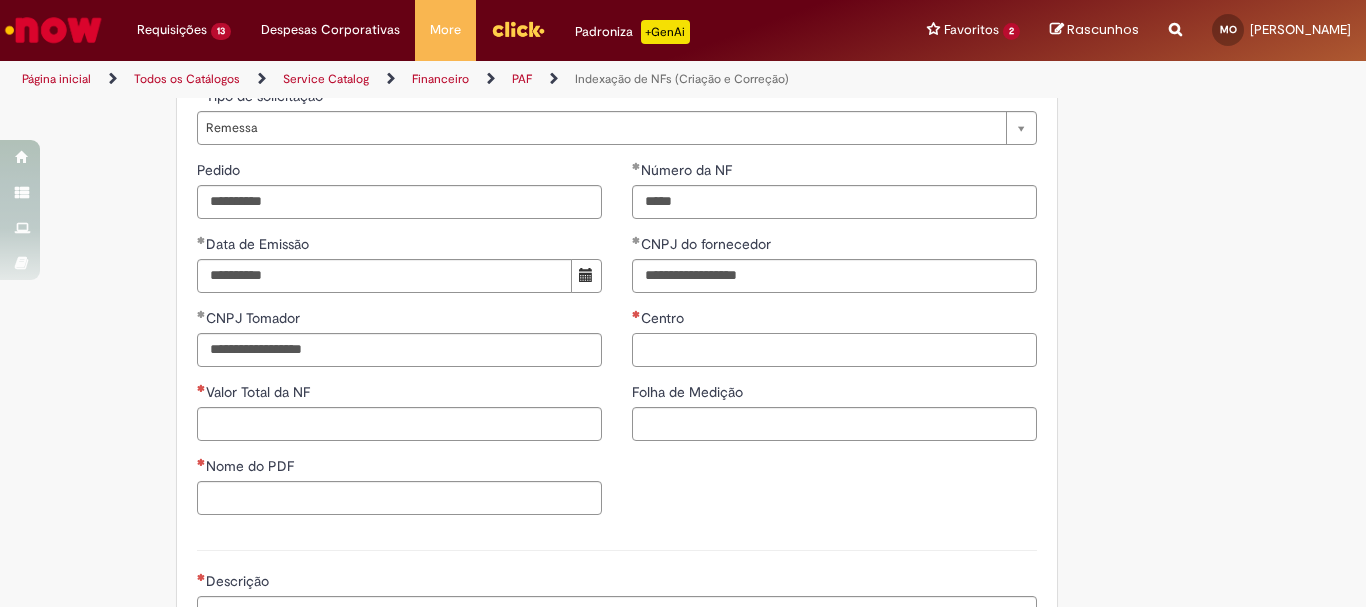 click on "Centro" at bounding box center [834, 350] 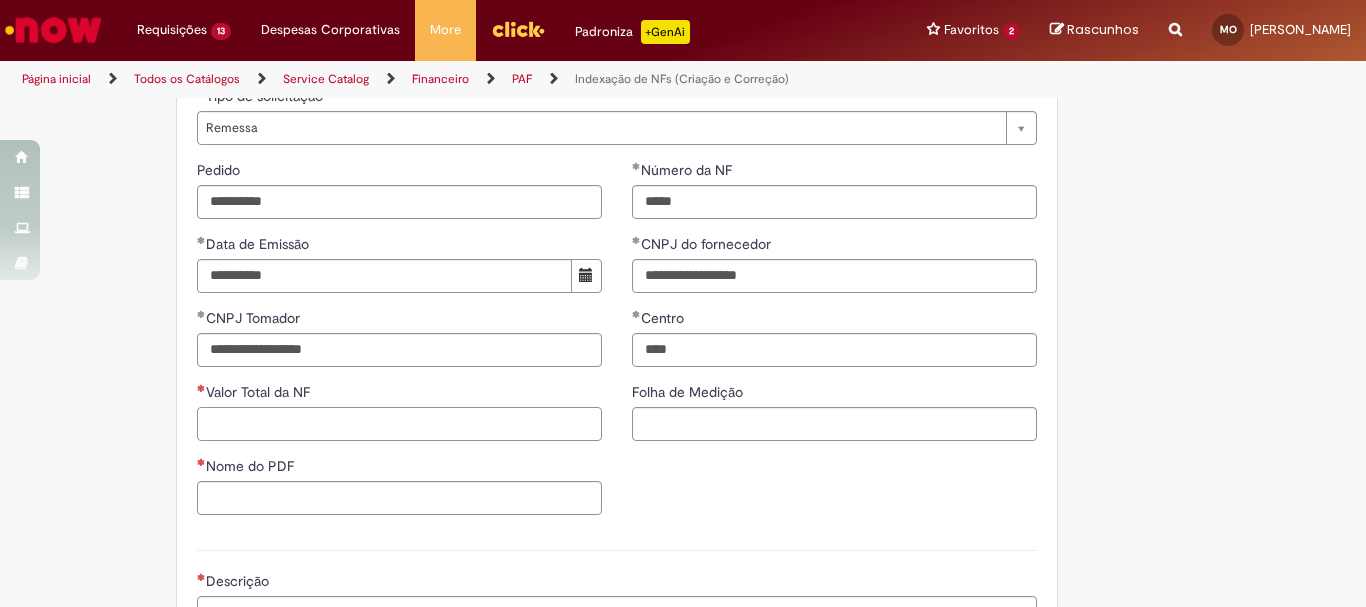 click on "Valor Total da NF" at bounding box center [399, 424] 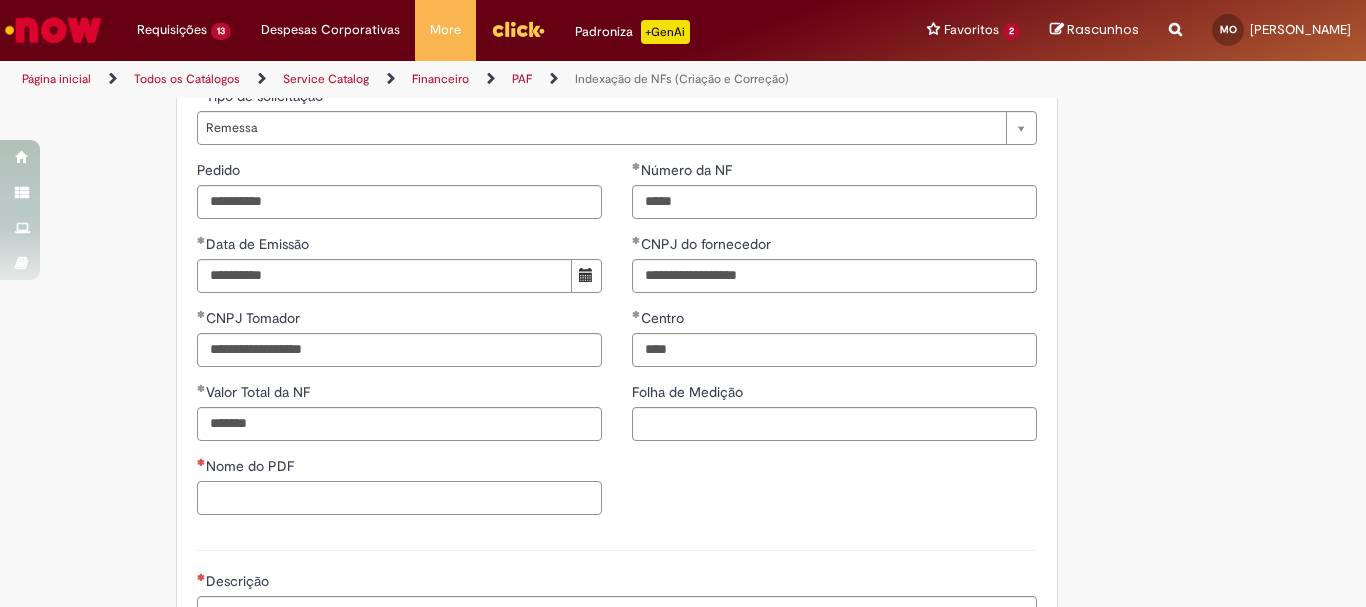 click on "Nome do PDF" at bounding box center [399, 498] 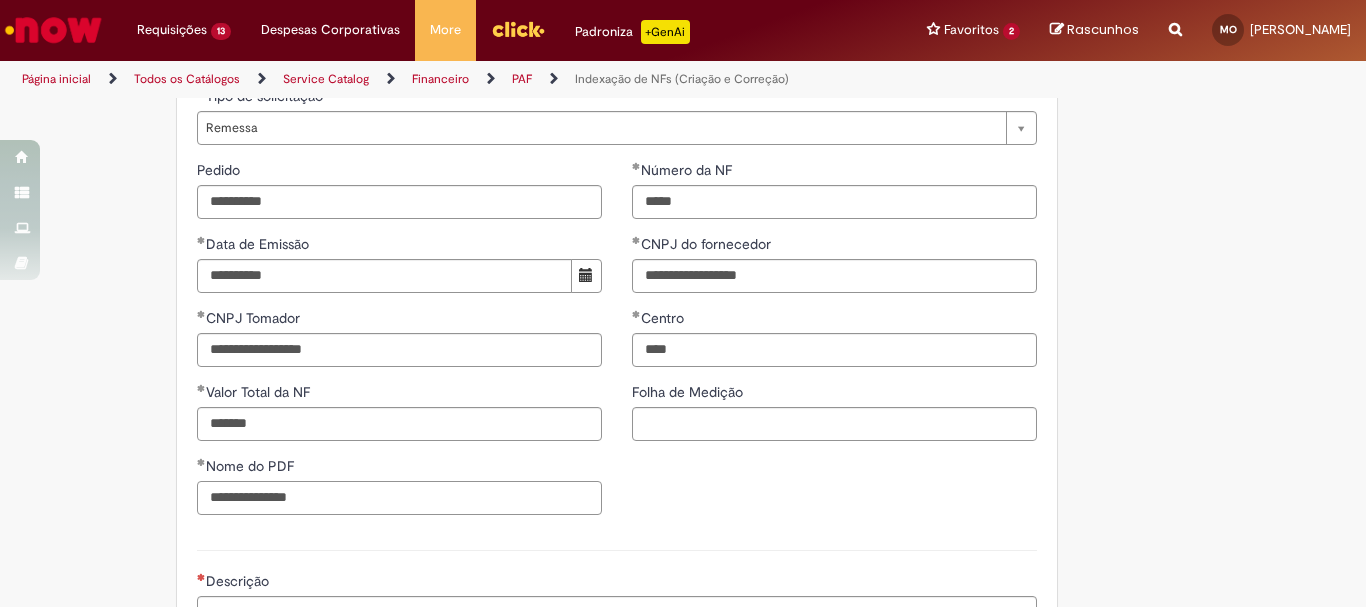 drag, startPoint x: 324, startPoint y: 499, endPoint x: 40, endPoint y: 467, distance: 285.79712 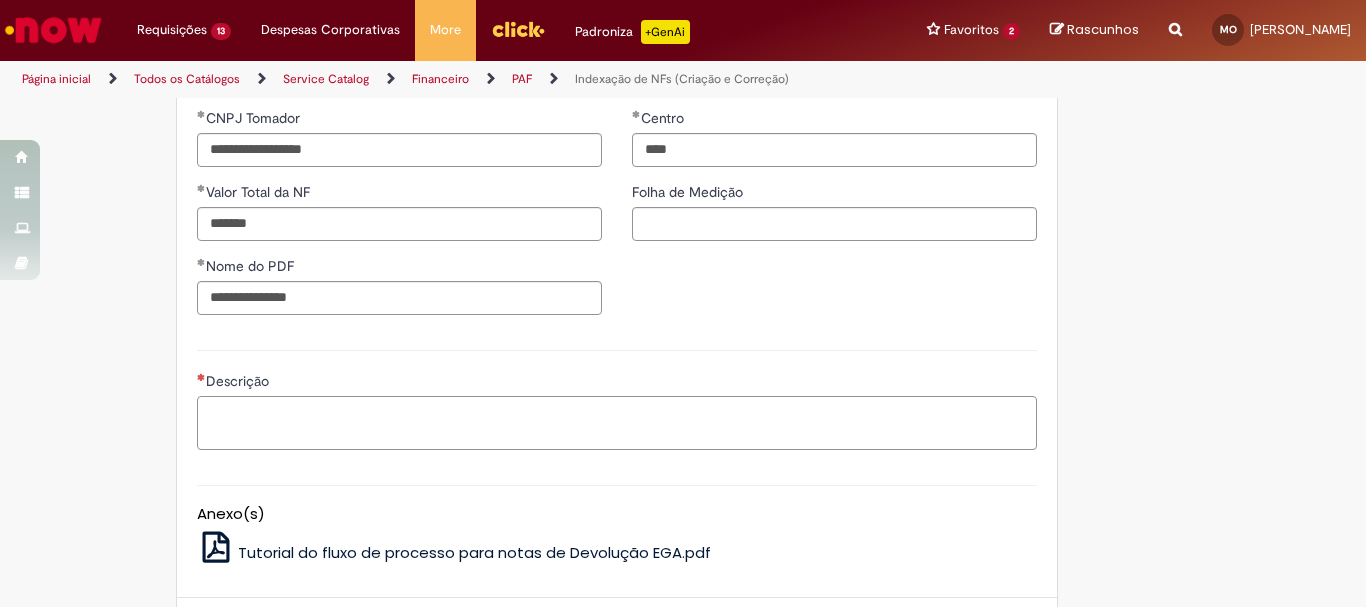 click on "Descrição" at bounding box center (617, 423) 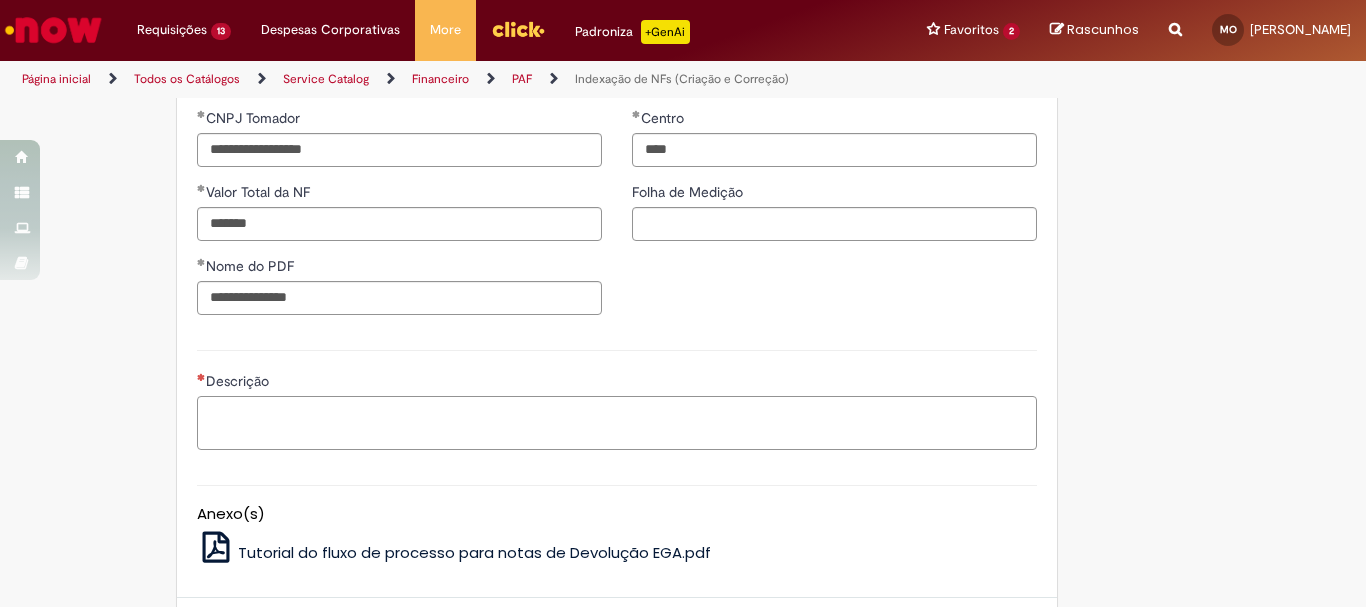 paste on "**********" 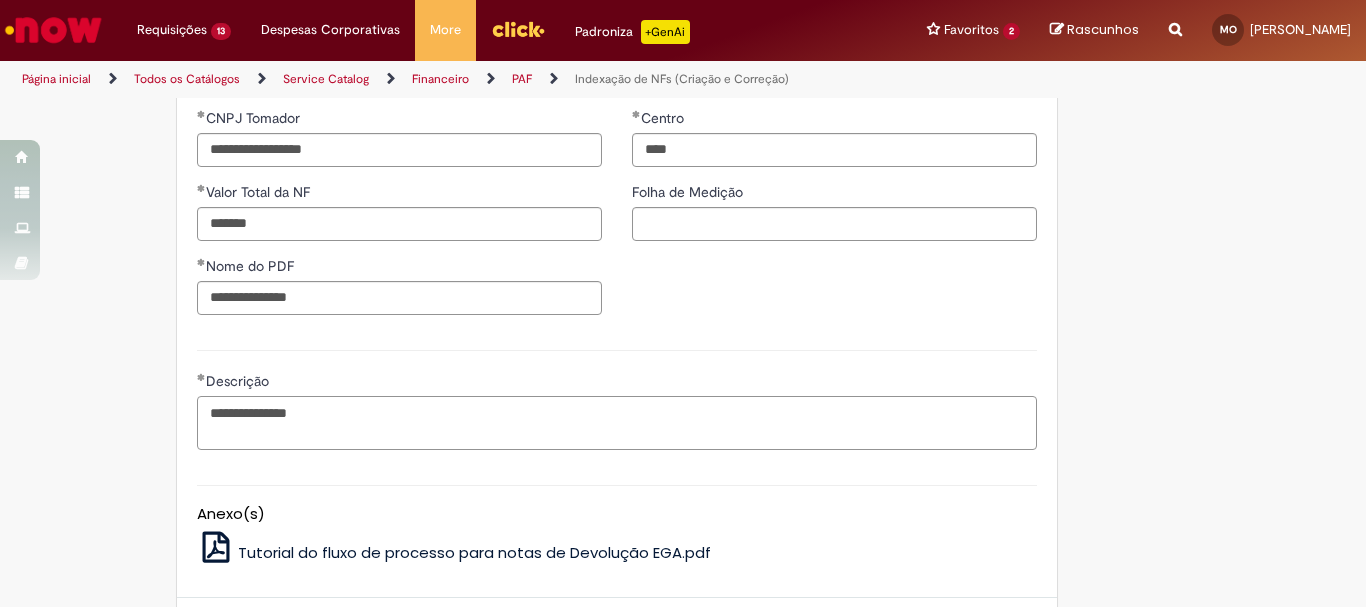 click on "**********" at bounding box center (617, 423) 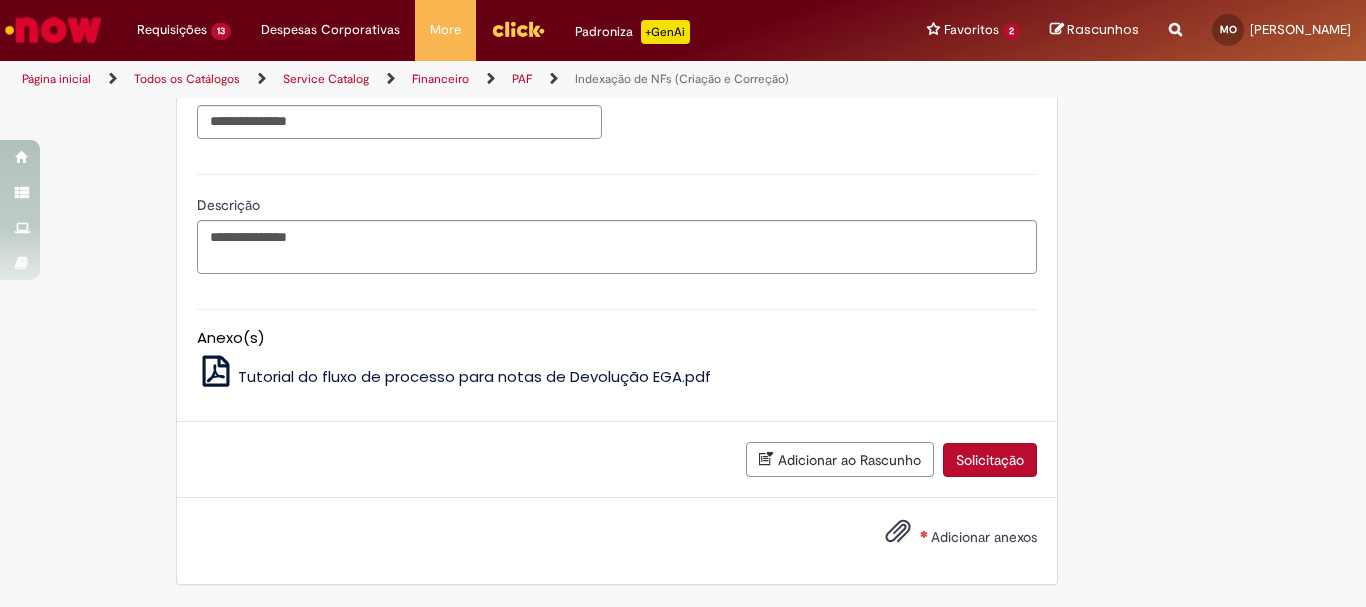 click on "Adicionar anexos" at bounding box center [984, 537] 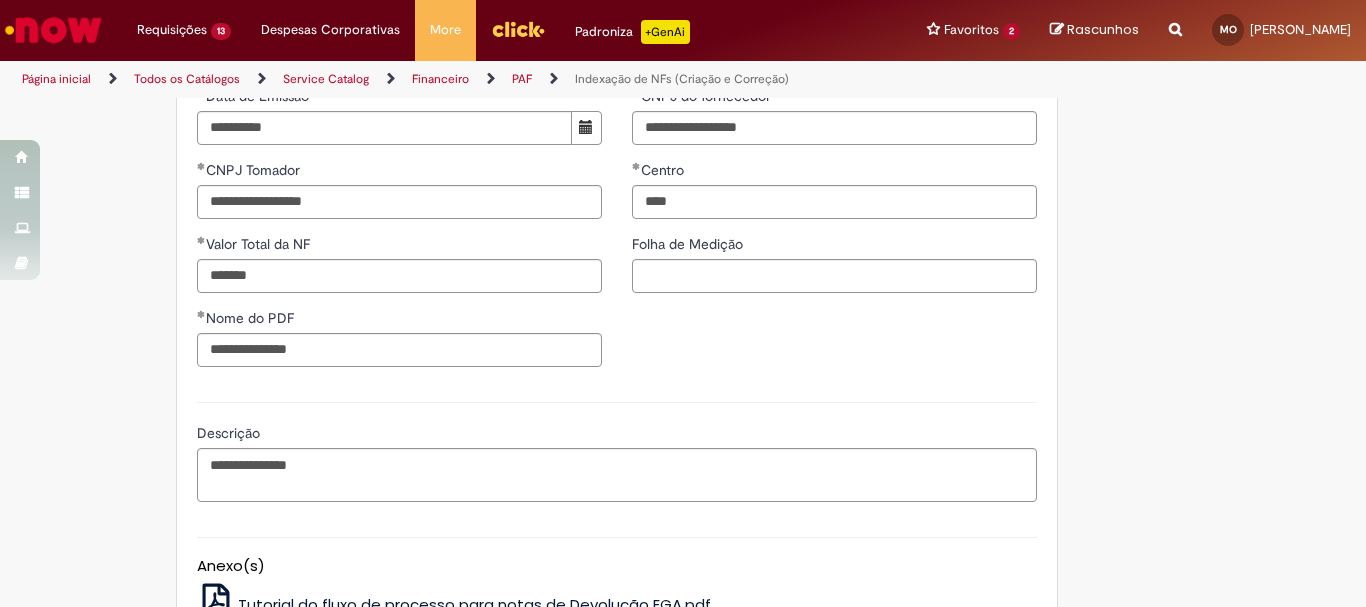 scroll, scrollTop: 1148, scrollLeft: 0, axis: vertical 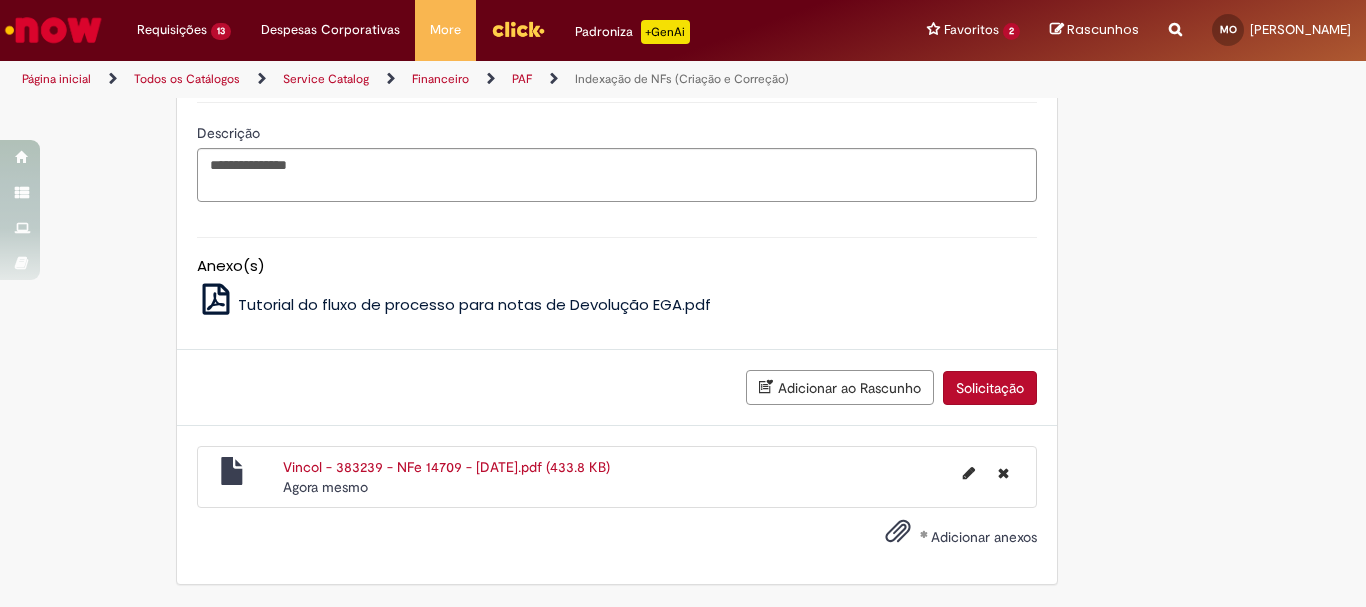 click on "Solicitação" at bounding box center (990, 388) 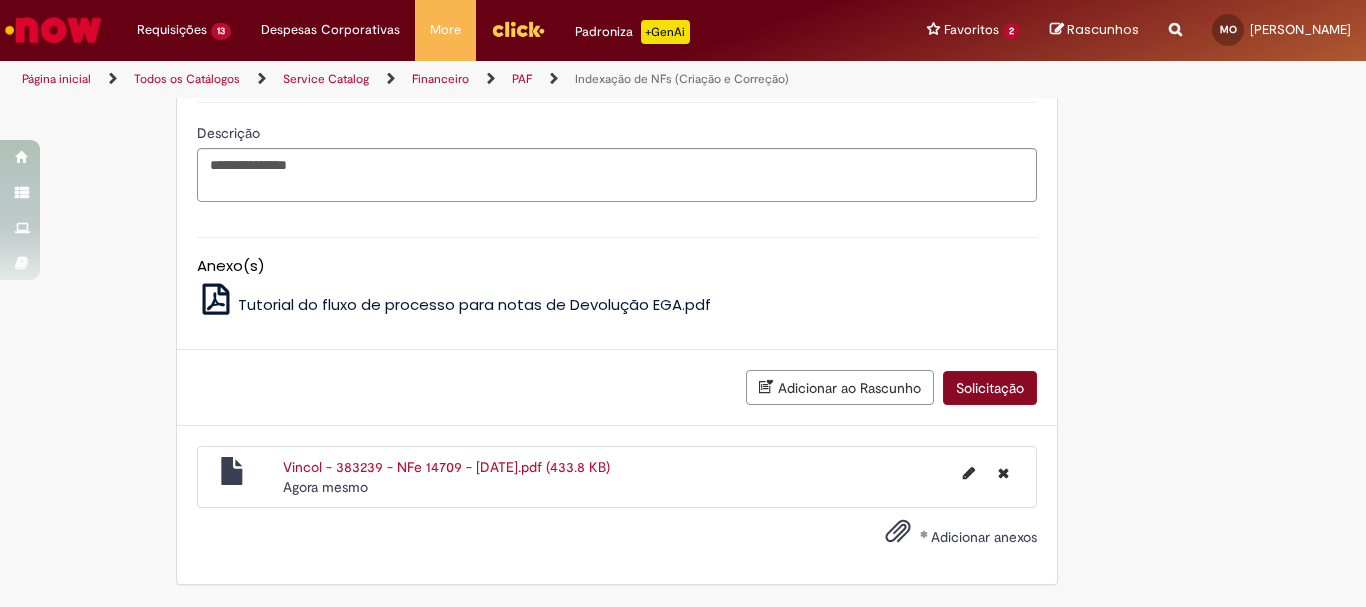 scroll, scrollTop: 1103, scrollLeft: 0, axis: vertical 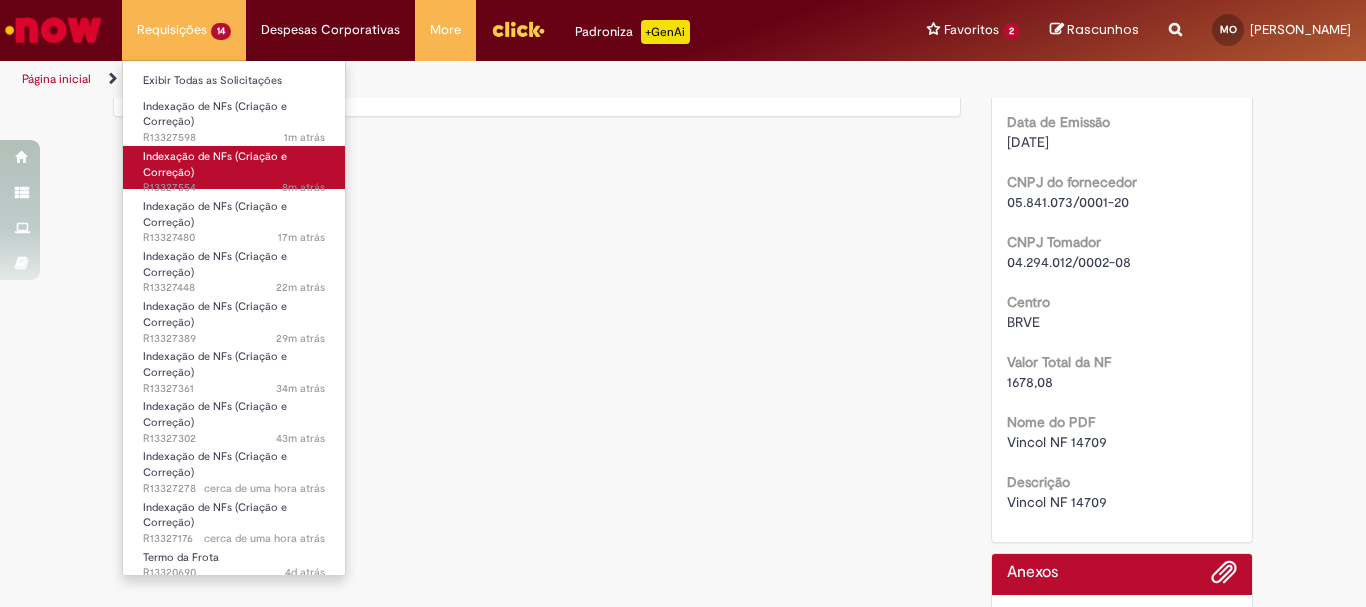 click on "Indexação de NFs (Criação e Correção)
8m atrás 8 minutos atrás  R13327554" at bounding box center [234, 167] 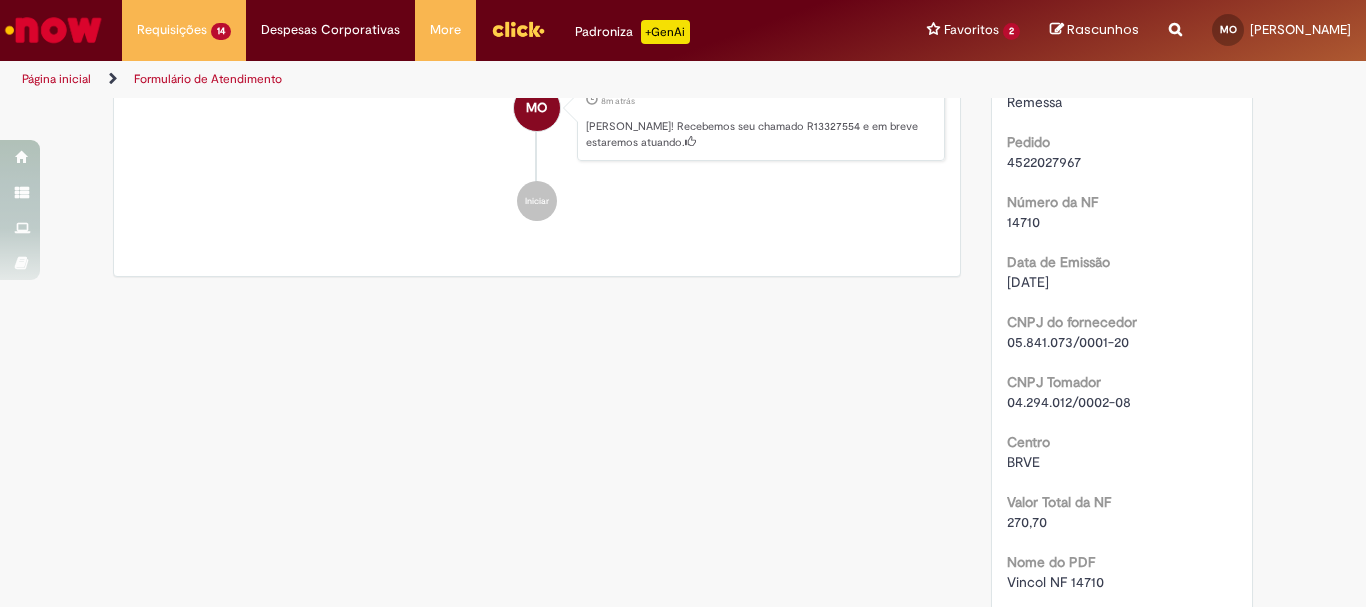 scroll, scrollTop: 500, scrollLeft: 0, axis: vertical 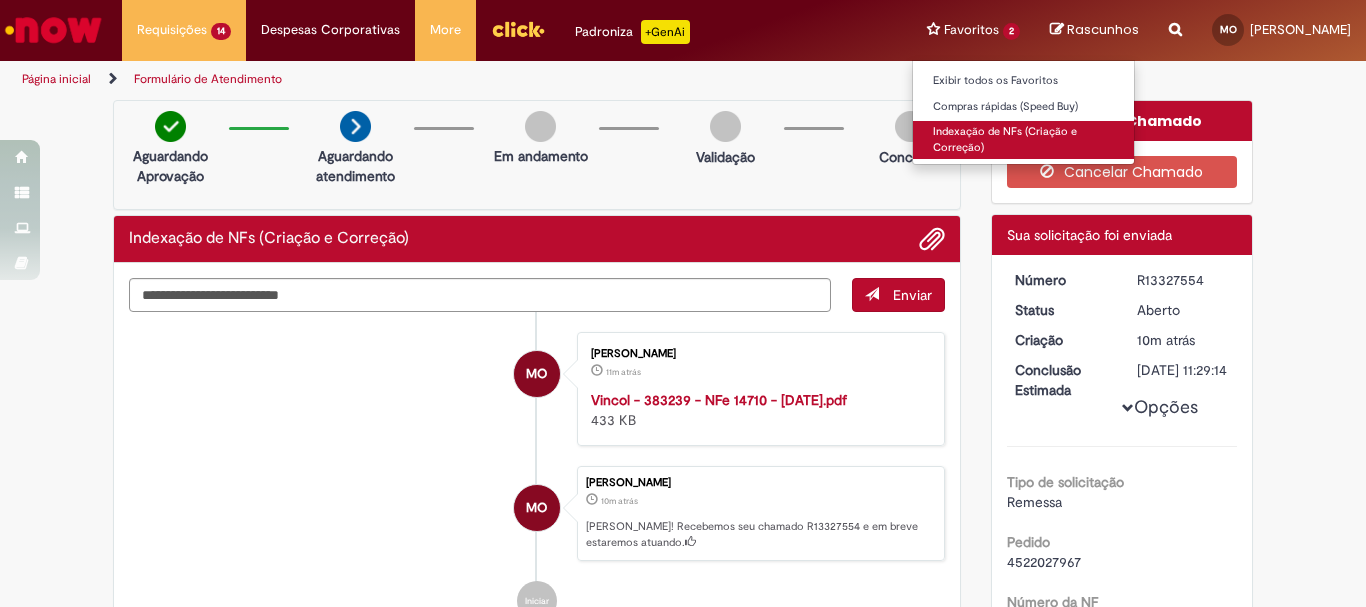 click on "Indexação de NFs (Criação e Correção)" at bounding box center [1023, 139] 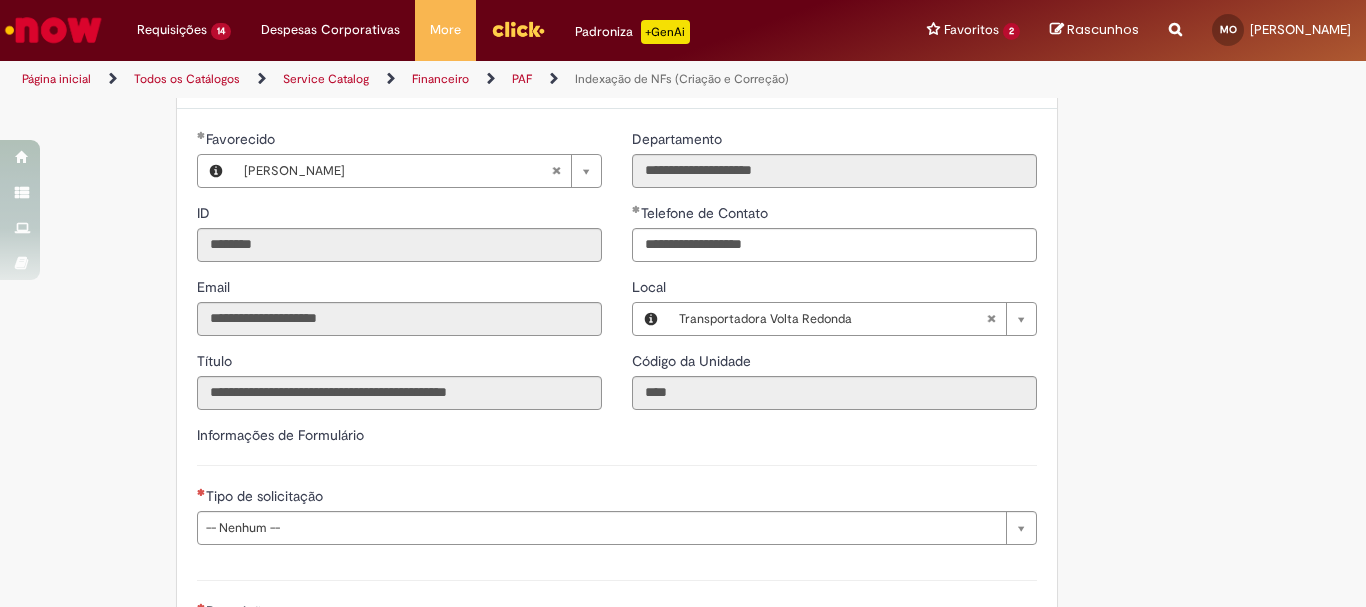 scroll, scrollTop: 500, scrollLeft: 0, axis: vertical 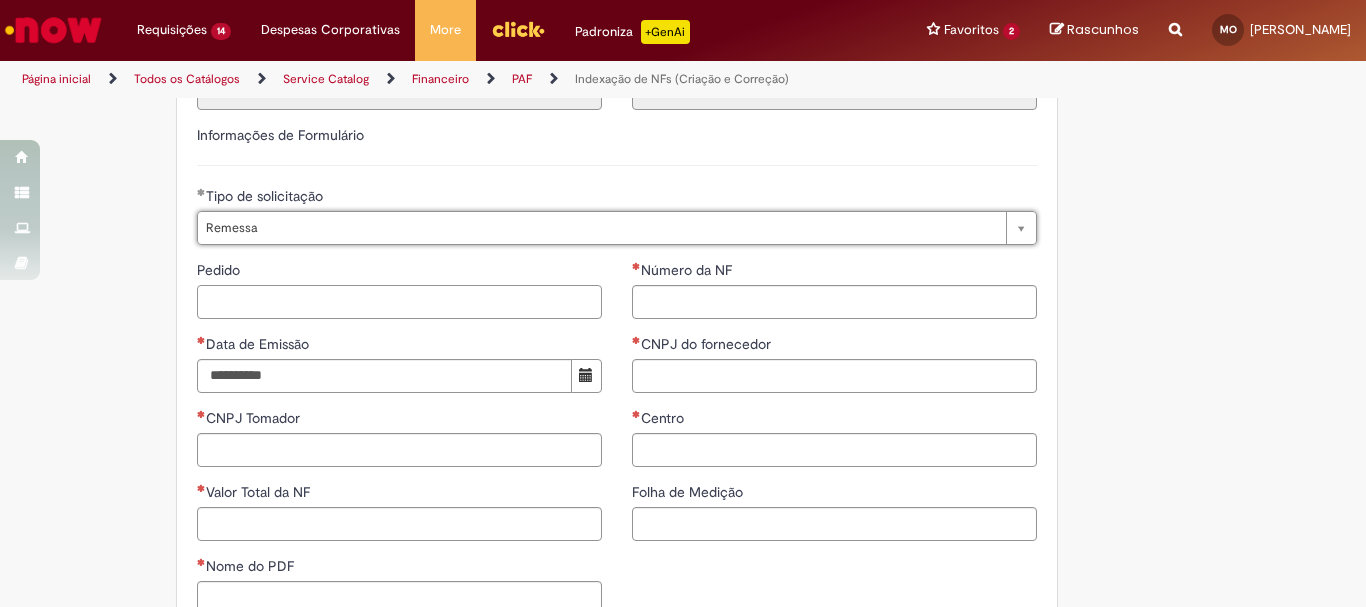 click on "Pedido" at bounding box center [399, 302] 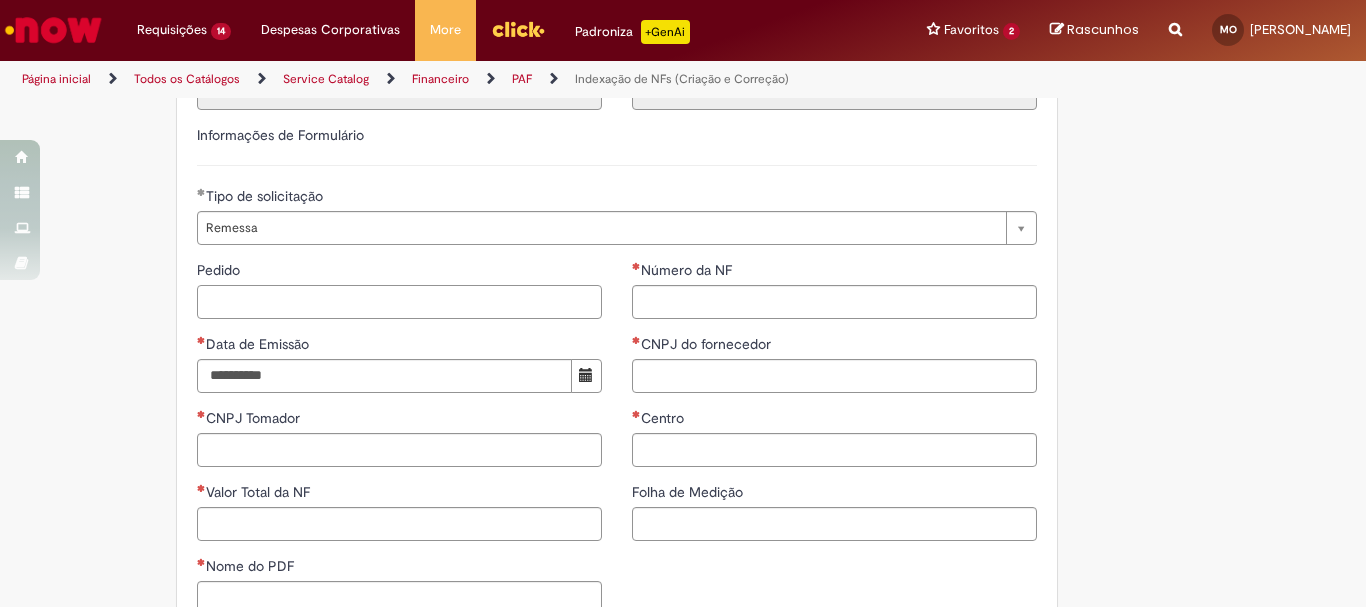 paste on "**********" 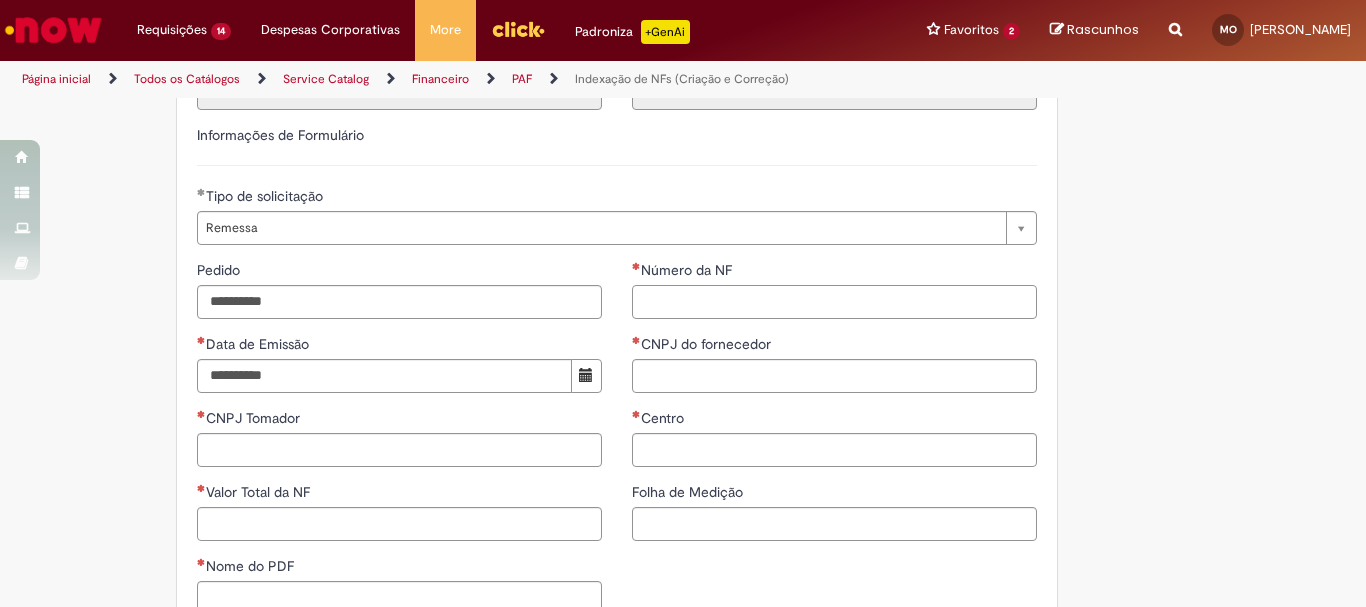click on "Número da NF" at bounding box center (834, 302) 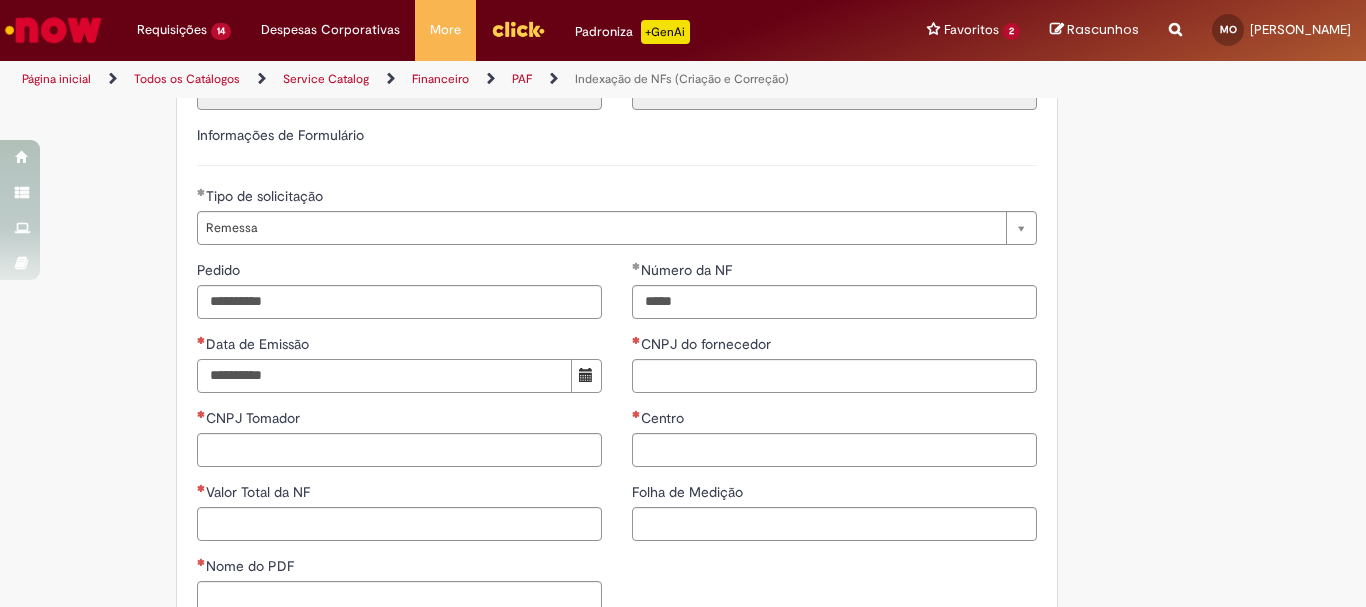 click on "Data de Emissão" at bounding box center (384, 376) 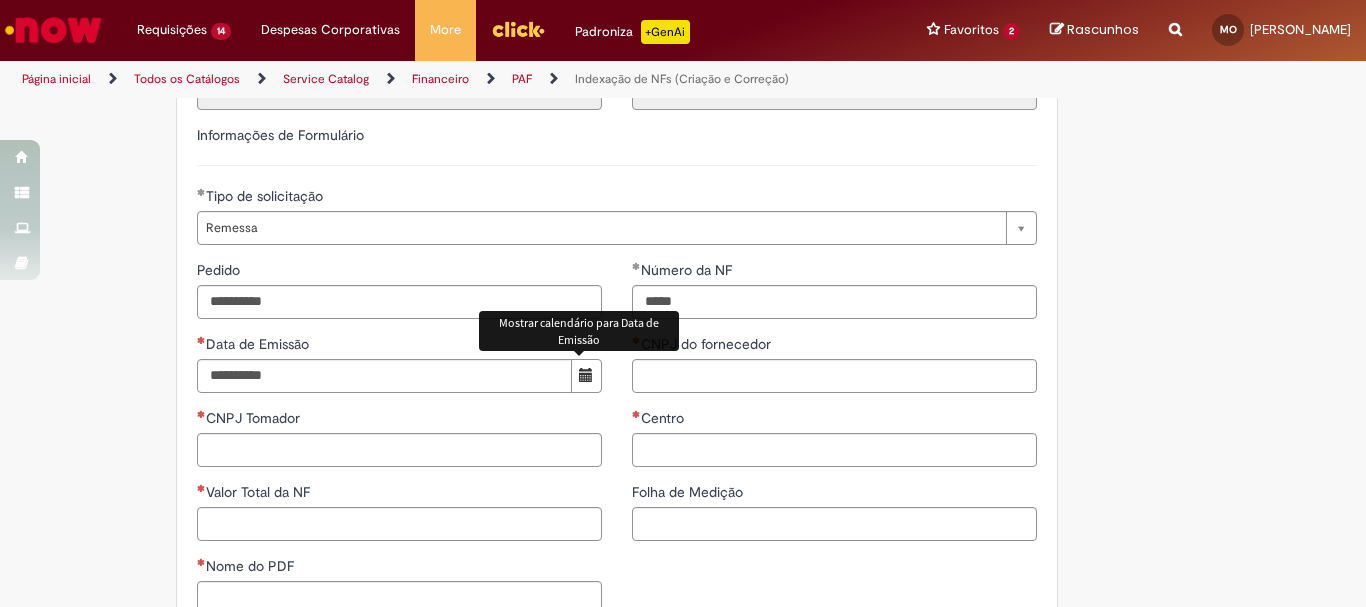 click at bounding box center (586, 375) 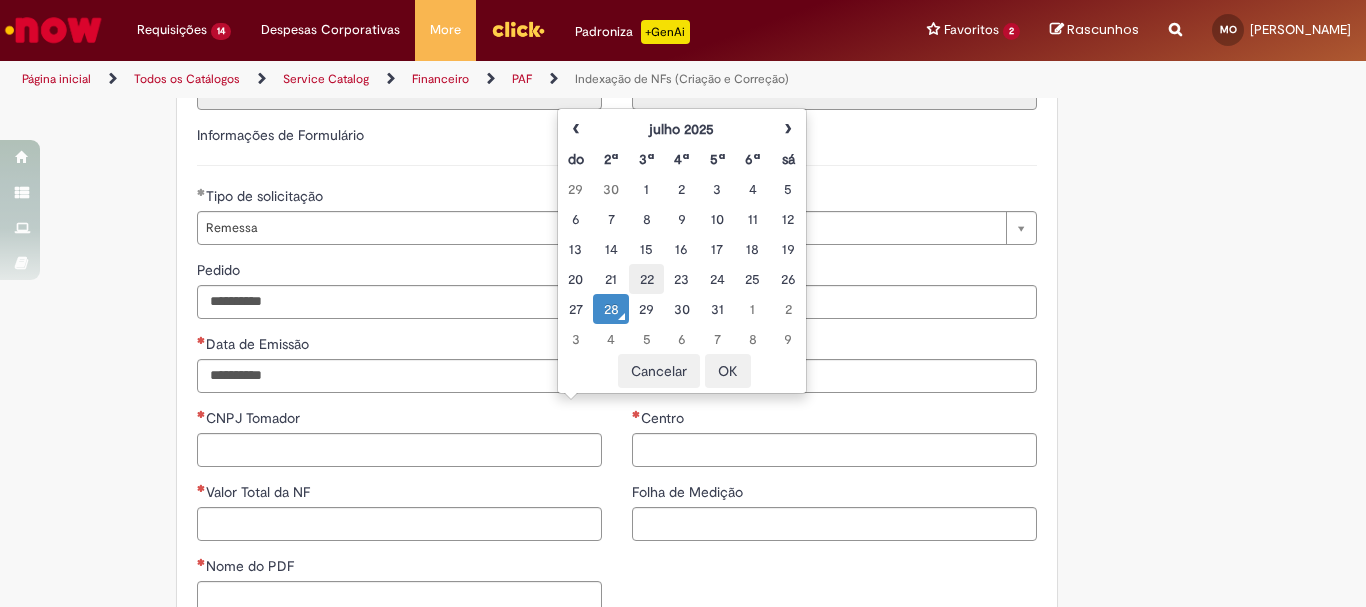 click on "22" at bounding box center (646, 279) 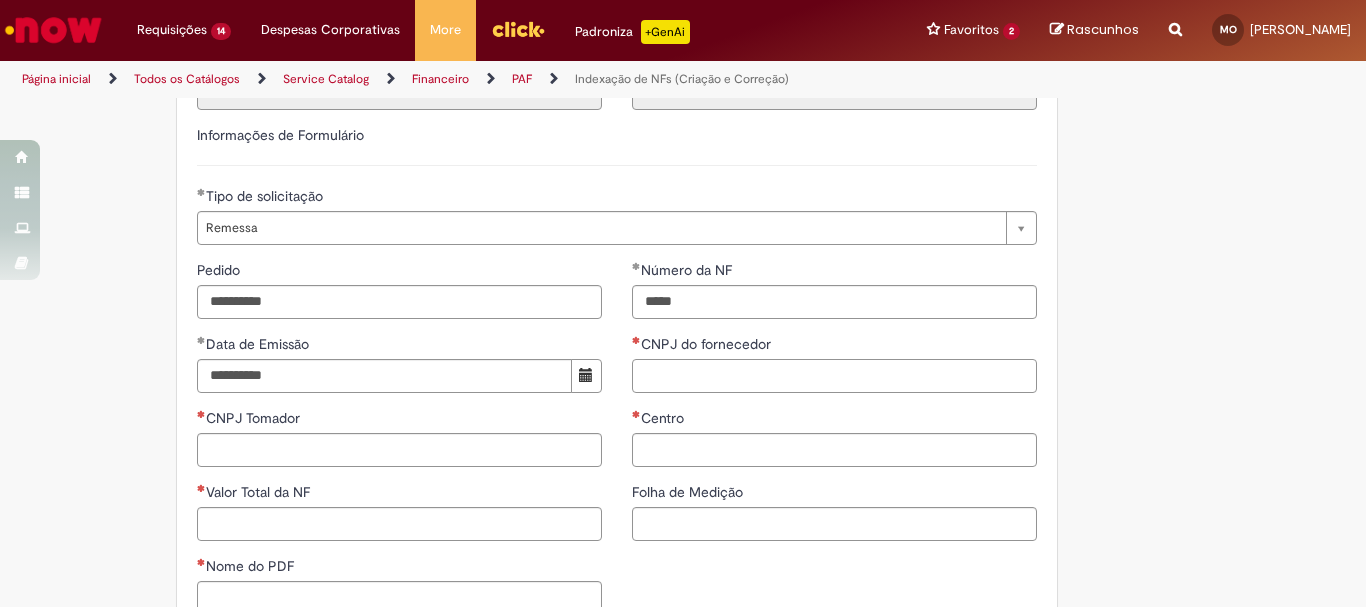 click on "CNPJ do fornecedor" at bounding box center (834, 376) 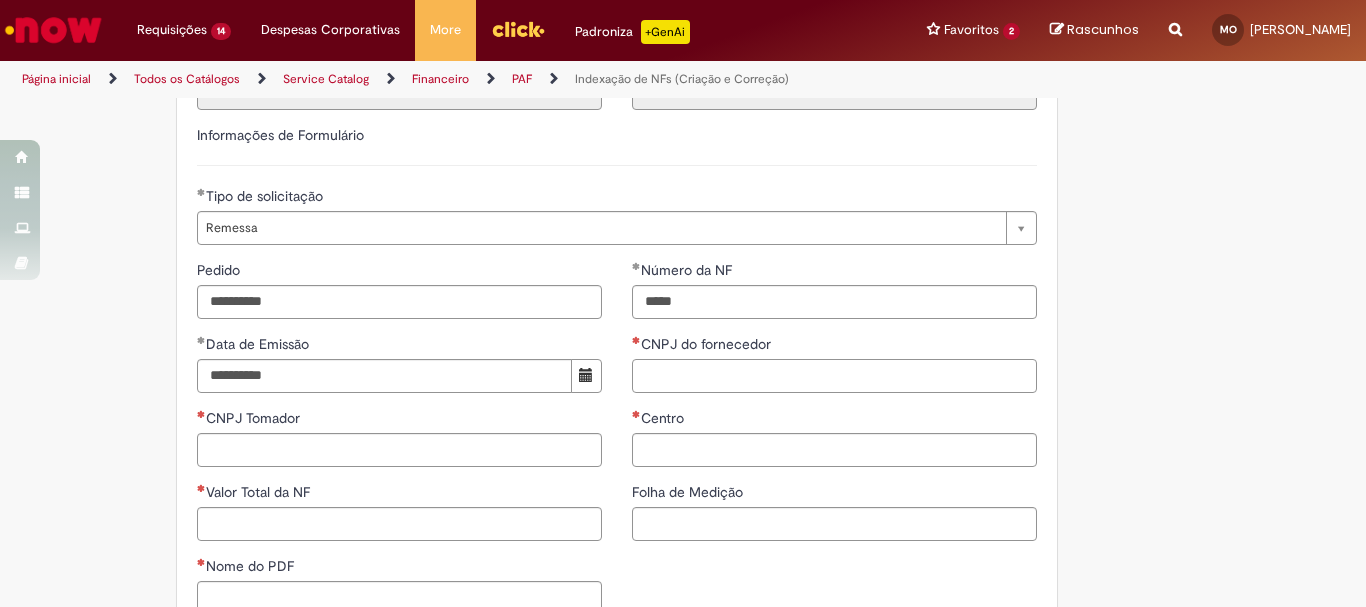 paste on "**********" 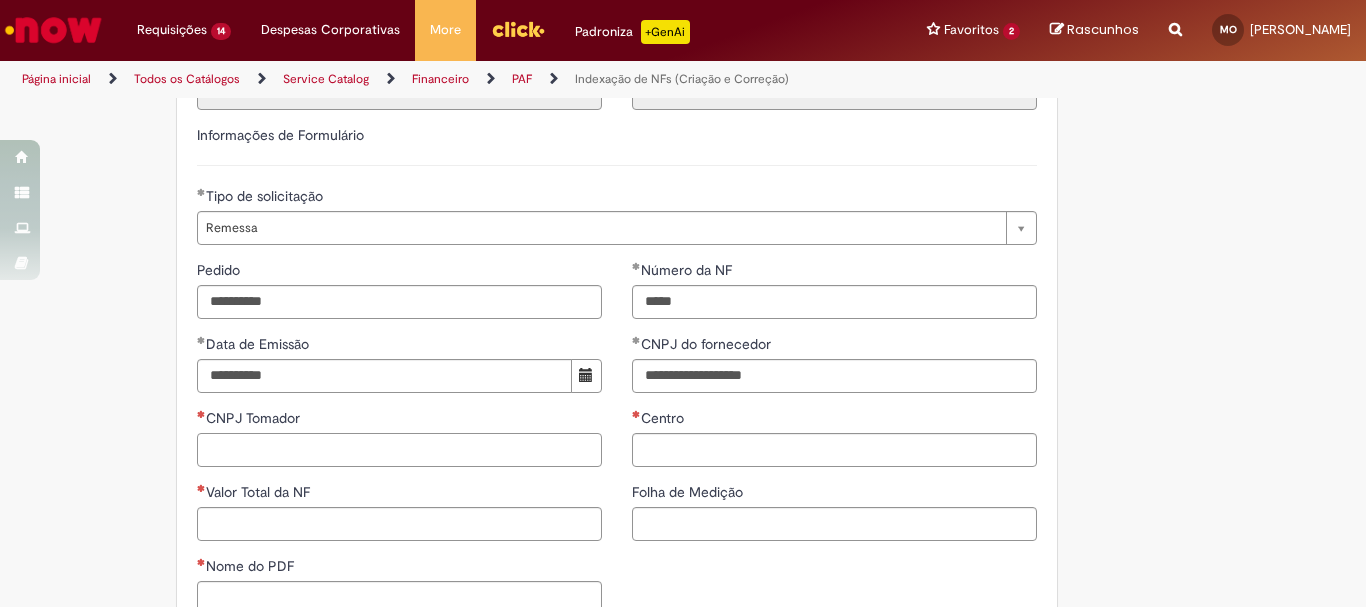 click on "CNPJ Tomador" at bounding box center (399, 450) 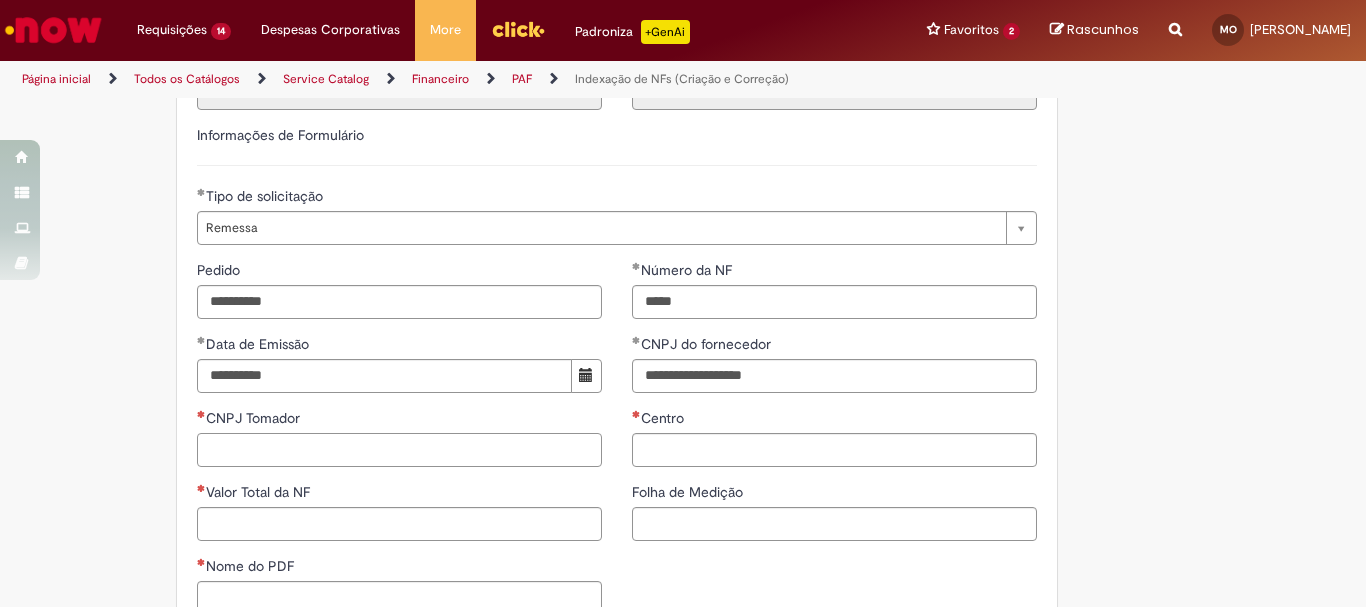 paste on "**********" 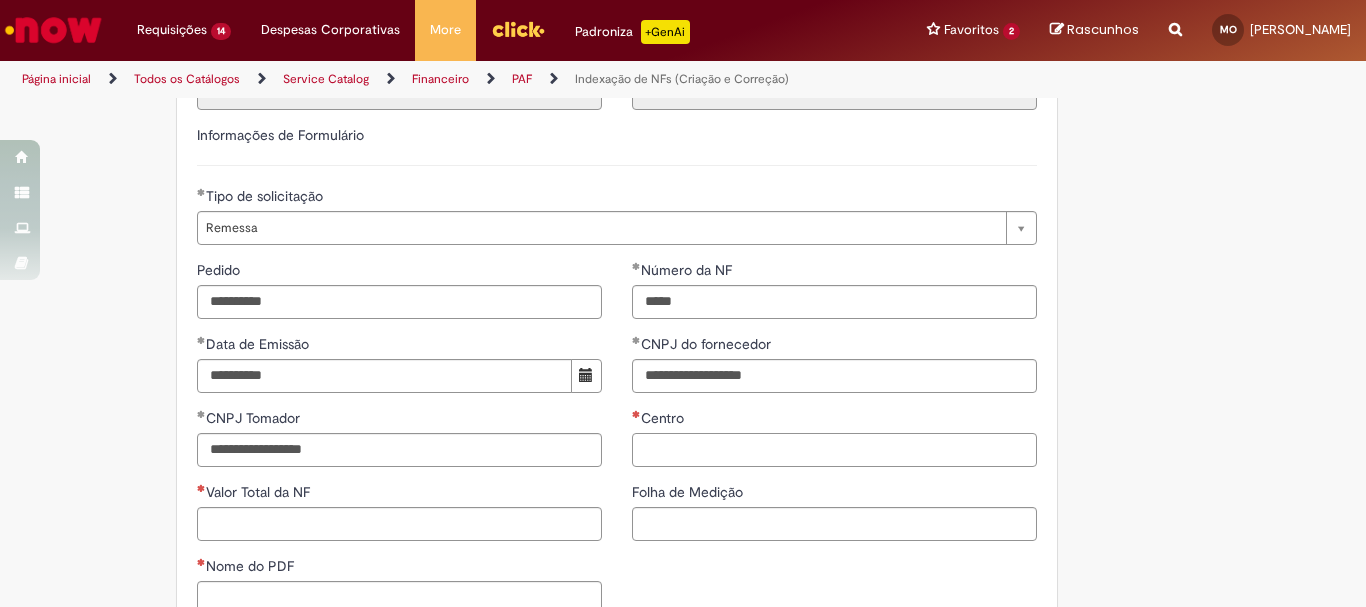 click on "Centro" at bounding box center (834, 450) 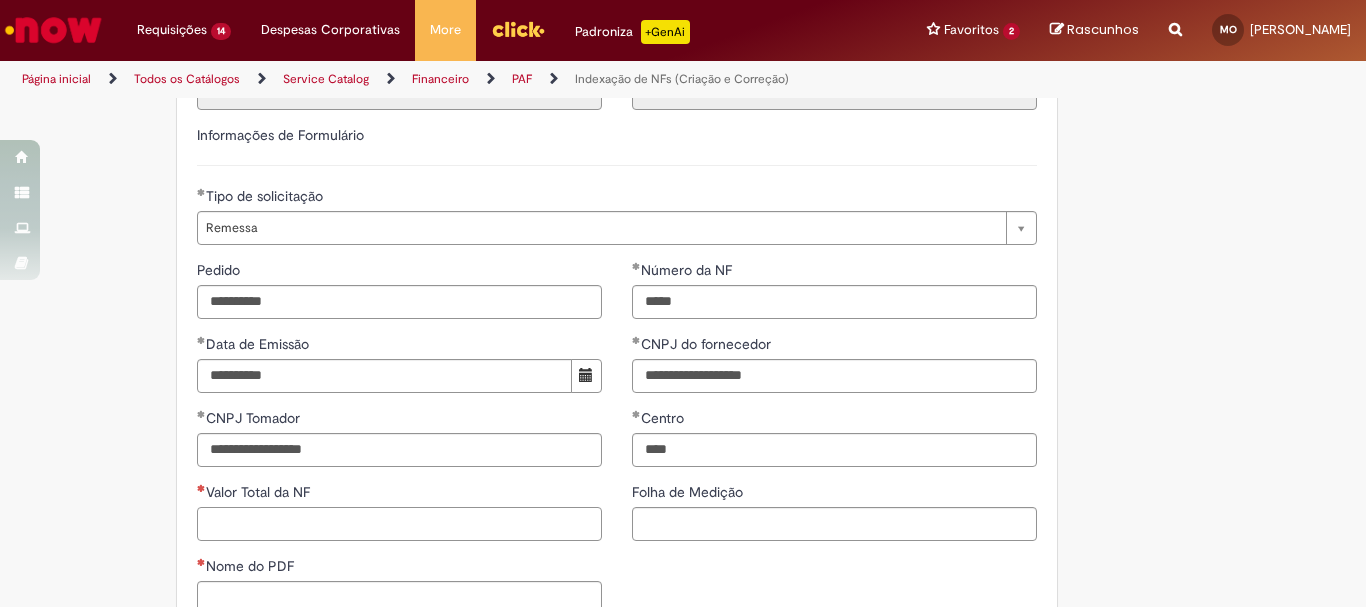 click on "Valor Total da NF" at bounding box center (399, 524) 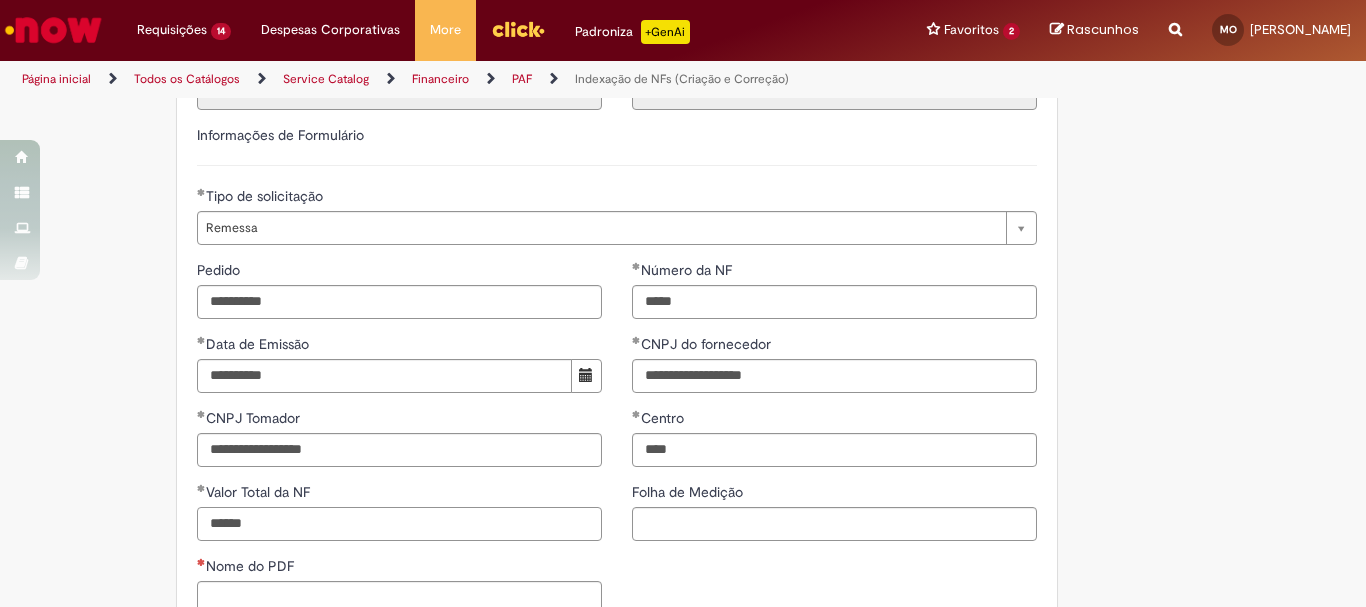 scroll, scrollTop: 800, scrollLeft: 0, axis: vertical 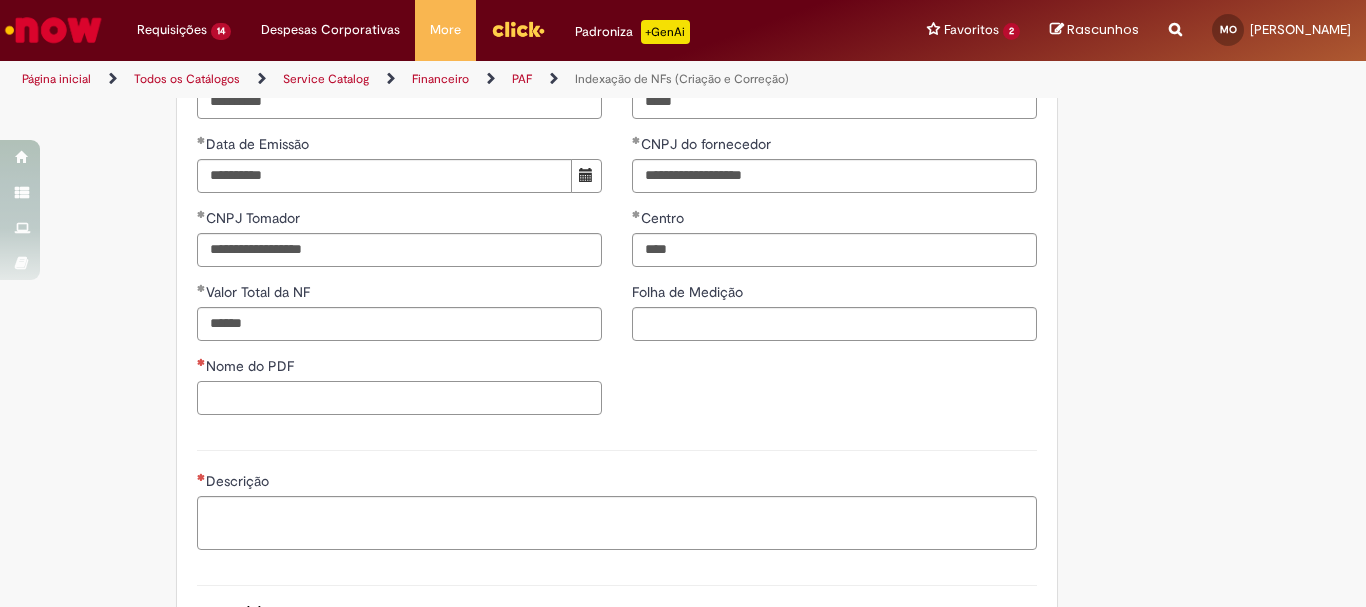 click on "Nome do PDF" at bounding box center (399, 398) 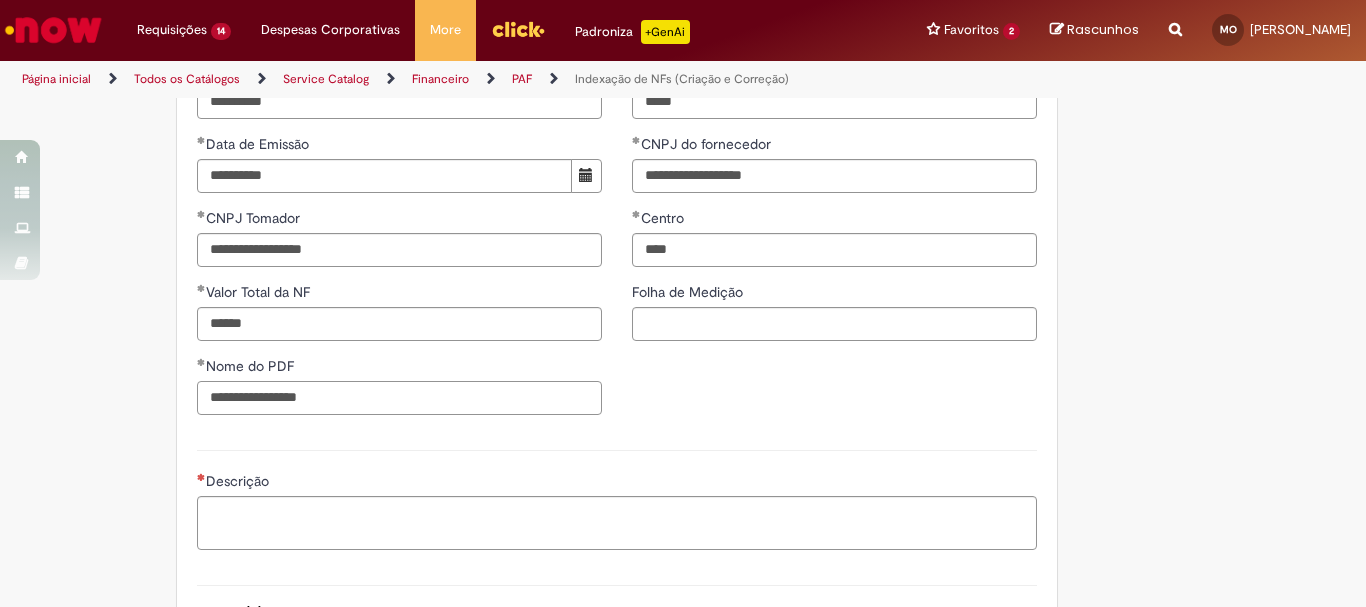 drag, startPoint x: 381, startPoint y: 389, endPoint x: 100, endPoint y: 389, distance: 281 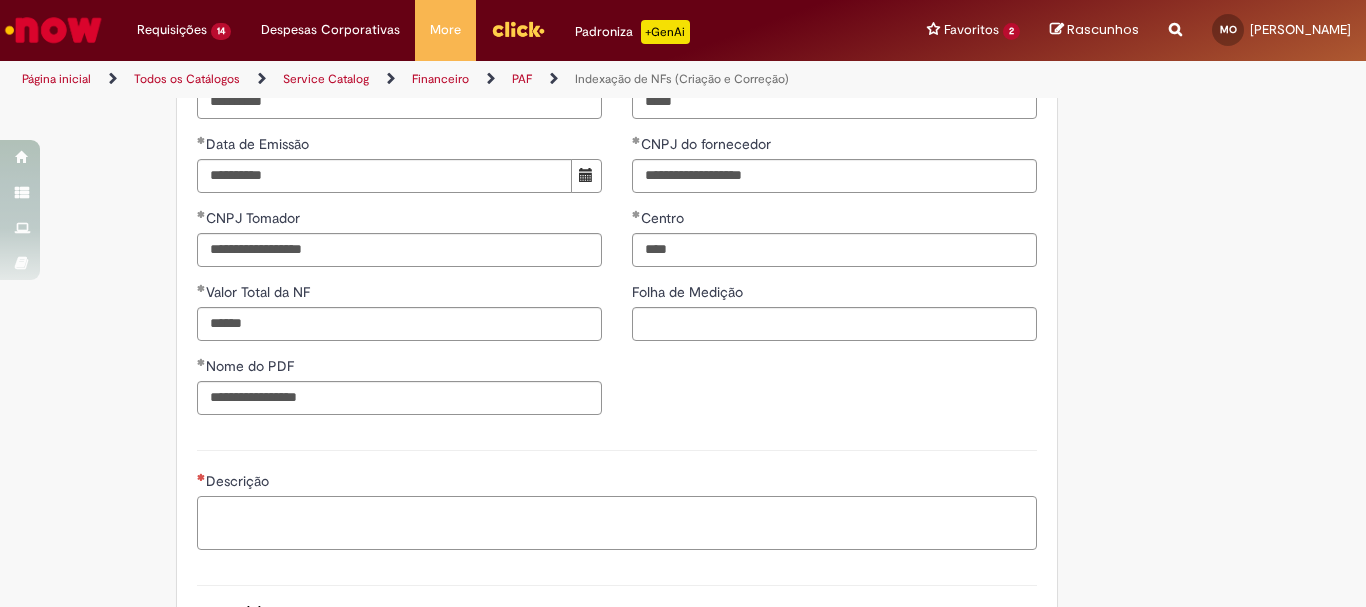 click on "Descrição" at bounding box center [617, 523] 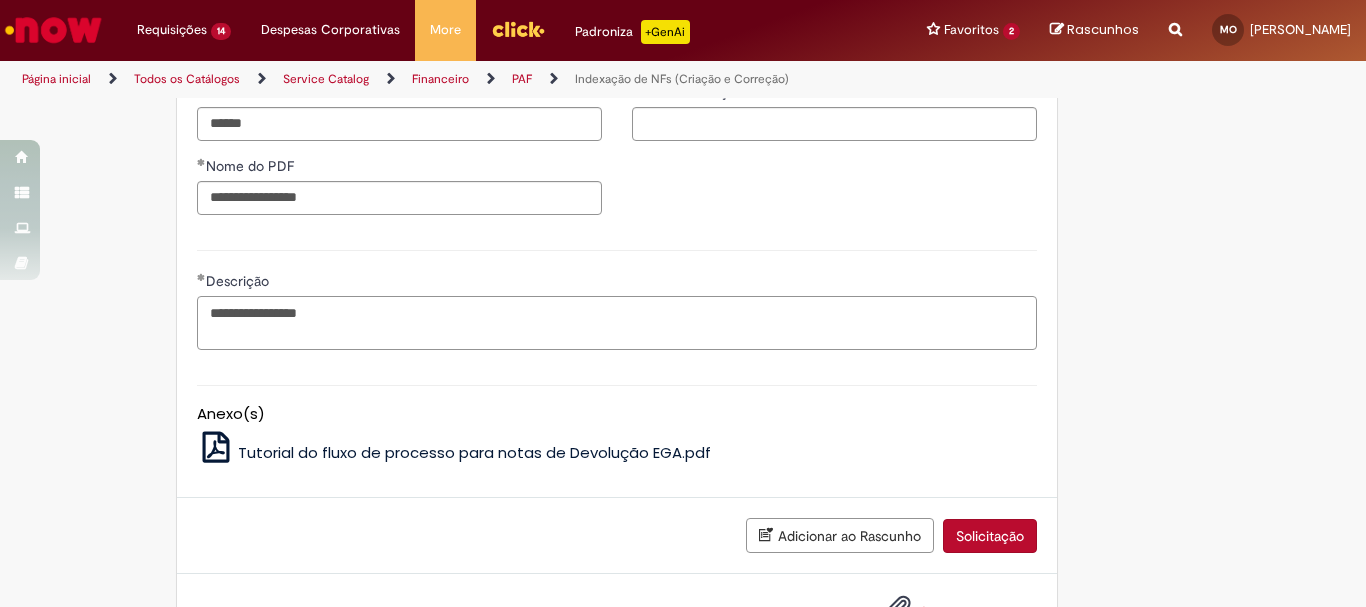 scroll, scrollTop: 1076, scrollLeft: 0, axis: vertical 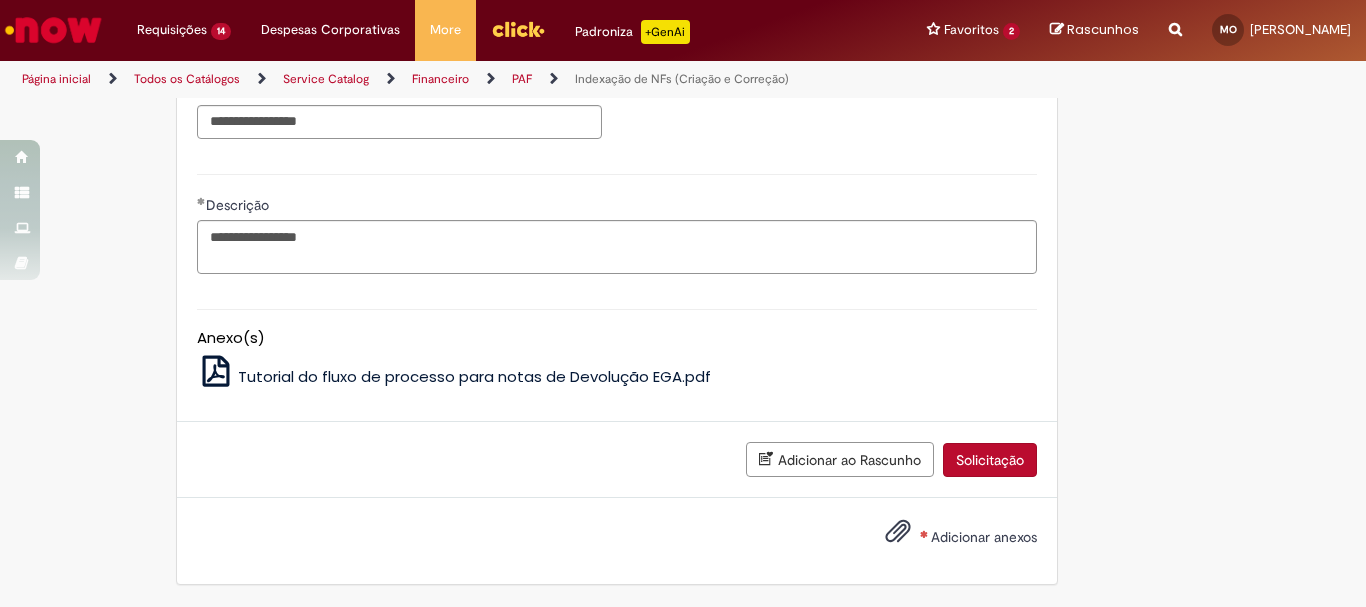 click on "Adicionar anexos" at bounding box center [984, 537] 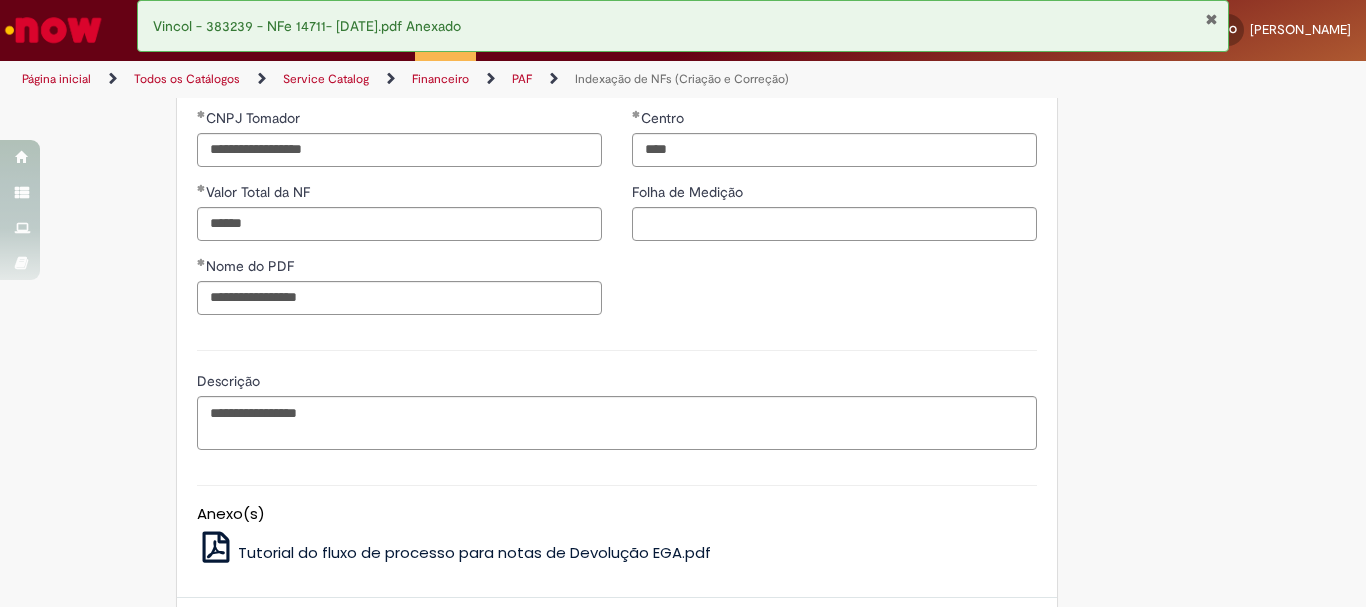 scroll, scrollTop: 1148, scrollLeft: 0, axis: vertical 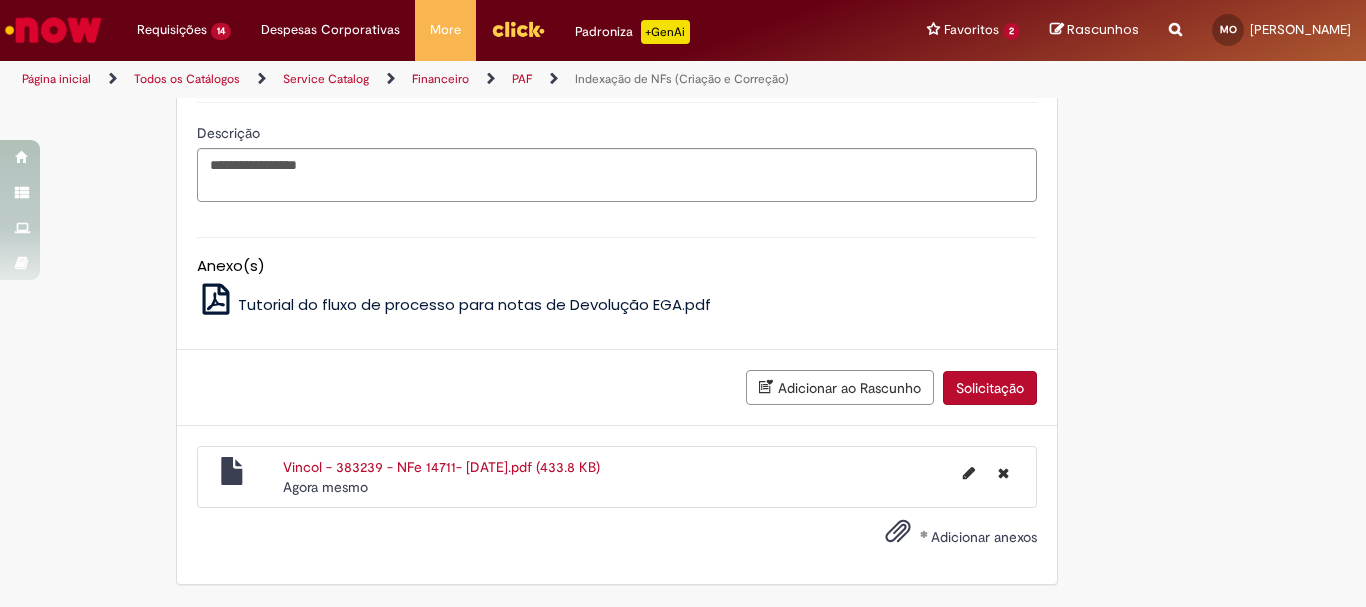 click on "Solicitação" at bounding box center (990, 388) 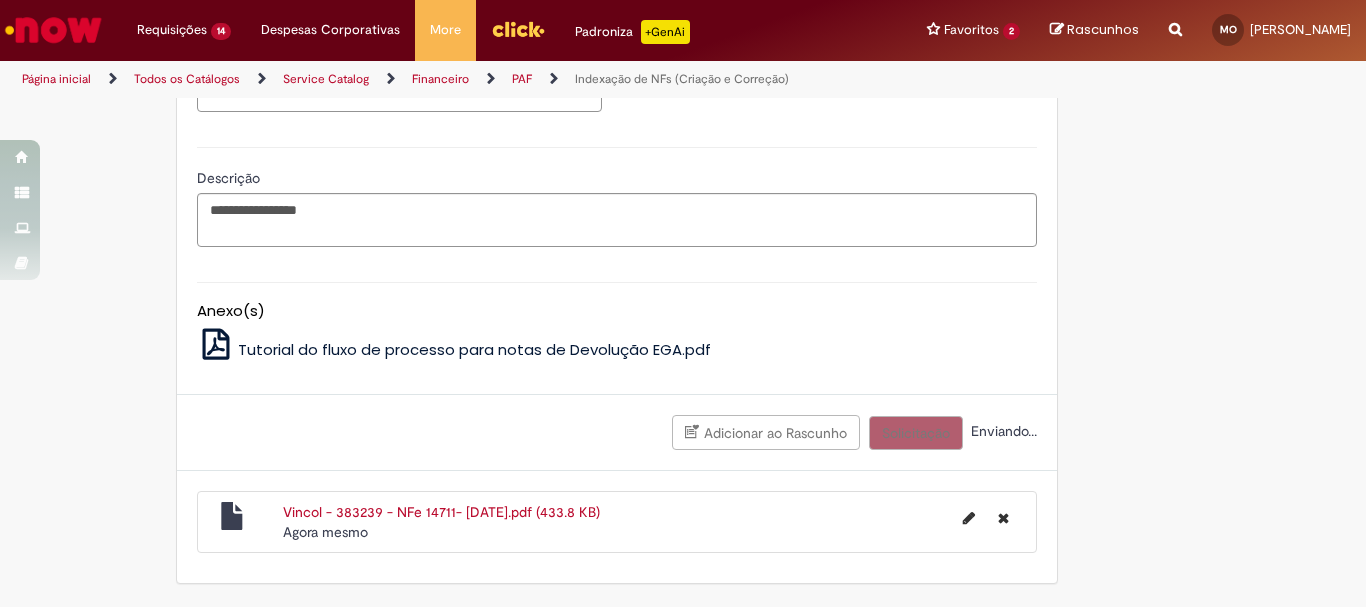 scroll, scrollTop: 1103, scrollLeft: 0, axis: vertical 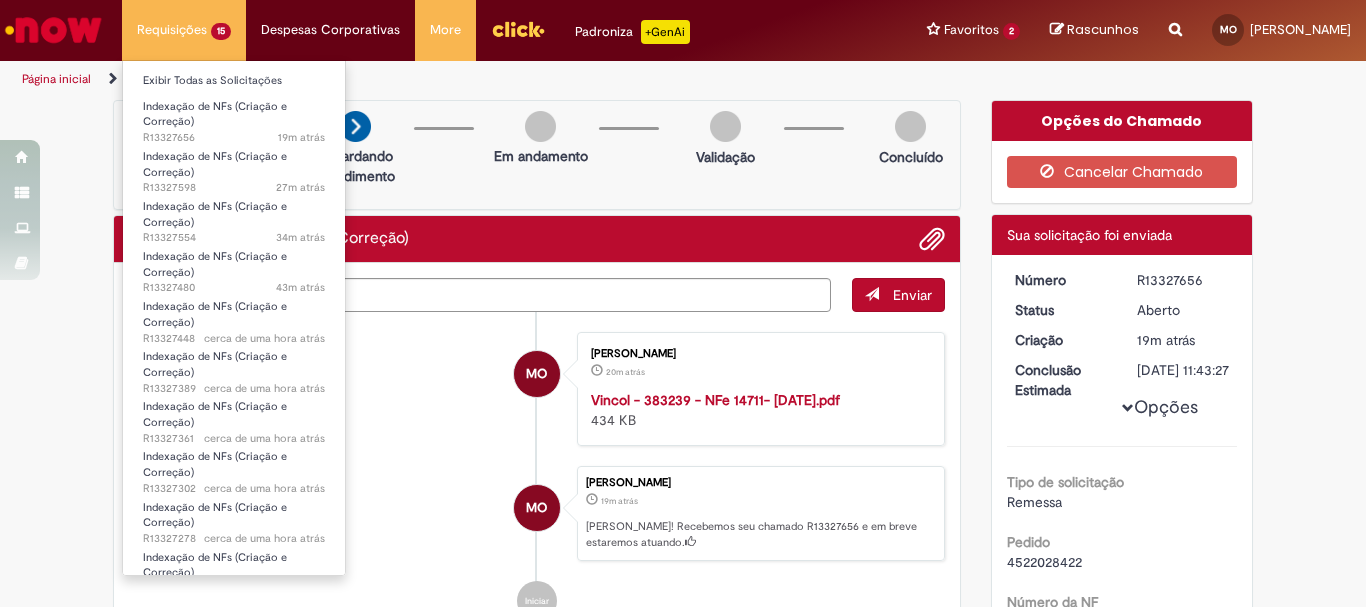 click on "Requisições   15
Exibir Todas as Solicitações
Indexação de NFs (Criação e Correção)
19m atrás 19 minutos atrás  R13327656
Indexação de NFs (Criação e Correção)
27m atrás 27 minutos atrás  R13327598
Indexação de NFs (Criação e Correção)
34m atrás 34 minutos atrás  R13327554
Indexação de NFs (Criação e Correção)
43m atrás 43 minutos atrás  R13327480
Indexação de NFs (Criação e Correção)
cerca de uma hora atrás cerca de uma hora atrás  R13327448
Indexação de NFs (Criação e Correção)
cerca de uma hora atrás cerca de uma hora atrás  R13327389
Indexação de NFs (Criação e Correção)
cerca de uma hora atrás cerca de uma hora atrás  R13327361
Indexação de NFs (Criação e Correção)
cerca de uma hora atrás cerca de uma hora atrás" at bounding box center (184, 30) 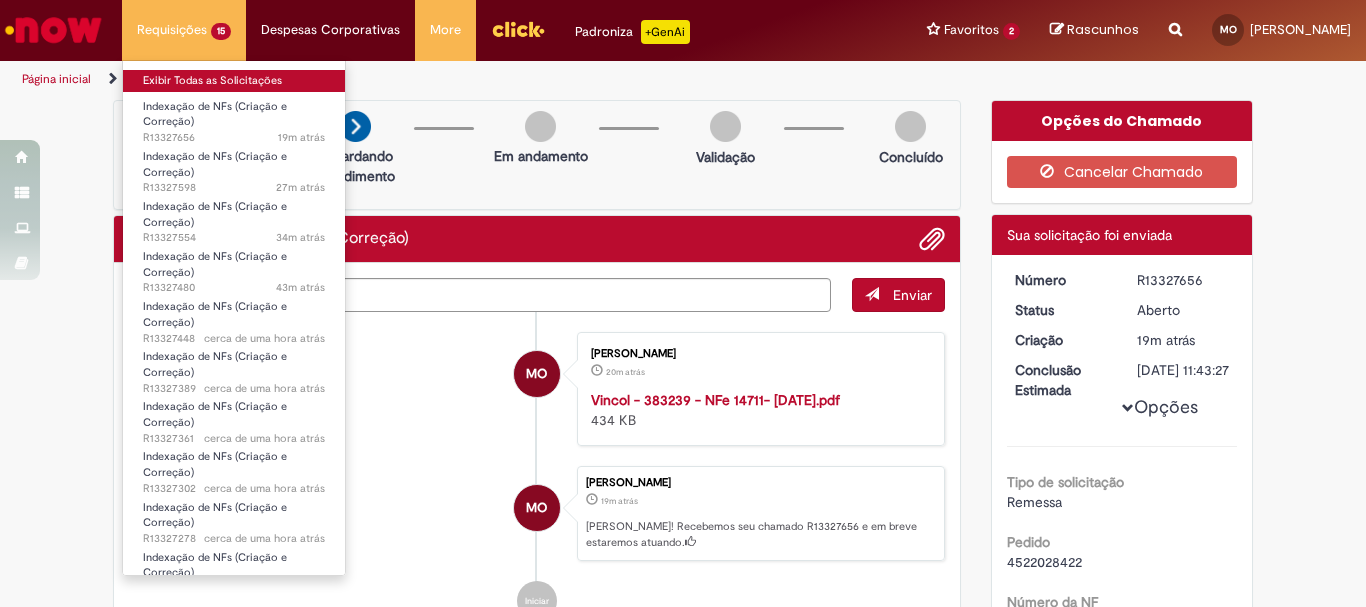 click on "Exibir Todas as Solicitações" at bounding box center (234, 81) 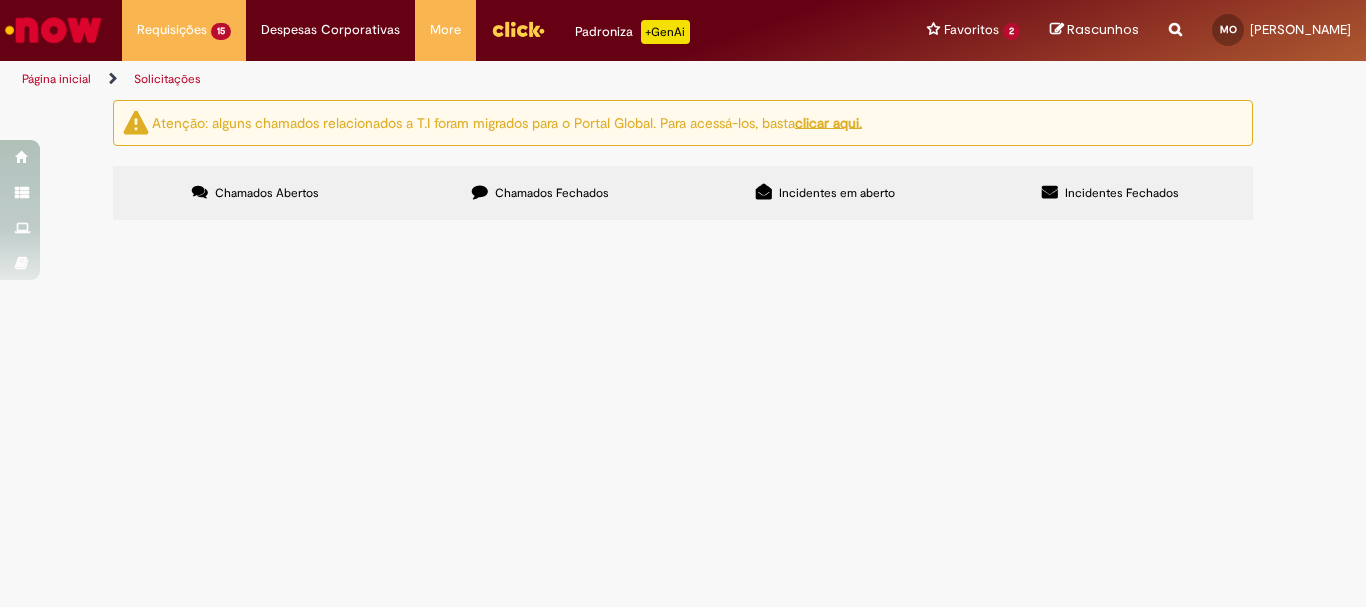 scroll, scrollTop: 500, scrollLeft: 0, axis: vertical 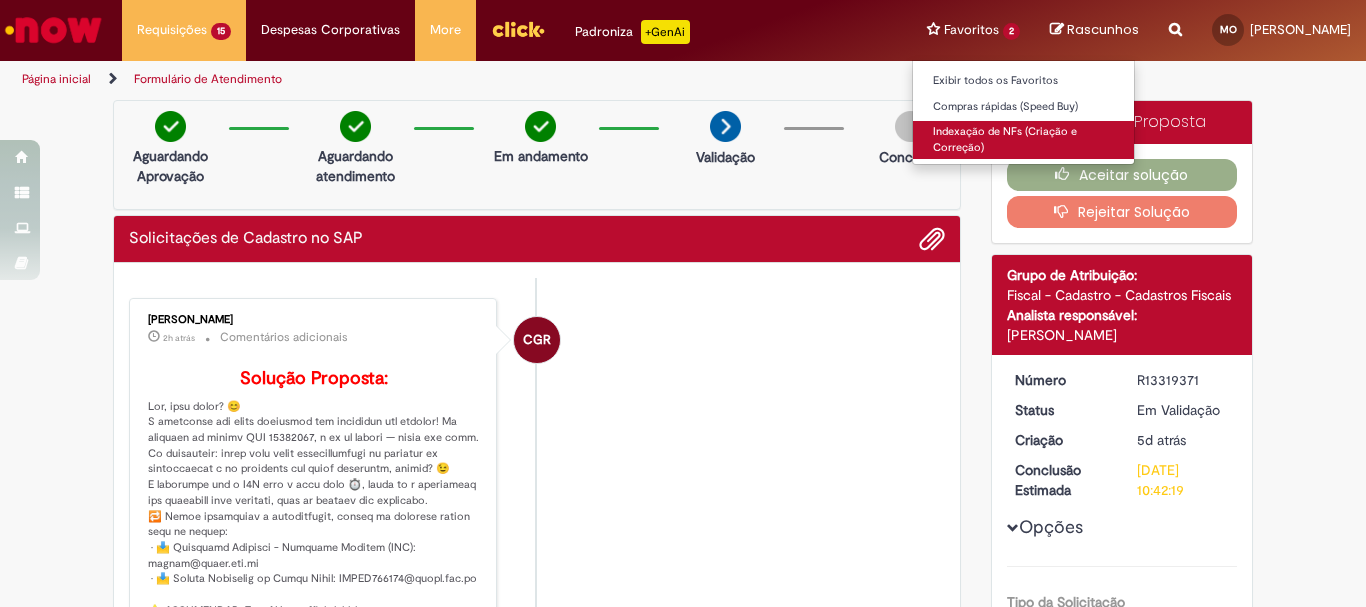 click on "Indexação de NFs (Criação e Correção)" at bounding box center (1023, 139) 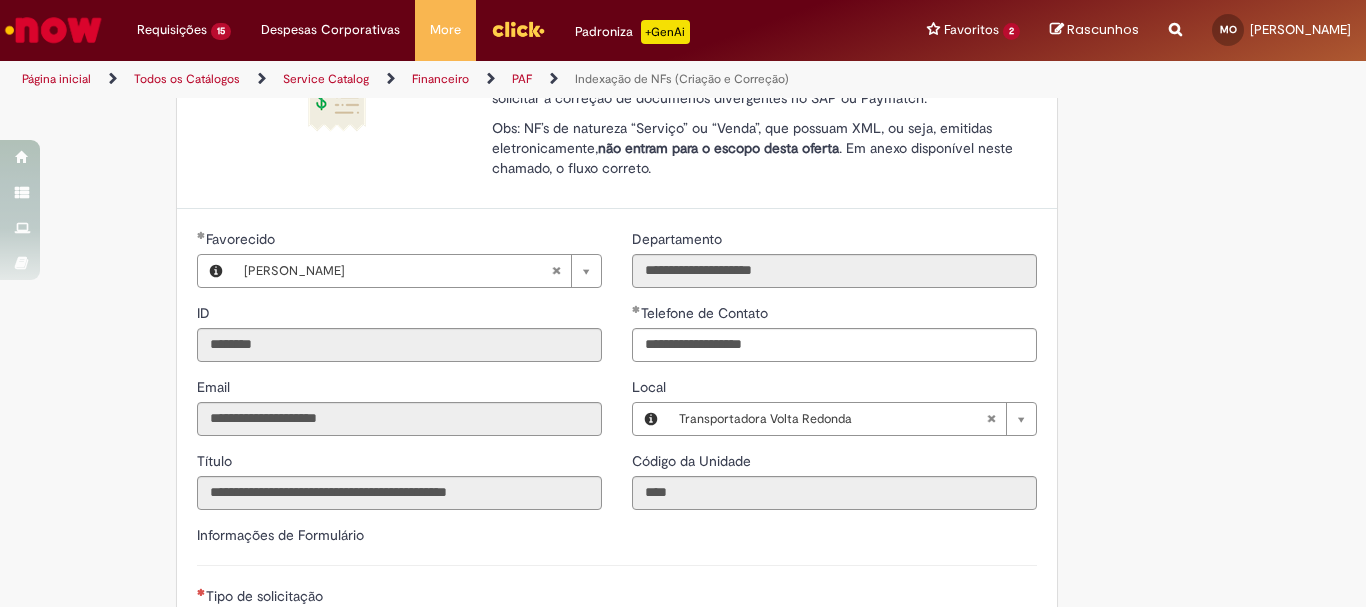 scroll, scrollTop: 500, scrollLeft: 0, axis: vertical 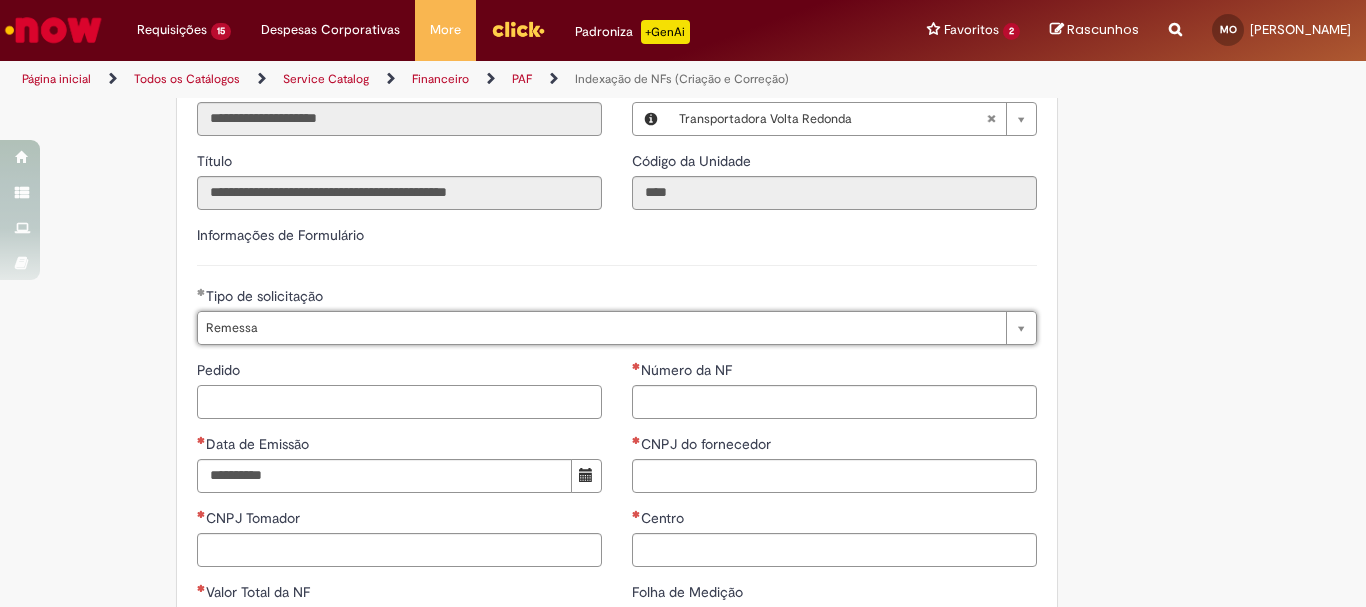 click on "Pedido" at bounding box center (399, 402) 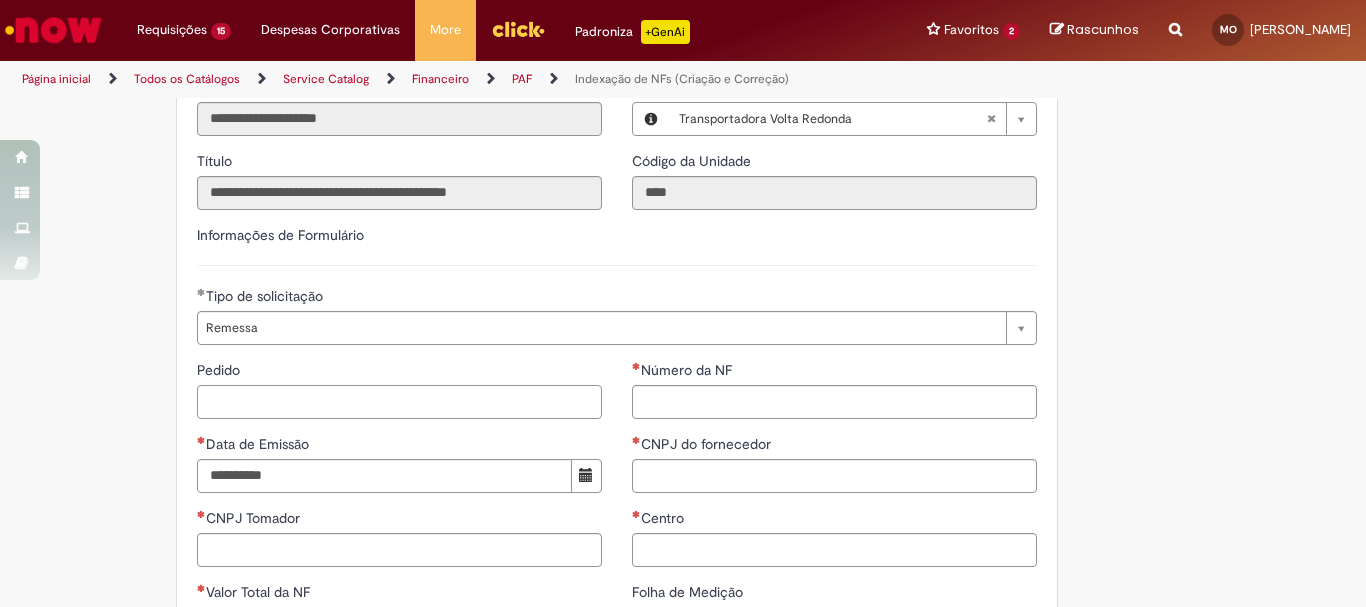 paste on "**********" 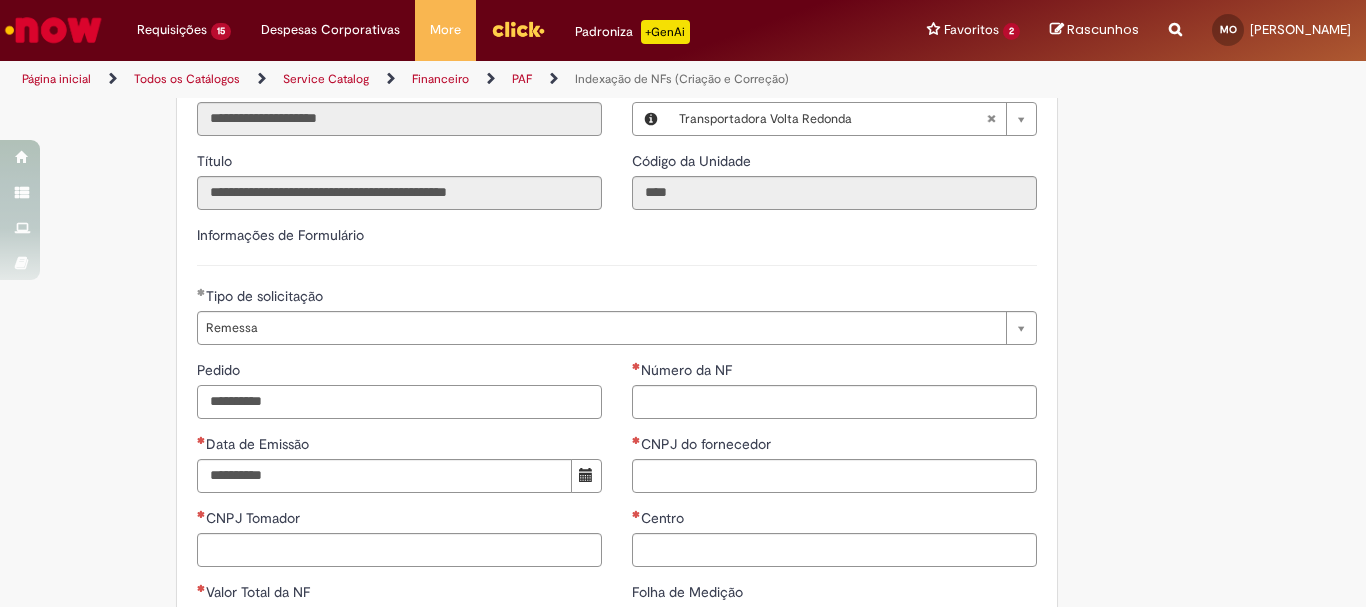 click on "**********" at bounding box center (399, 402) 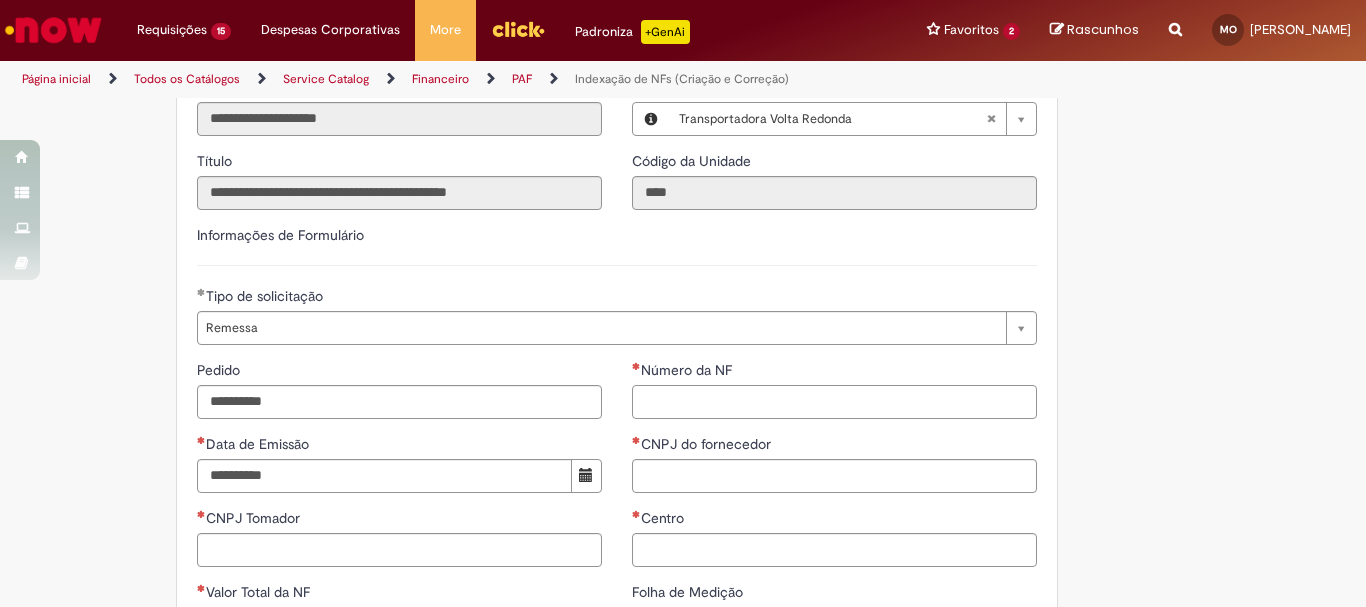 click on "Número da NF" at bounding box center (834, 402) 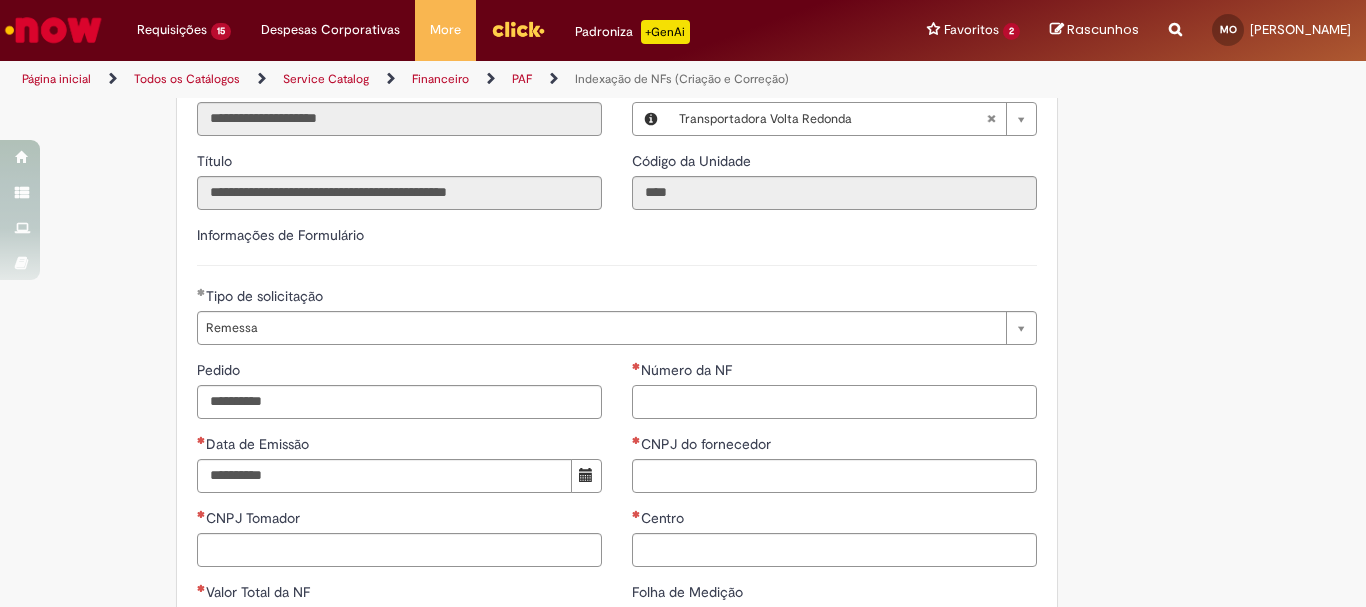 click on "Número da NF" at bounding box center (834, 402) 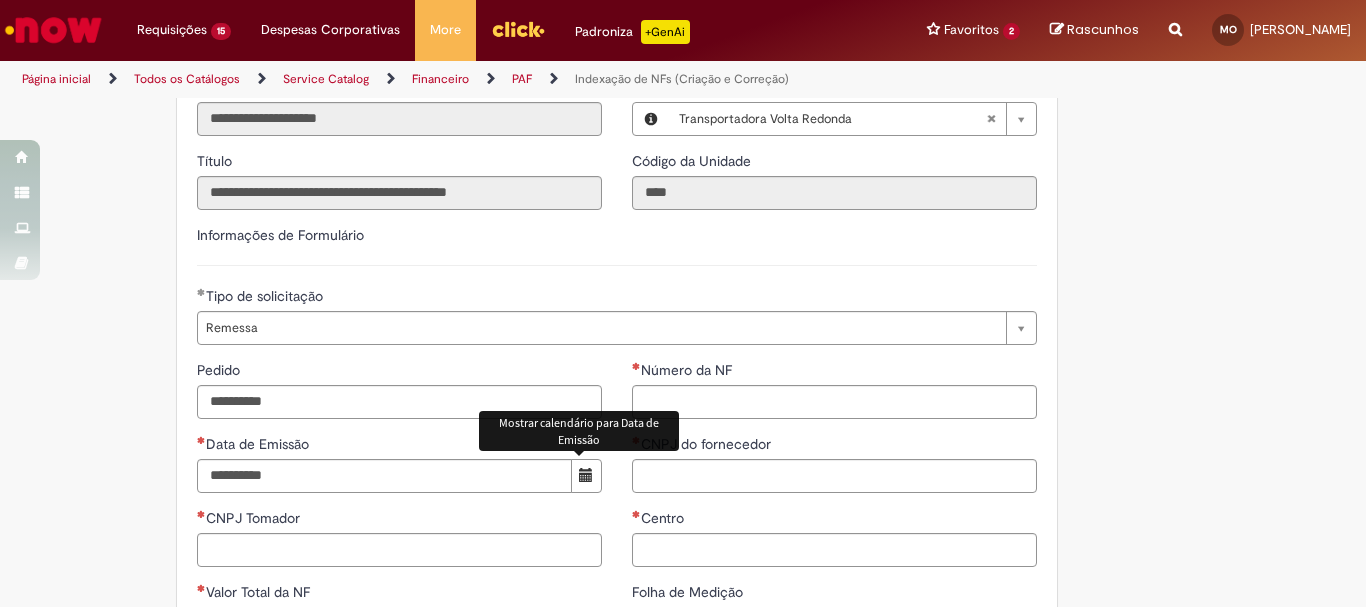 click at bounding box center (586, 475) 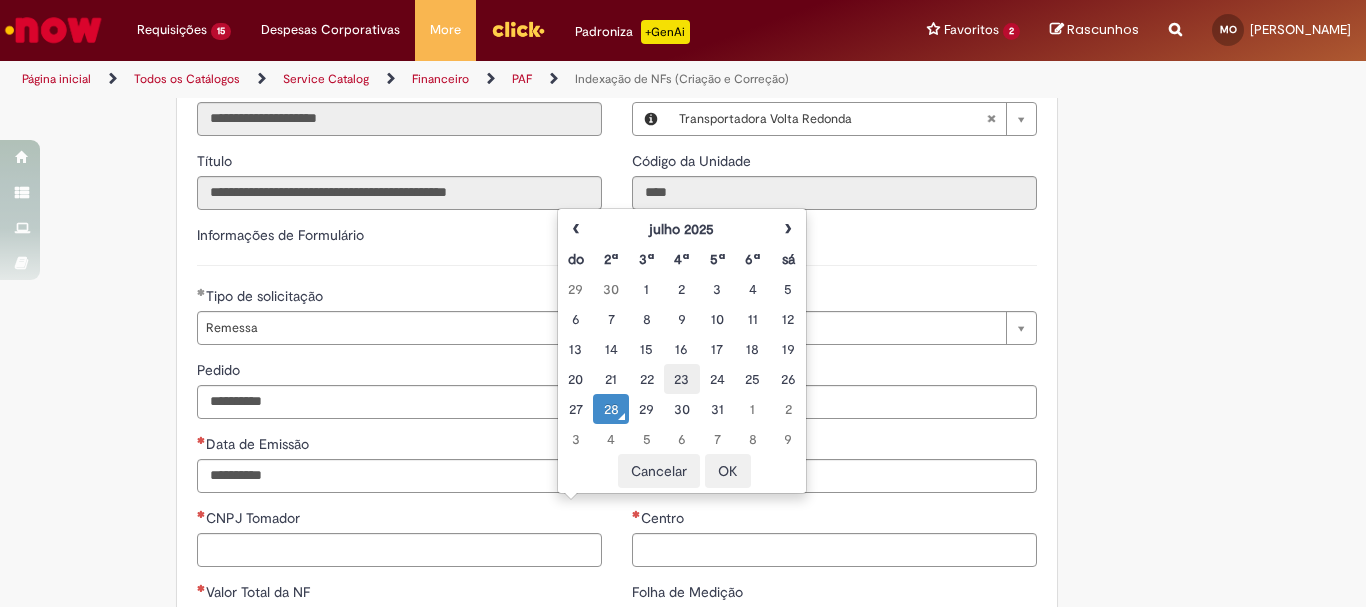 click on "23" at bounding box center [681, 379] 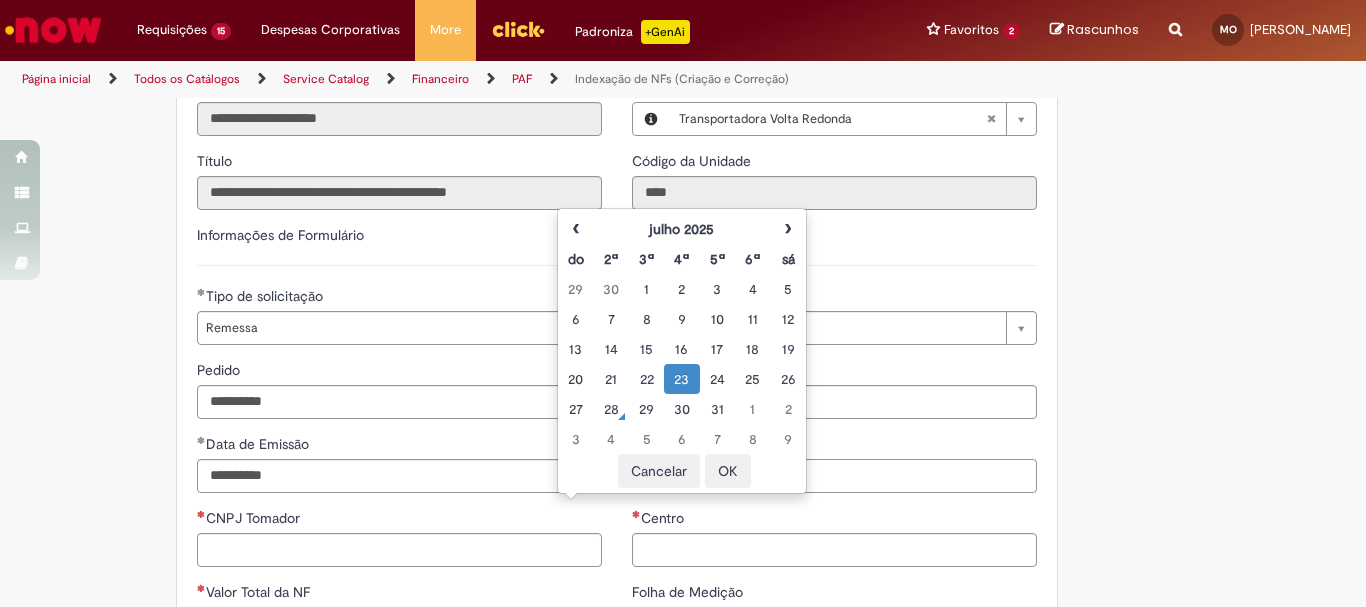 click on "CNPJ do fornecedor" at bounding box center (834, 476) 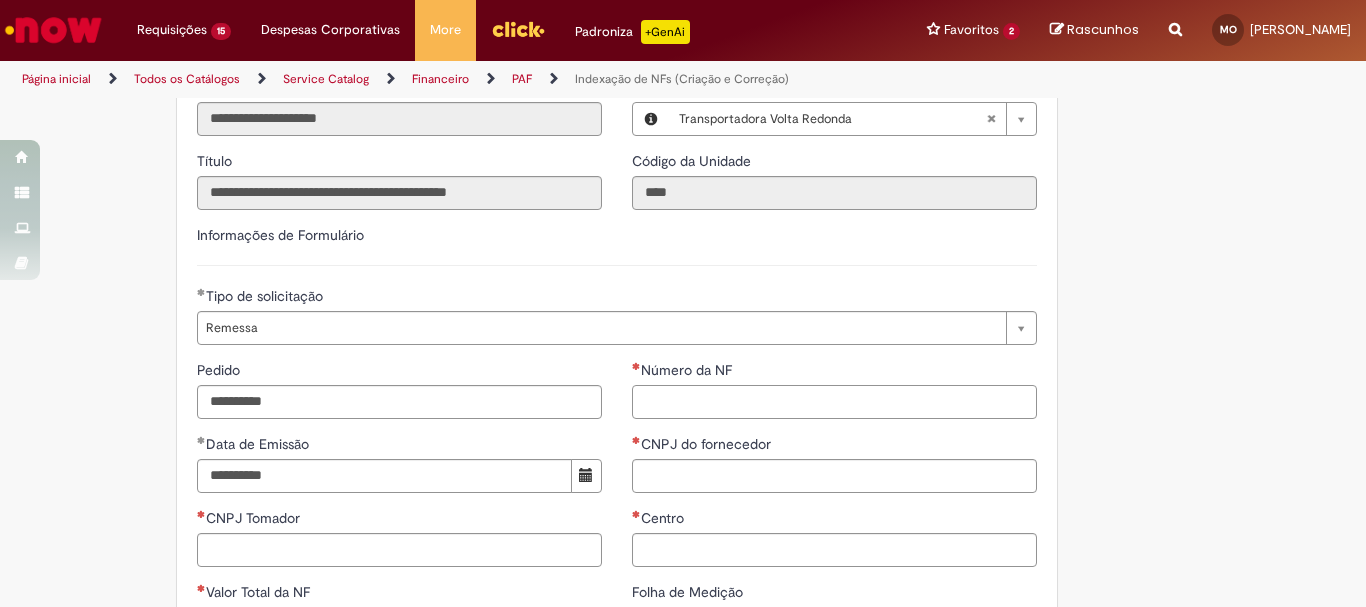 click on "Número da NF" at bounding box center (834, 402) 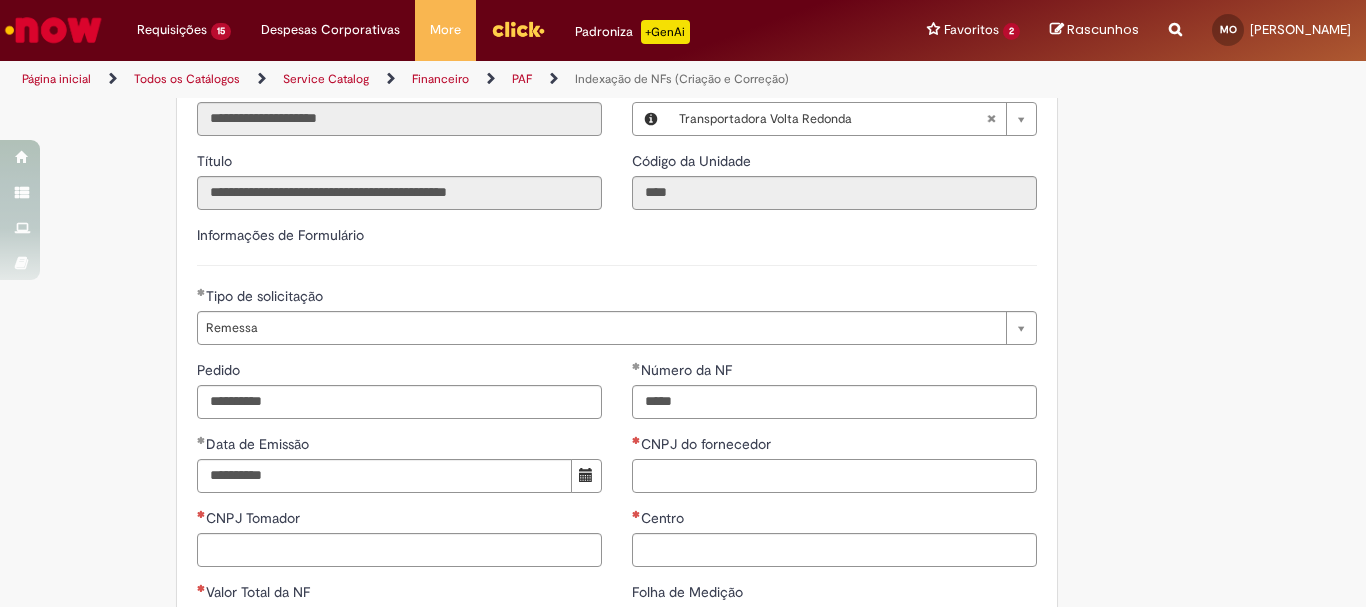 click on "CNPJ do fornecedor" at bounding box center (834, 476) 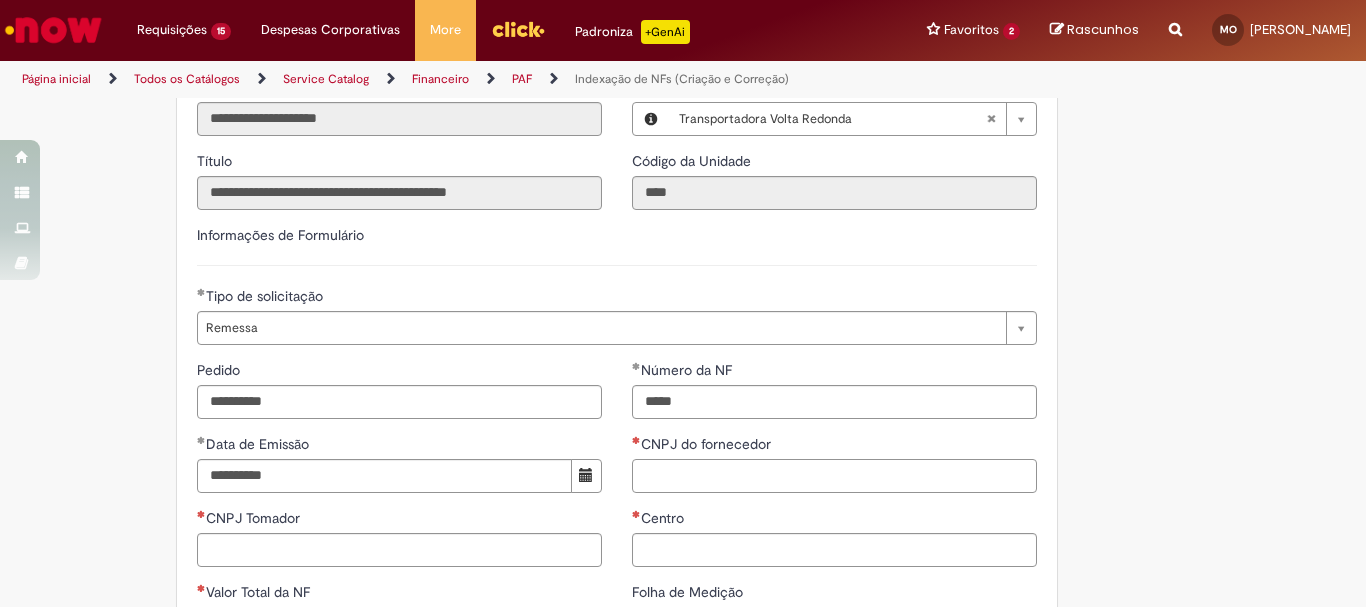 click on "CNPJ do fornecedor" at bounding box center (834, 476) 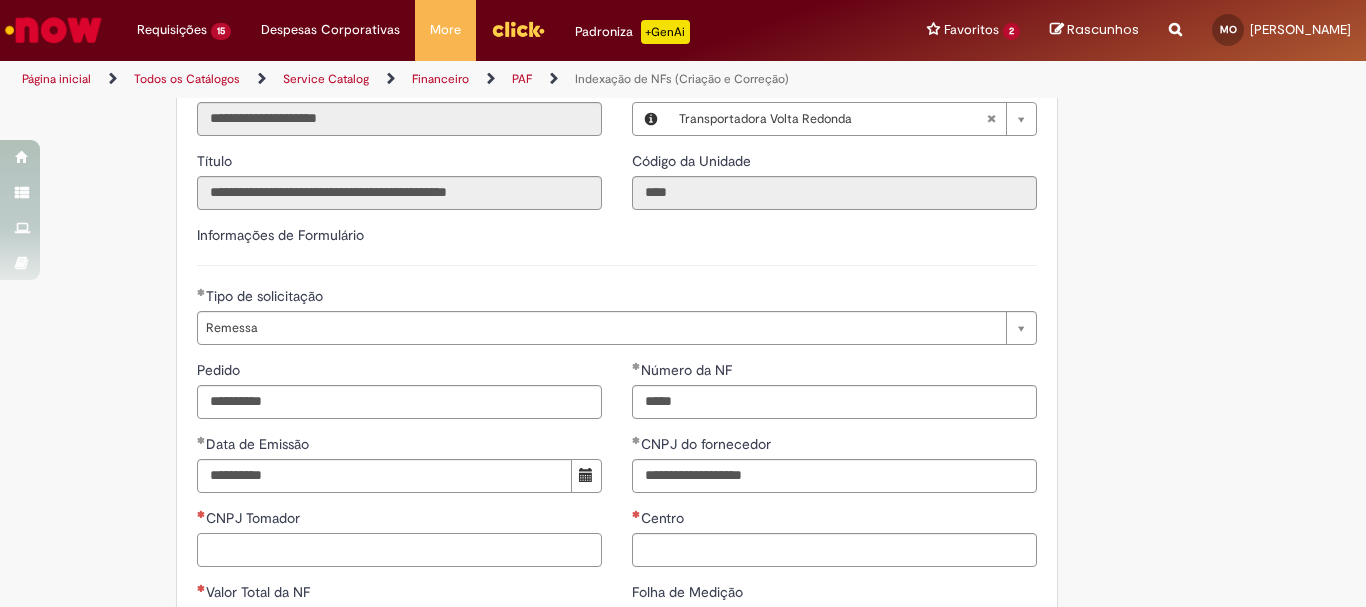 click on "CNPJ Tomador" at bounding box center [399, 550] 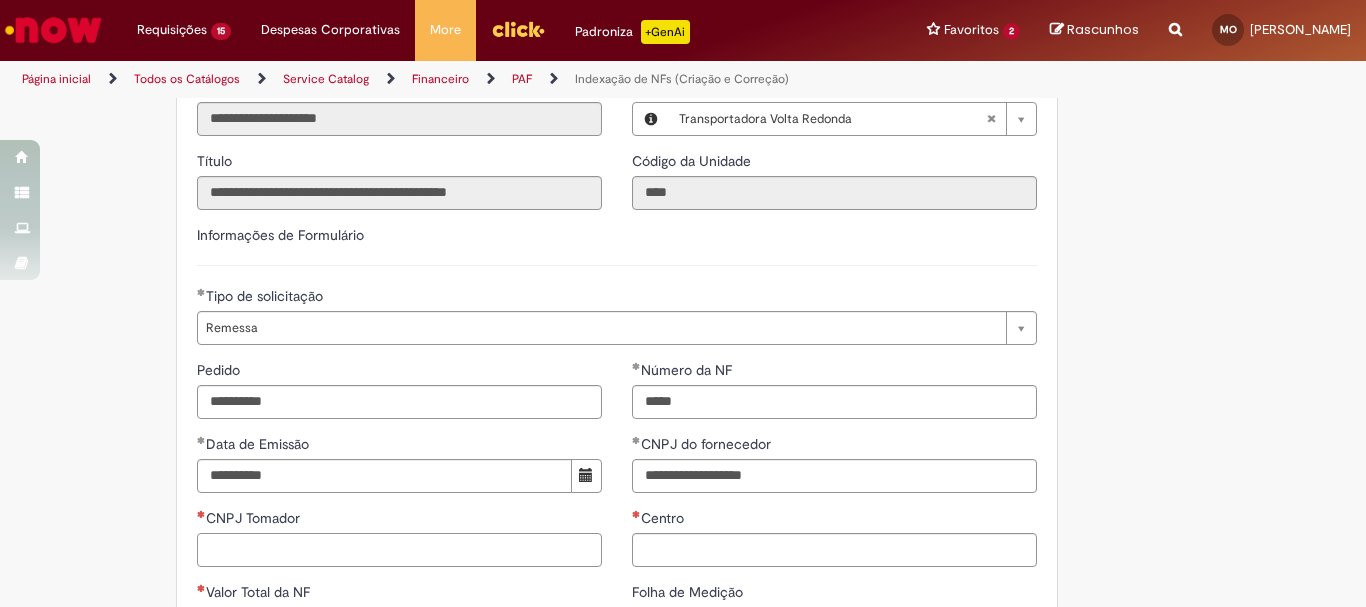 click on "CNPJ Tomador" at bounding box center (399, 550) 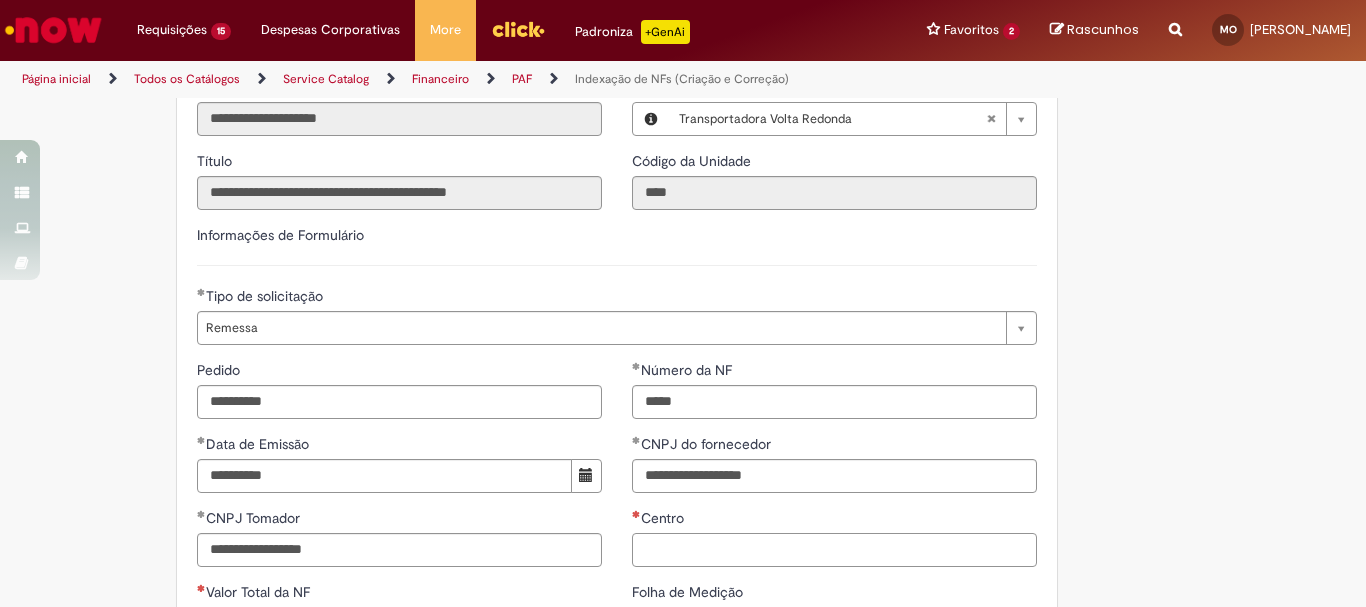 click on "Centro" at bounding box center [834, 550] 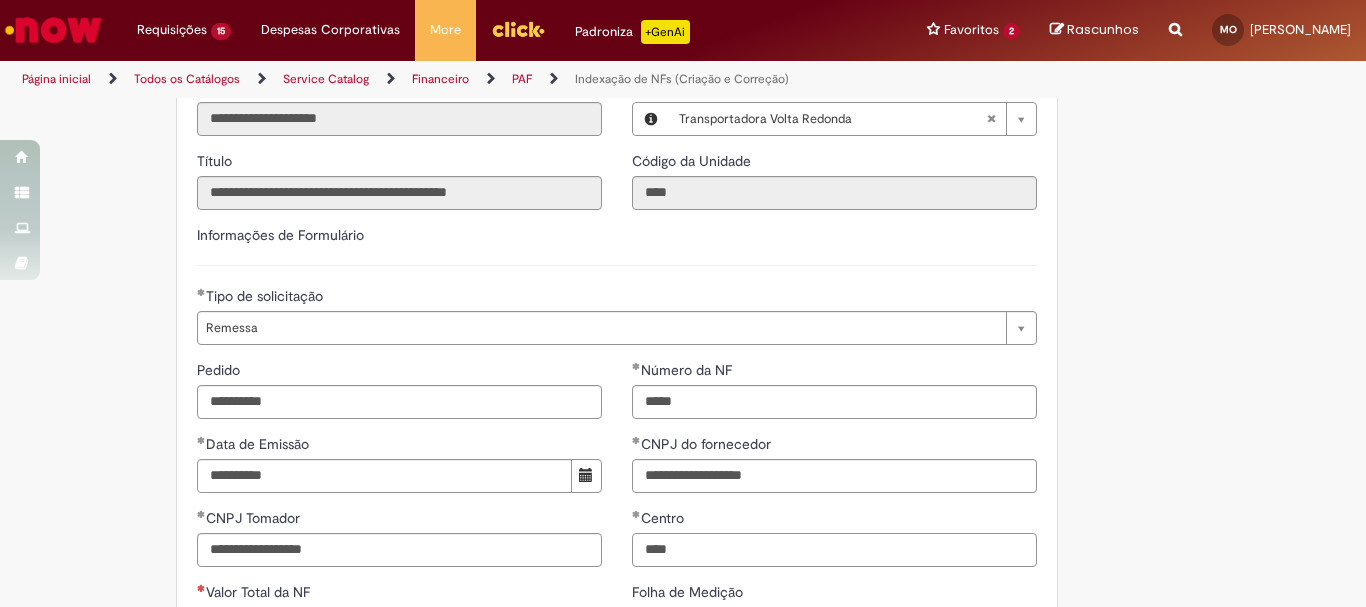 scroll, scrollTop: 700, scrollLeft: 0, axis: vertical 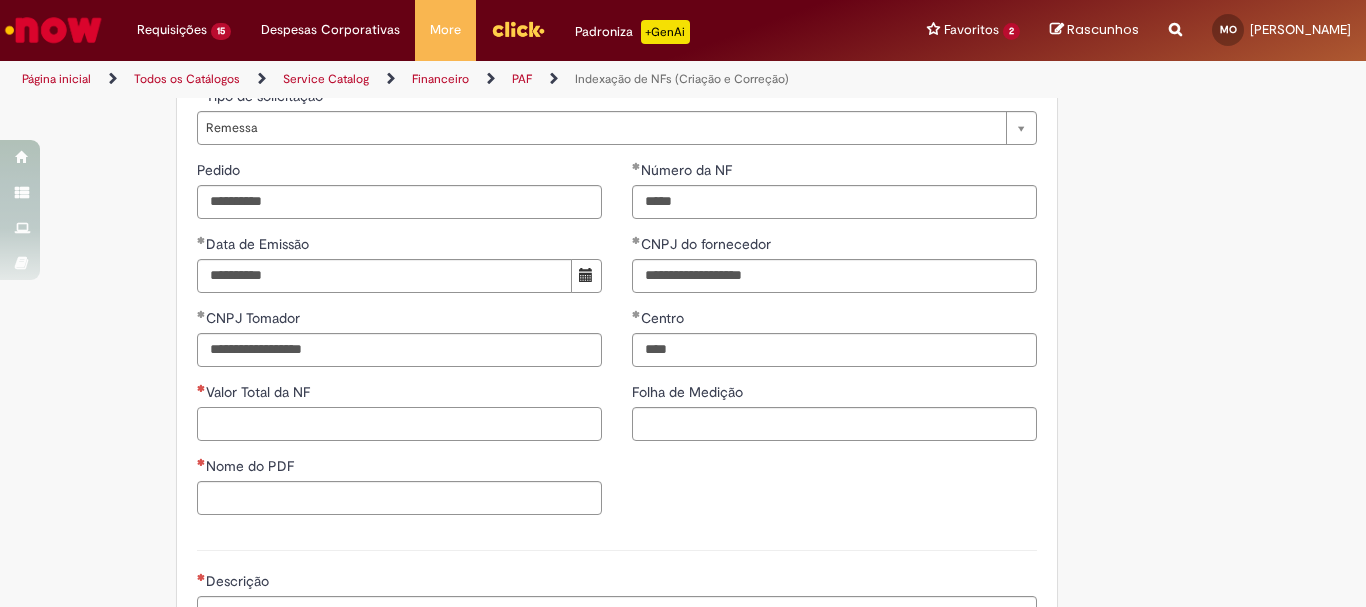 click on "Valor Total da NF" at bounding box center [399, 424] 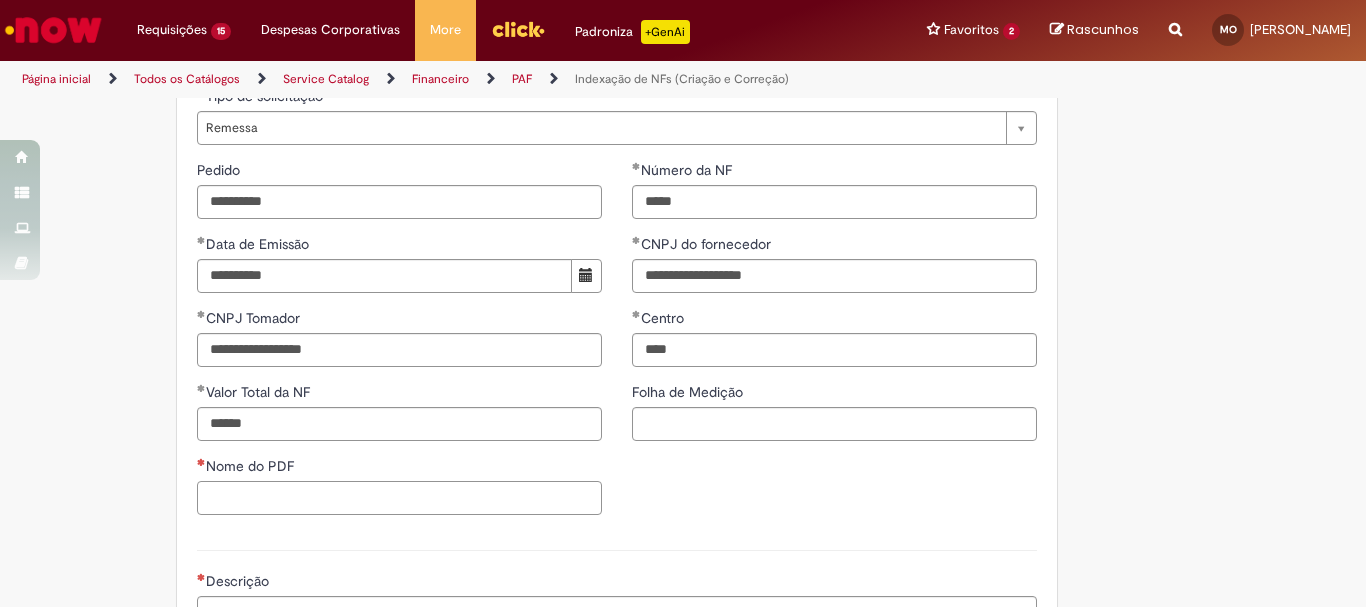 click on "Nome do PDF" at bounding box center (399, 498) 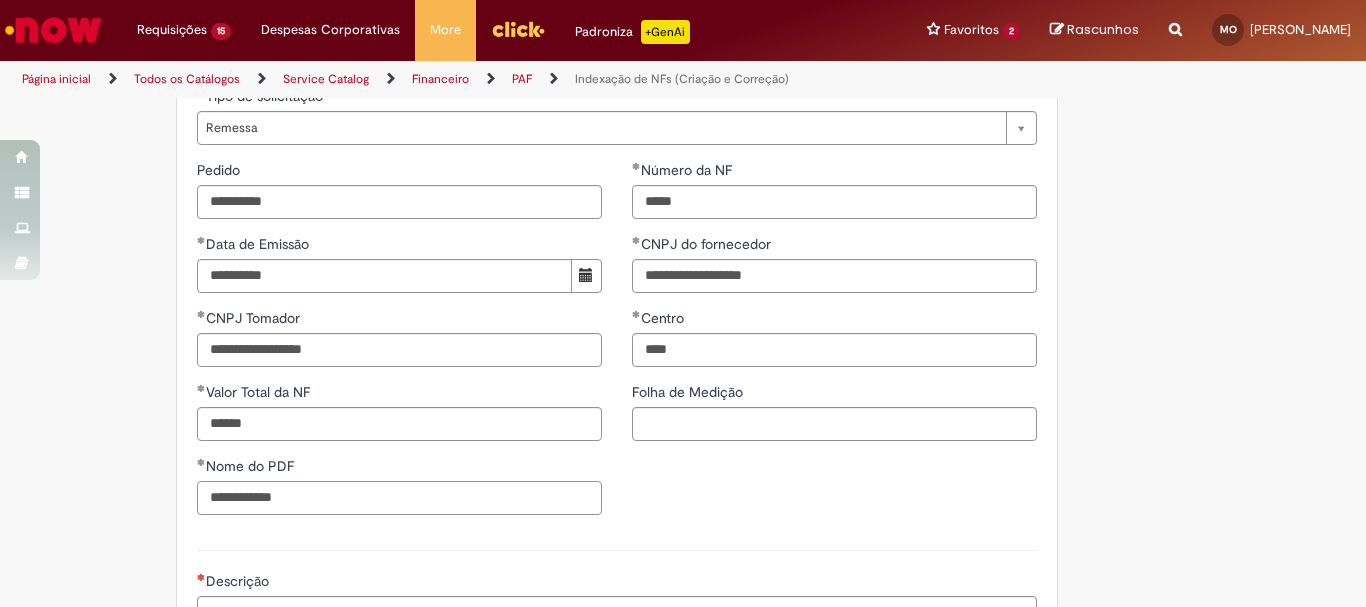 click on "**********" at bounding box center [399, 498] 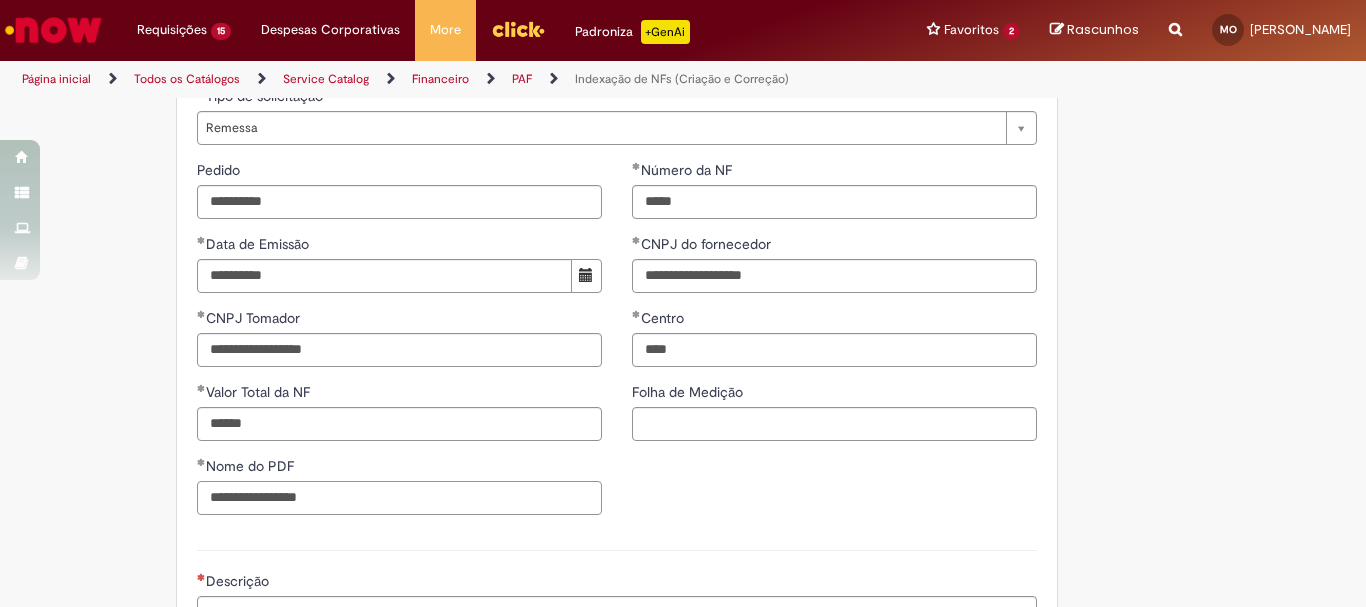 drag, startPoint x: 348, startPoint y: 496, endPoint x: 106, endPoint y: 484, distance: 242.29733 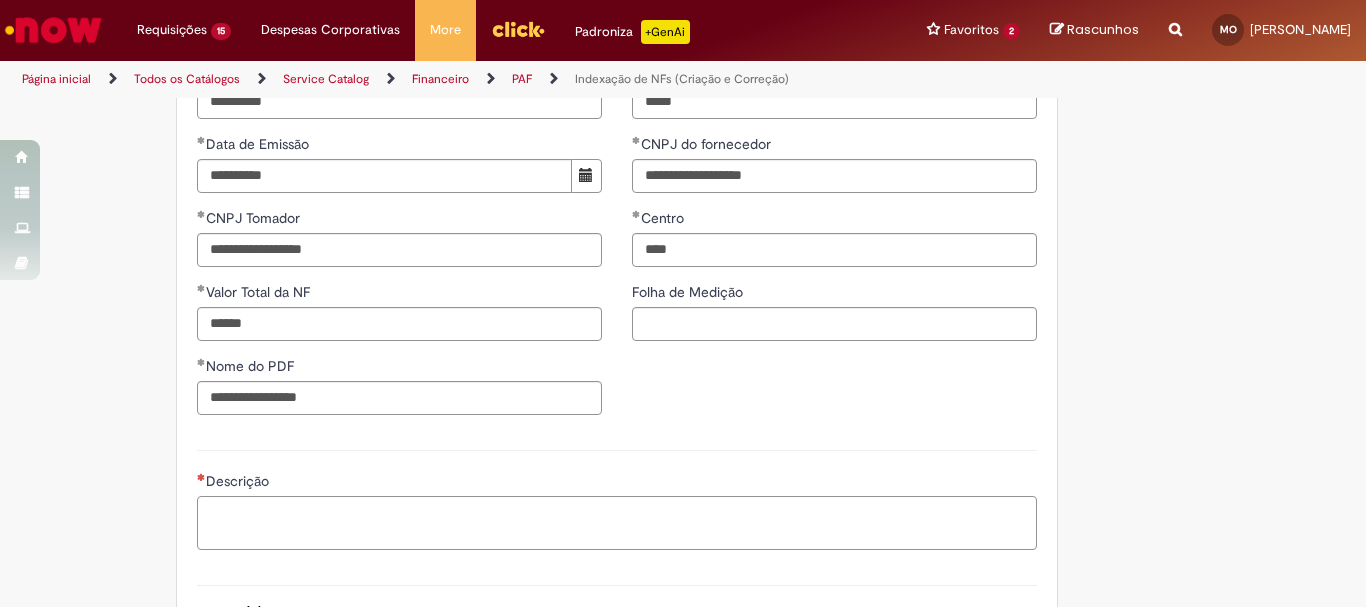 click on "Descrição" at bounding box center (617, 523) 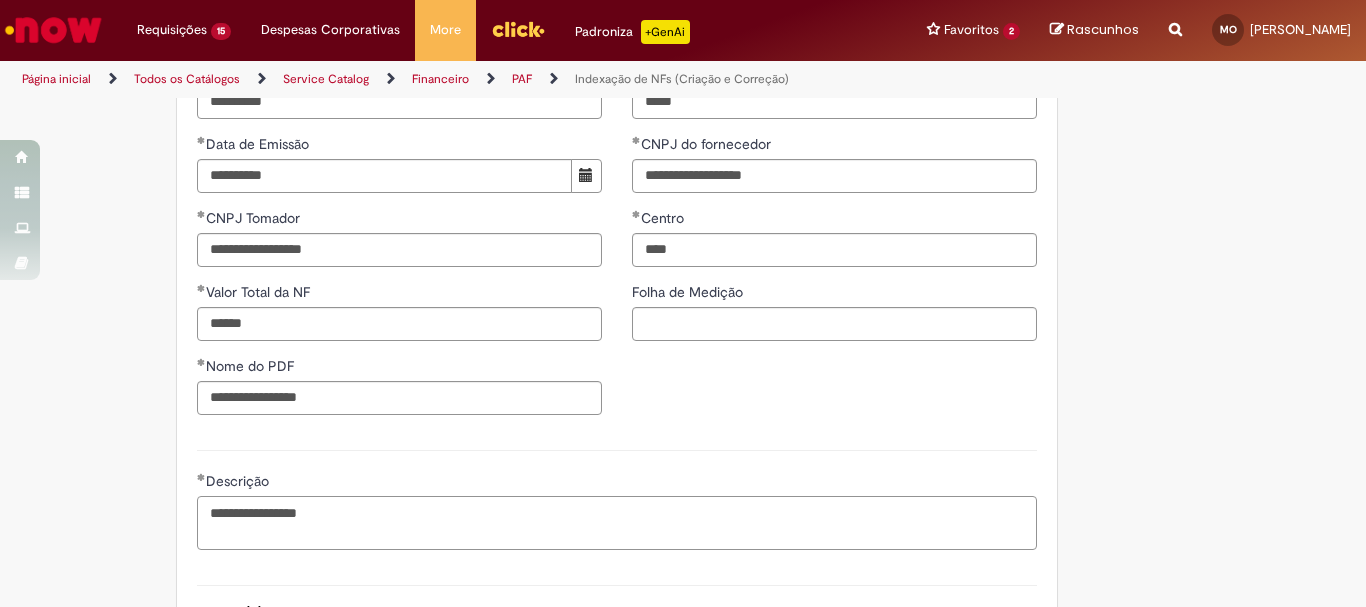 scroll, scrollTop: 1076, scrollLeft: 0, axis: vertical 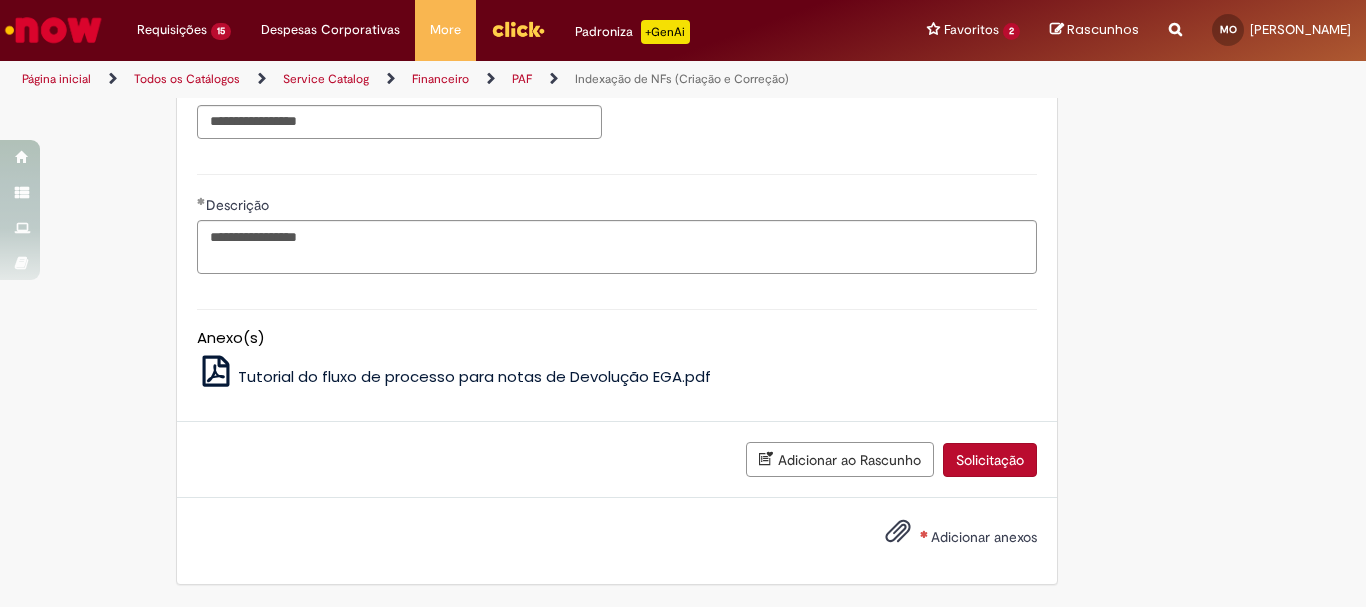 click on "Adicionar anexos" at bounding box center [946, 538] 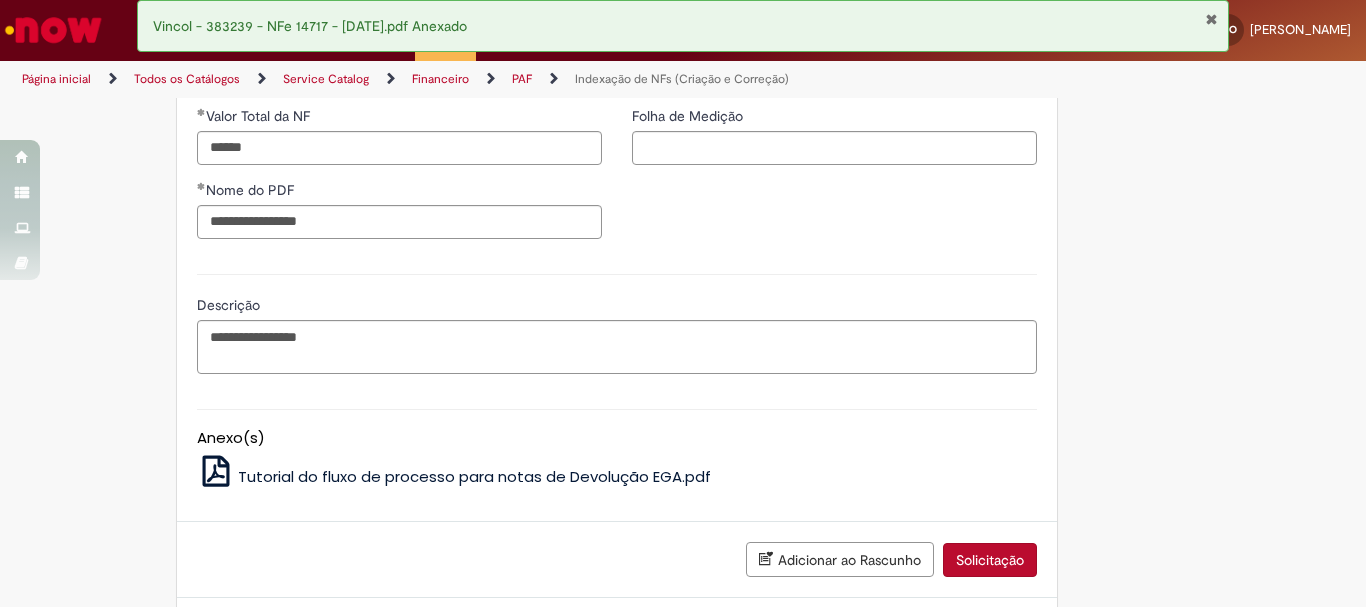 scroll, scrollTop: 776, scrollLeft: 0, axis: vertical 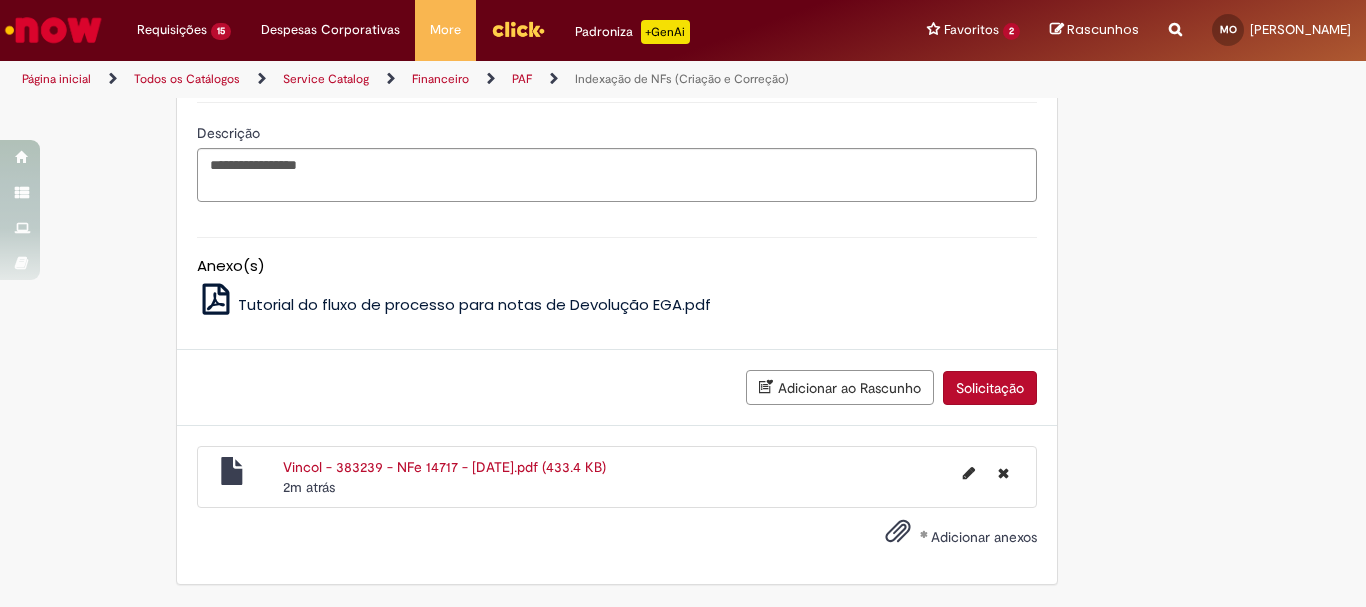 click on "Solicitação" at bounding box center [990, 388] 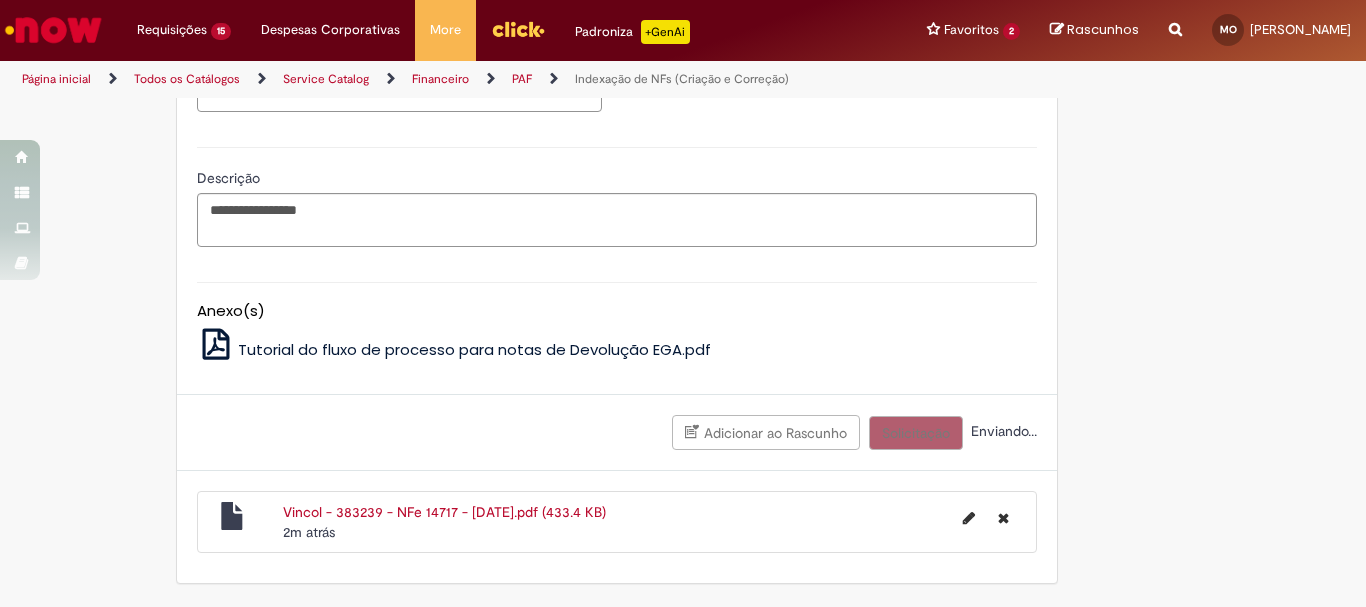 scroll, scrollTop: 1103, scrollLeft: 0, axis: vertical 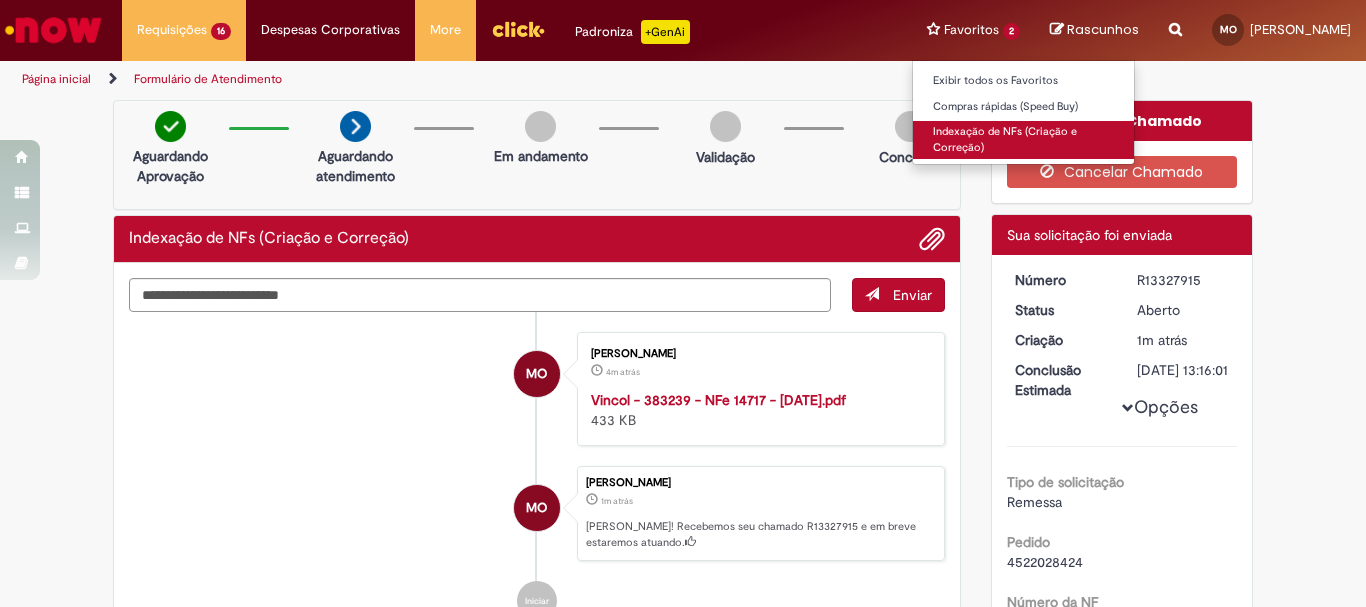 click on "Indexação de NFs (Criação e Correção)" at bounding box center (1023, 139) 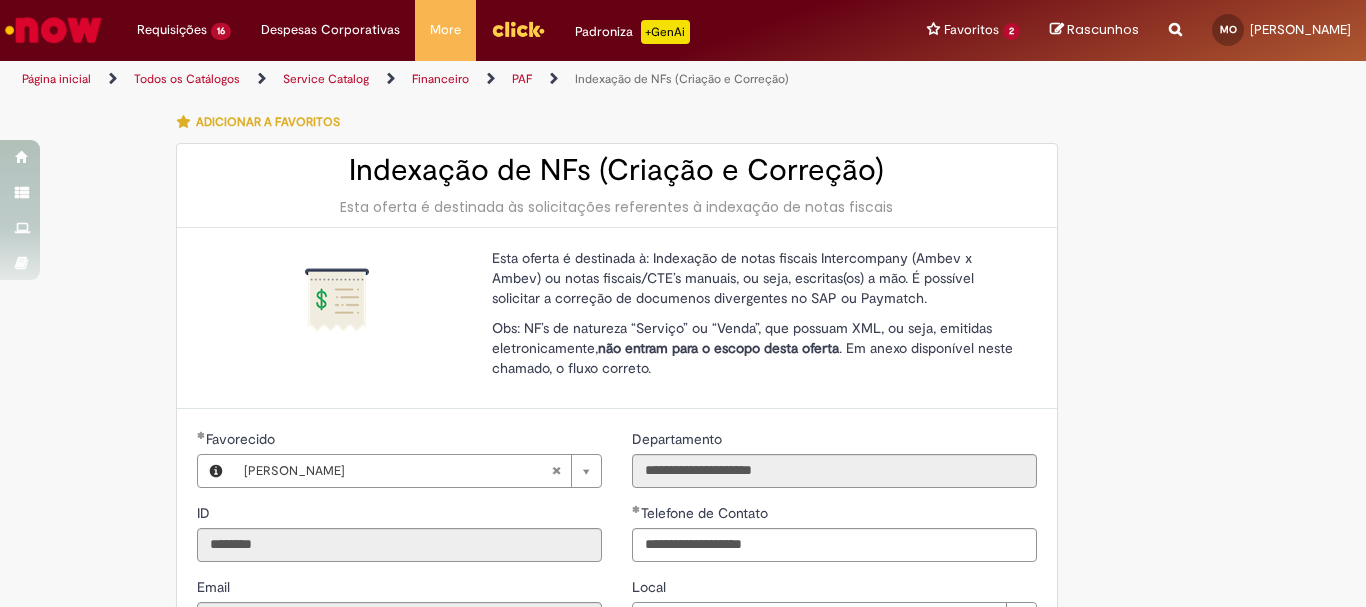 scroll, scrollTop: 300, scrollLeft: 0, axis: vertical 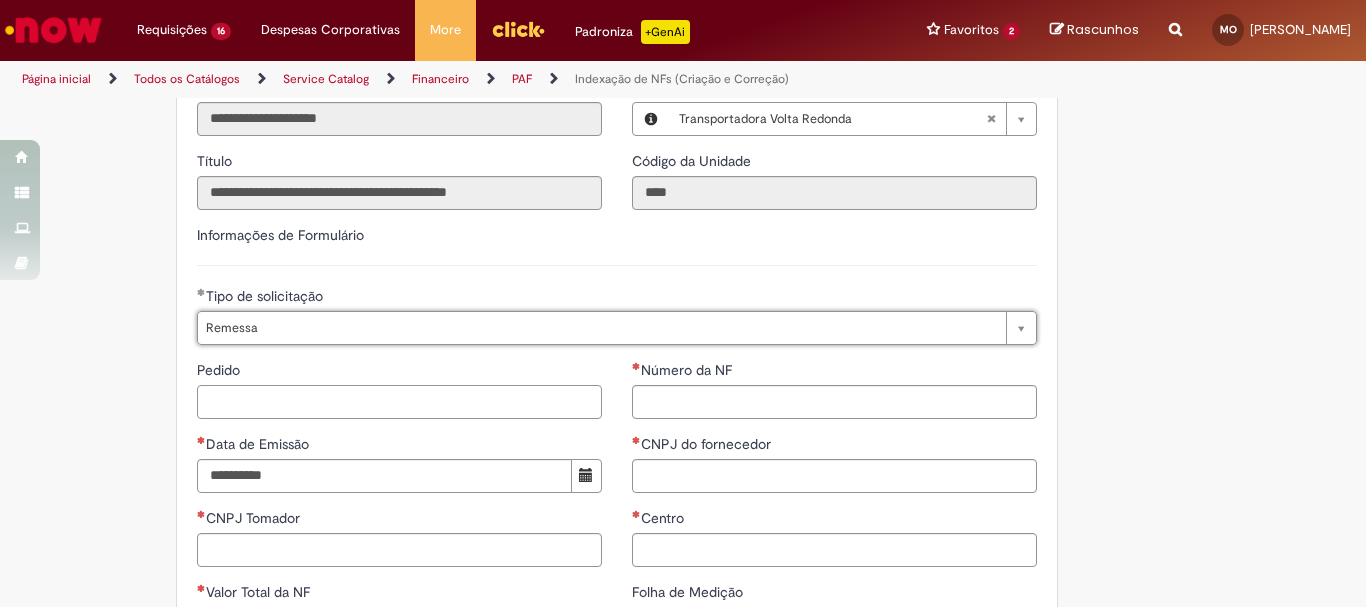 click on "Pedido" at bounding box center (399, 402) 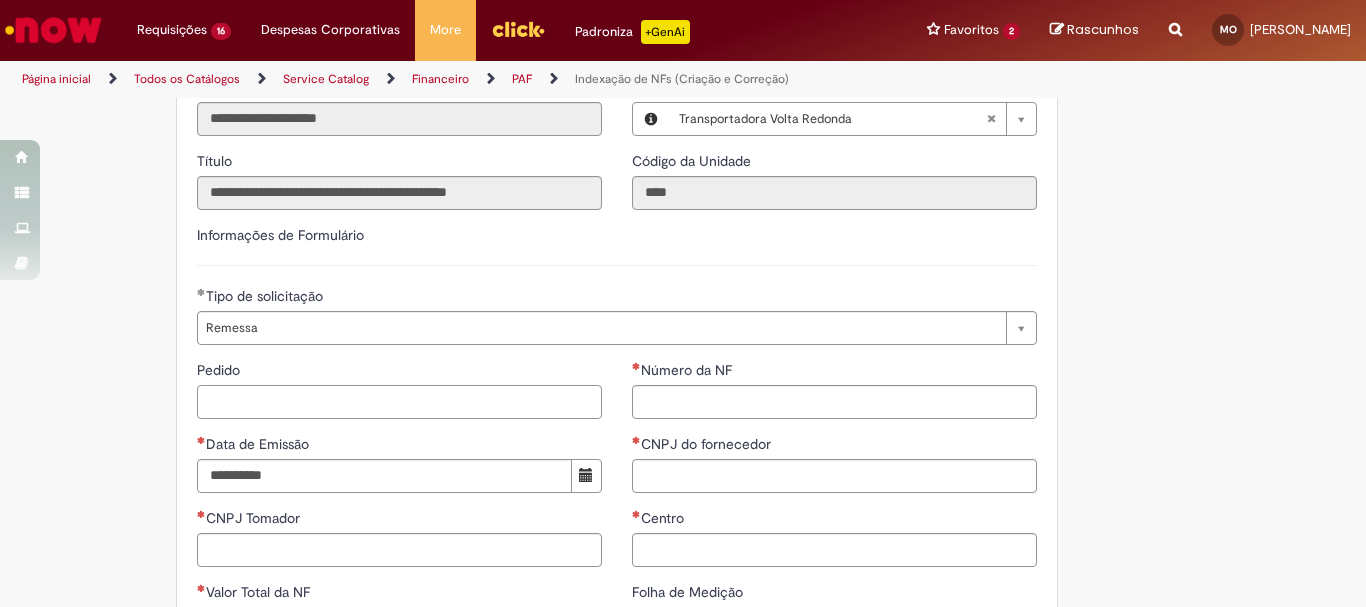 paste on "**********" 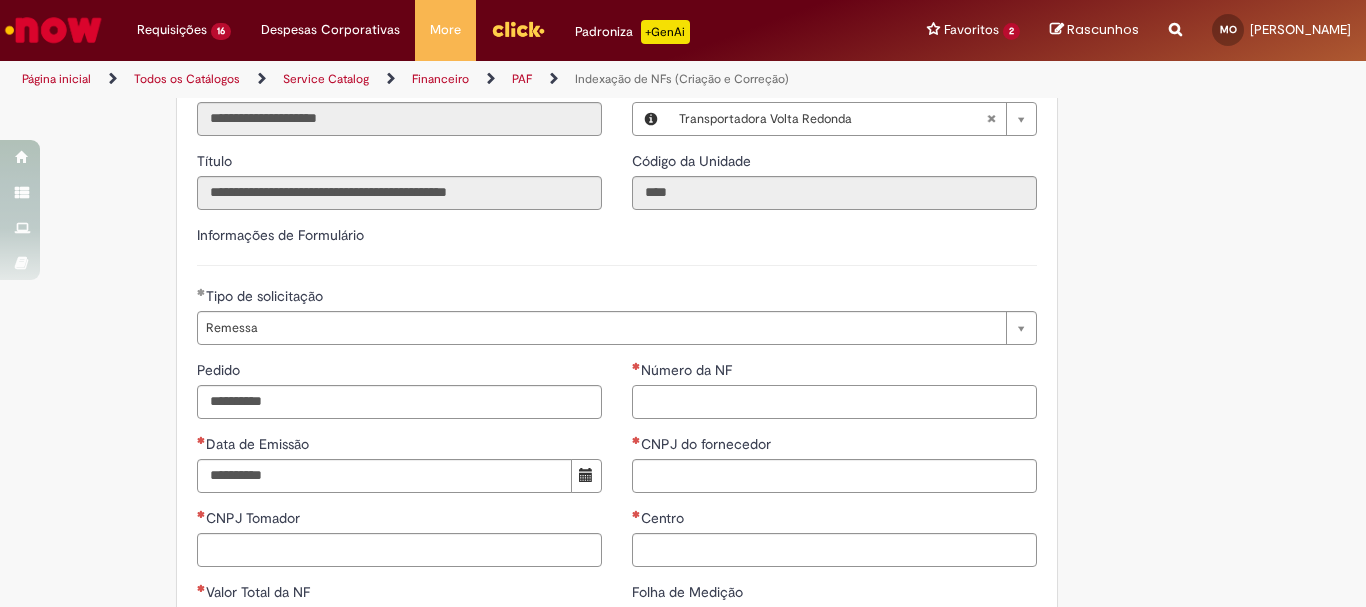 click on "Número da NF" at bounding box center [834, 402] 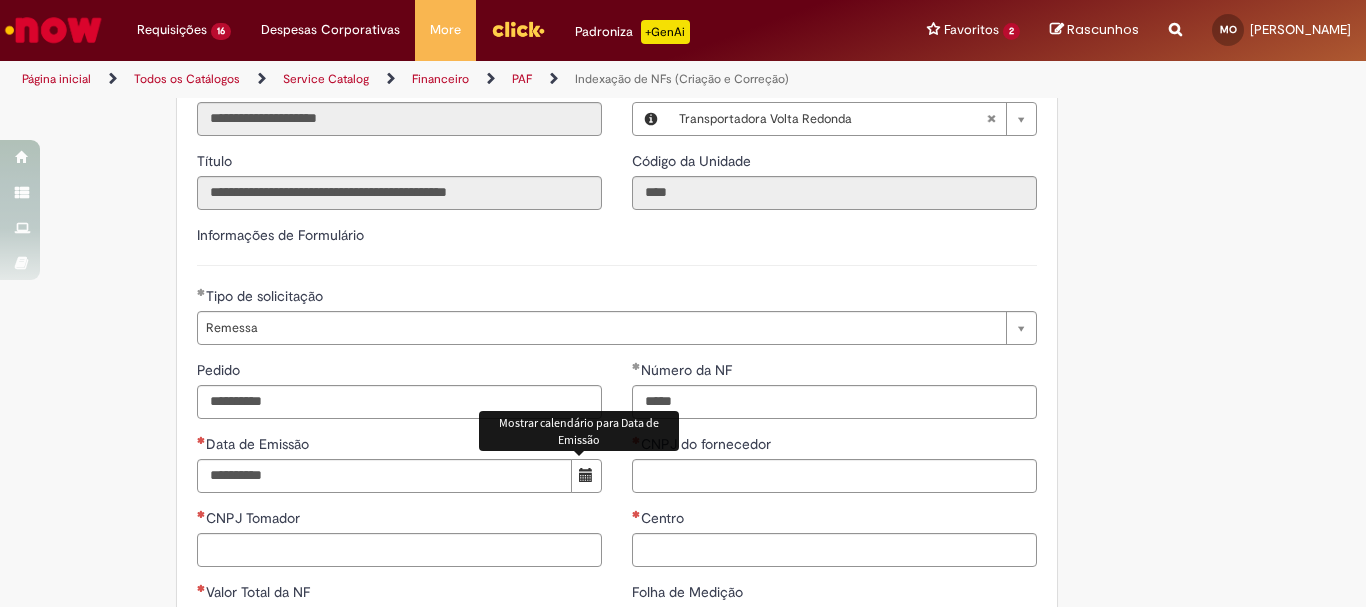 click at bounding box center (586, 476) 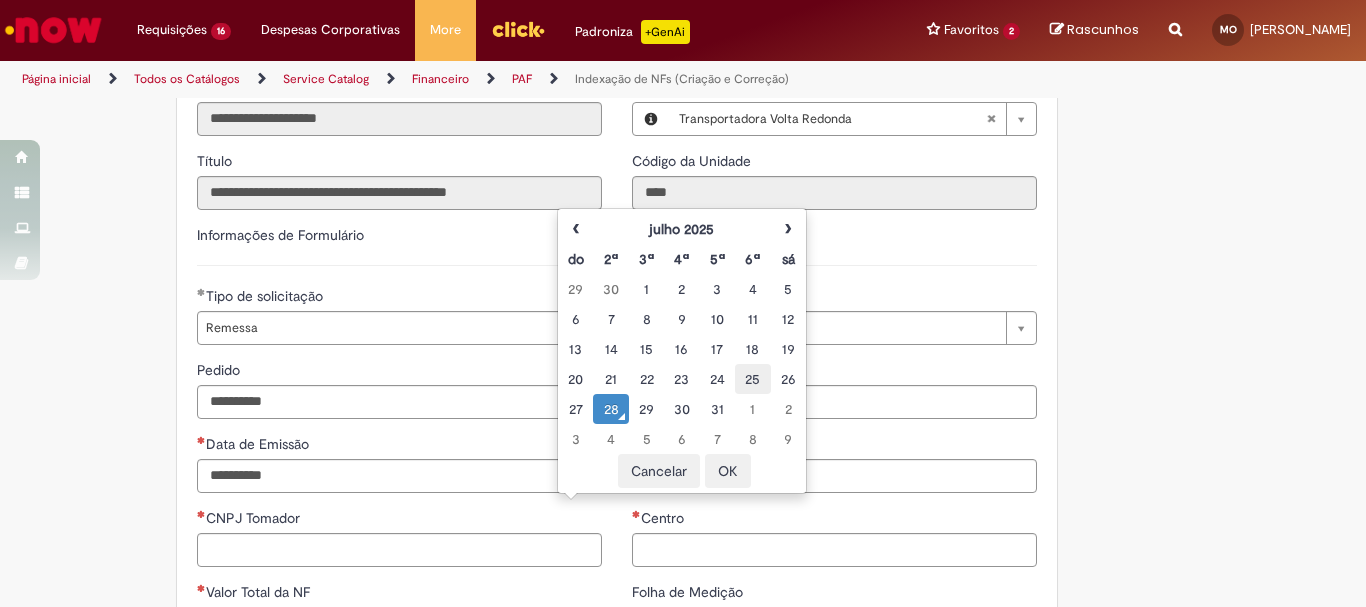 click on "25" at bounding box center [752, 379] 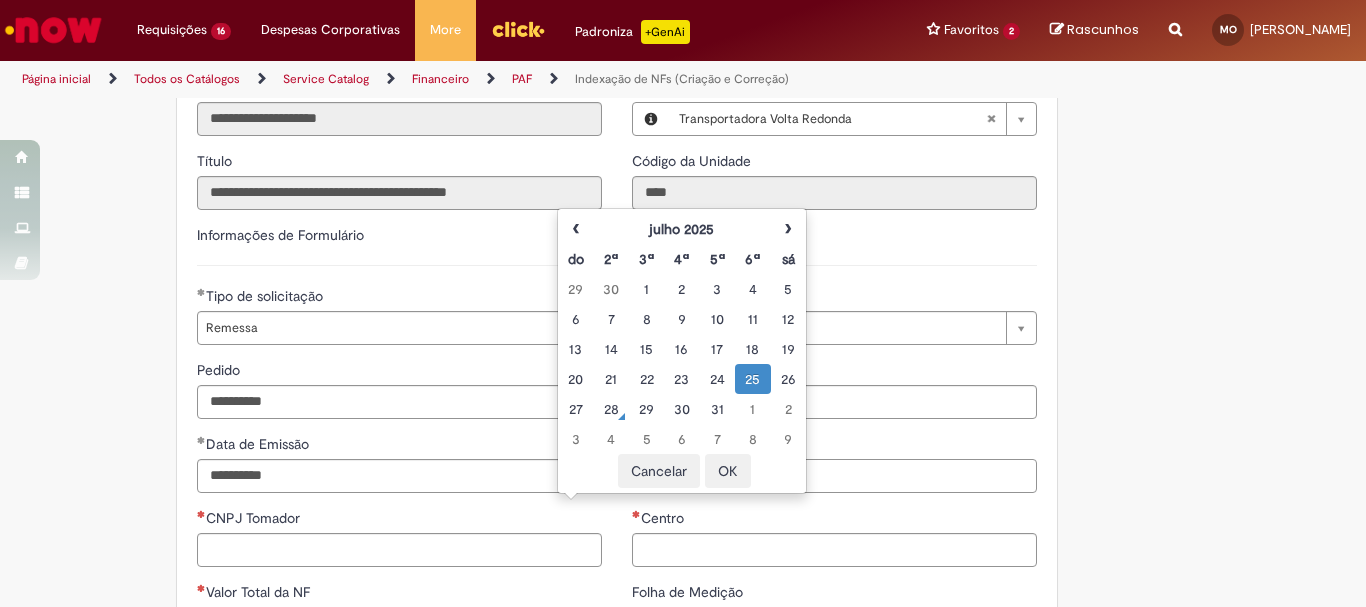 click on "CNPJ do fornecedor" at bounding box center [834, 476] 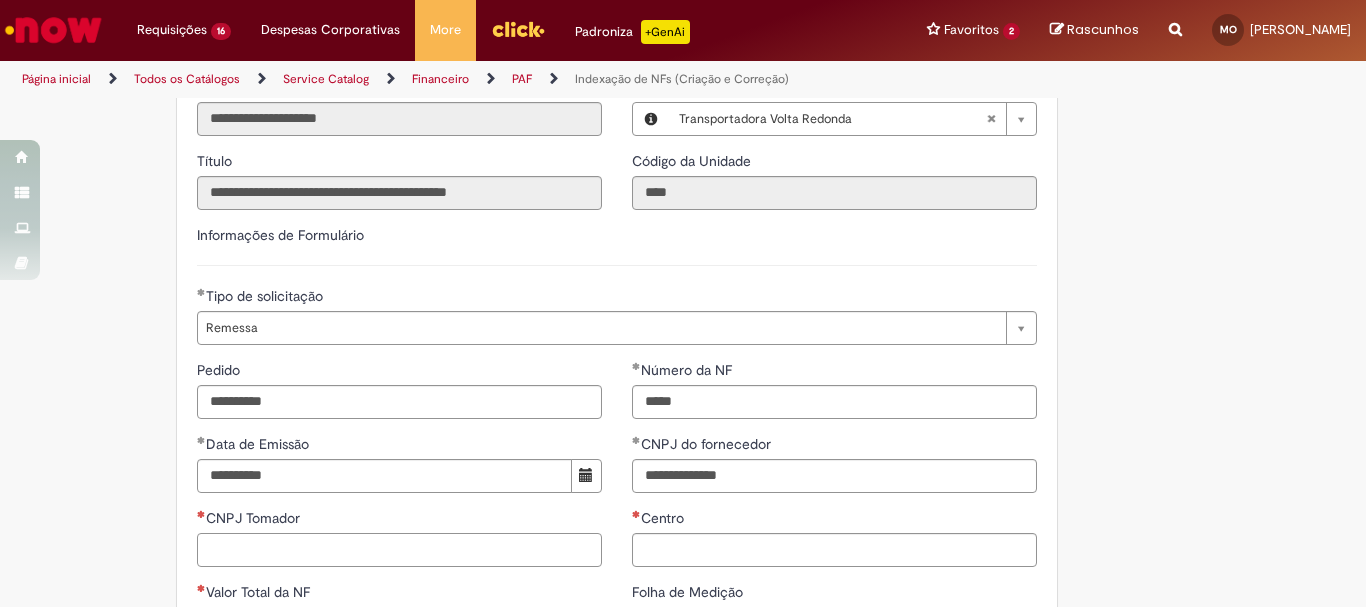 click on "CNPJ Tomador" at bounding box center (399, 550) 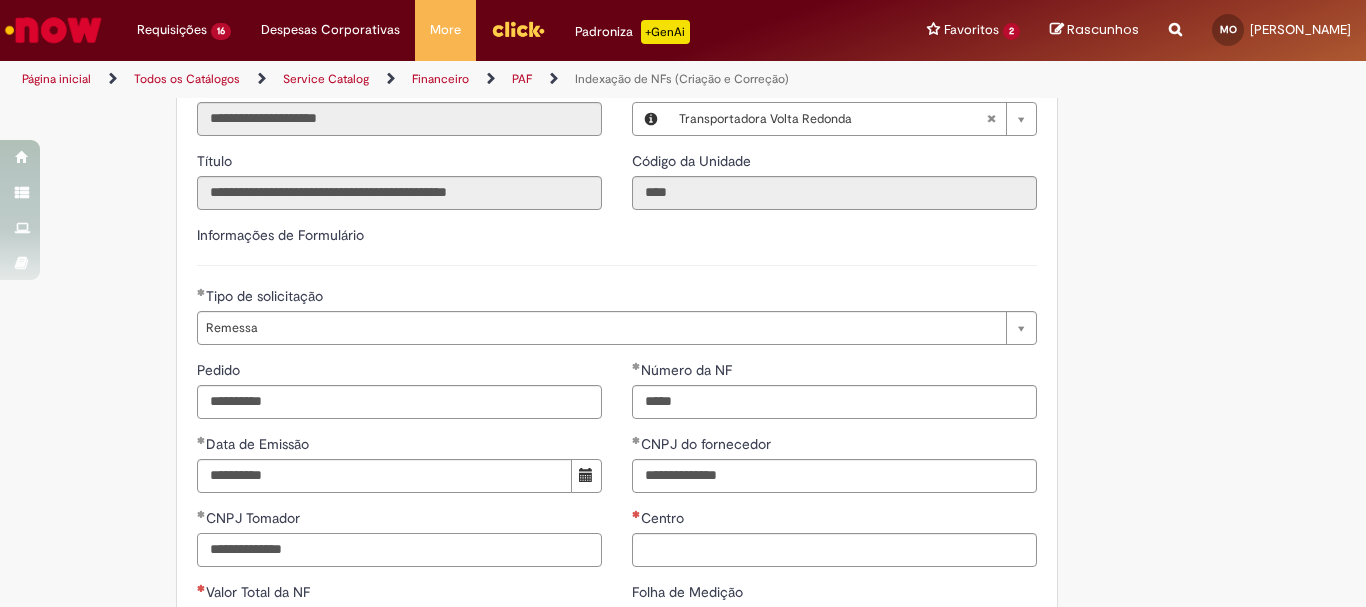 scroll, scrollTop: 700, scrollLeft: 0, axis: vertical 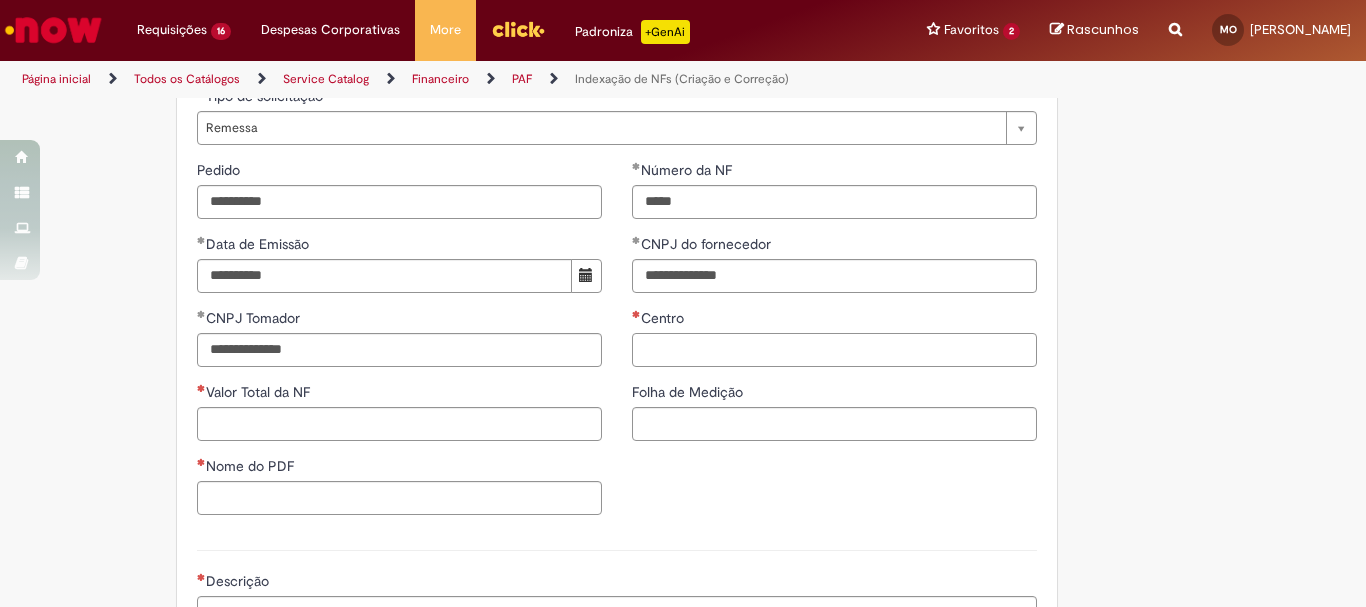click on "Centro" at bounding box center [834, 350] 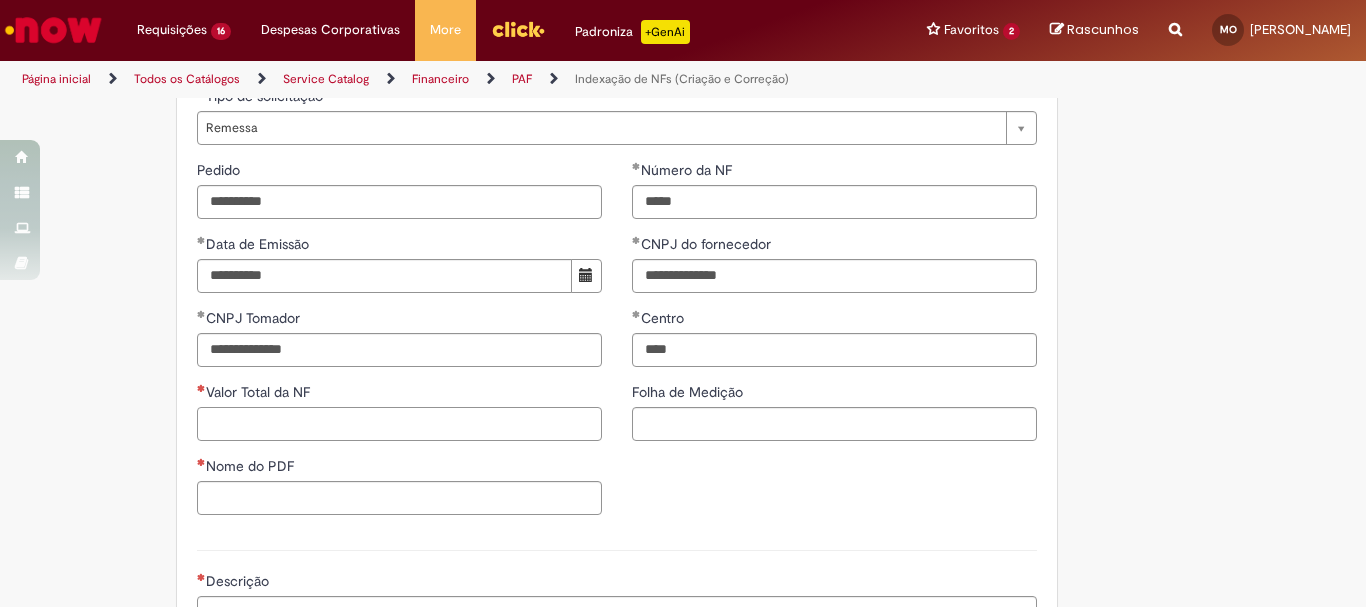 click on "Valor Total da NF" at bounding box center [399, 424] 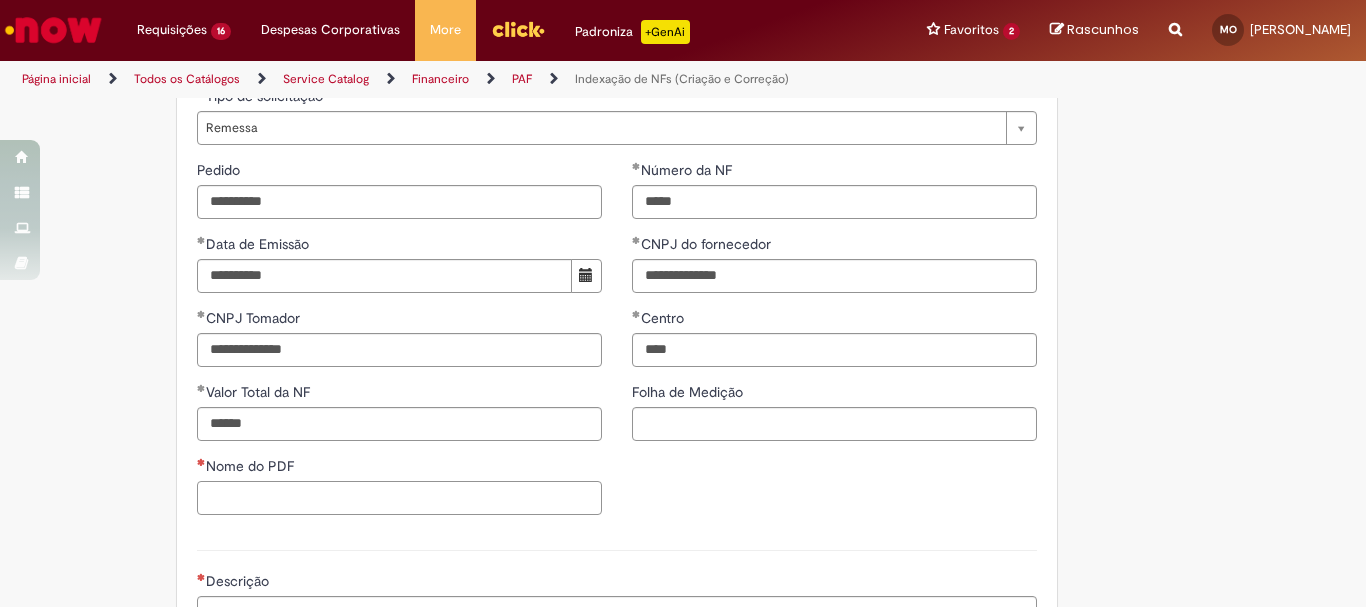 click on "Nome do PDF" at bounding box center [399, 498] 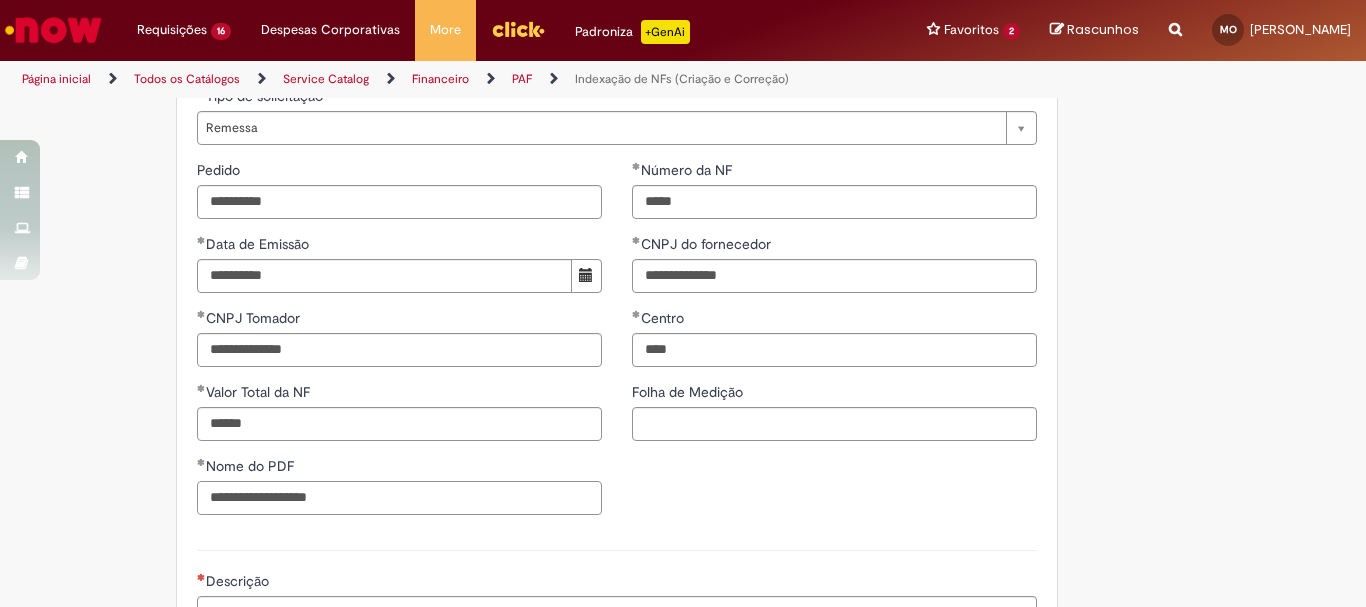 drag, startPoint x: 361, startPoint y: 497, endPoint x: 40, endPoint y: 475, distance: 321.75302 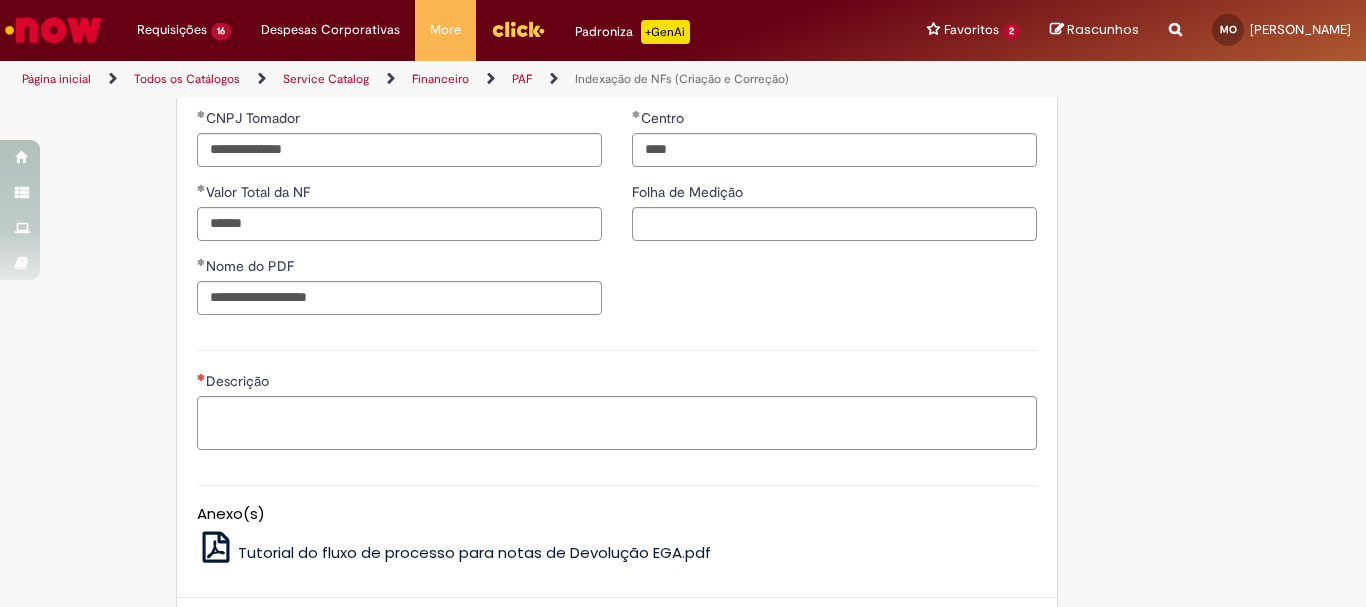 drag, startPoint x: 470, startPoint y: 454, endPoint x: 475, endPoint y: 442, distance: 13 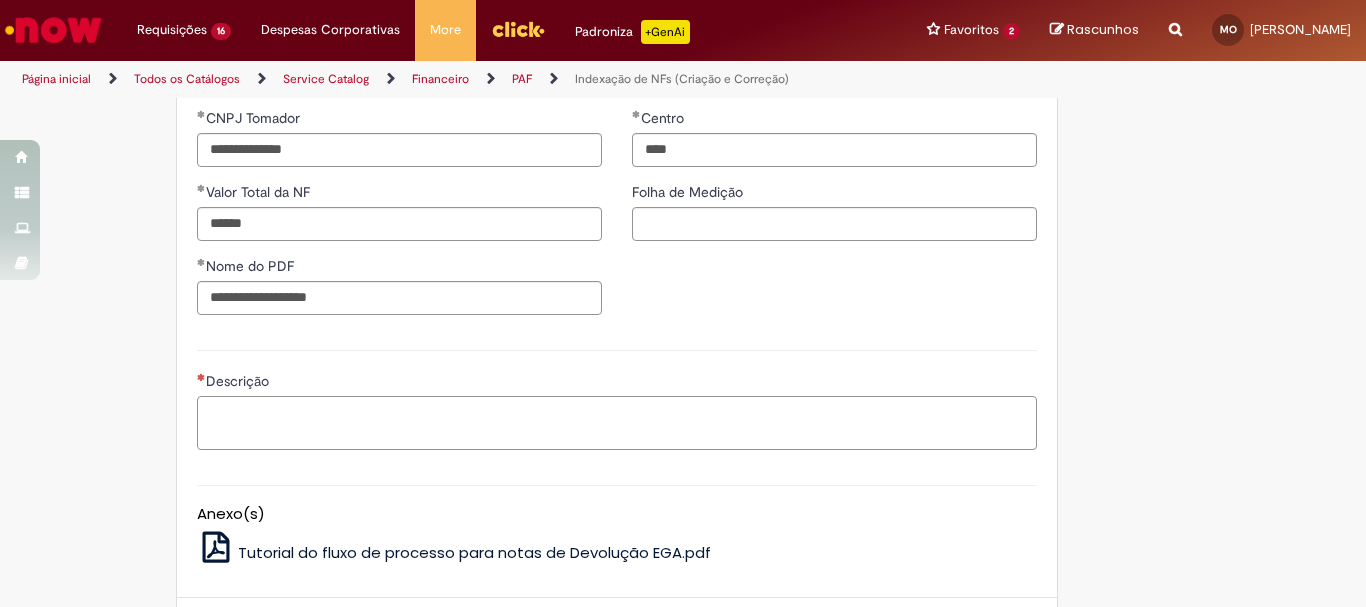 click on "Descrição" at bounding box center [617, 423] 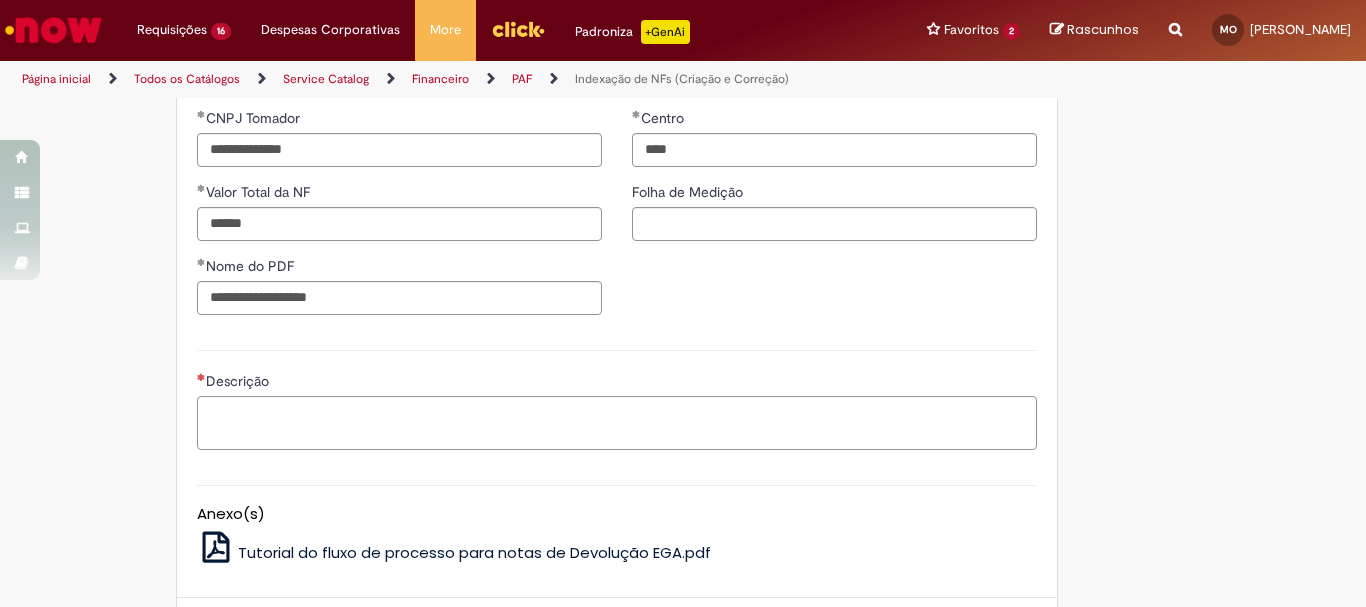 paste on "**********" 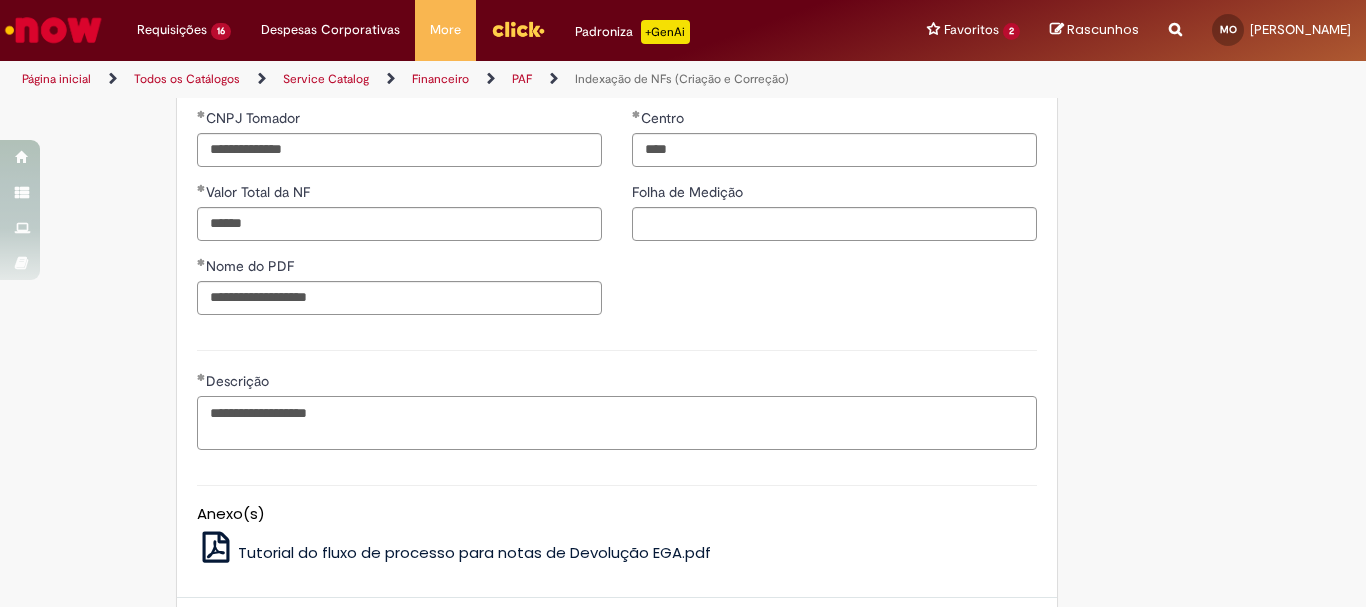 click on "**********" at bounding box center (617, 423) 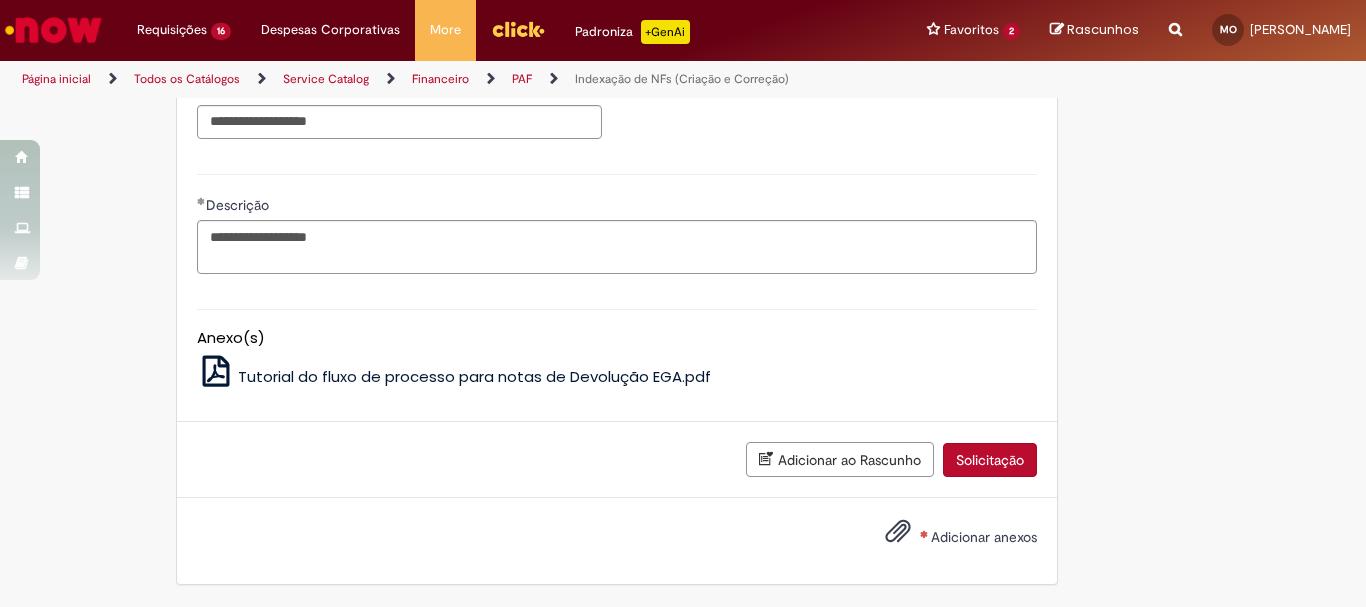 click on "Adicionar anexos" at bounding box center (984, 537) 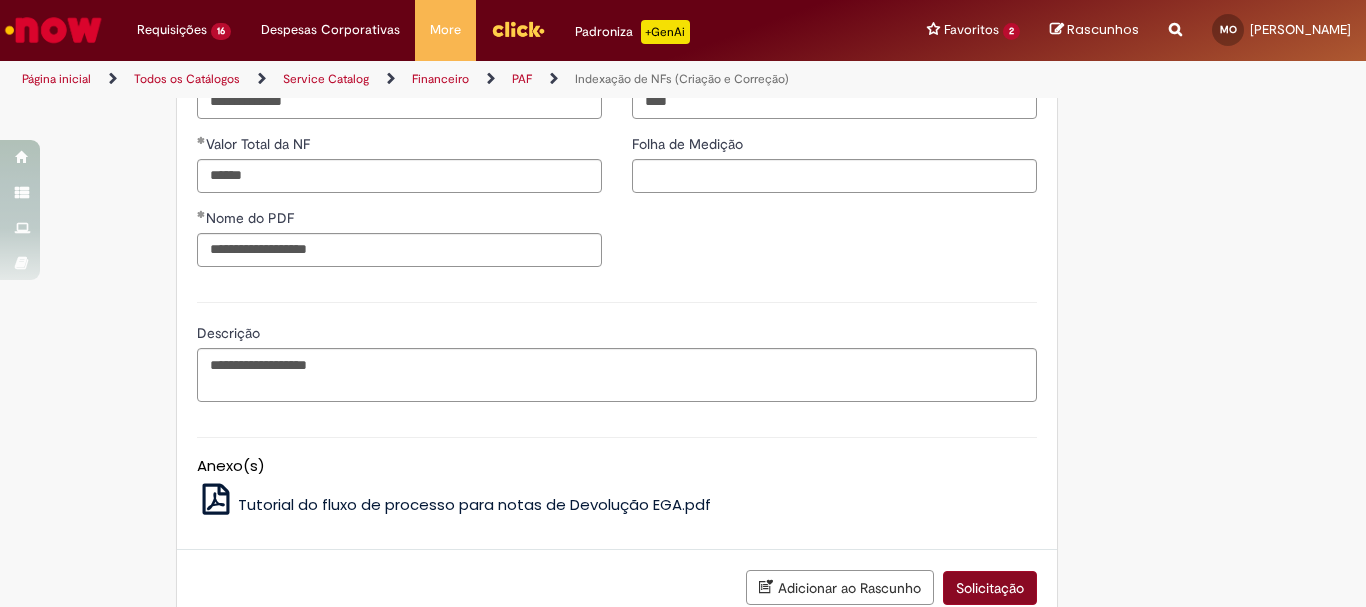 scroll, scrollTop: 848, scrollLeft: 0, axis: vertical 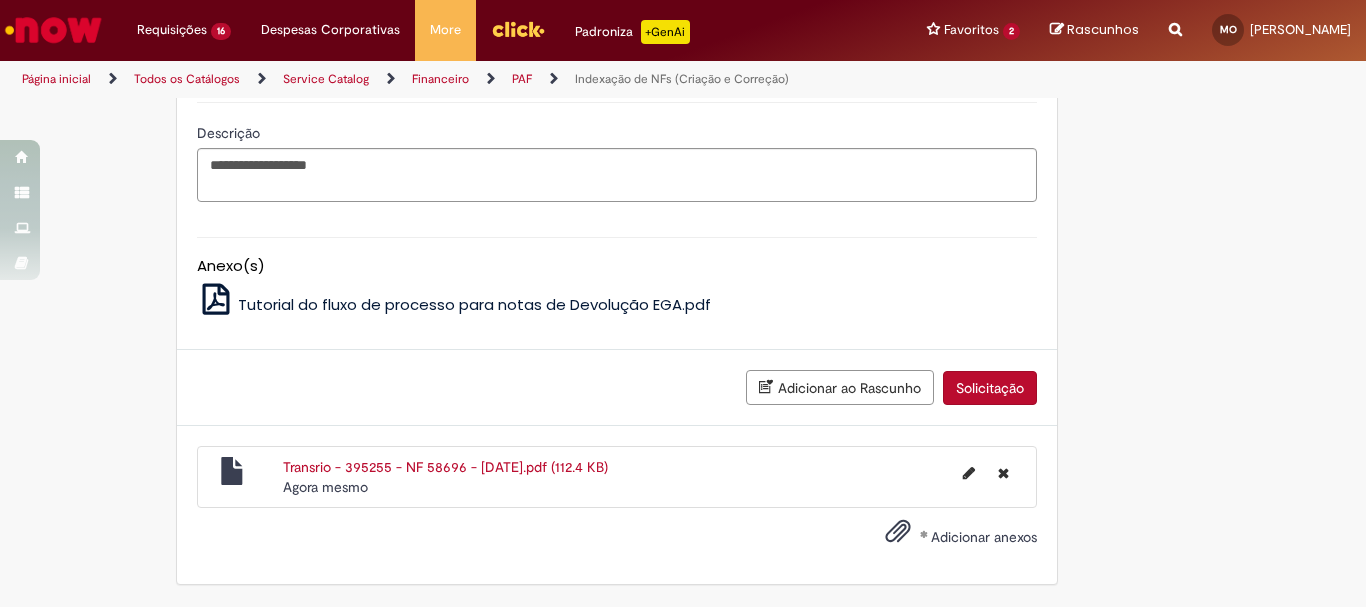 click on "Solicitação" at bounding box center (990, 388) 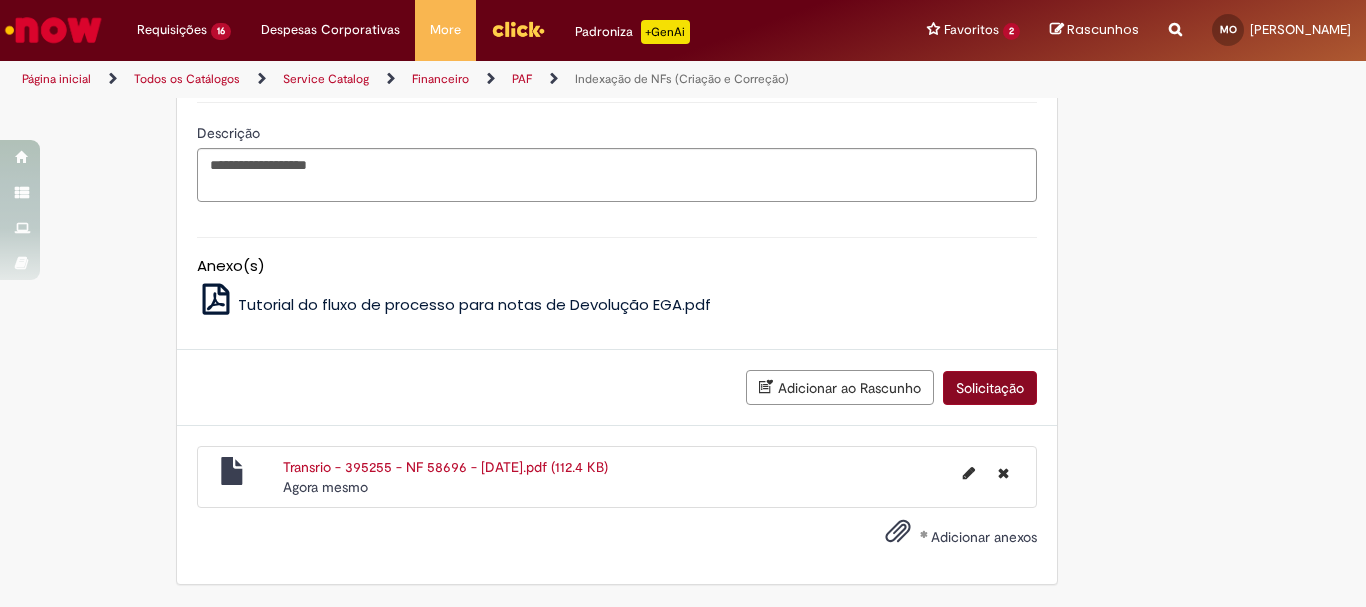 scroll, scrollTop: 1103, scrollLeft: 0, axis: vertical 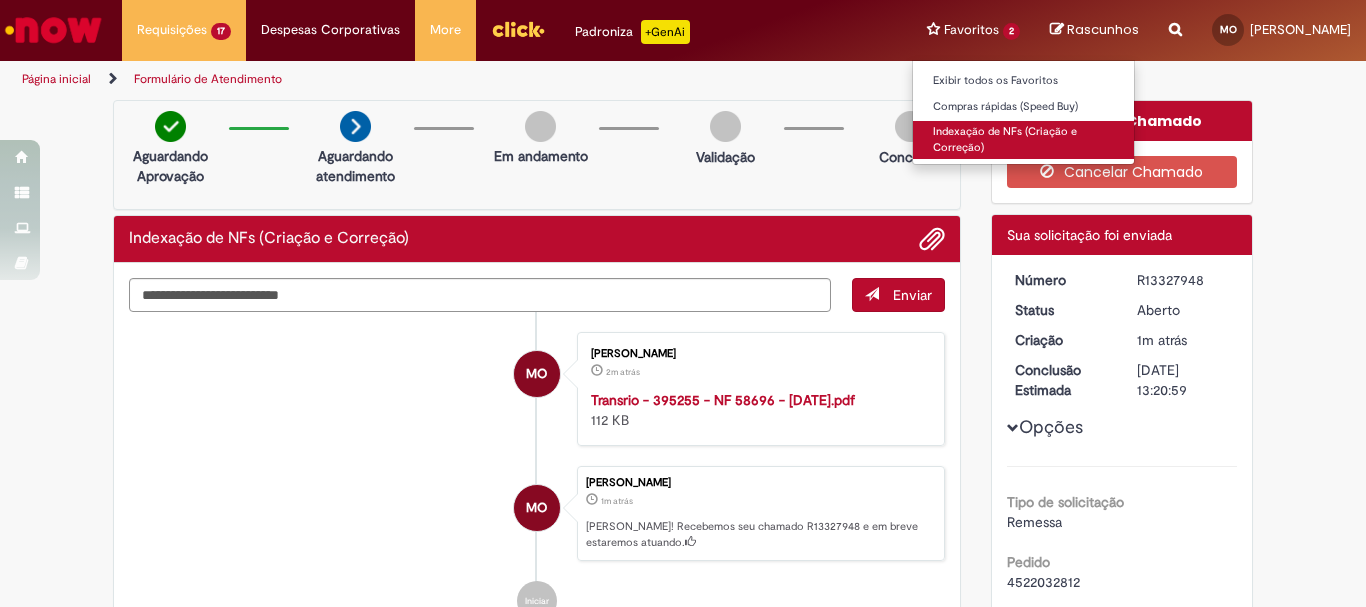 click on "Indexação de NFs (Criação e Correção)" at bounding box center [1023, 139] 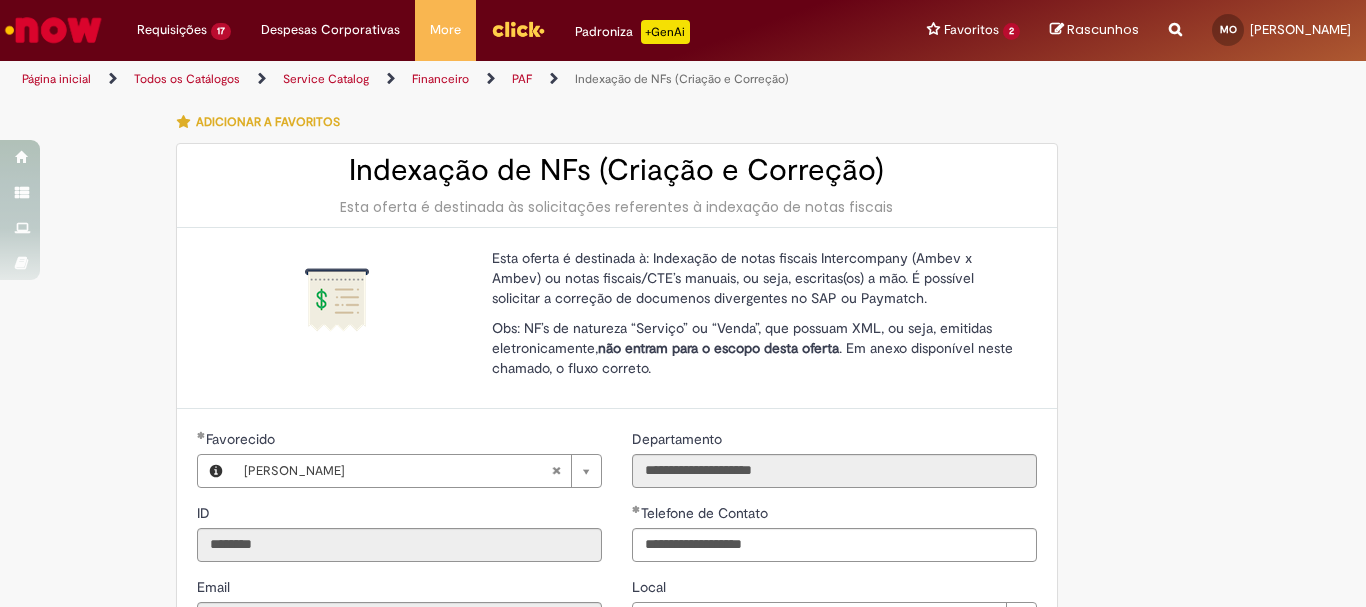 scroll, scrollTop: 300, scrollLeft: 0, axis: vertical 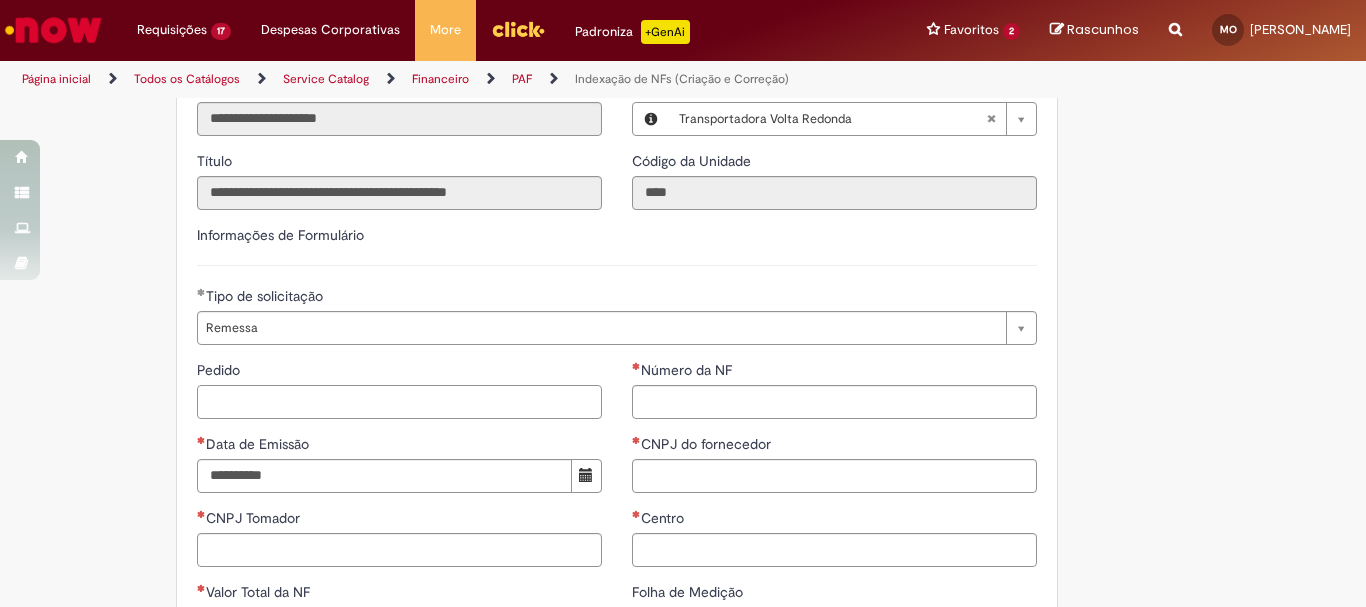 click on "Pedido" at bounding box center [399, 402] 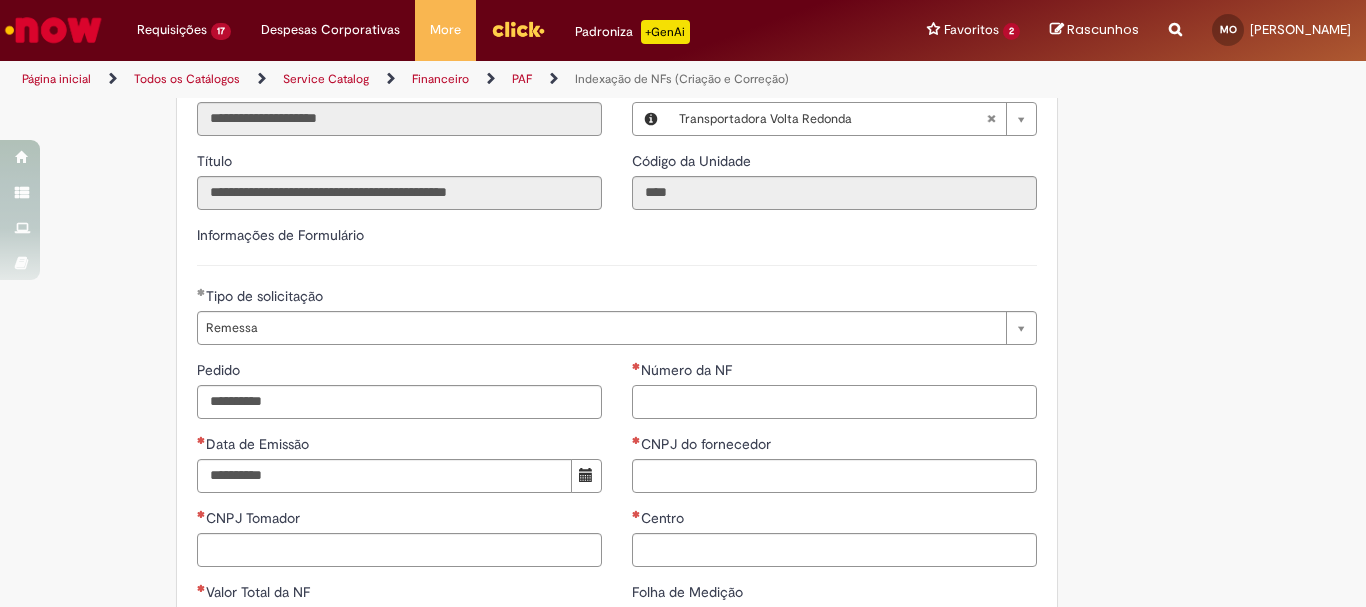click on "Número da NF" at bounding box center [834, 402] 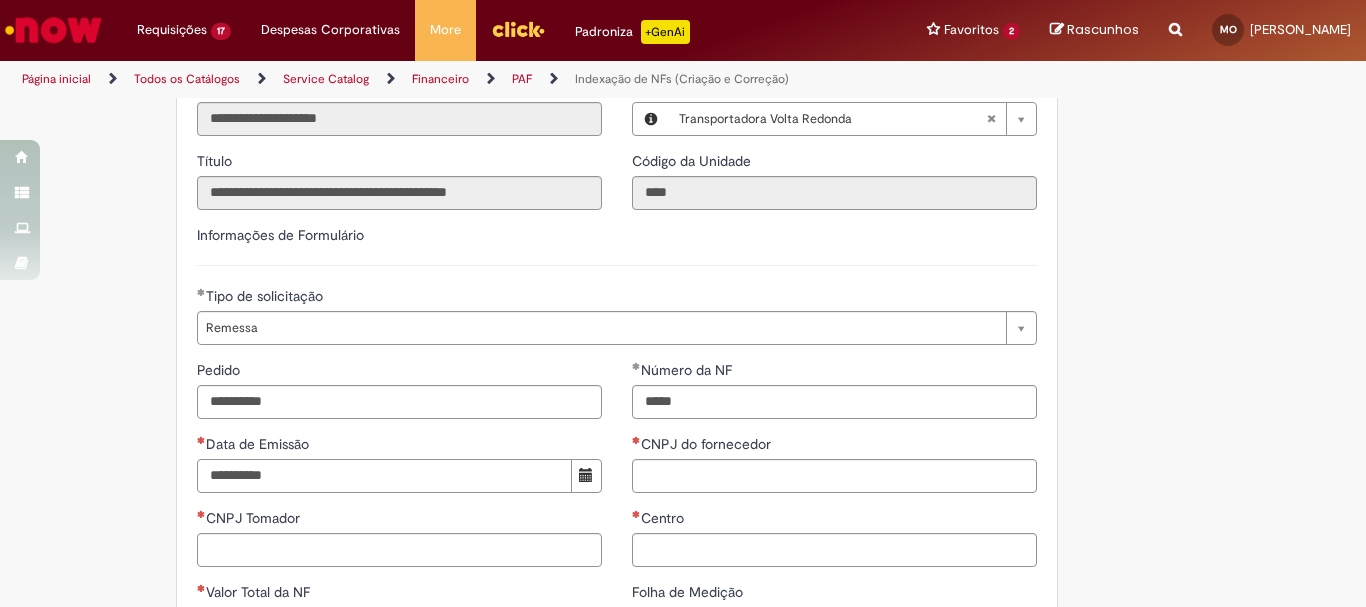 click on "Data de Emissão" at bounding box center (384, 476) 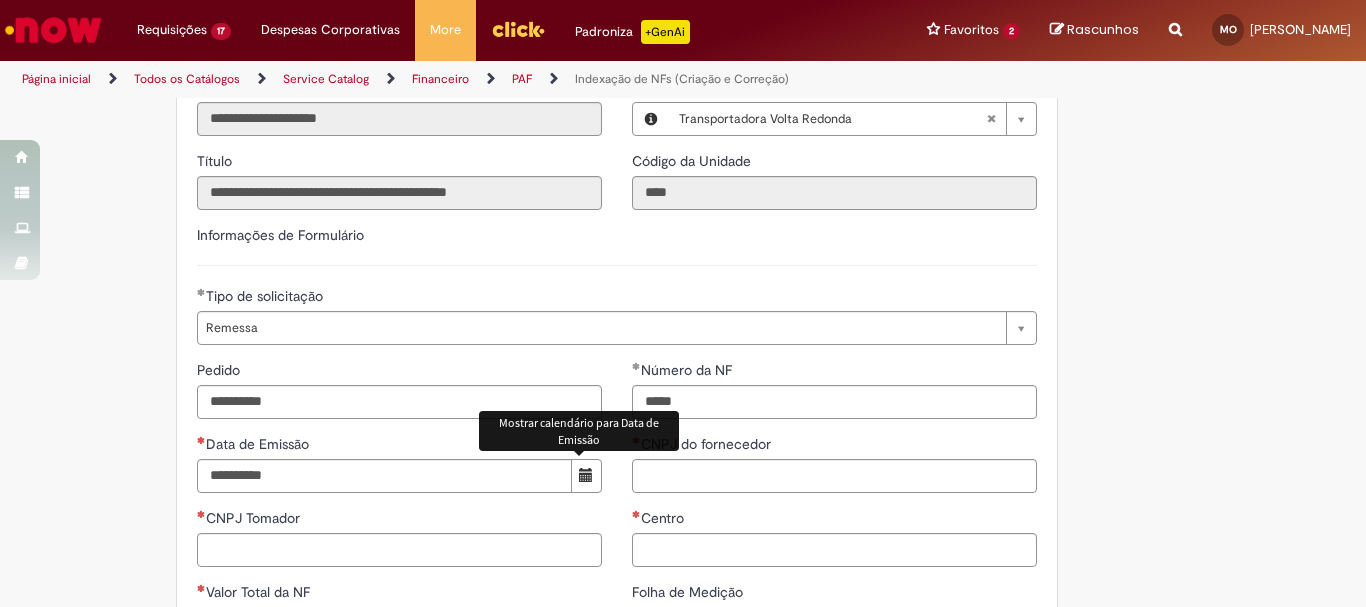click at bounding box center (586, 475) 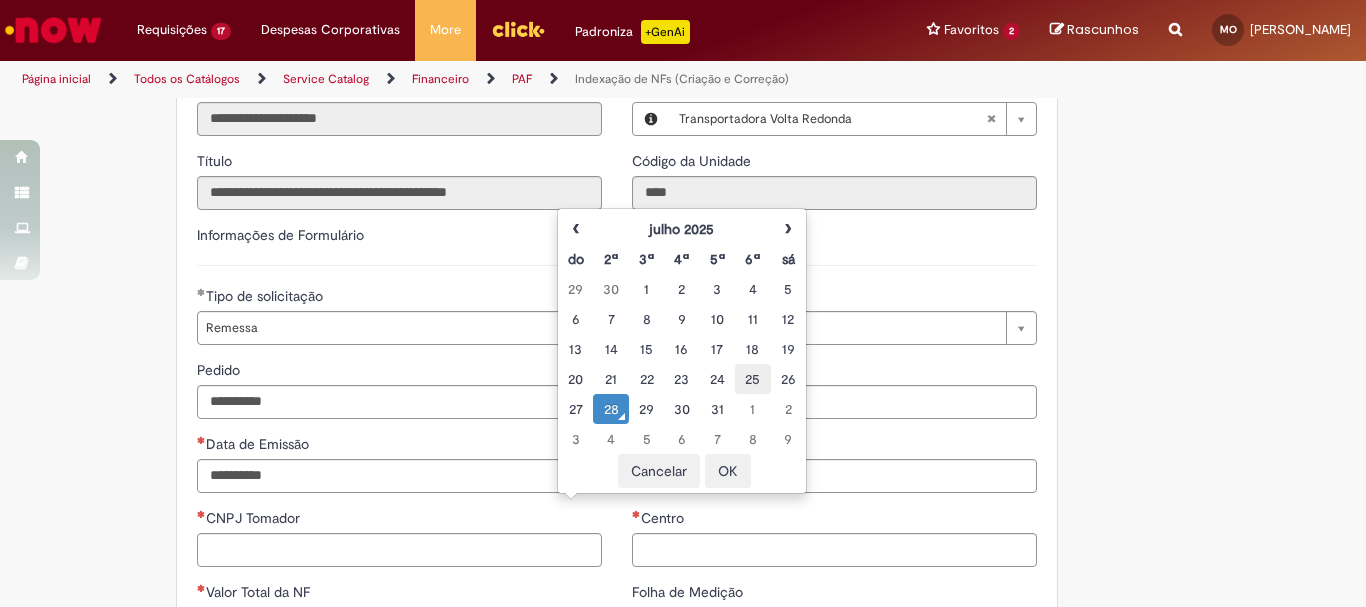 click on "25" at bounding box center (752, 379) 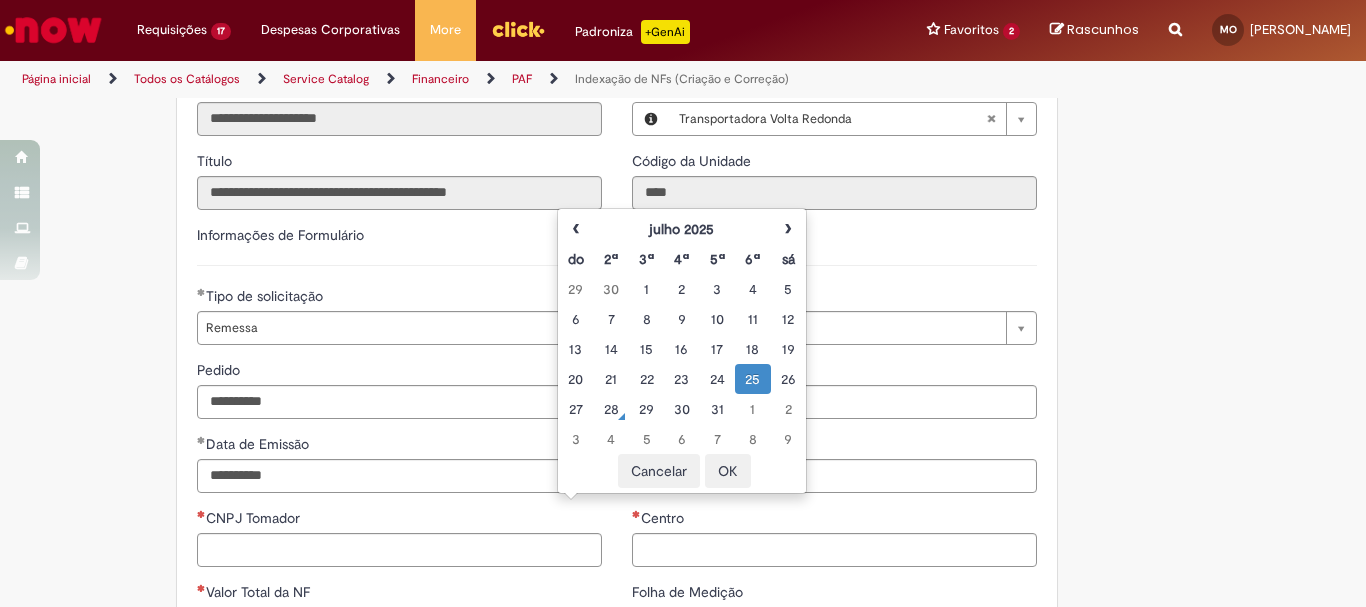 click on "OK" at bounding box center (728, 471) 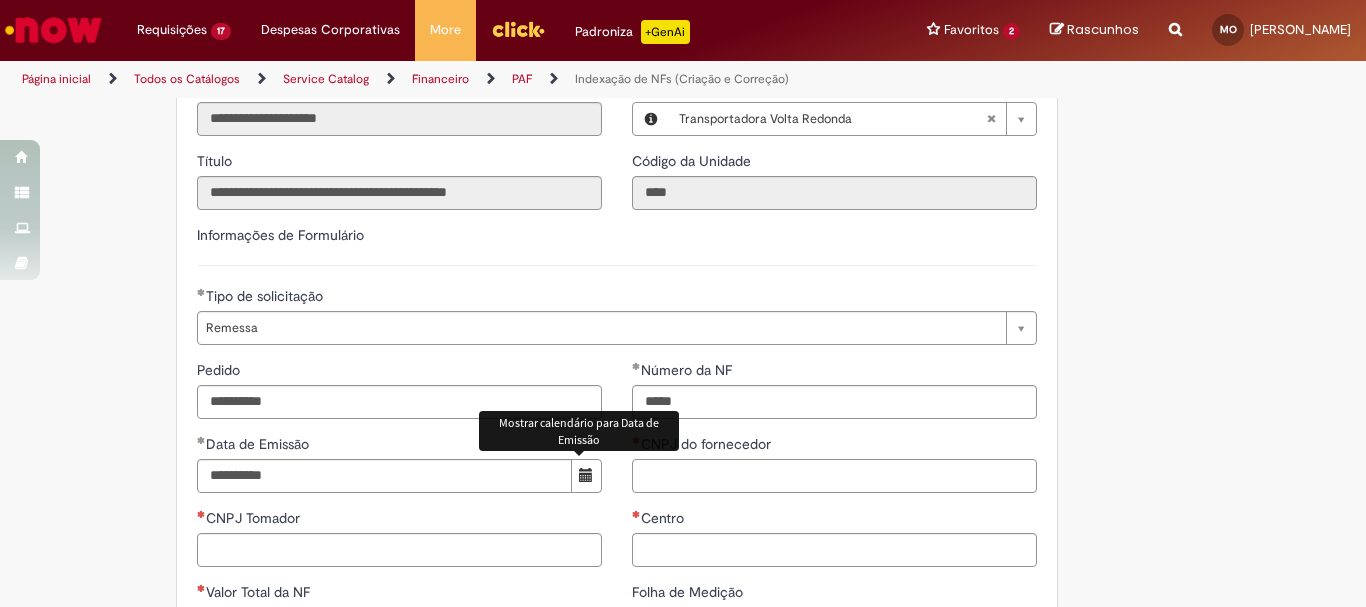click on "CNPJ do fornecedor" at bounding box center [834, 476] 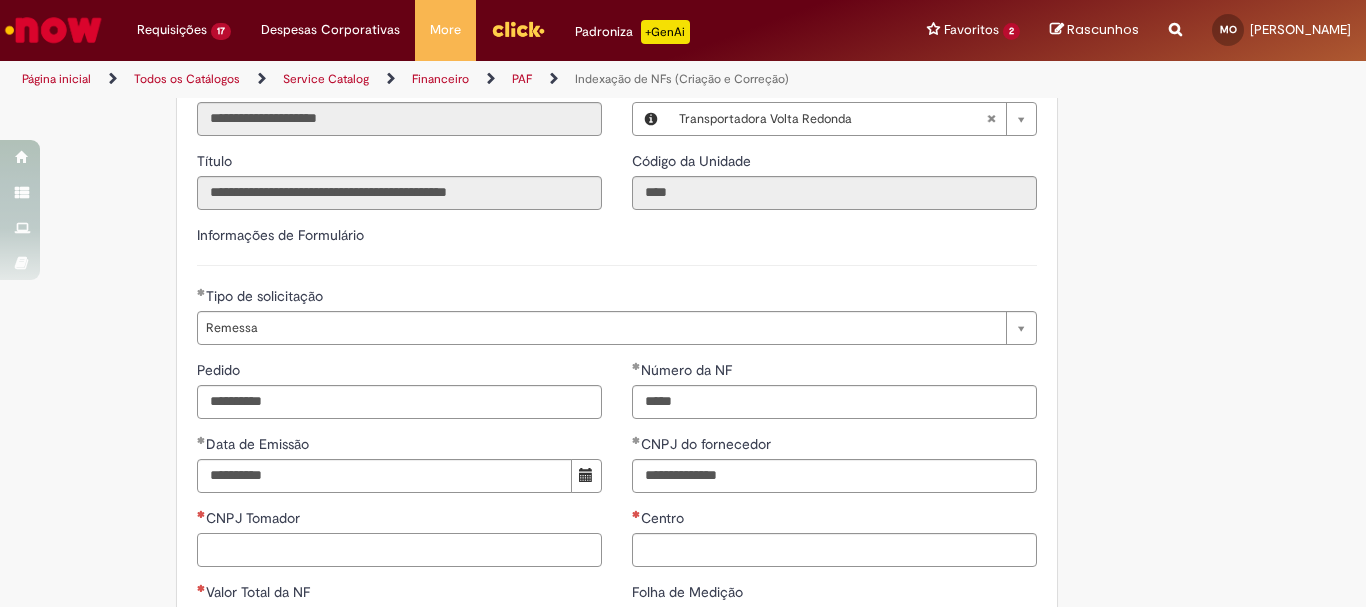 click on "CNPJ Tomador" at bounding box center (399, 550) 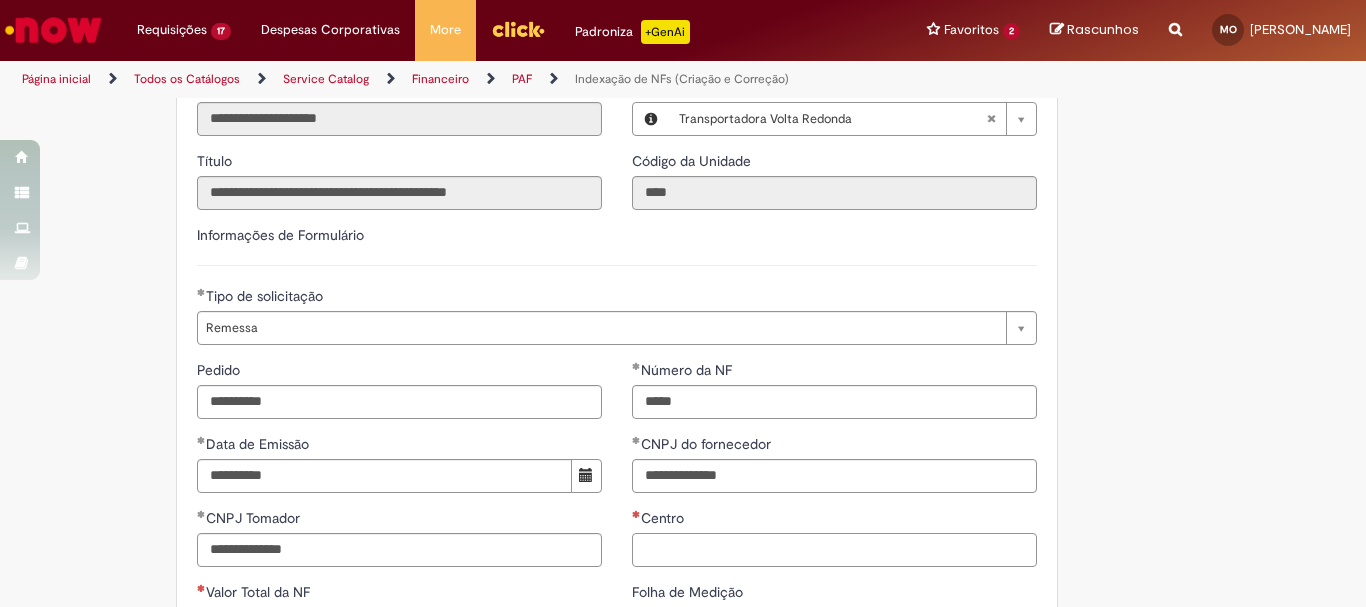 click on "Centro" at bounding box center (834, 550) 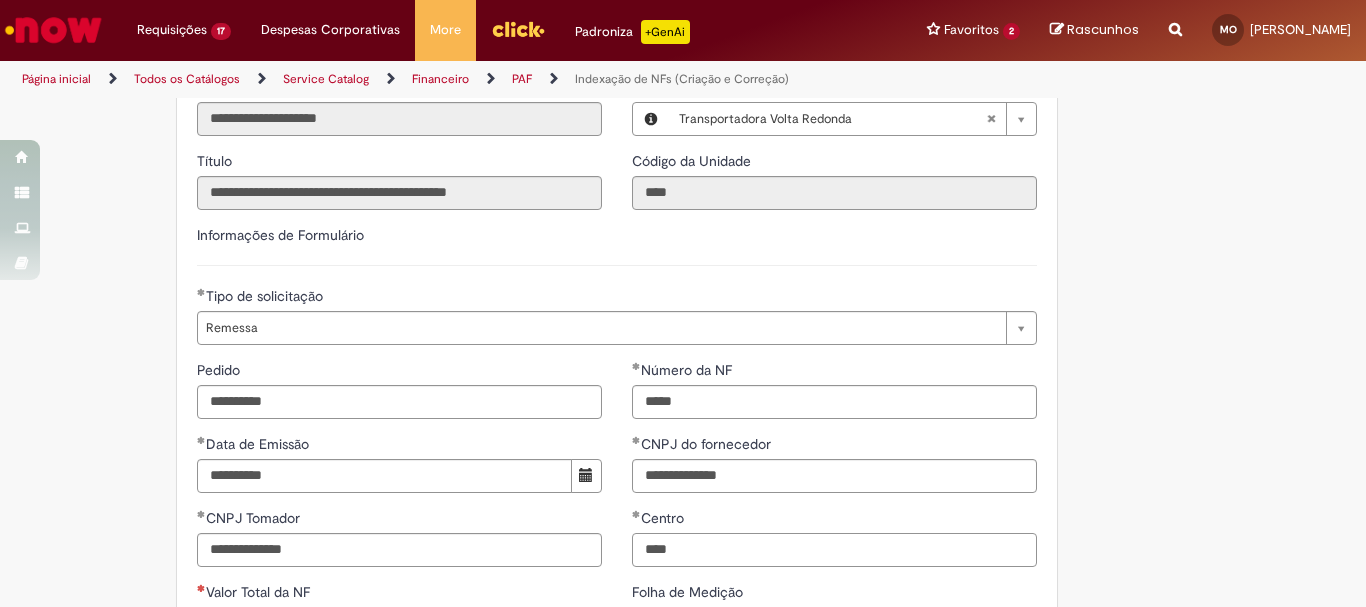 scroll, scrollTop: 800, scrollLeft: 0, axis: vertical 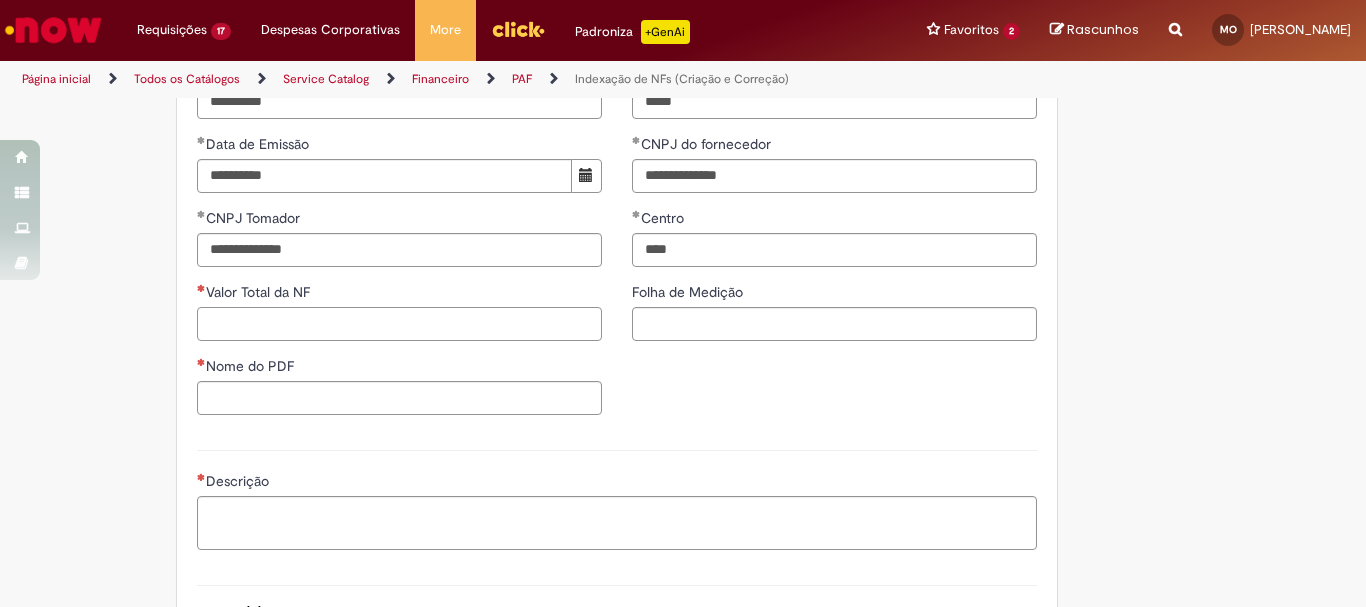 click on "Valor Total da NF" at bounding box center (399, 324) 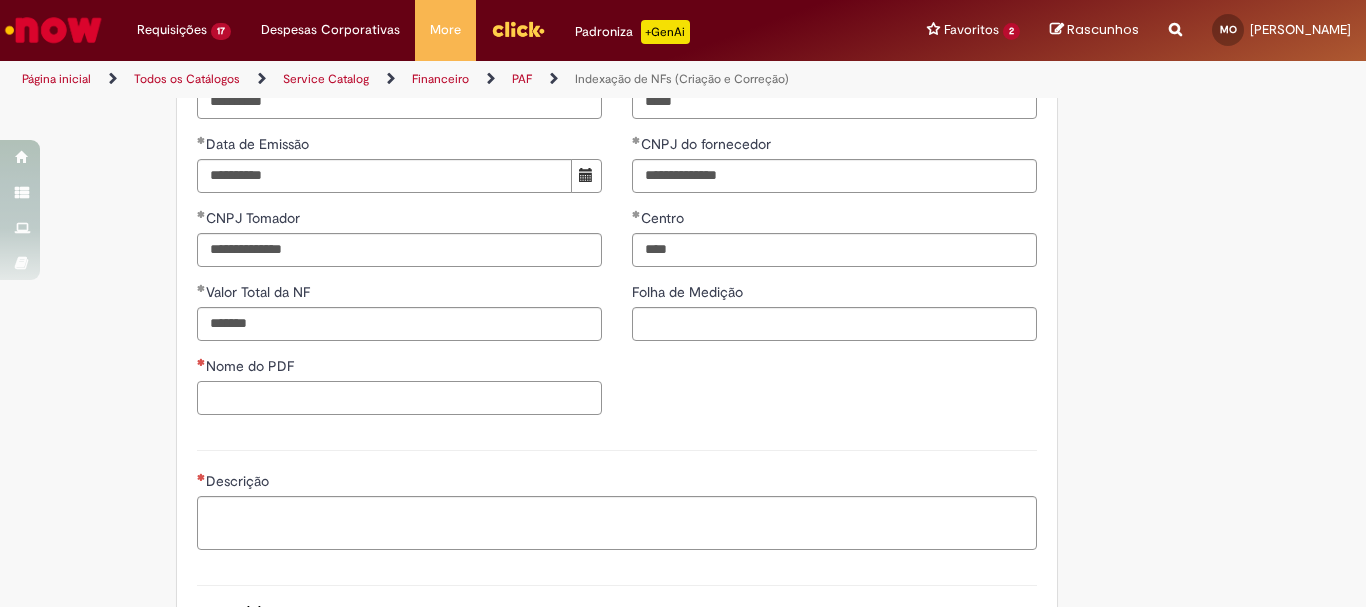 click on "Nome do PDF" at bounding box center [399, 398] 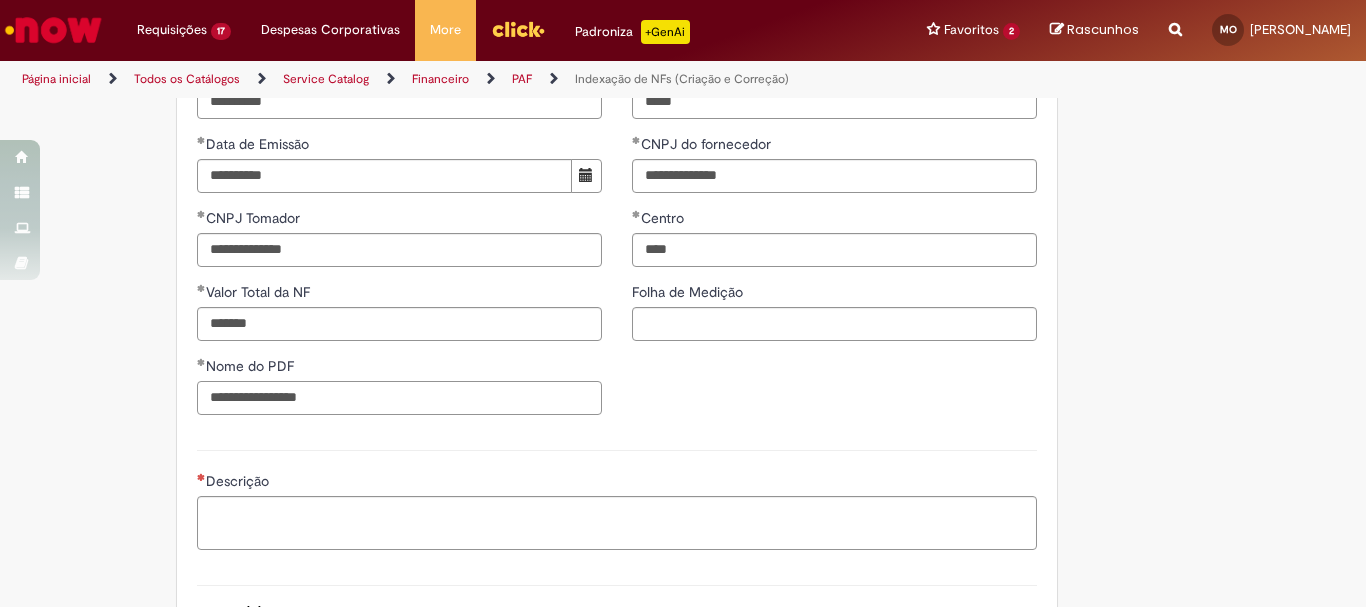 drag, startPoint x: 323, startPoint y: 398, endPoint x: 38, endPoint y: 373, distance: 286.0944 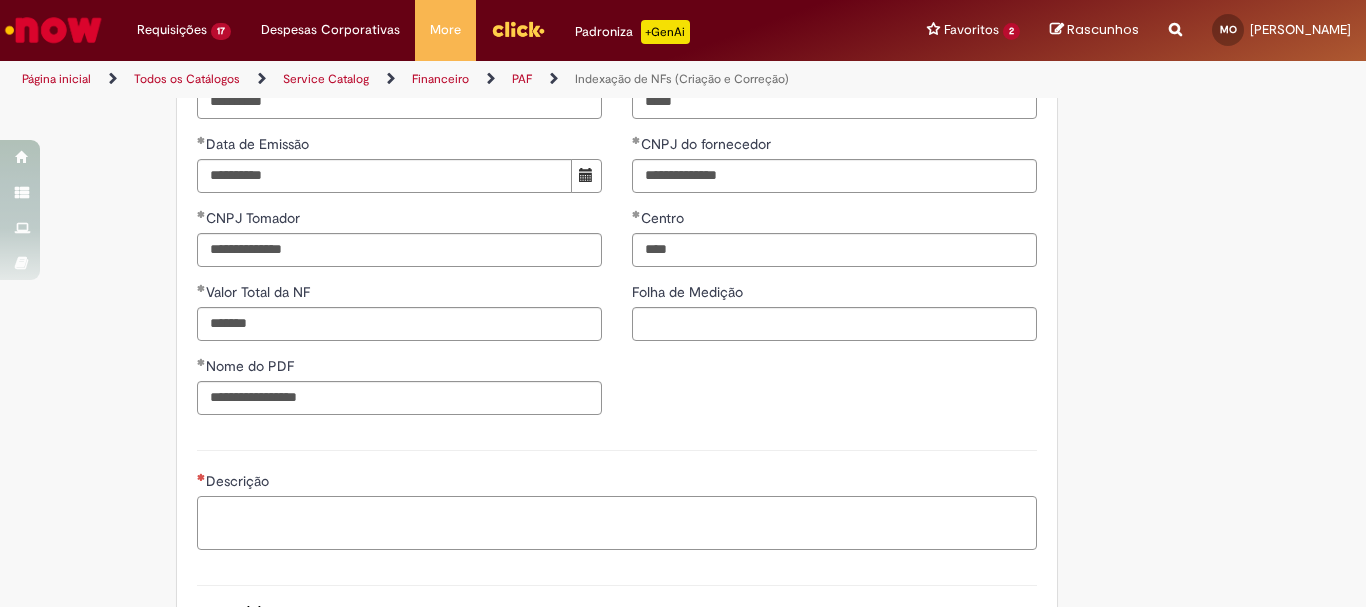 click on "Descrição" at bounding box center (617, 523) 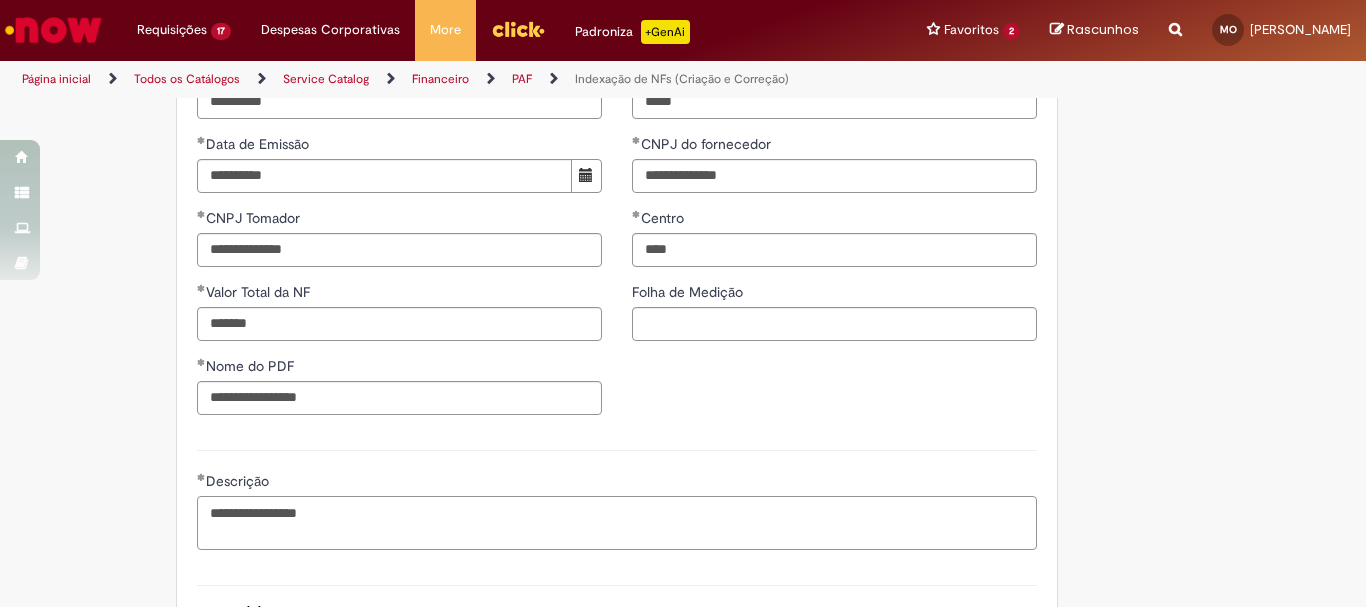 scroll, scrollTop: 1076, scrollLeft: 0, axis: vertical 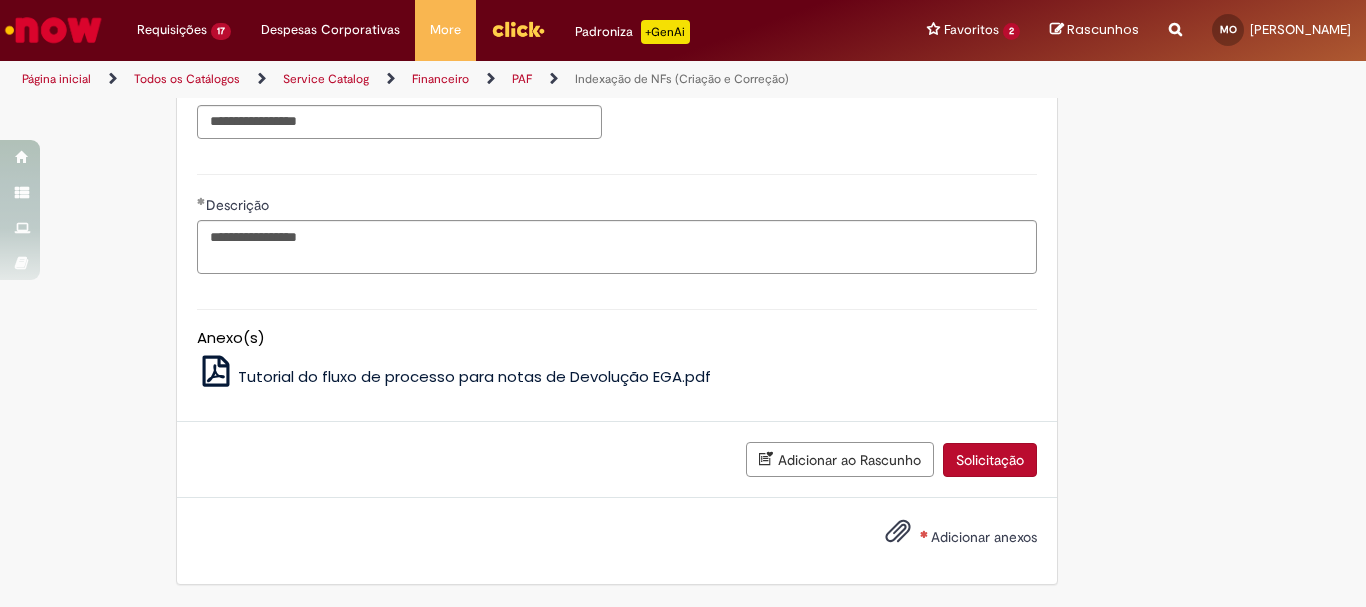click on "Adicionar anexos" at bounding box center (984, 537) 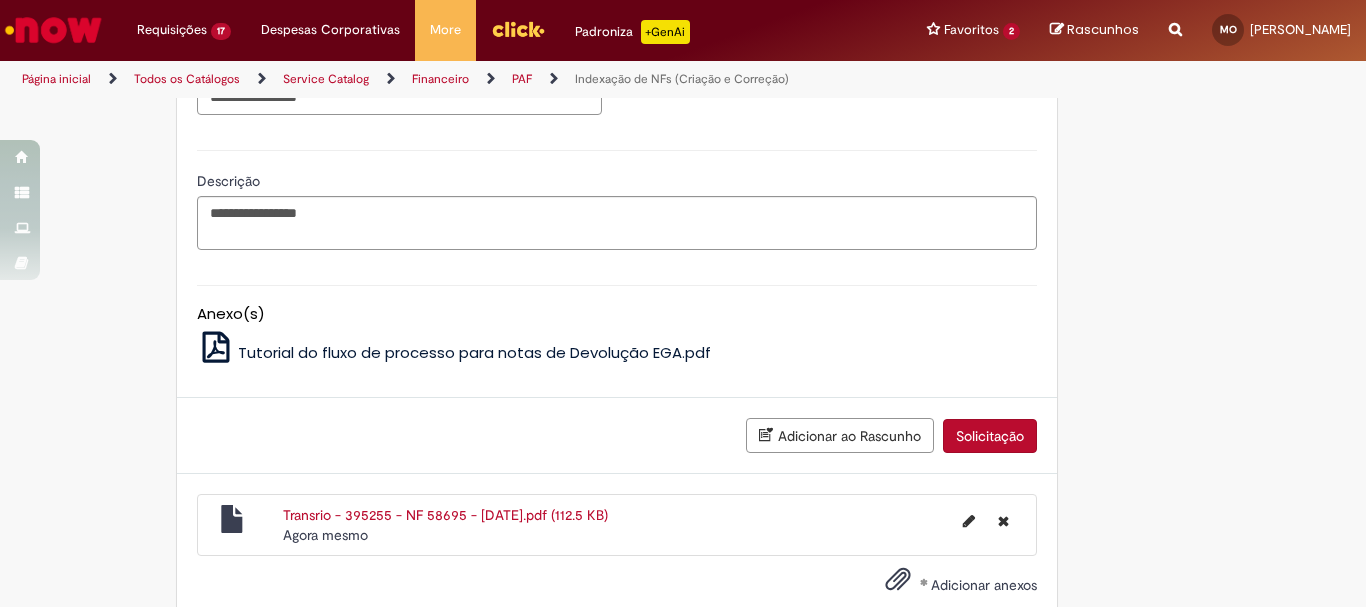 scroll, scrollTop: 1148, scrollLeft: 0, axis: vertical 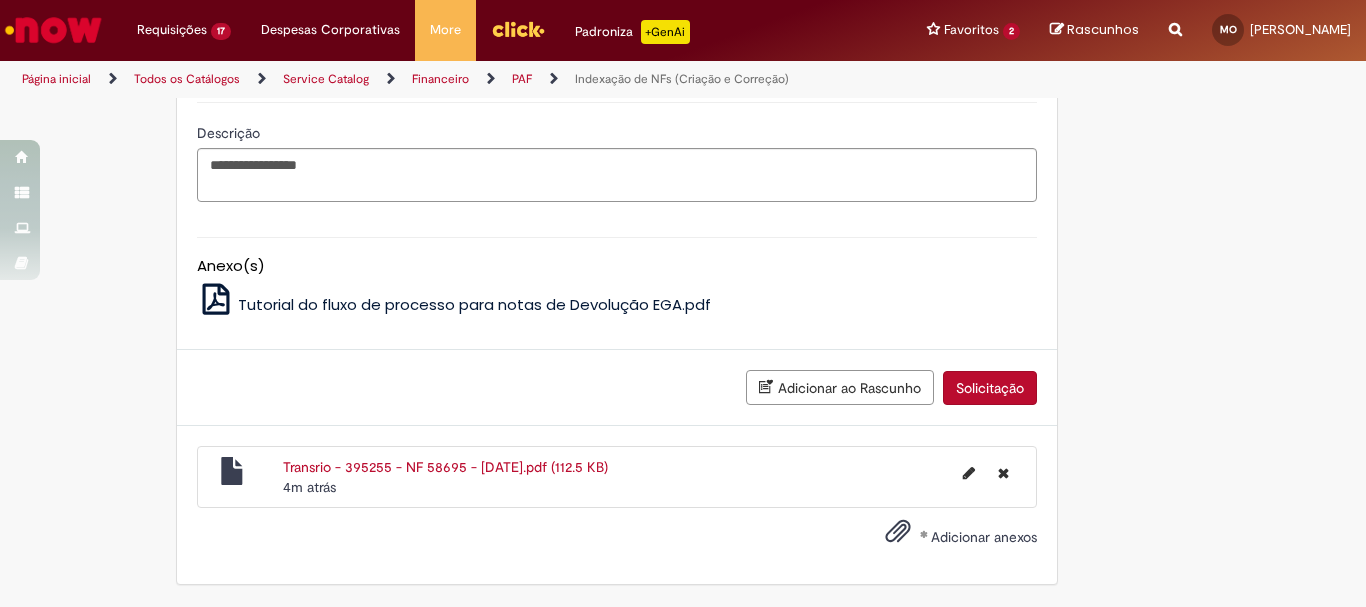 click on "Solicitação" at bounding box center [990, 388] 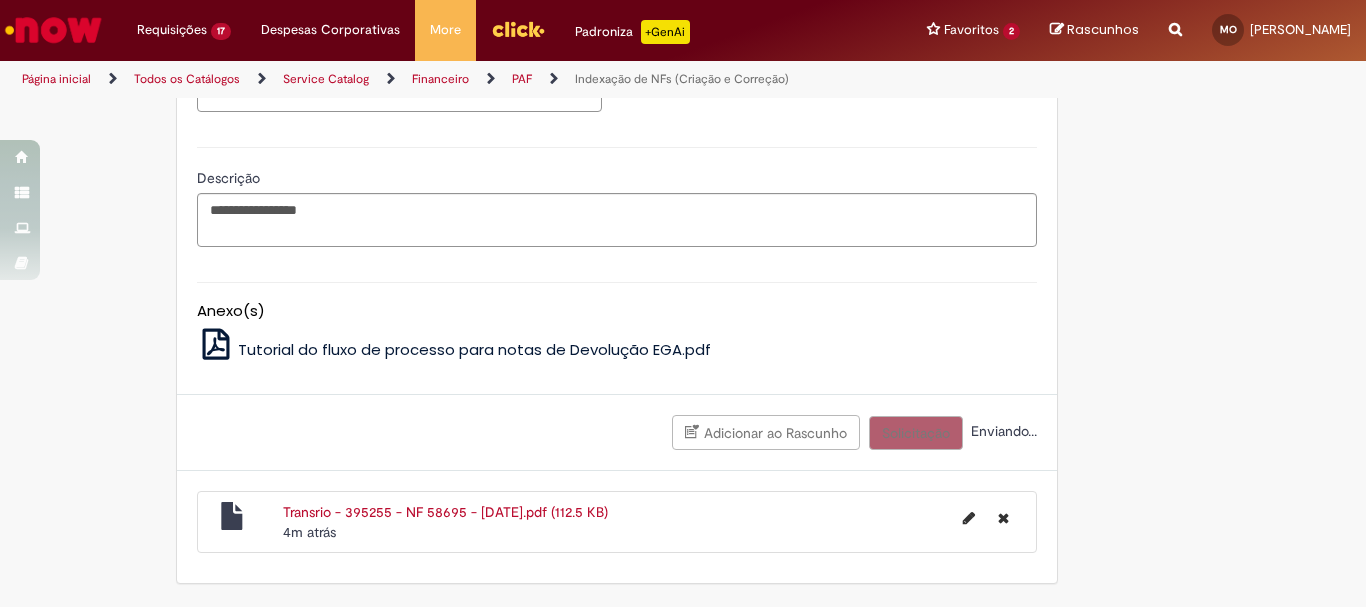 scroll, scrollTop: 1103, scrollLeft: 0, axis: vertical 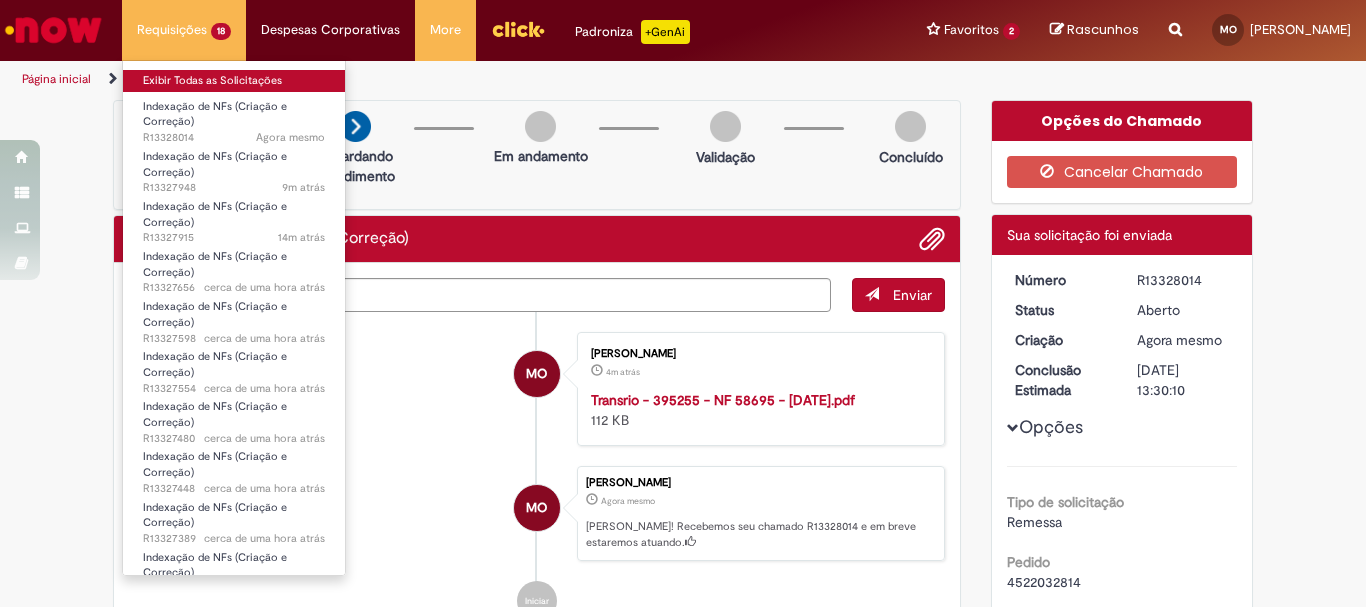 click on "Exibir Todas as Solicitações" at bounding box center [234, 81] 